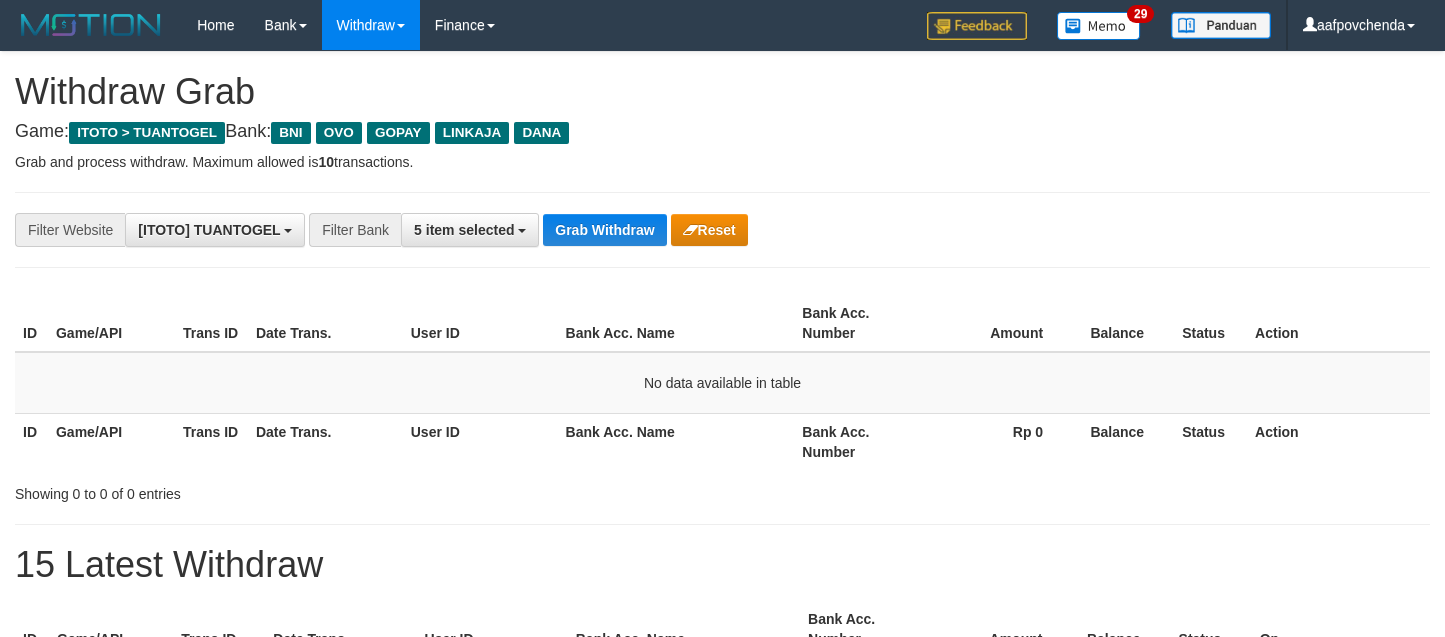 scroll, scrollTop: 0, scrollLeft: 0, axis: both 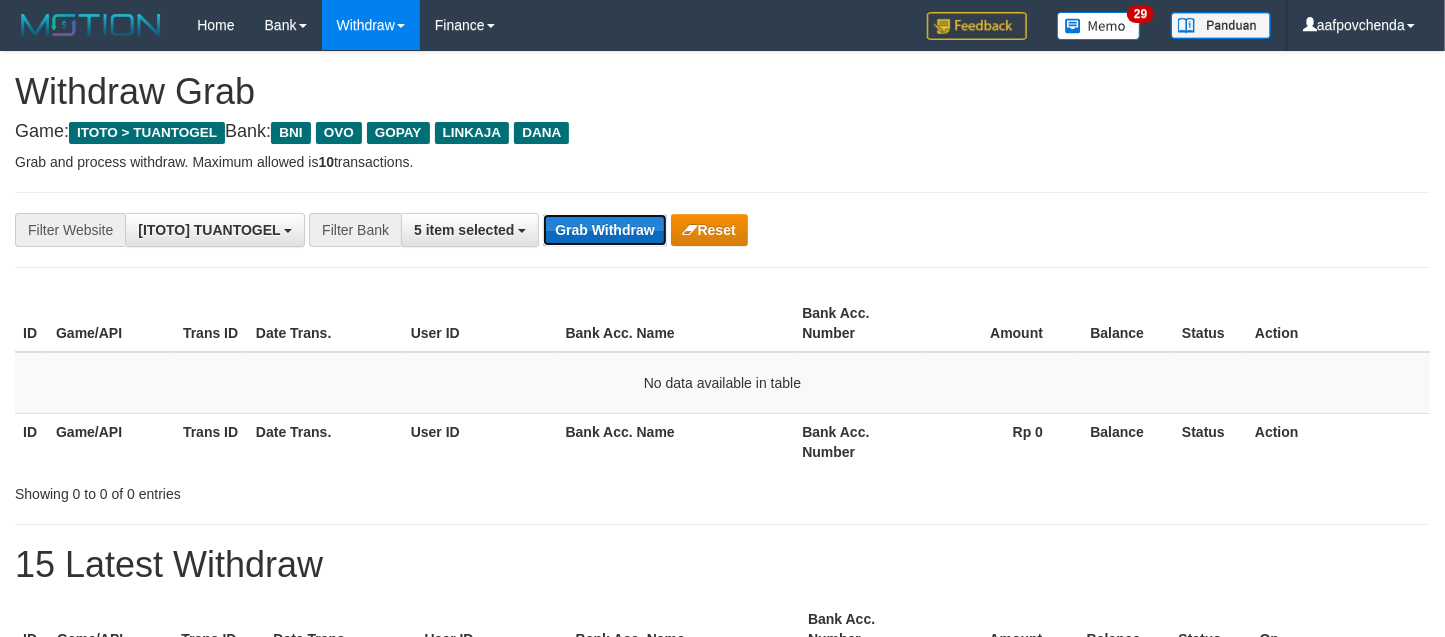 click on "Grab Withdraw" at bounding box center [604, 230] 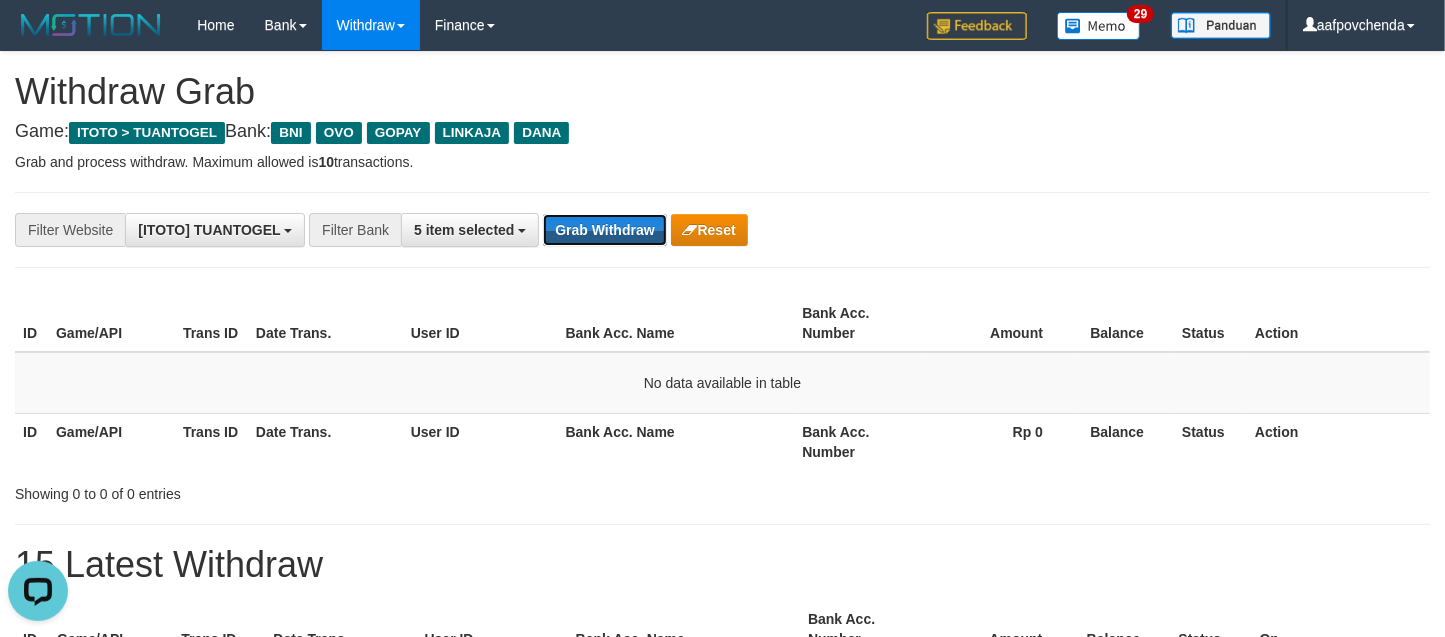 scroll, scrollTop: 0, scrollLeft: 0, axis: both 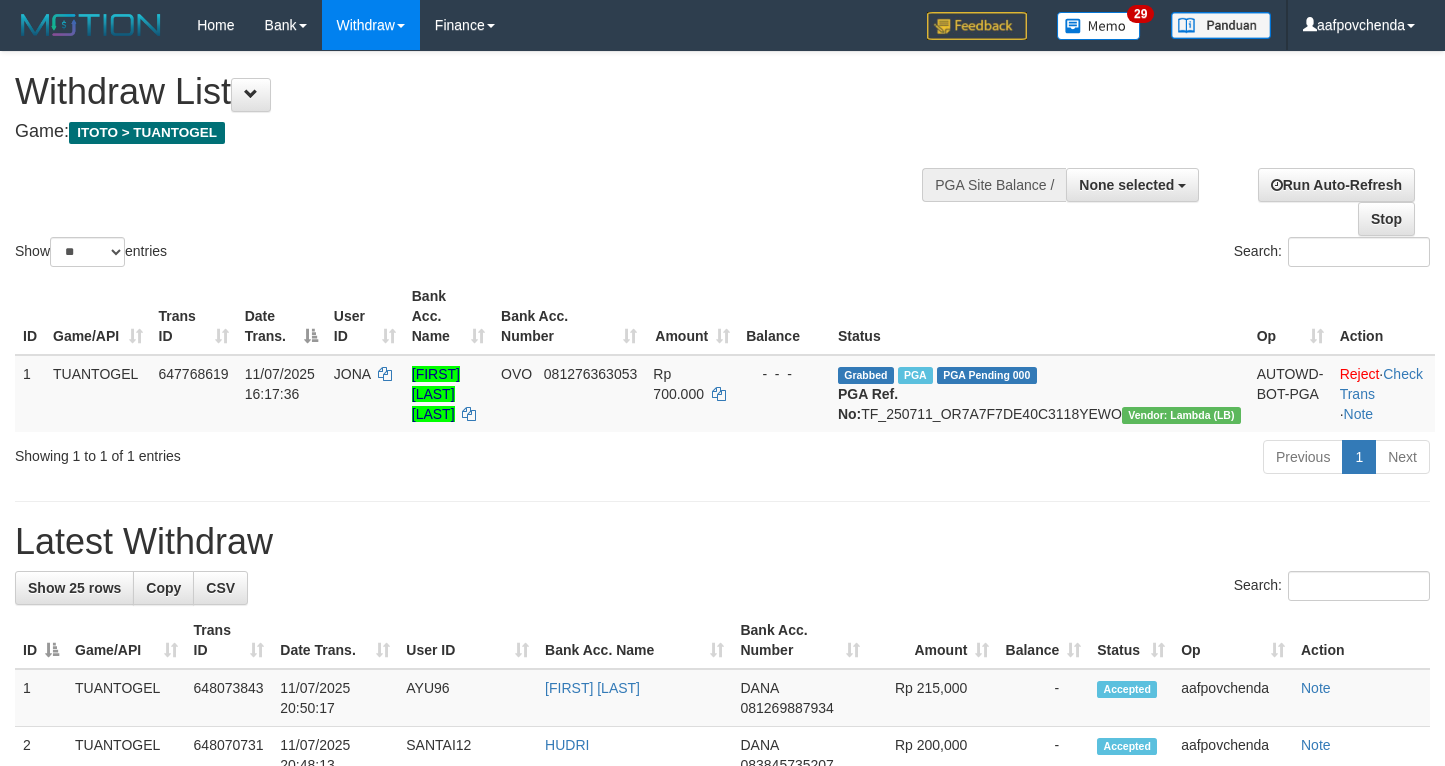 select 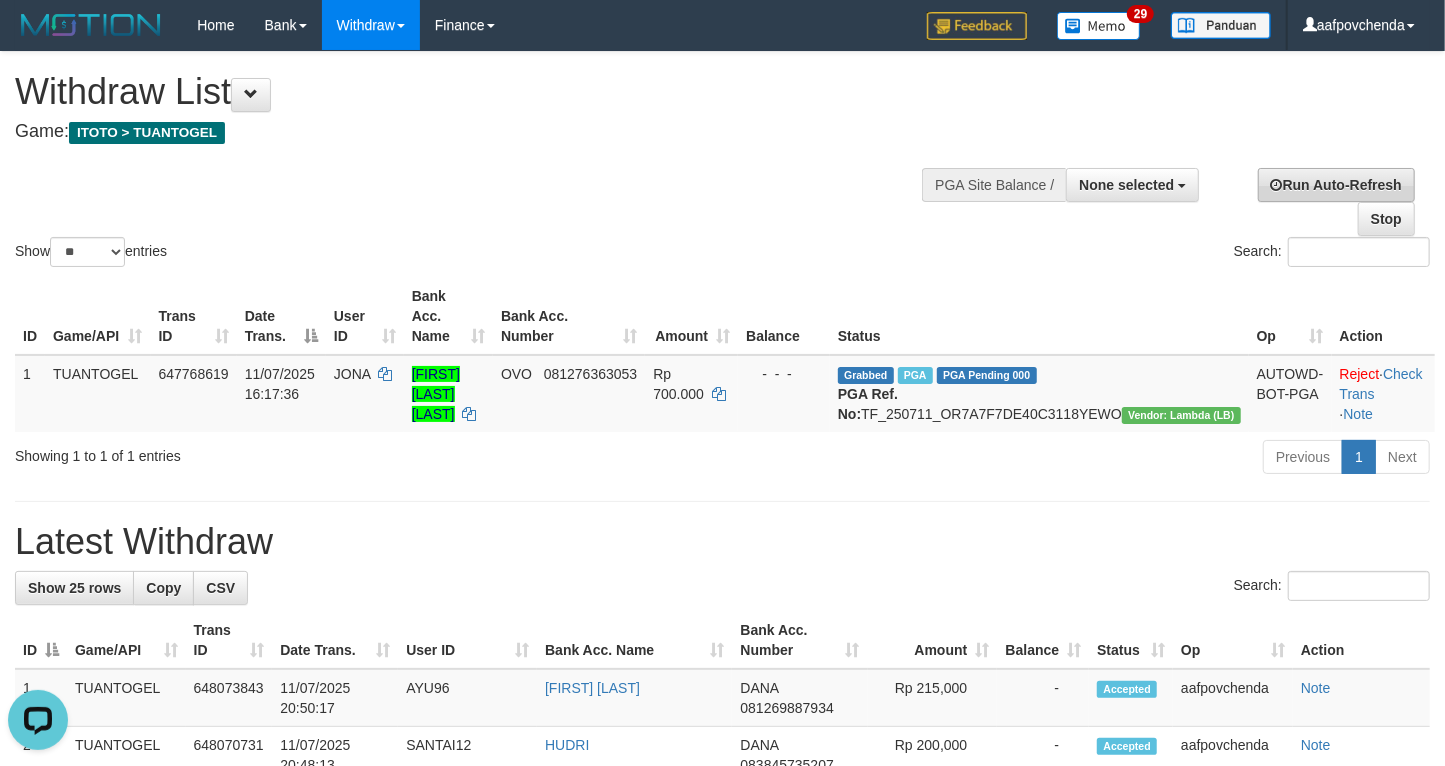 scroll, scrollTop: 0, scrollLeft: 0, axis: both 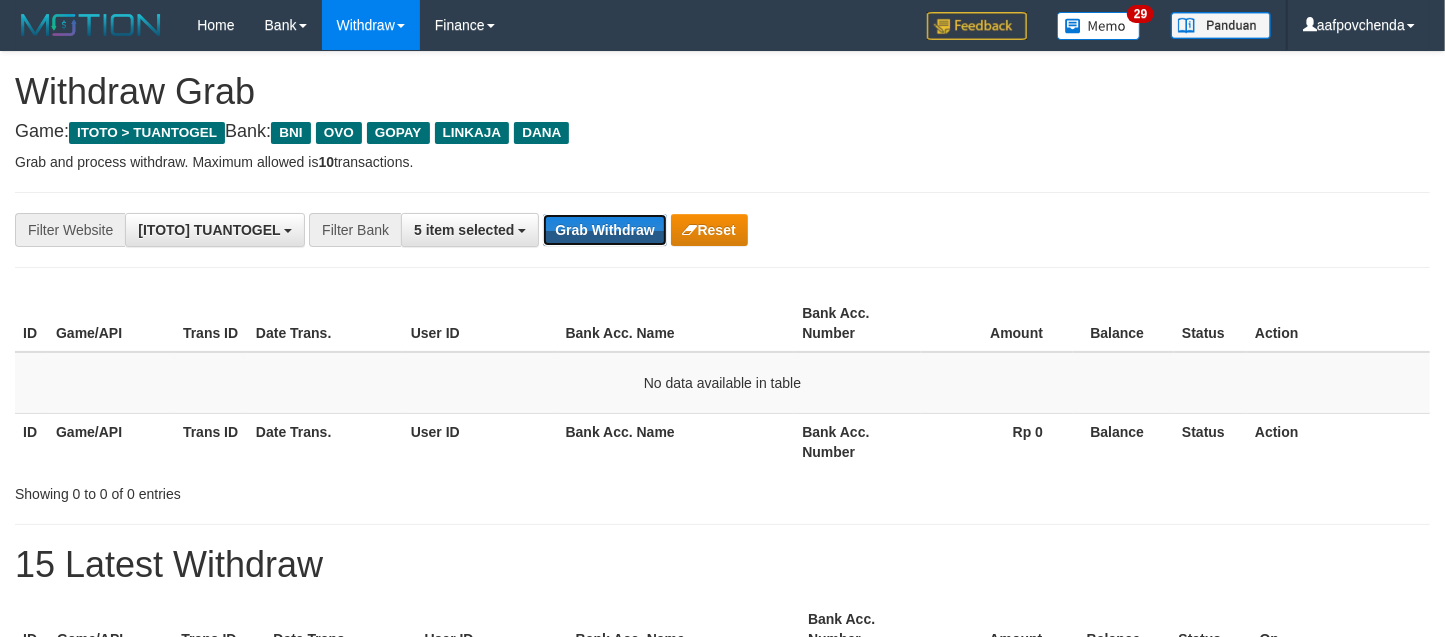 click on "Grab Withdraw" at bounding box center (604, 230) 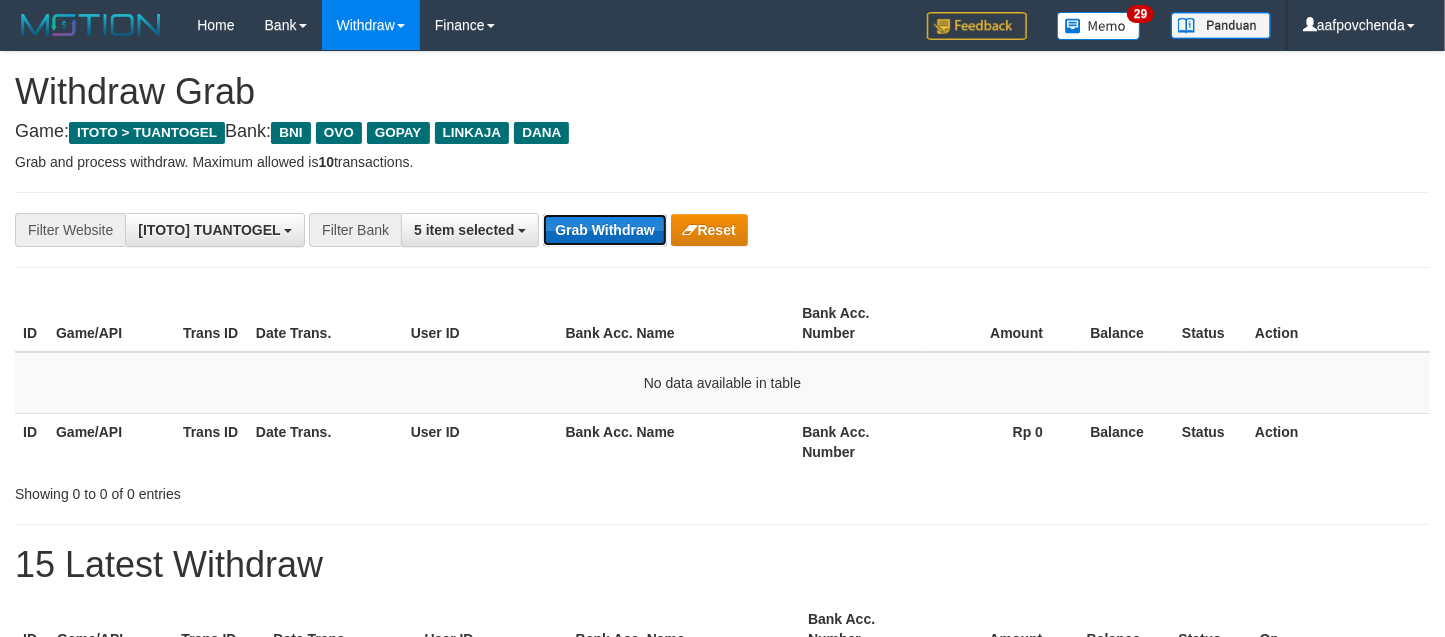 click on "Grab Withdraw" at bounding box center [604, 230] 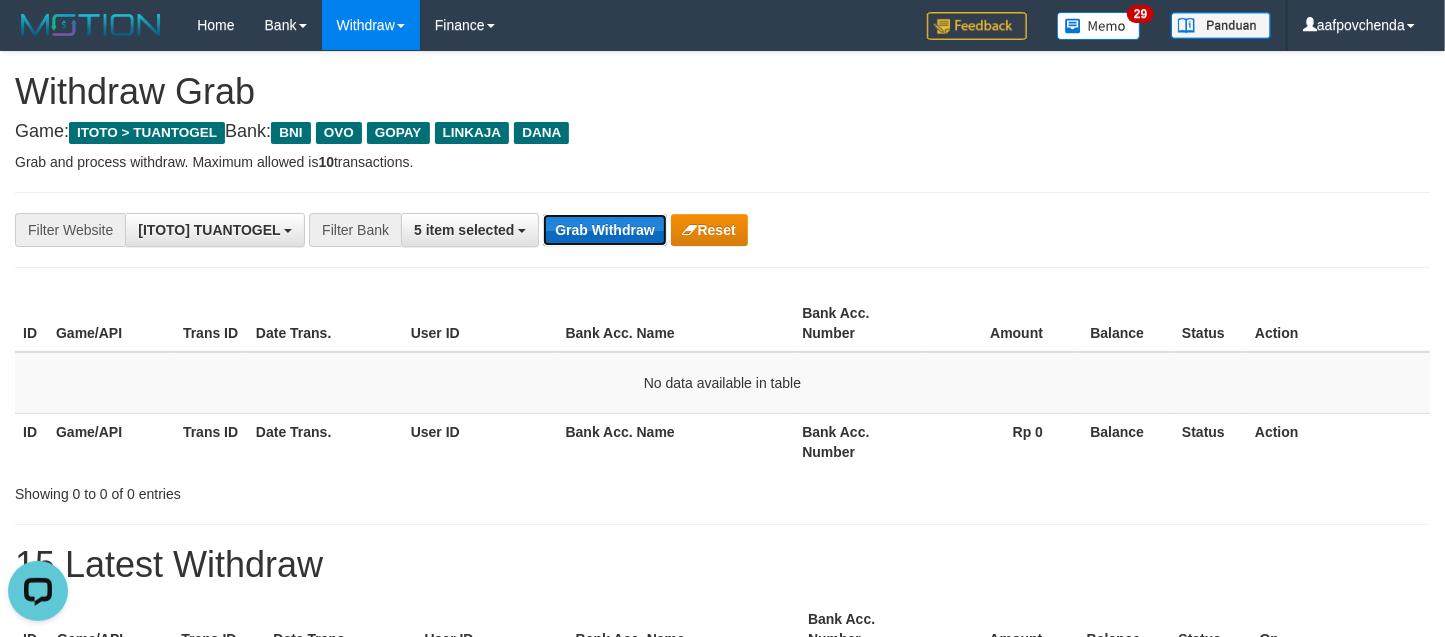 scroll, scrollTop: 0, scrollLeft: 0, axis: both 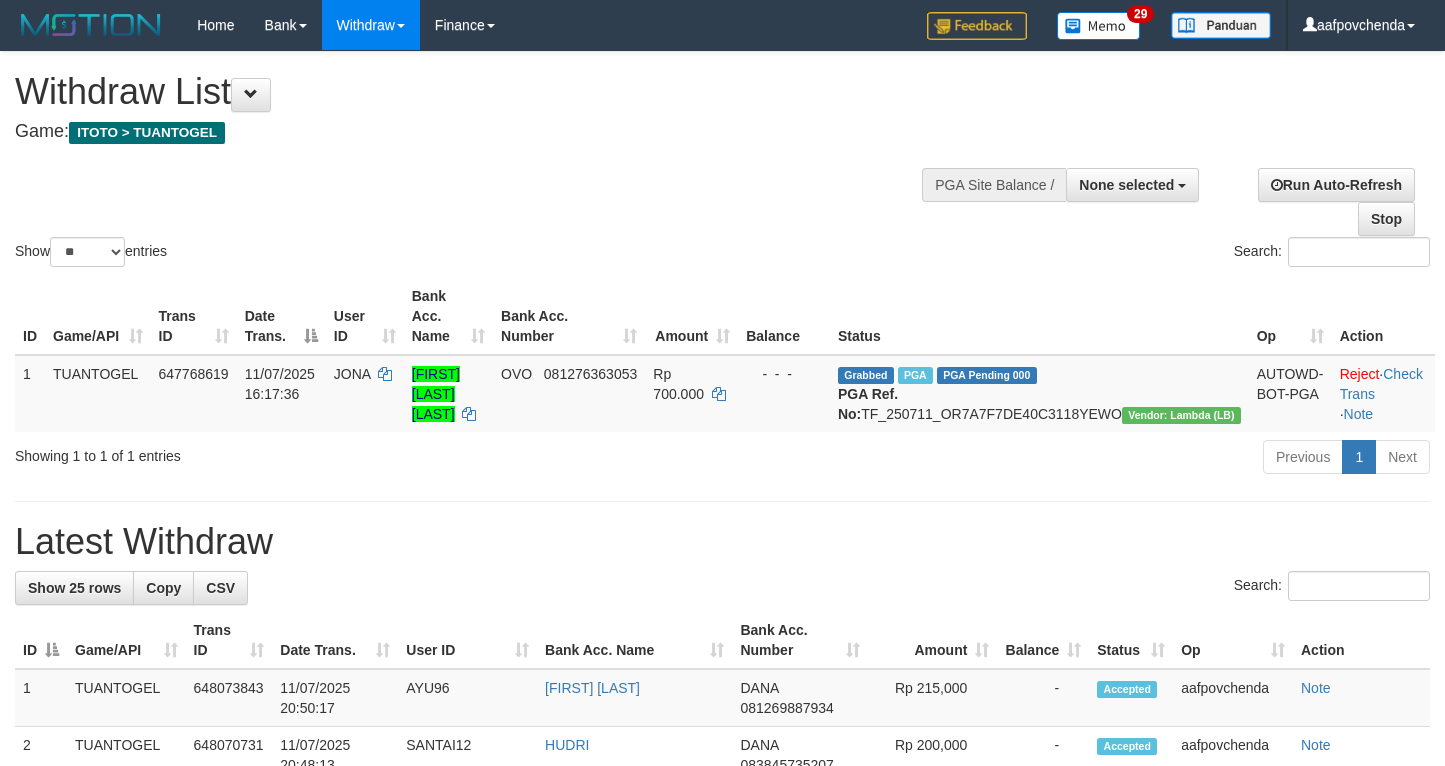 select 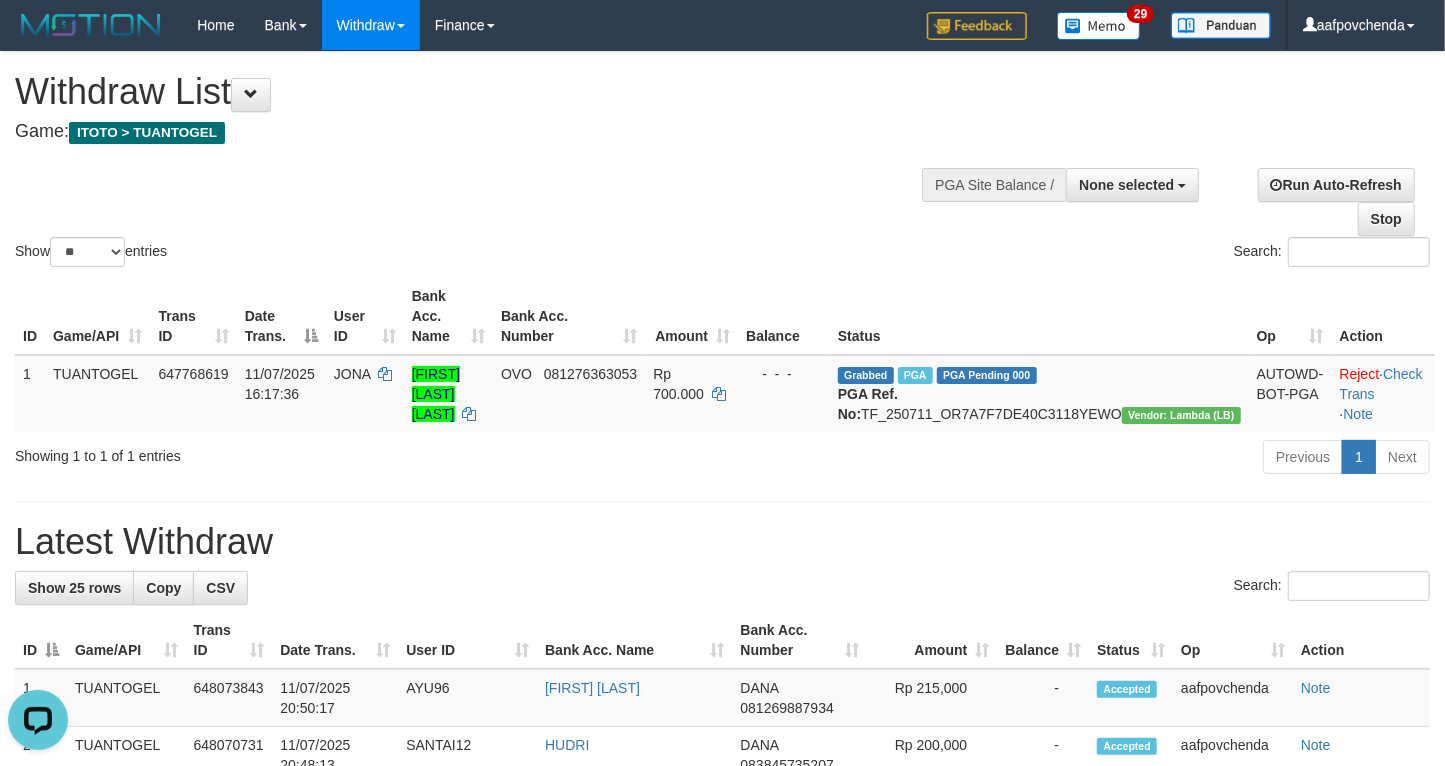 scroll, scrollTop: 0, scrollLeft: 0, axis: both 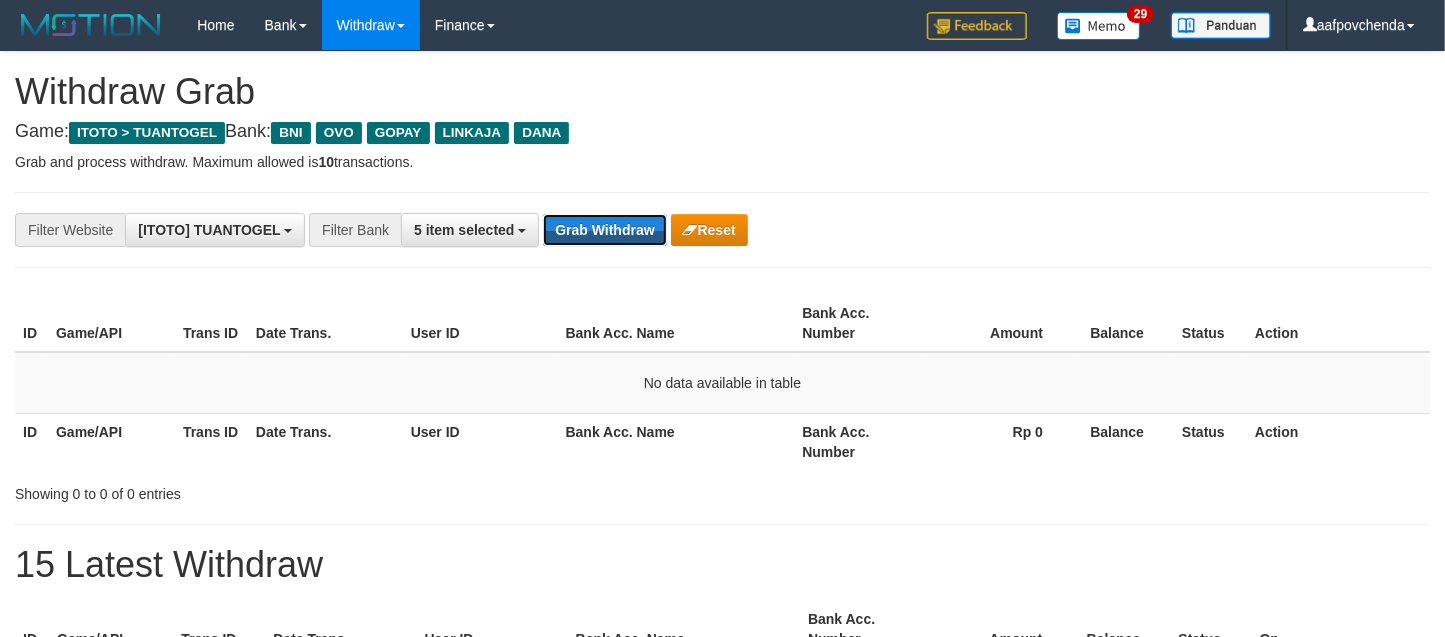click on "Grab Withdraw" at bounding box center [604, 230] 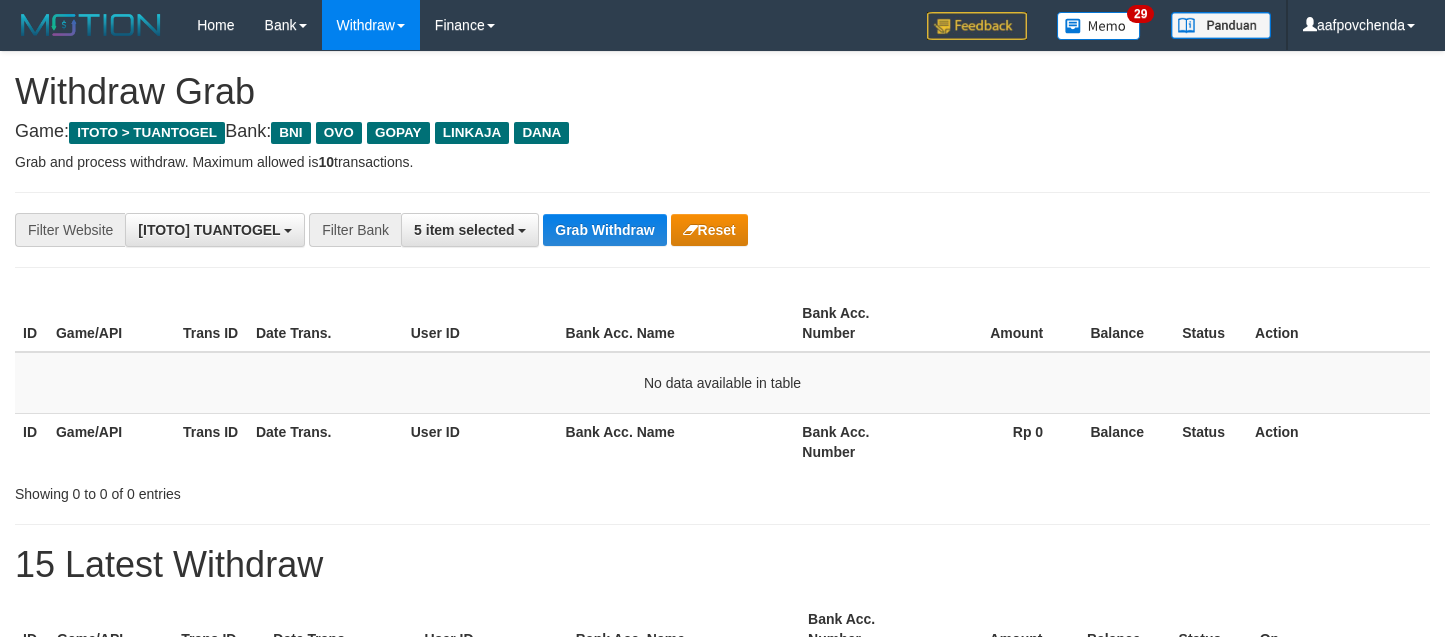 scroll, scrollTop: 0, scrollLeft: 0, axis: both 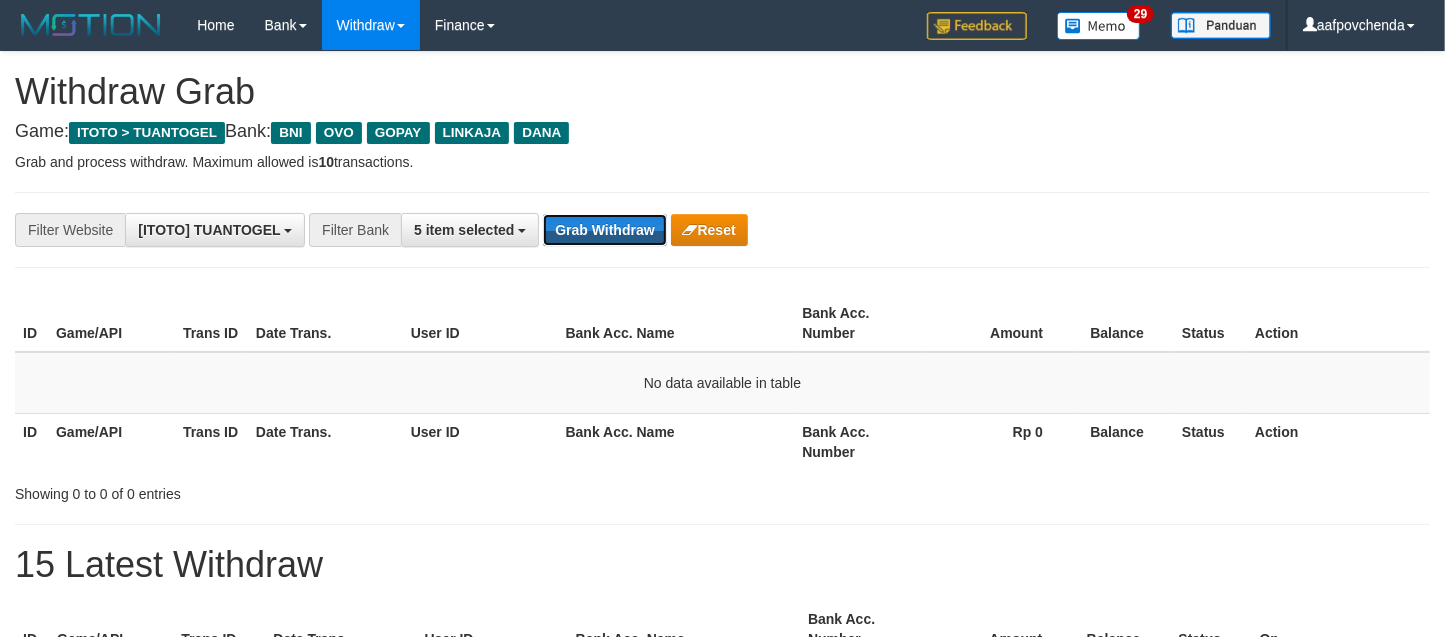 click on "Grab Withdraw" at bounding box center [604, 230] 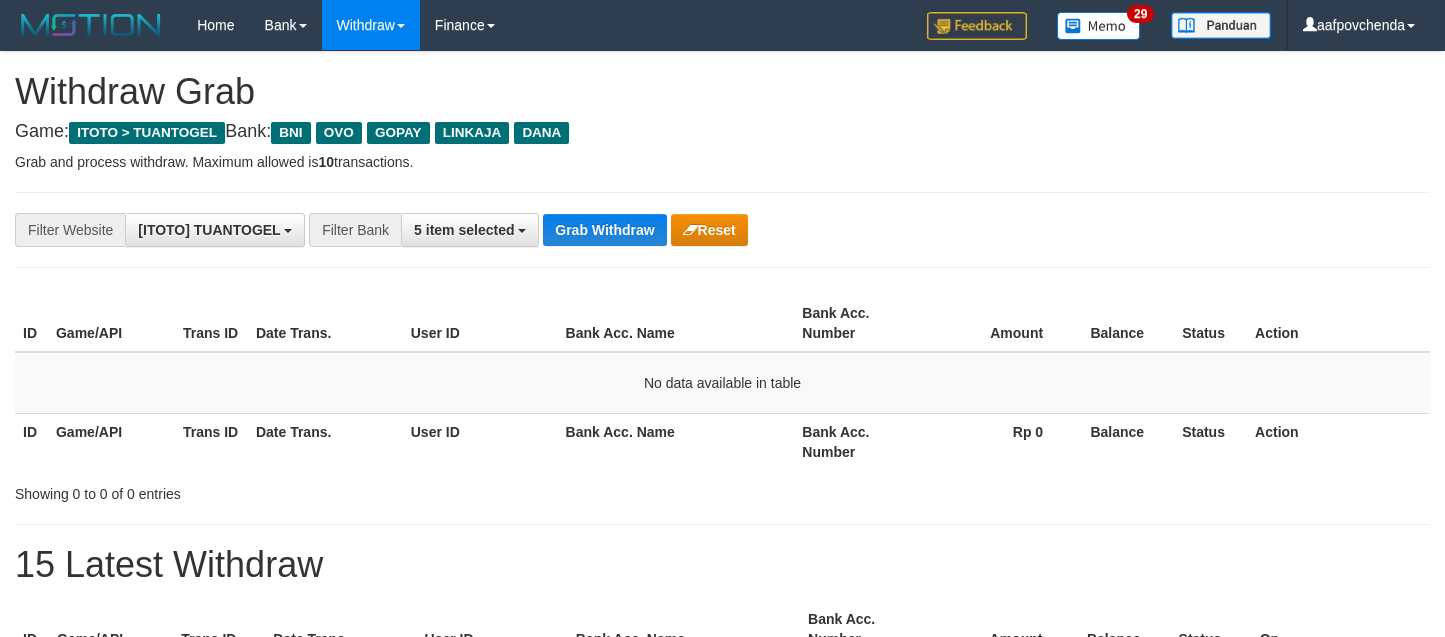 scroll, scrollTop: 0, scrollLeft: 0, axis: both 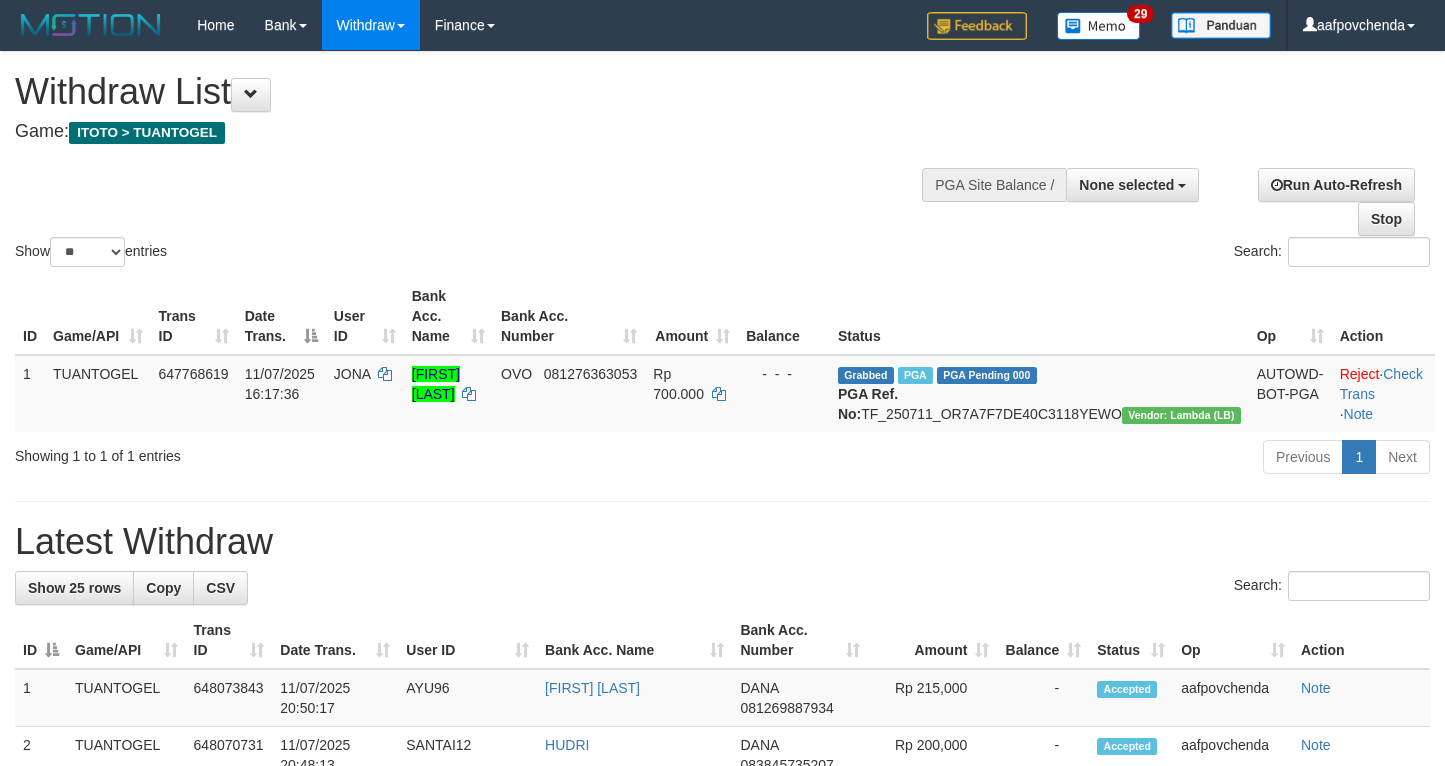 select 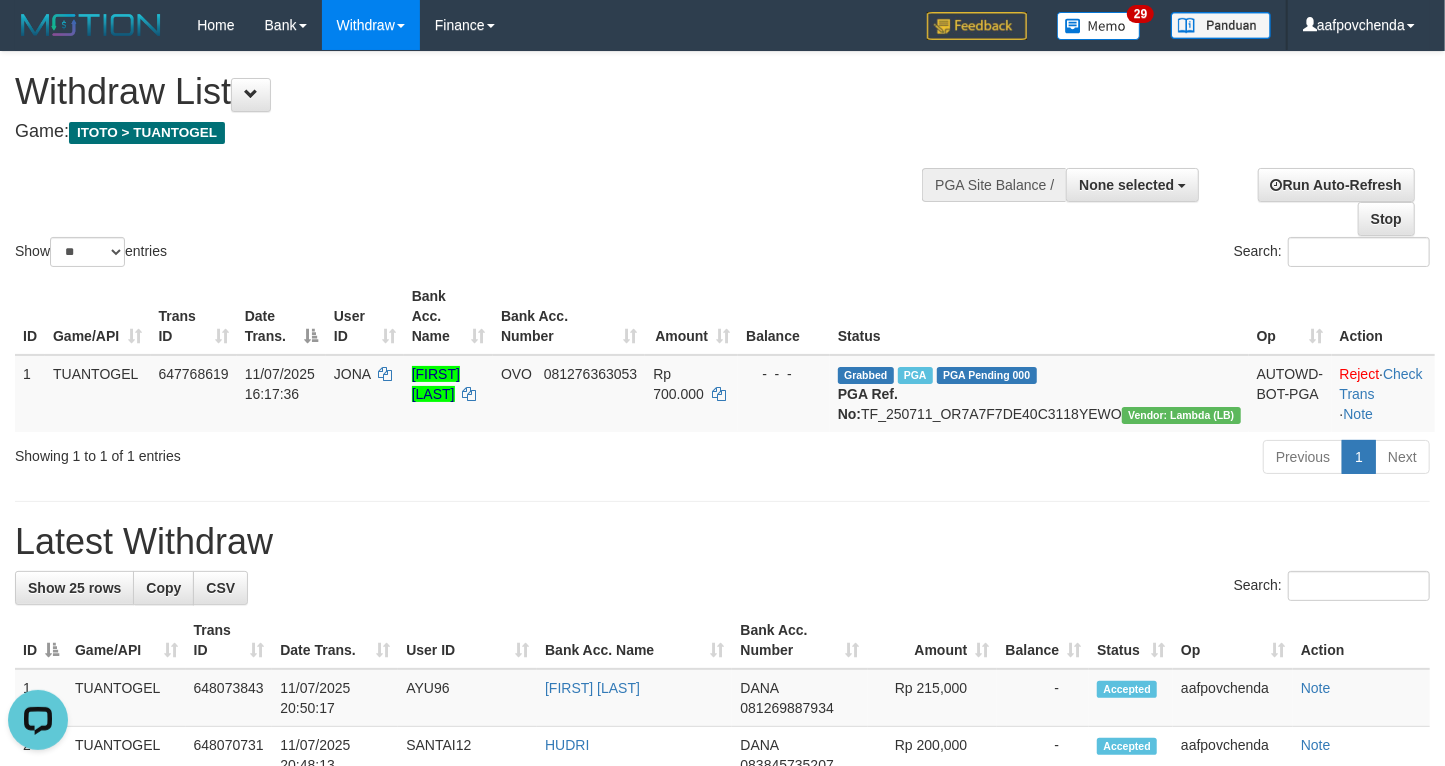 scroll, scrollTop: 0, scrollLeft: 0, axis: both 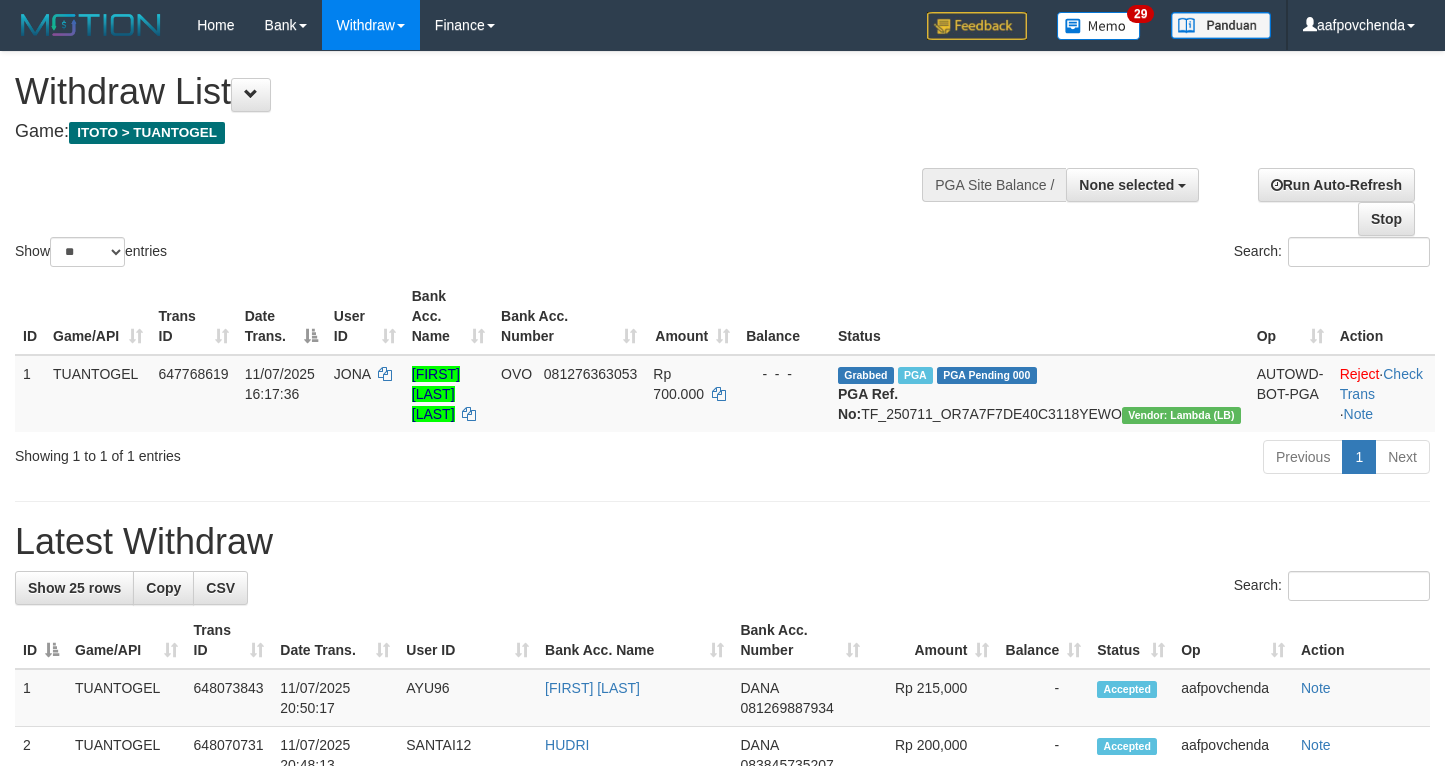 select 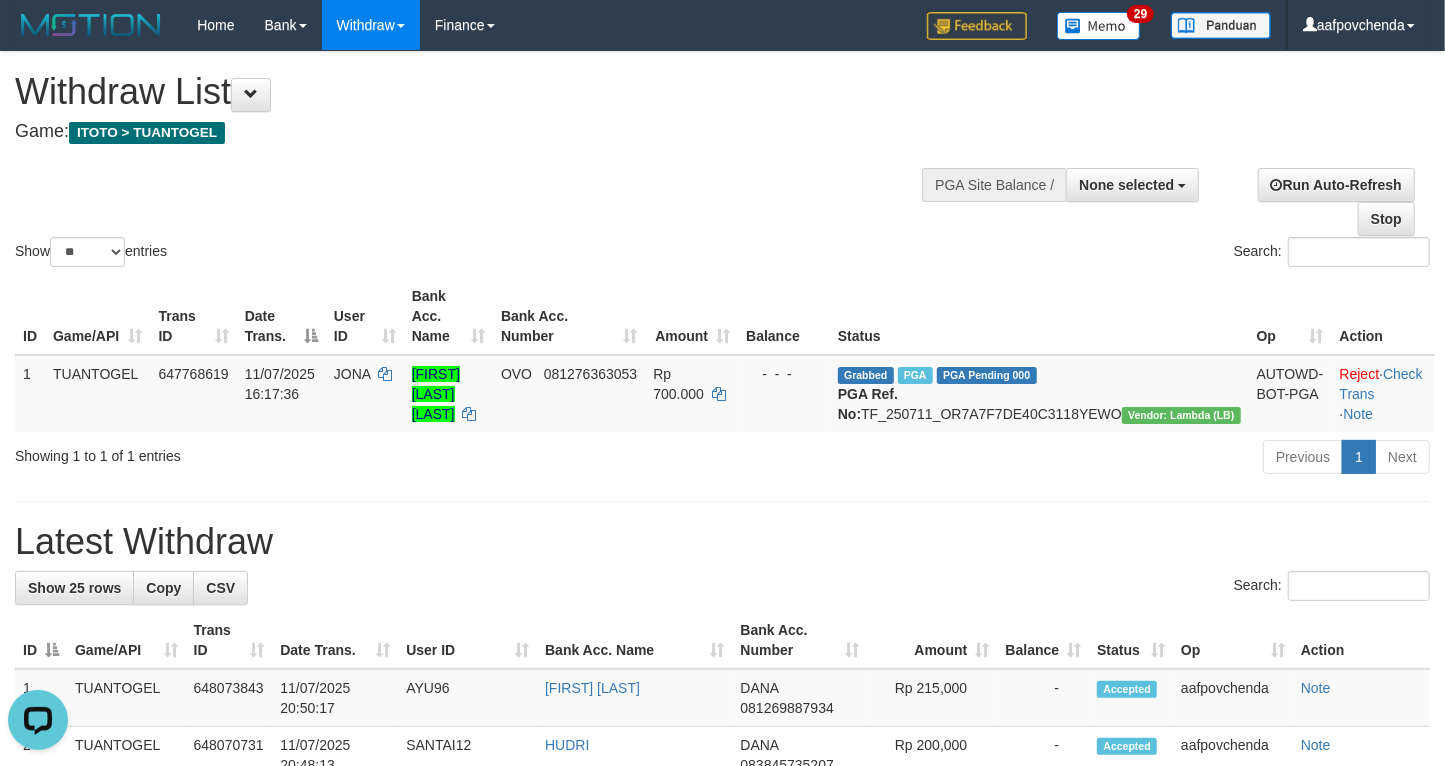 scroll, scrollTop: 0, scrollLeft: 0, axis: both 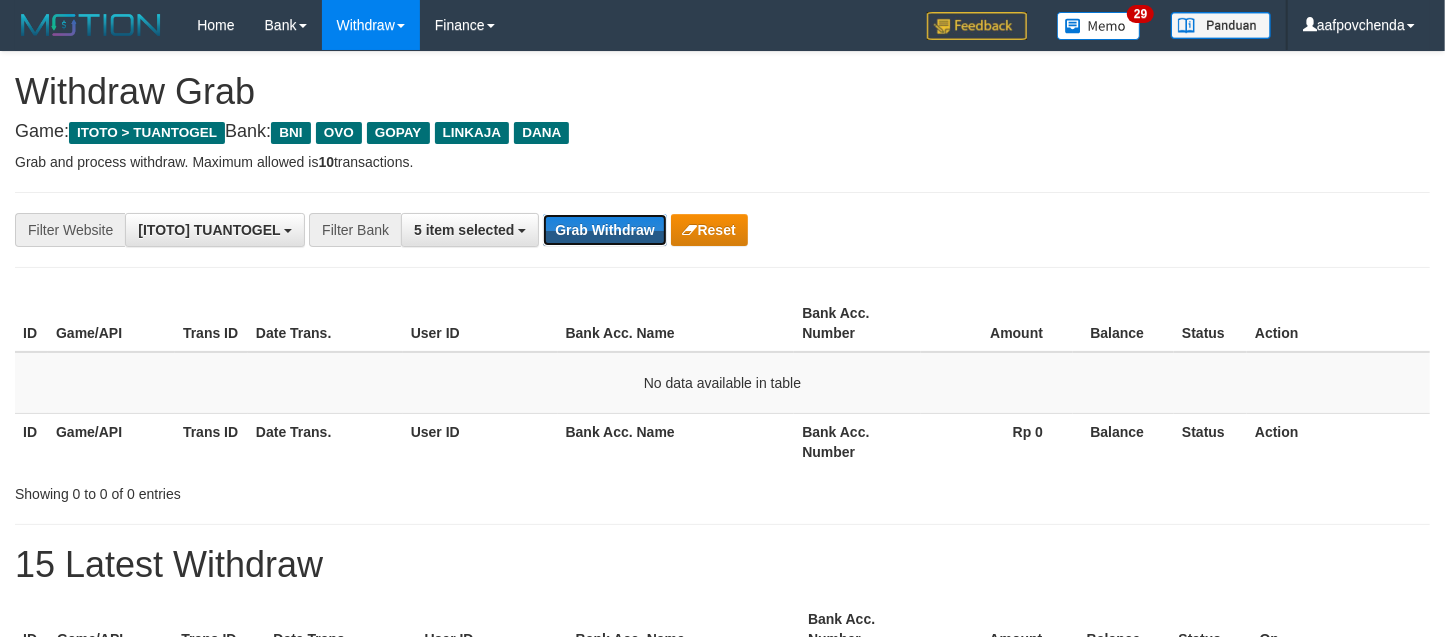 click on "Grab Withdraw" at bounding box center (604, 230) 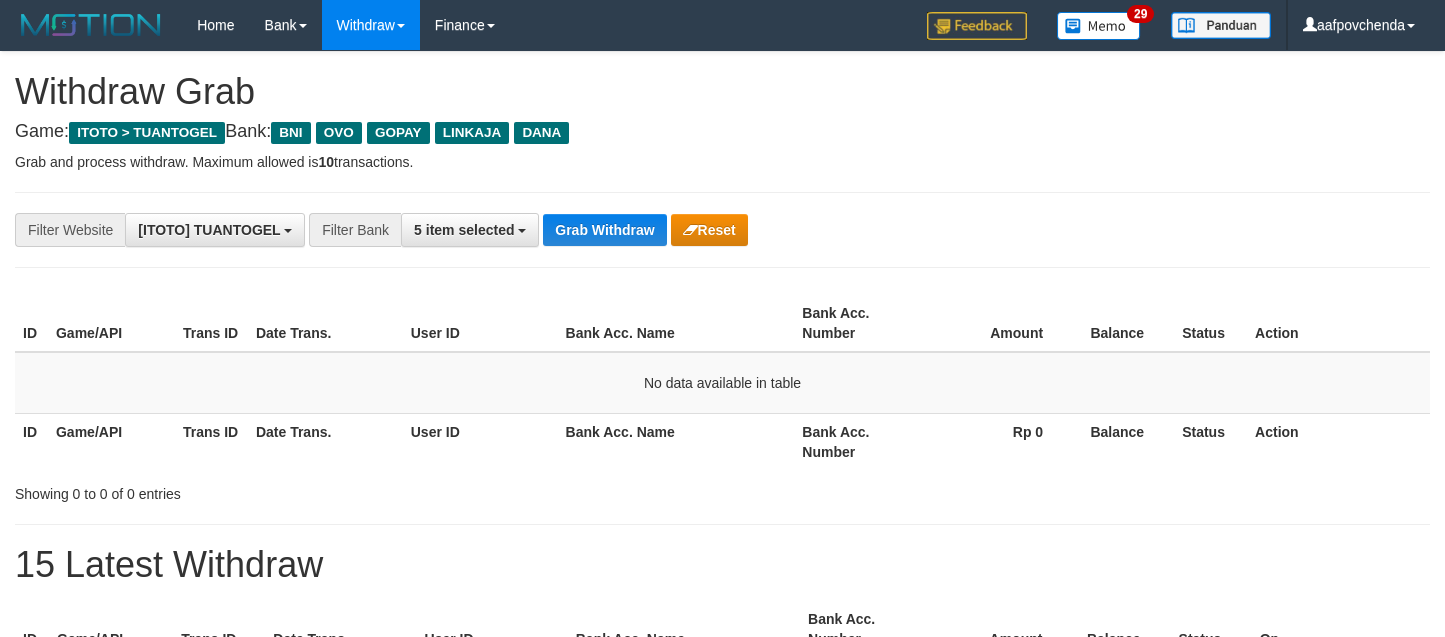scroll, scrollTop: 0, scrollLeft: 0, axis: both 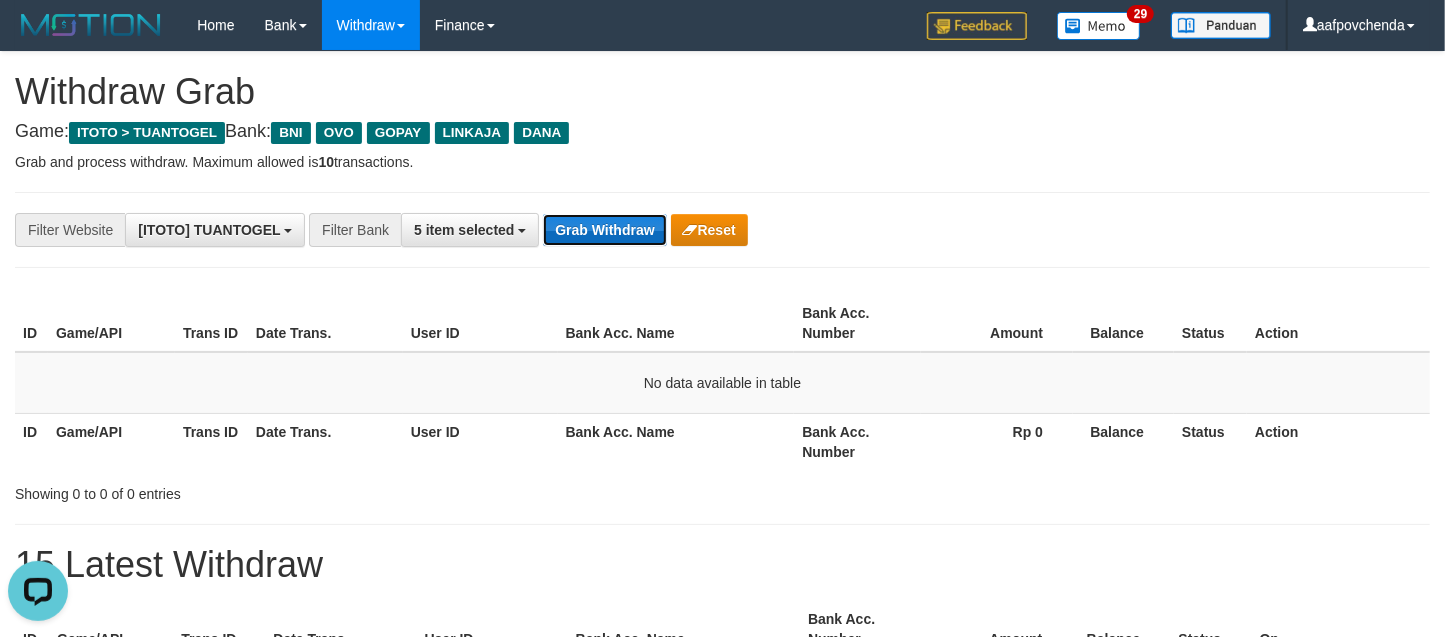 click on "Grab Withdraw" at bounding box center [604, 230] 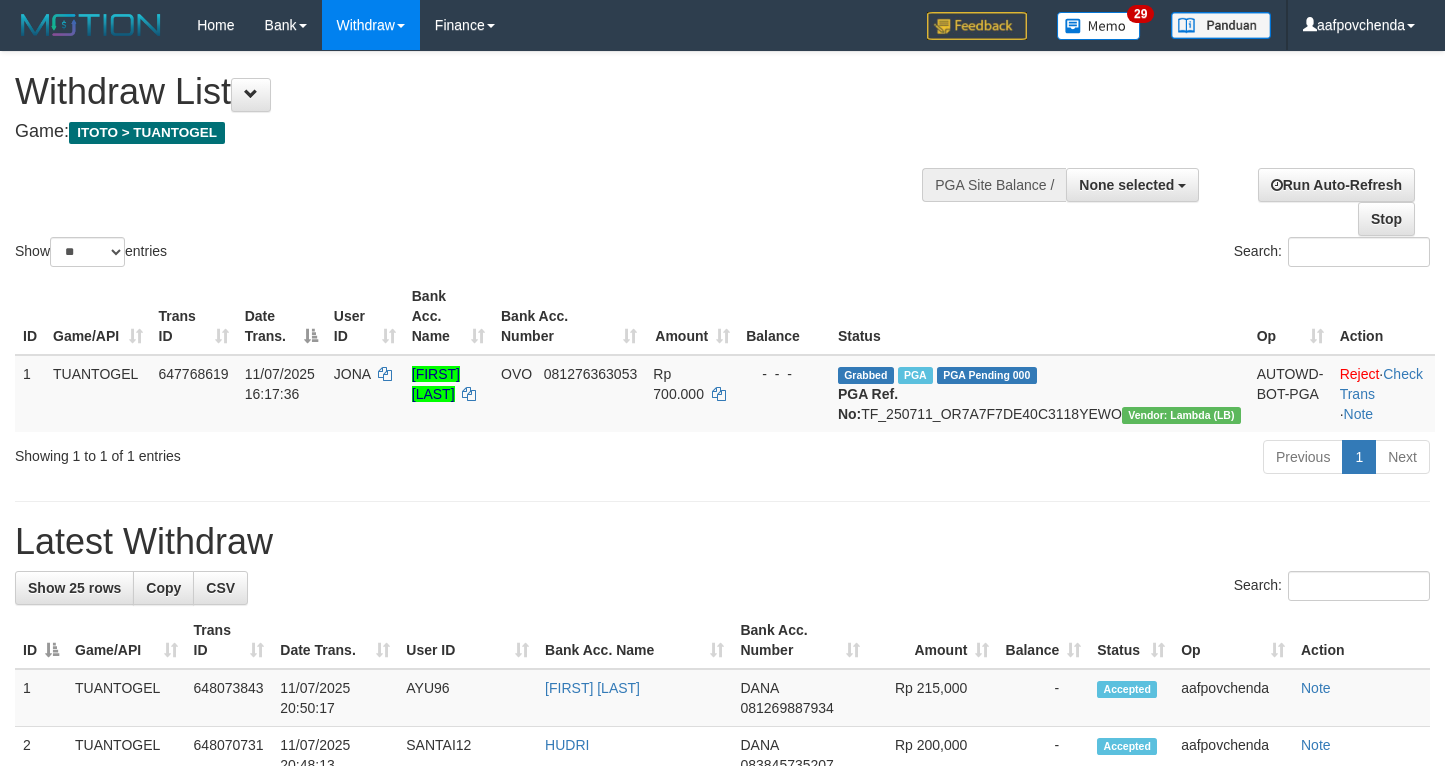 select 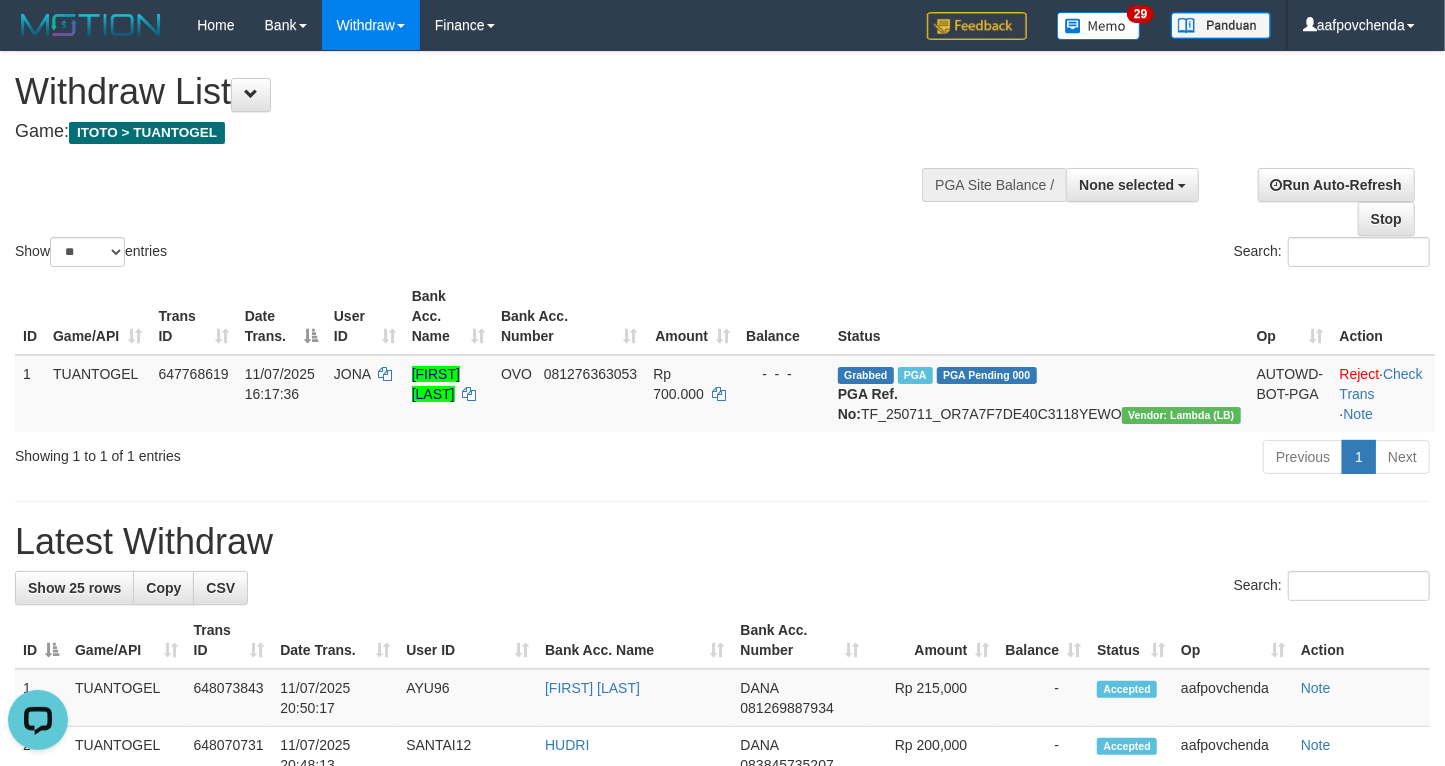 scroll, scrollTop: 0, scrollLeft: 0, axis: both 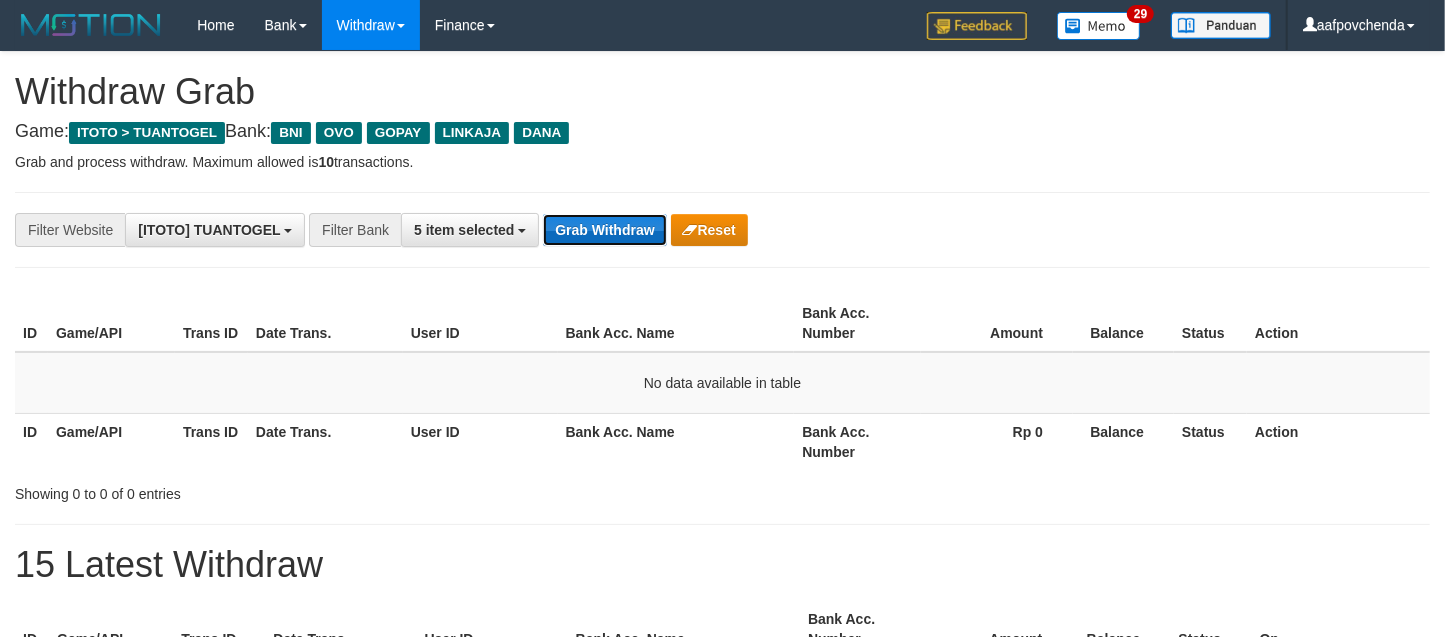 drag, startPoint x: 0, startPoint y: 0, endPoint x: 602, endPoint y: 218, distance: 640.2562 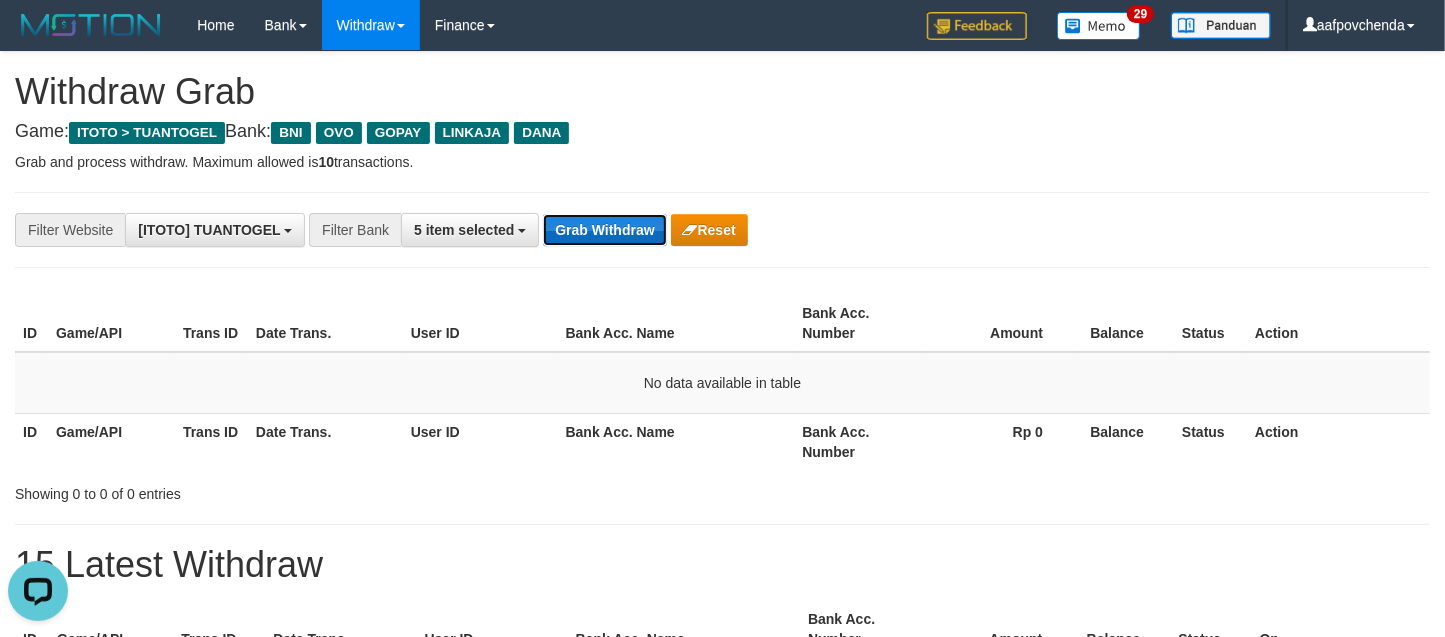 scroll, scrollTop: 0, scrollLeft: 0, axis: both 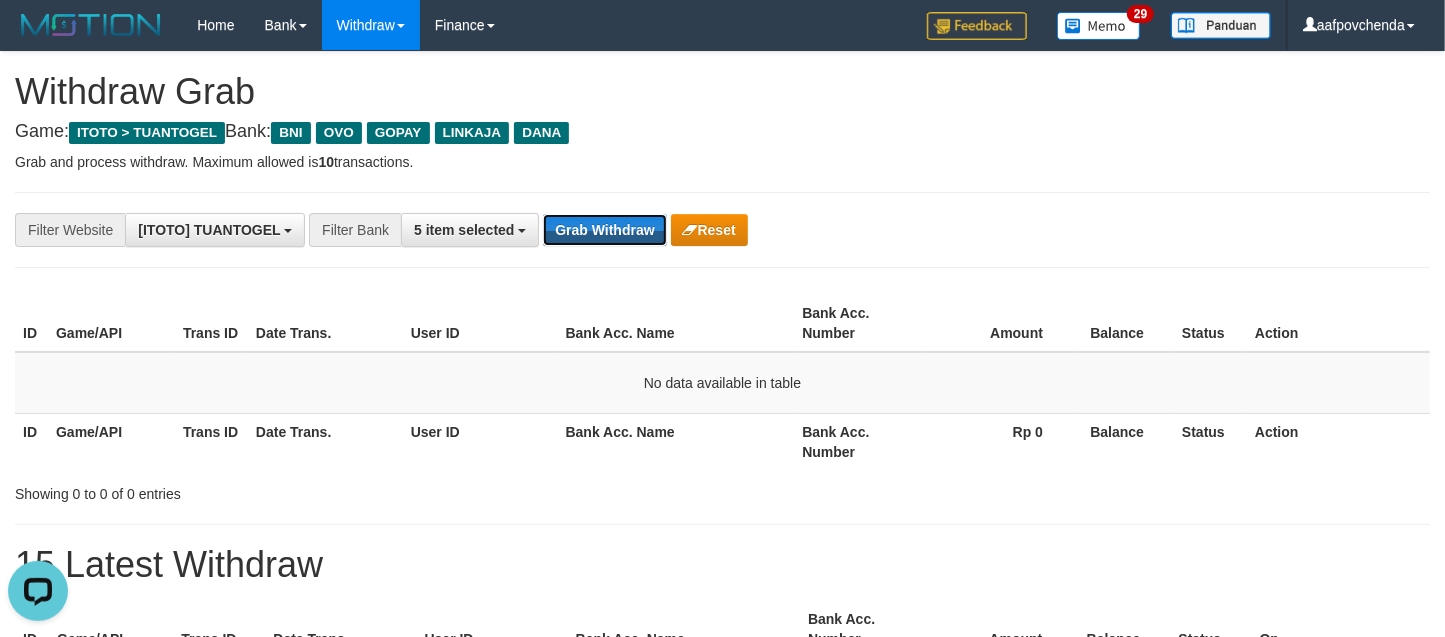 click on "Grab Withdraw" at bounding box center [604, 230] 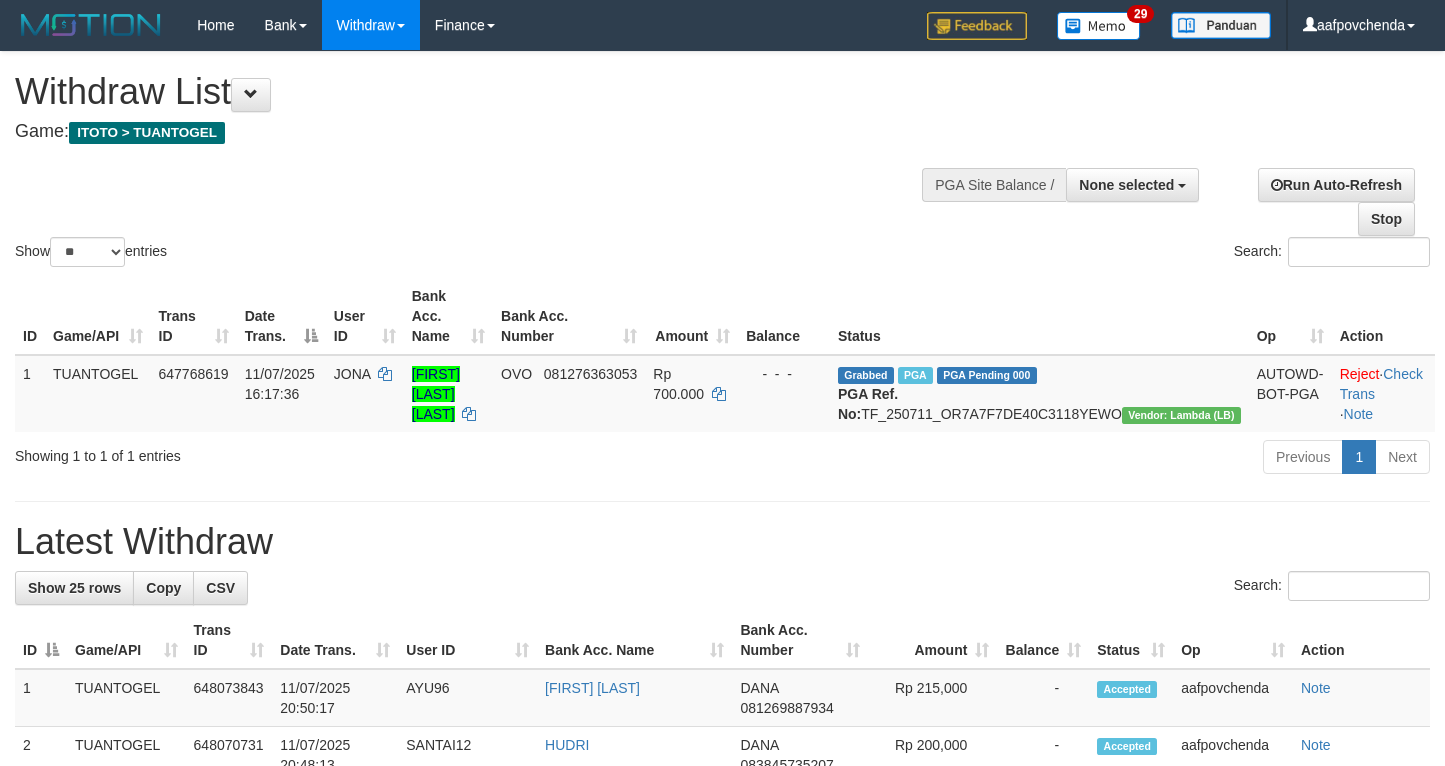 select 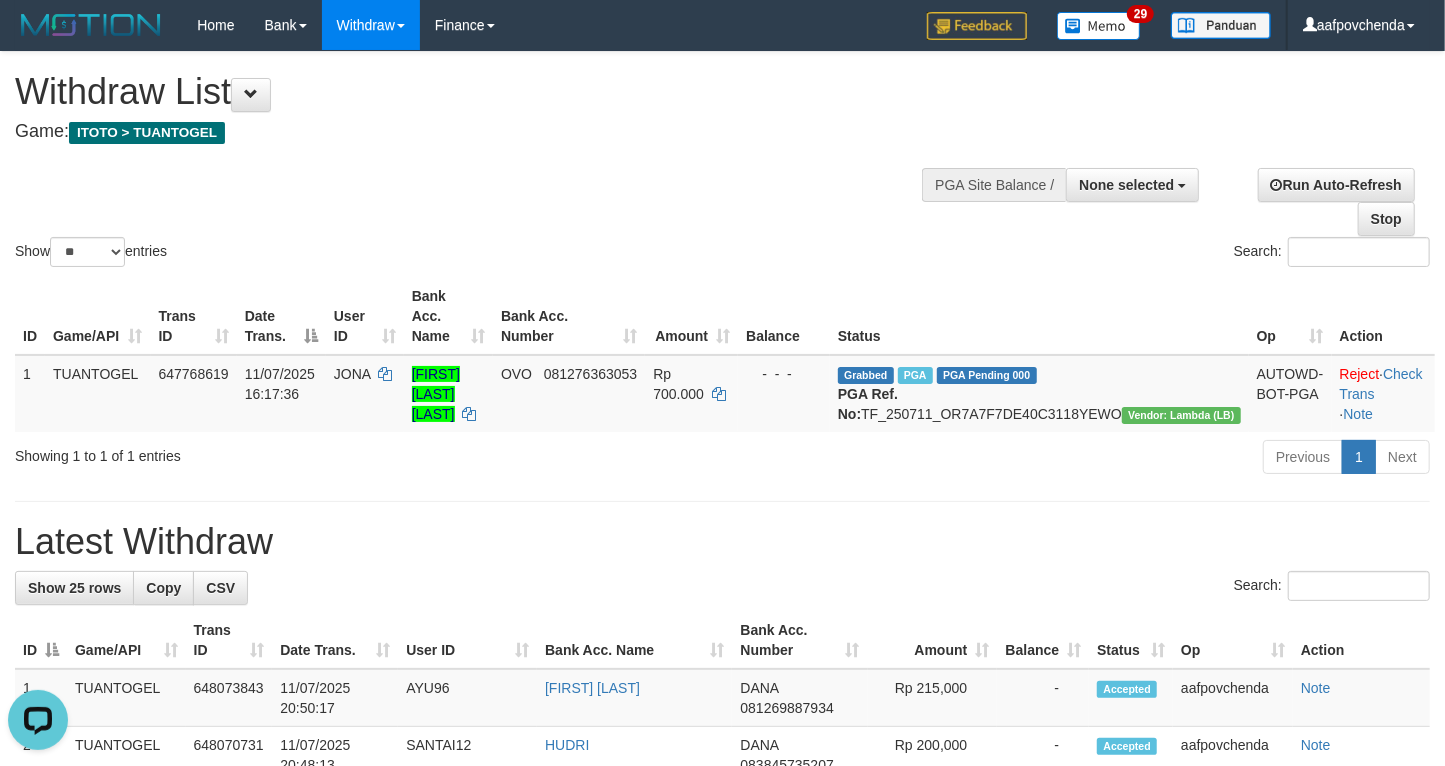 scroll, scrollTop: 0, scrollLeft: 0, axis: both 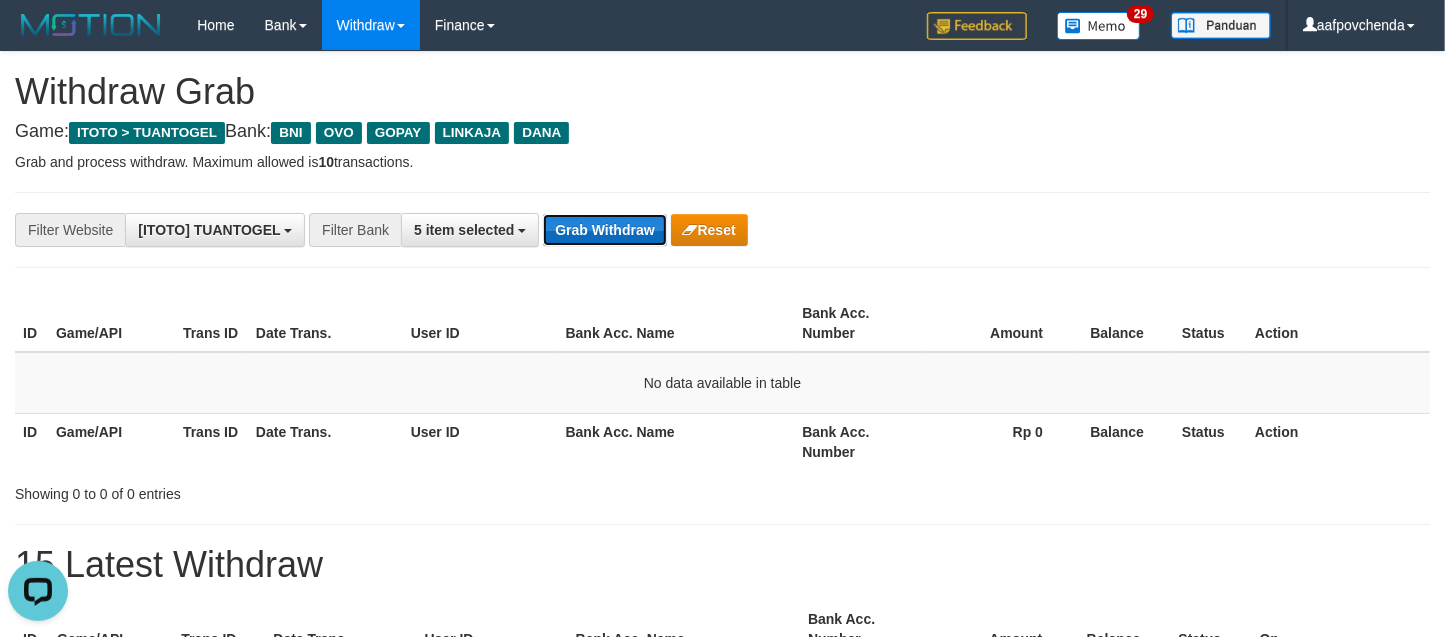 click on "Grab Withdraw" at bounding box center (604, 230) 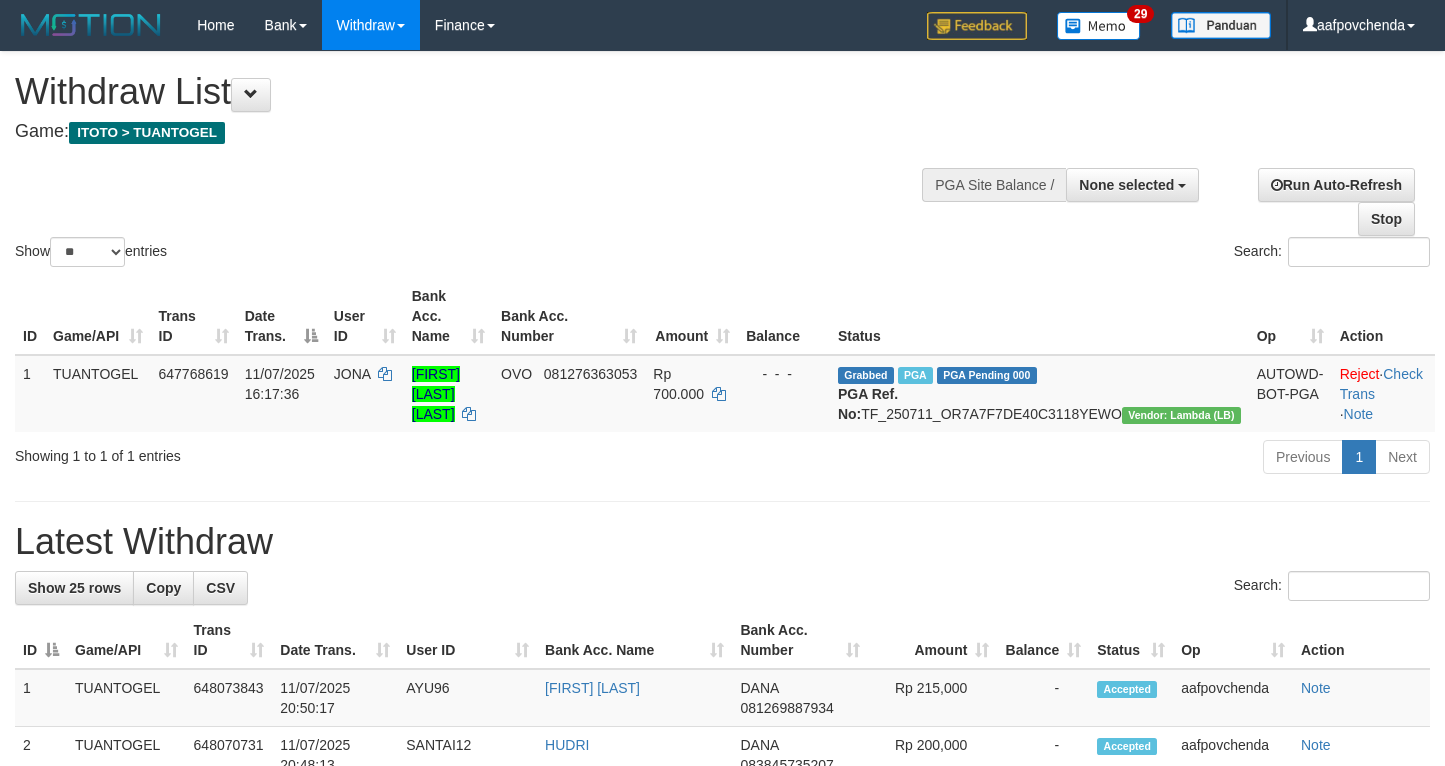 select 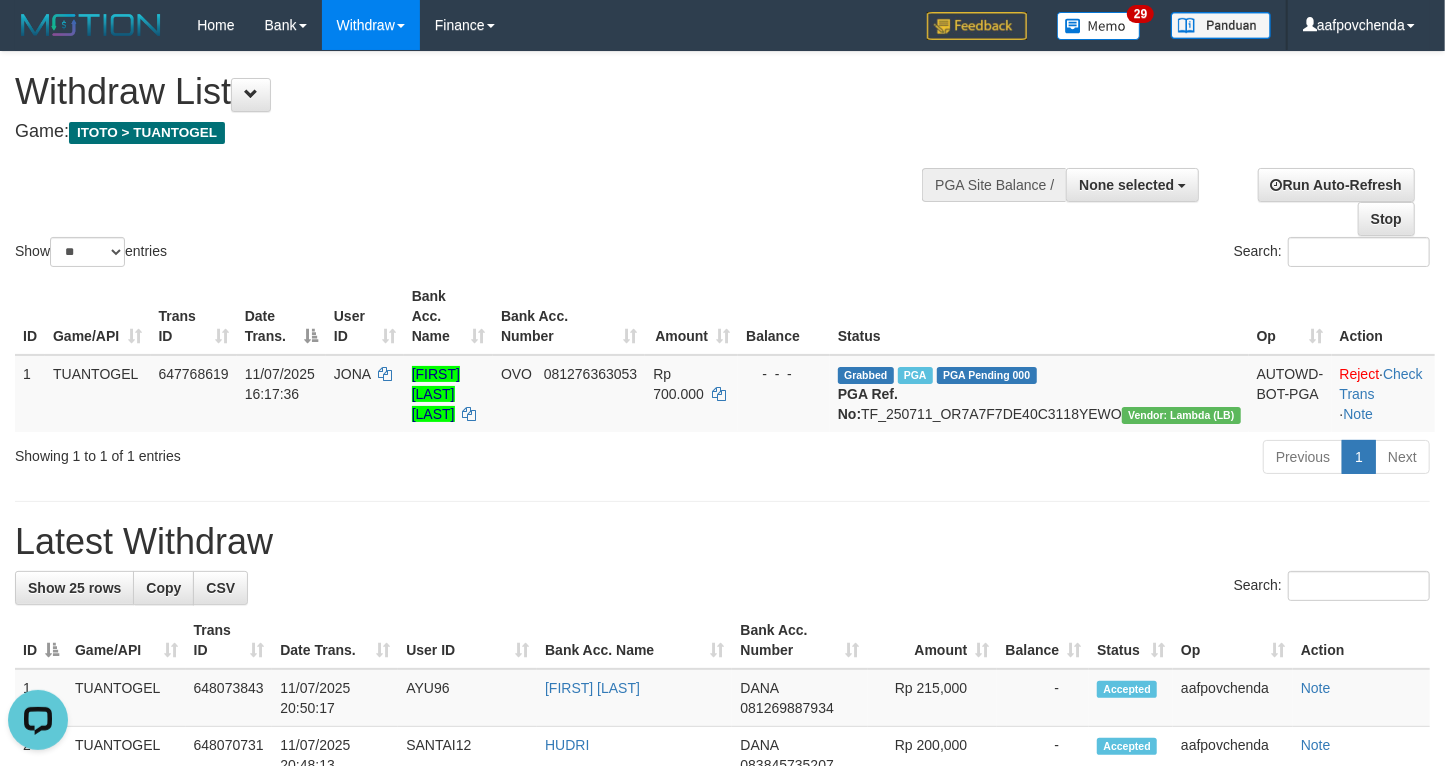 scroll, scrollTop: 0, scrollLeft: 0, axis: both 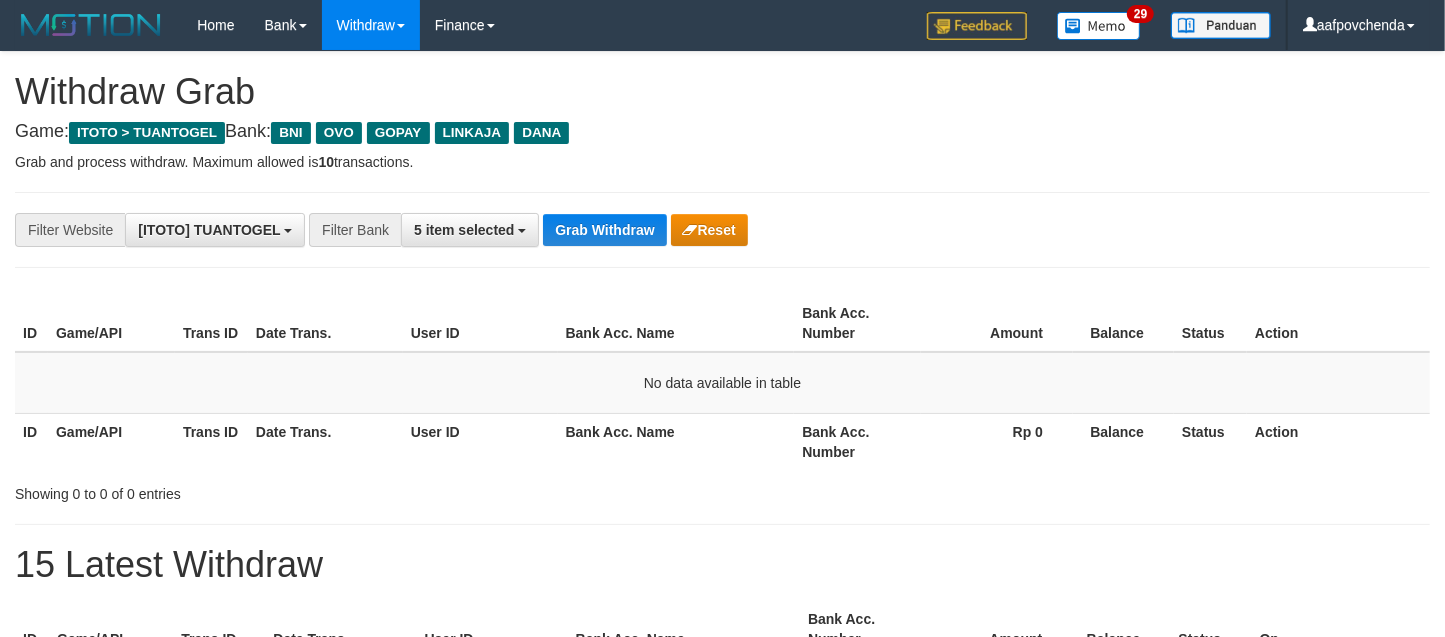 click on "Grab Withdraw" at bounding box center (604, 230) 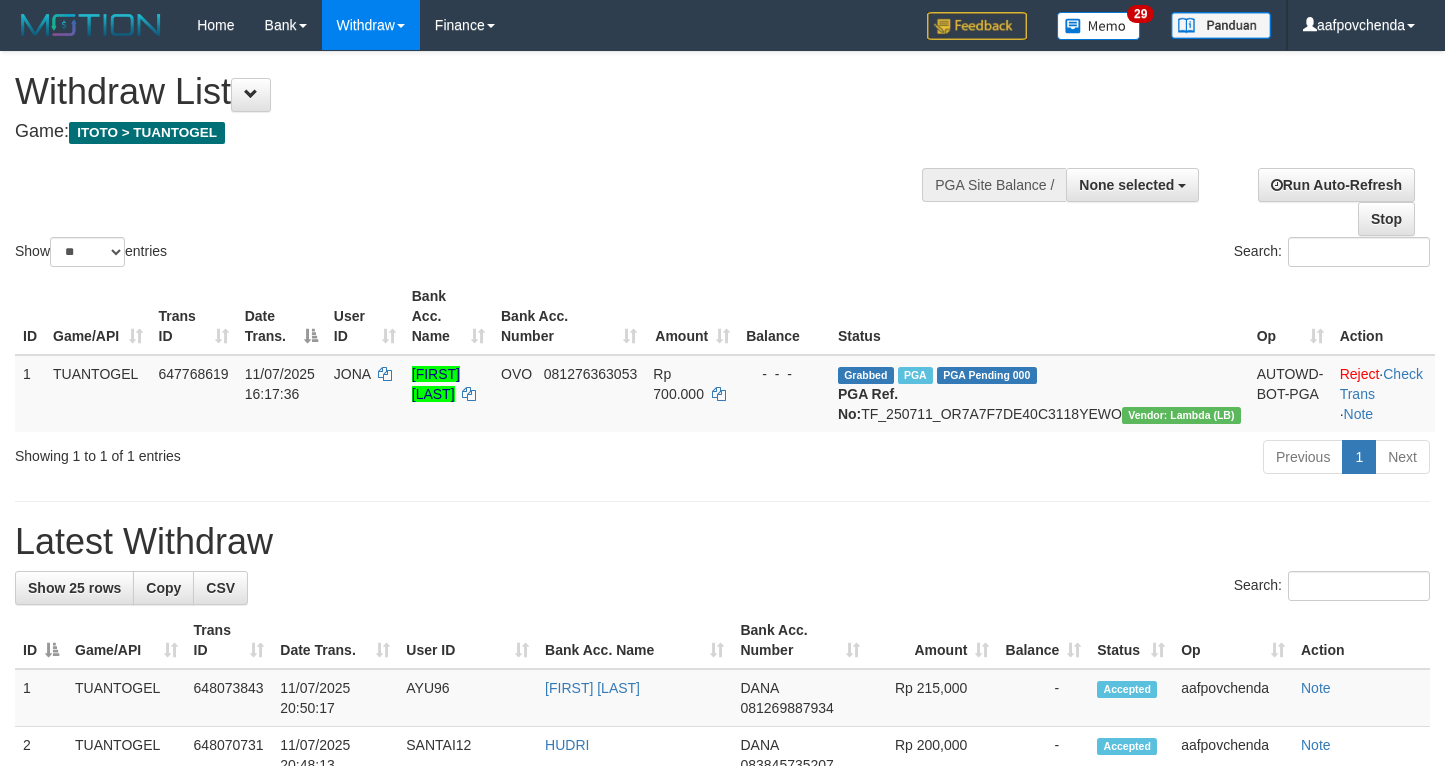 select 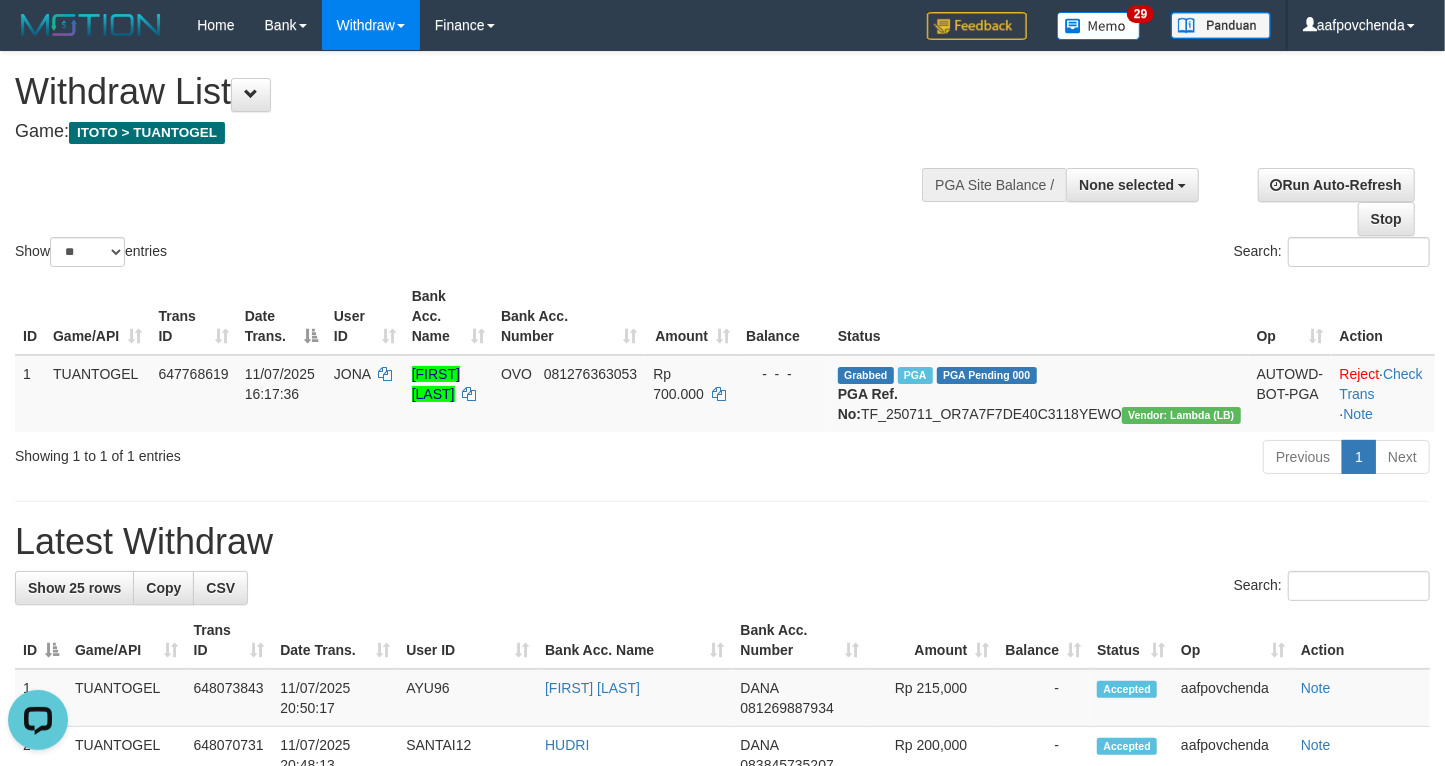 scroll, scrollTop: 0, scrollLeft: 0, axis: both 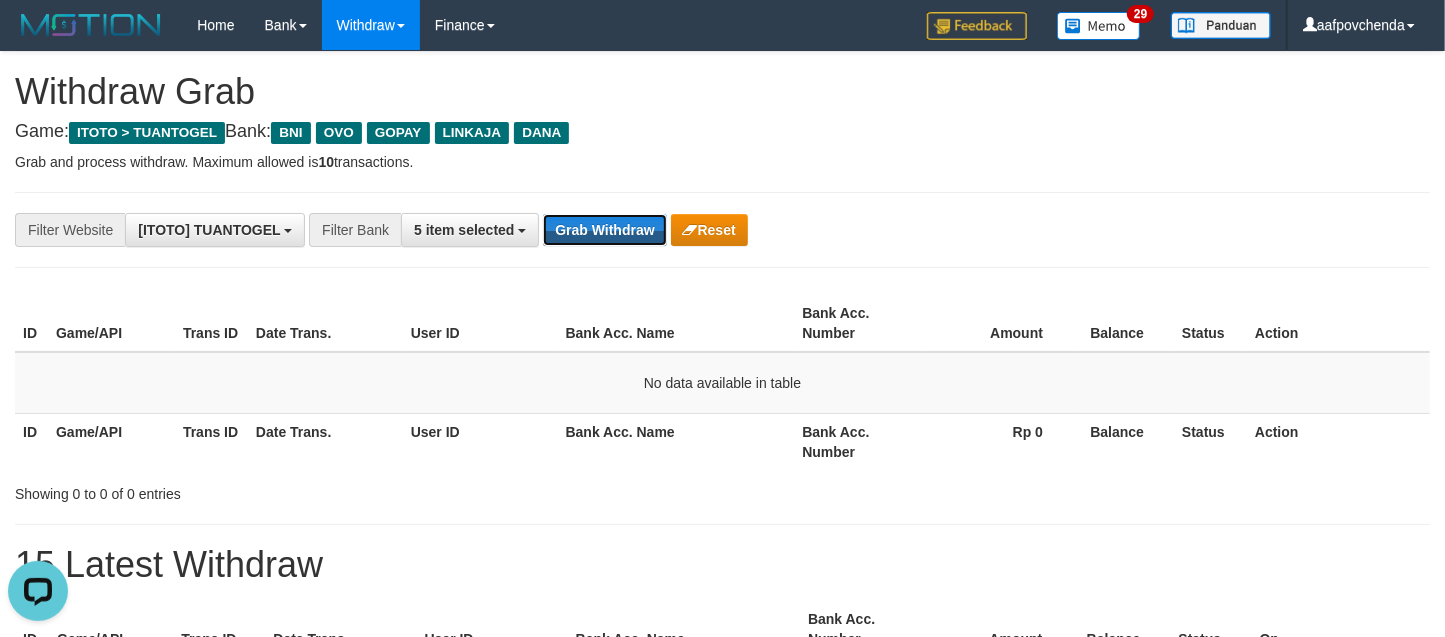 click on "Grab Withdraw" at bounding box center [604, 230] 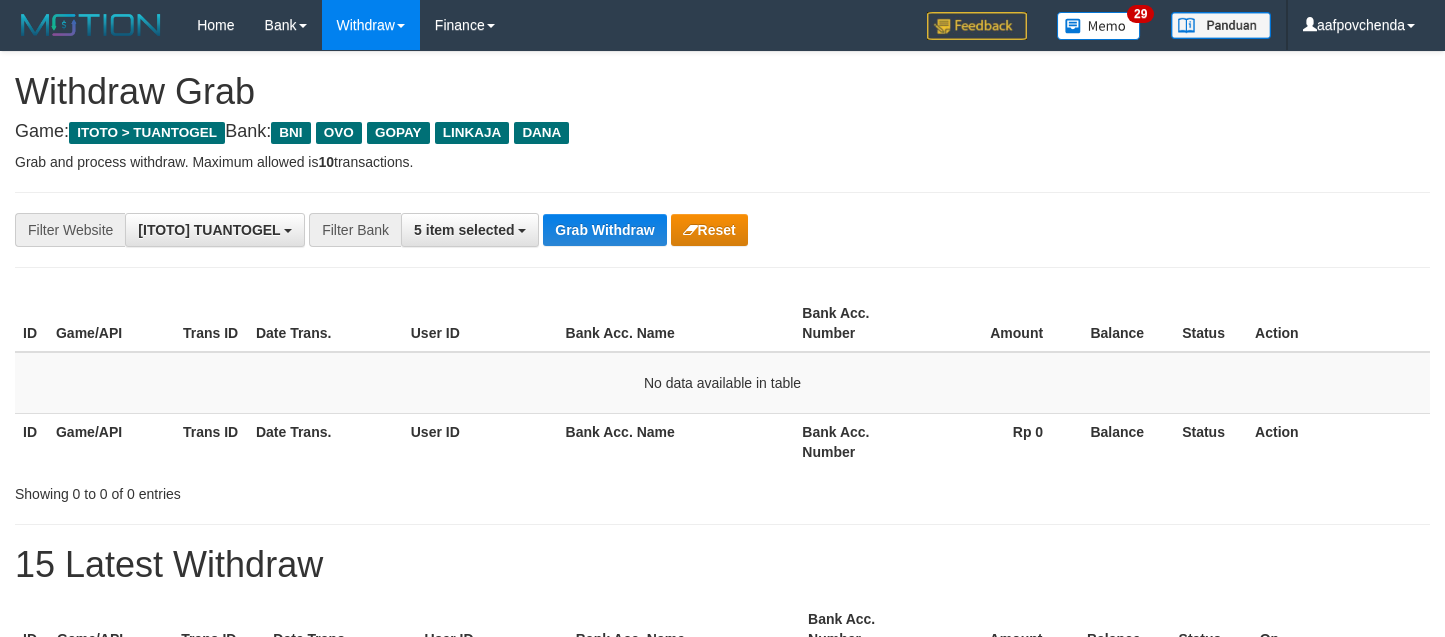 scroll, scrollTop: 0, scrollLeft: 0, axis: both 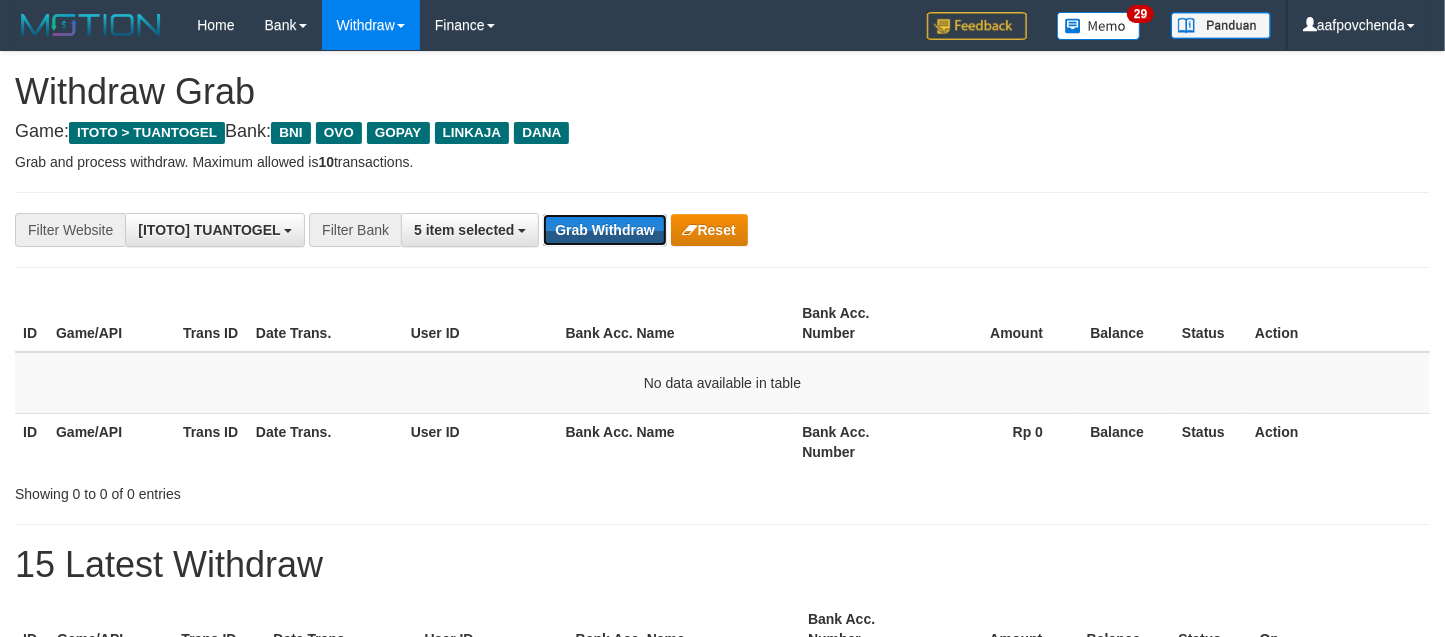 click on "Grab Withdraw" at bounding box center (604, 230) 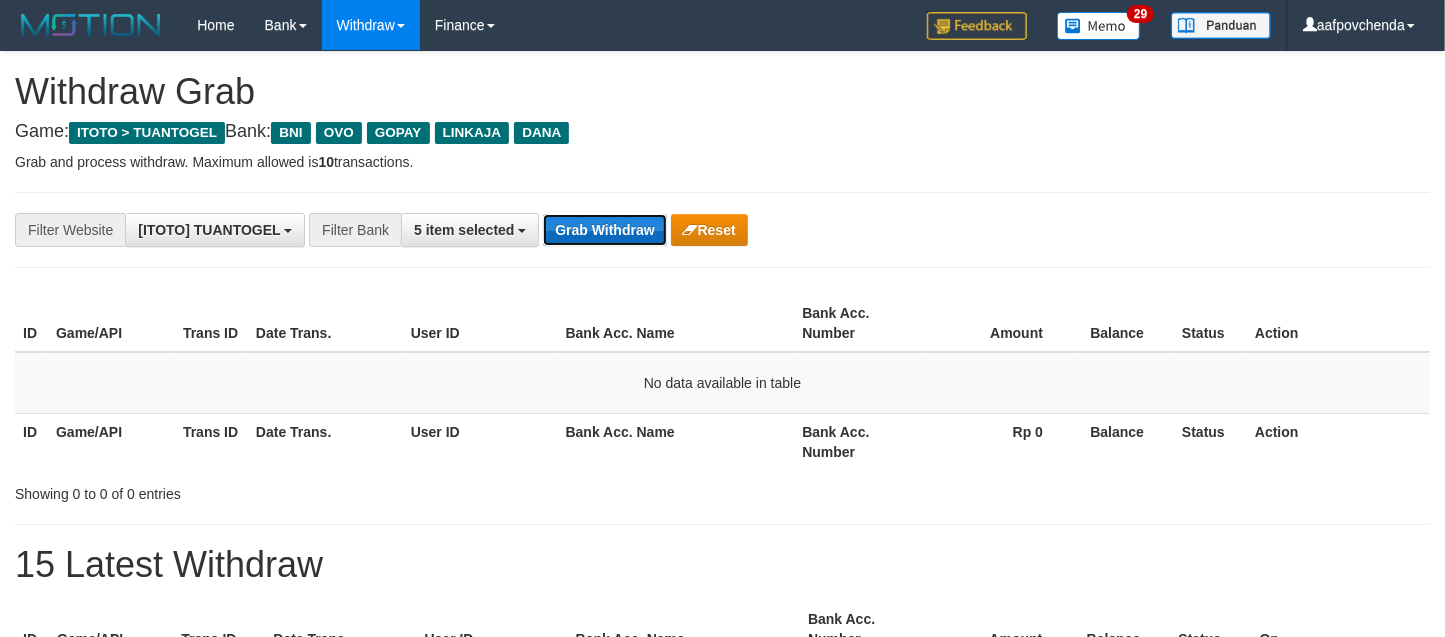 drag, startPoint x: 0, startPoint y: 0, endPoint x: 602, endPoint y: 218, distance: 640.2562 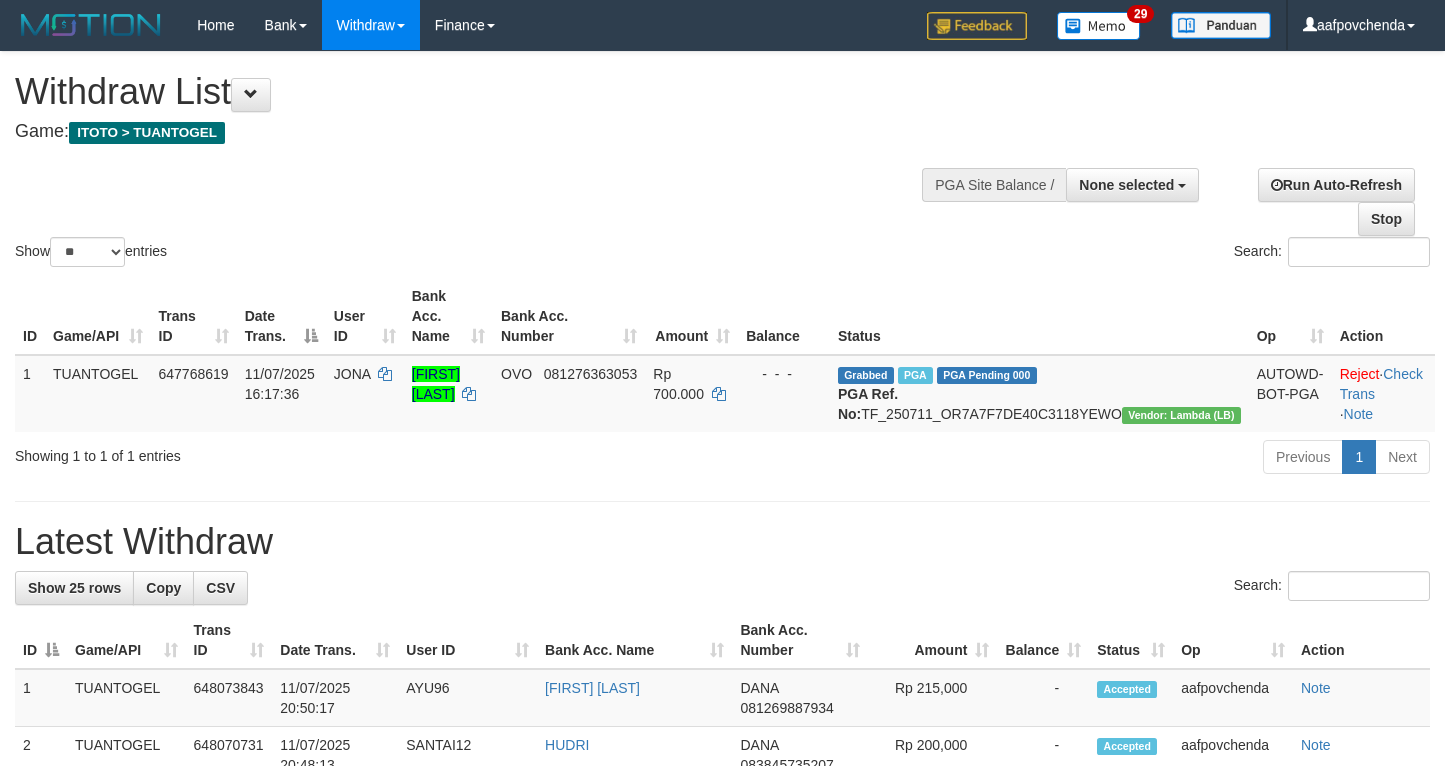 select 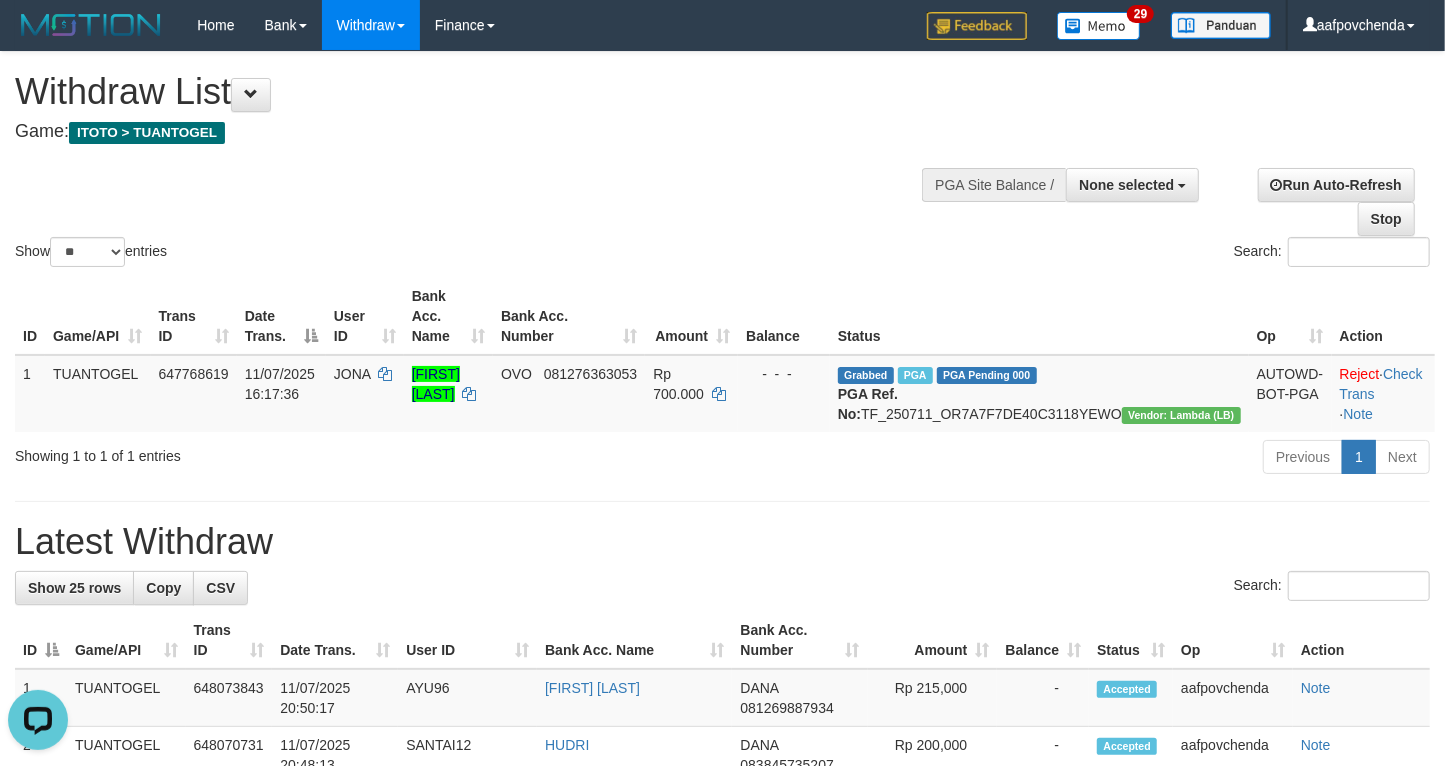 scroll, scrollTop: 0, scrollLeft: 0, axis: both 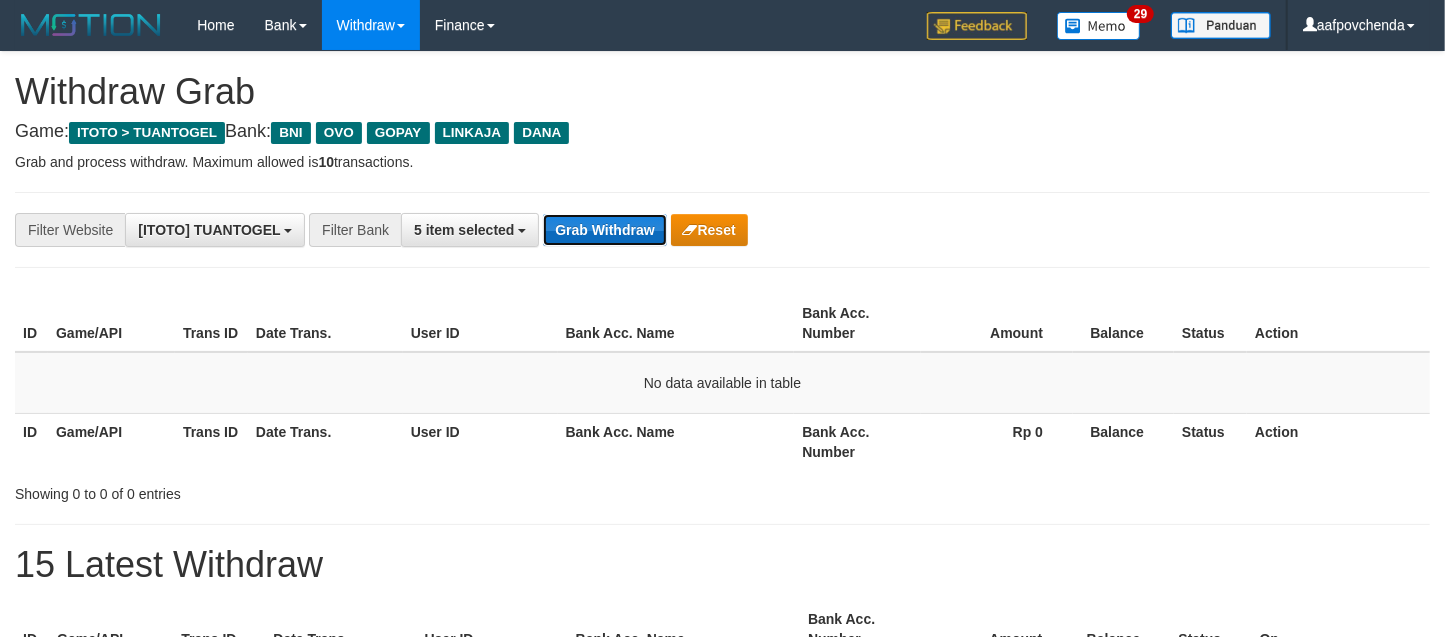 drag, startPoint x: 0, startPoint y: 0, endPoint x: 602, endPoint y: 218, distance: 640.2562 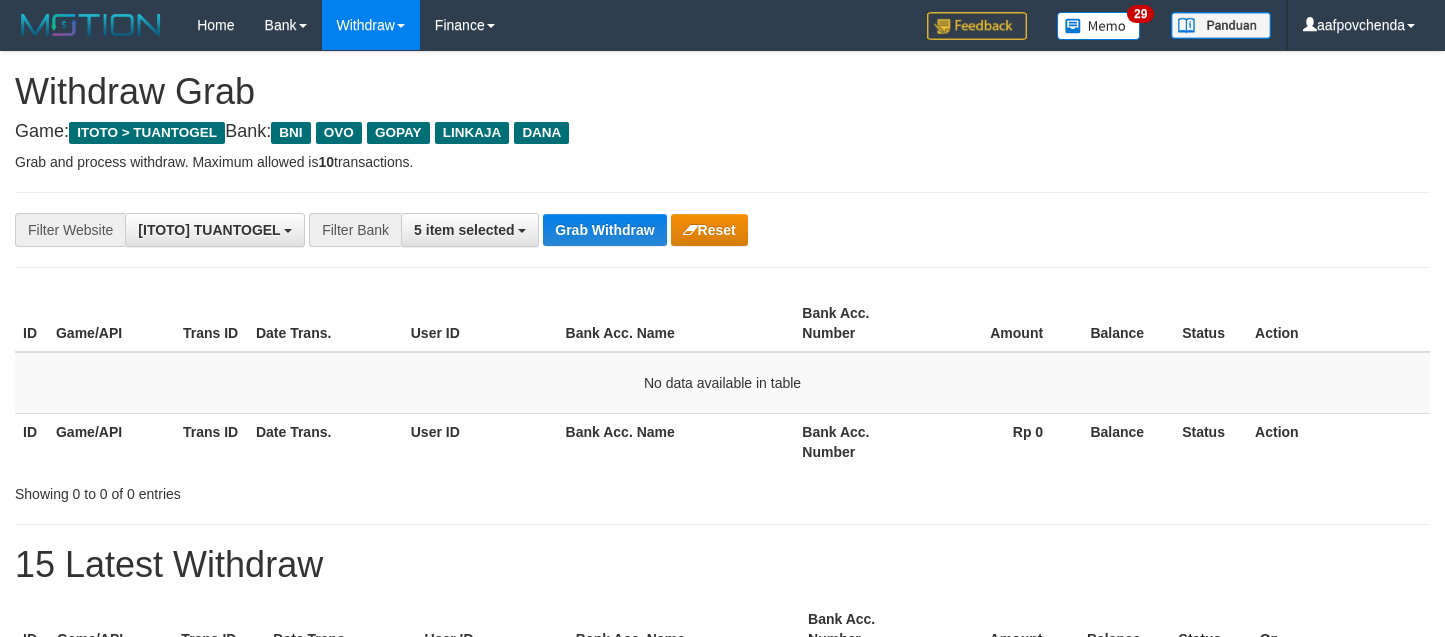 scroll, scrollTop: 0, scrollLeft: 0, axis: both 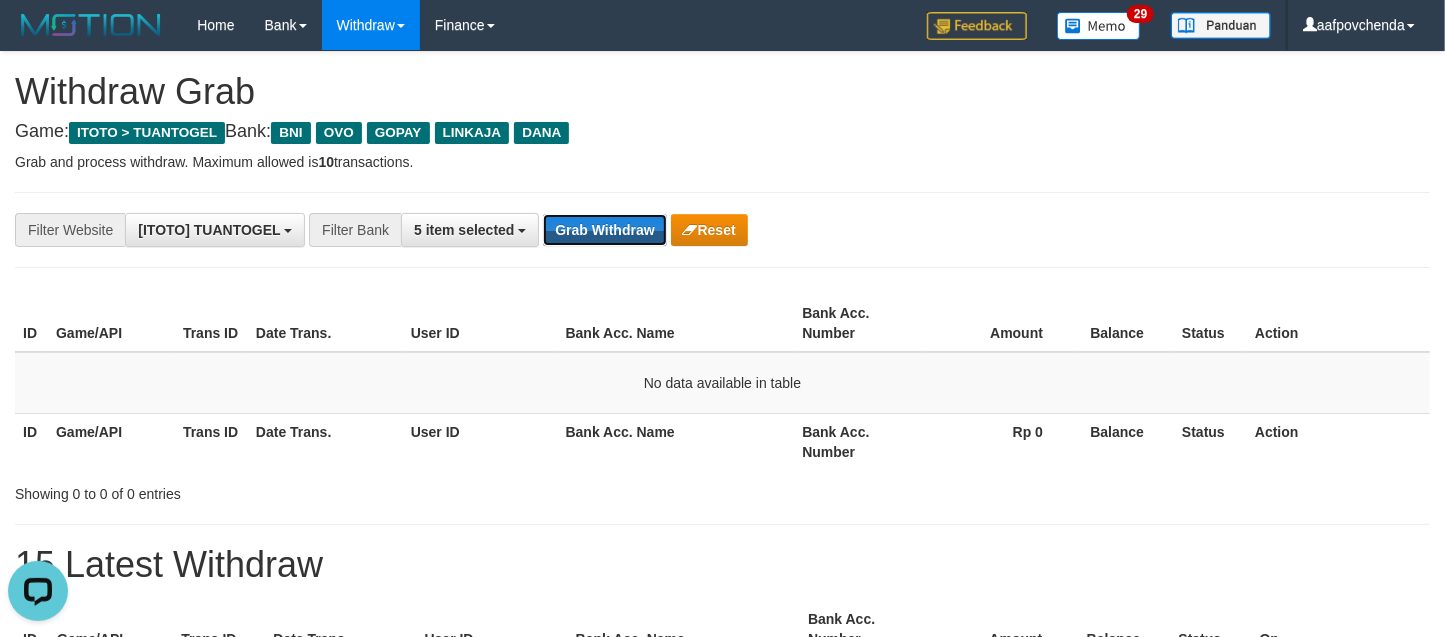 click on "Grab Withdraw" at bounding box center (604, 230) 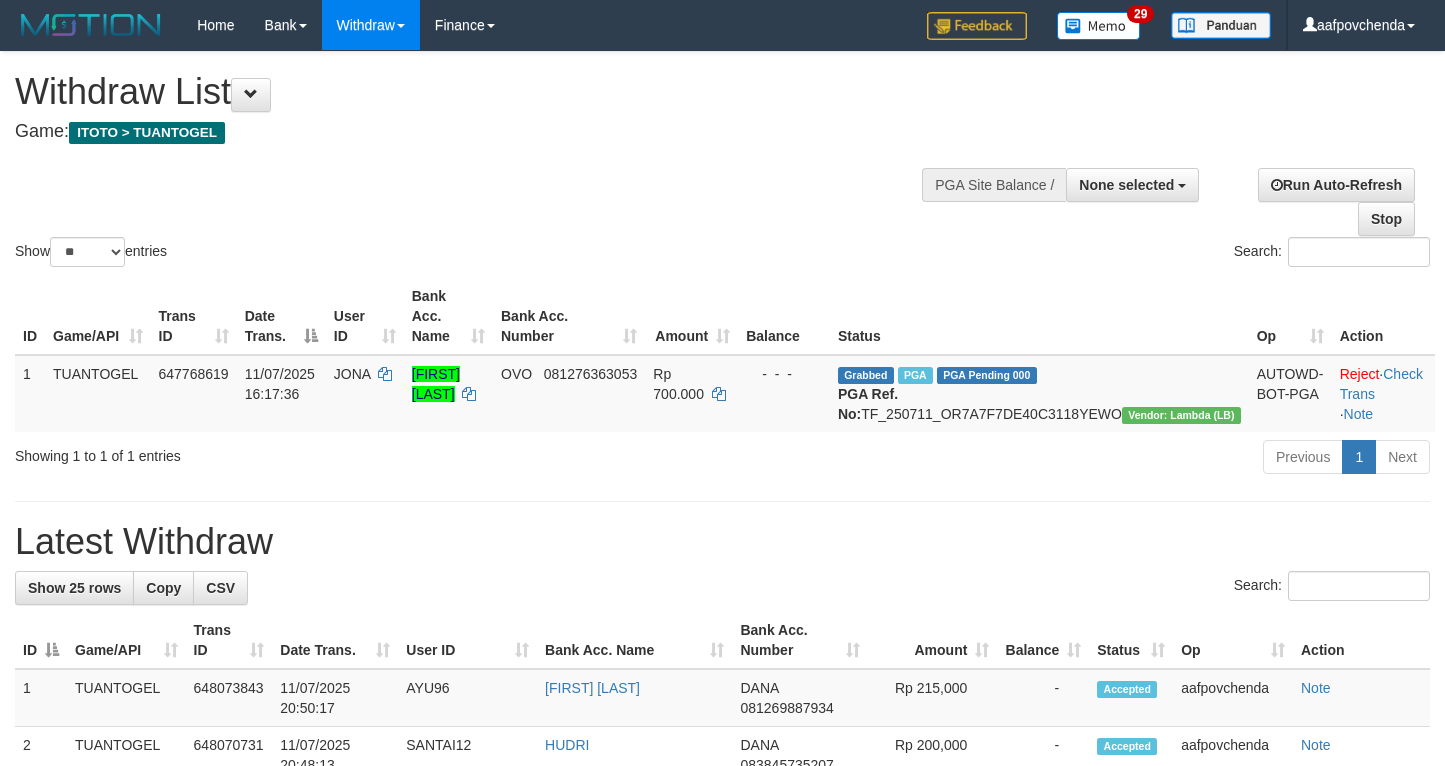 select 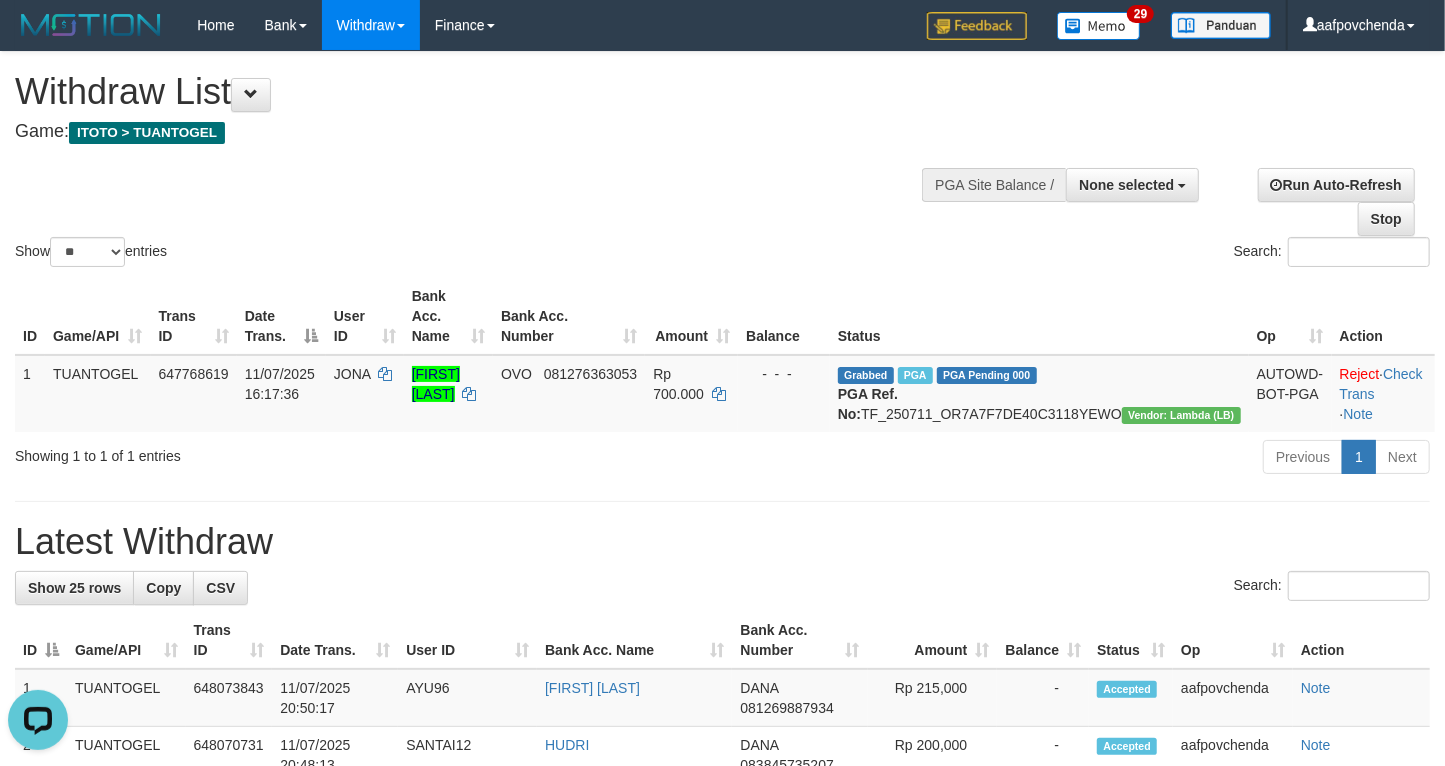 scroll, scrollTop: 0, scrollLeft: 0, axis: both 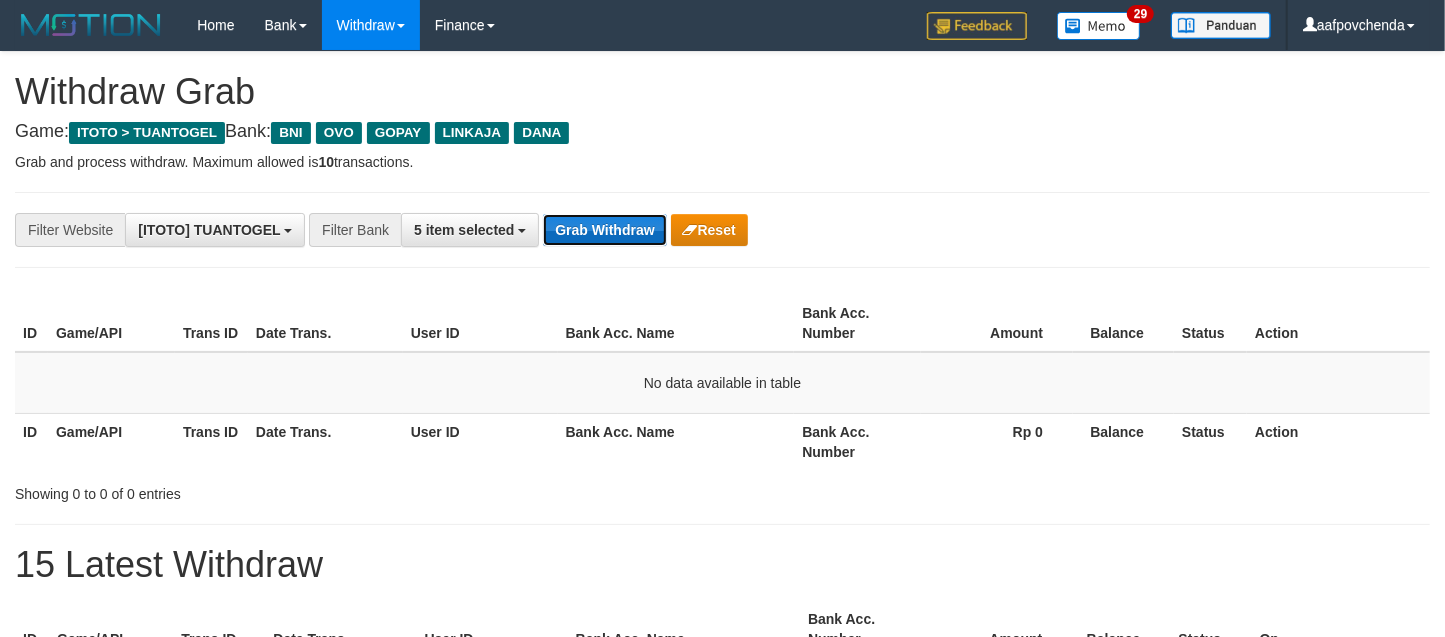 click on "Grab Withdraw" at bounding box center [604, 230] 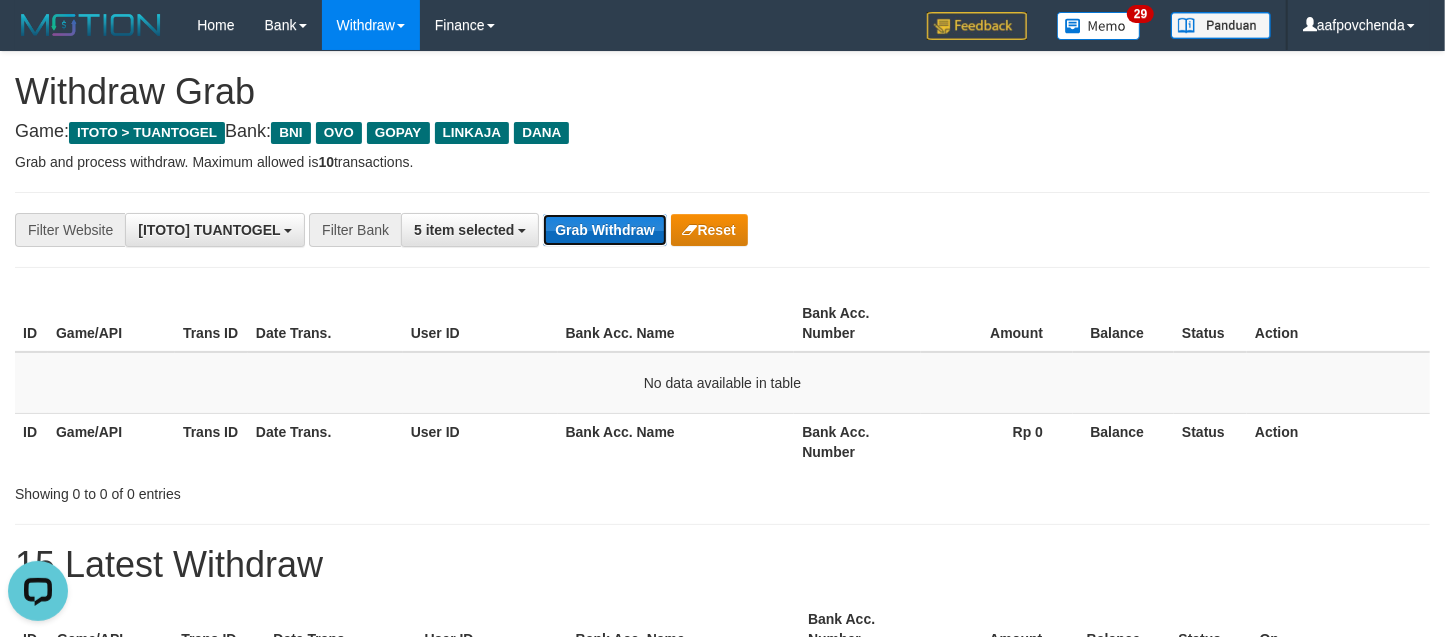 scroll, scrollTop: 0, scrollLeft: 0, axis: both 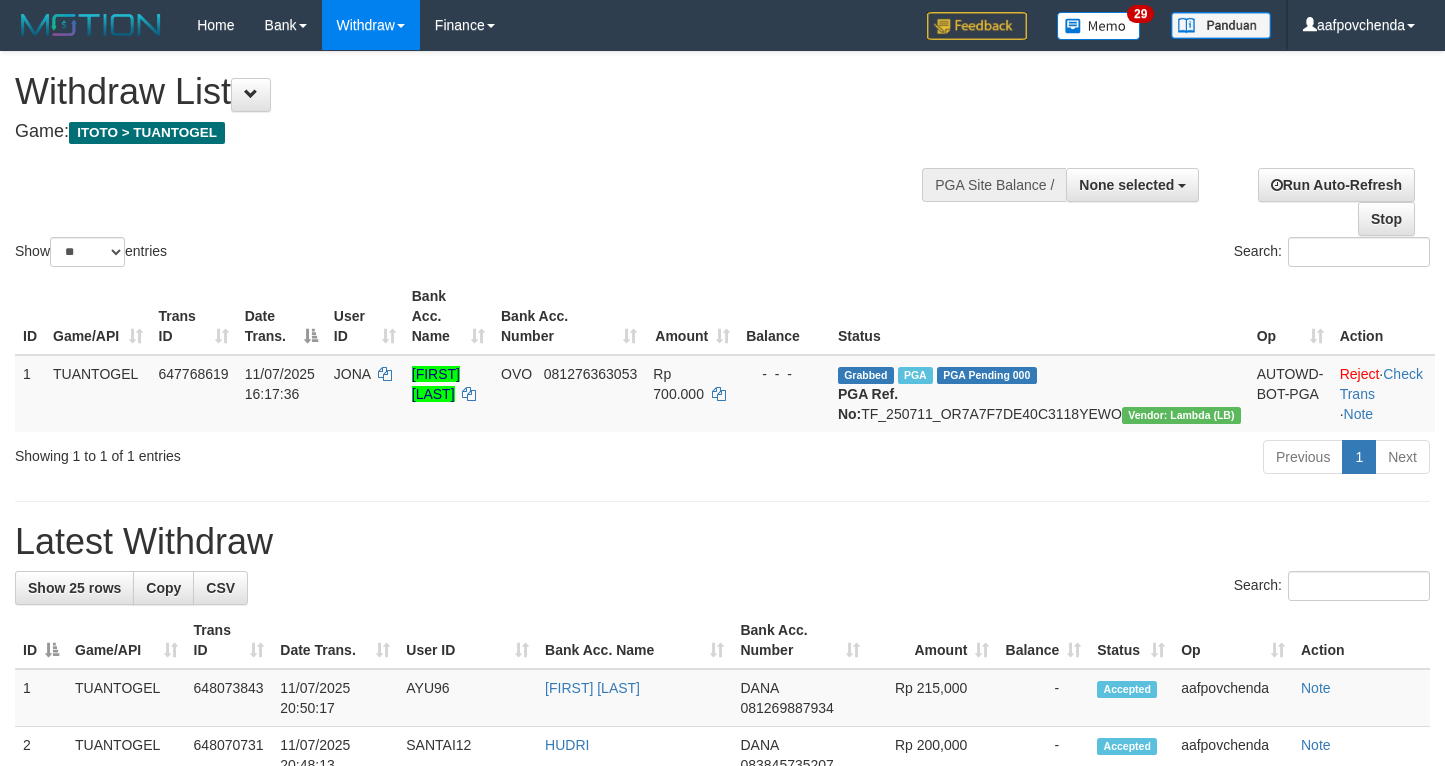select 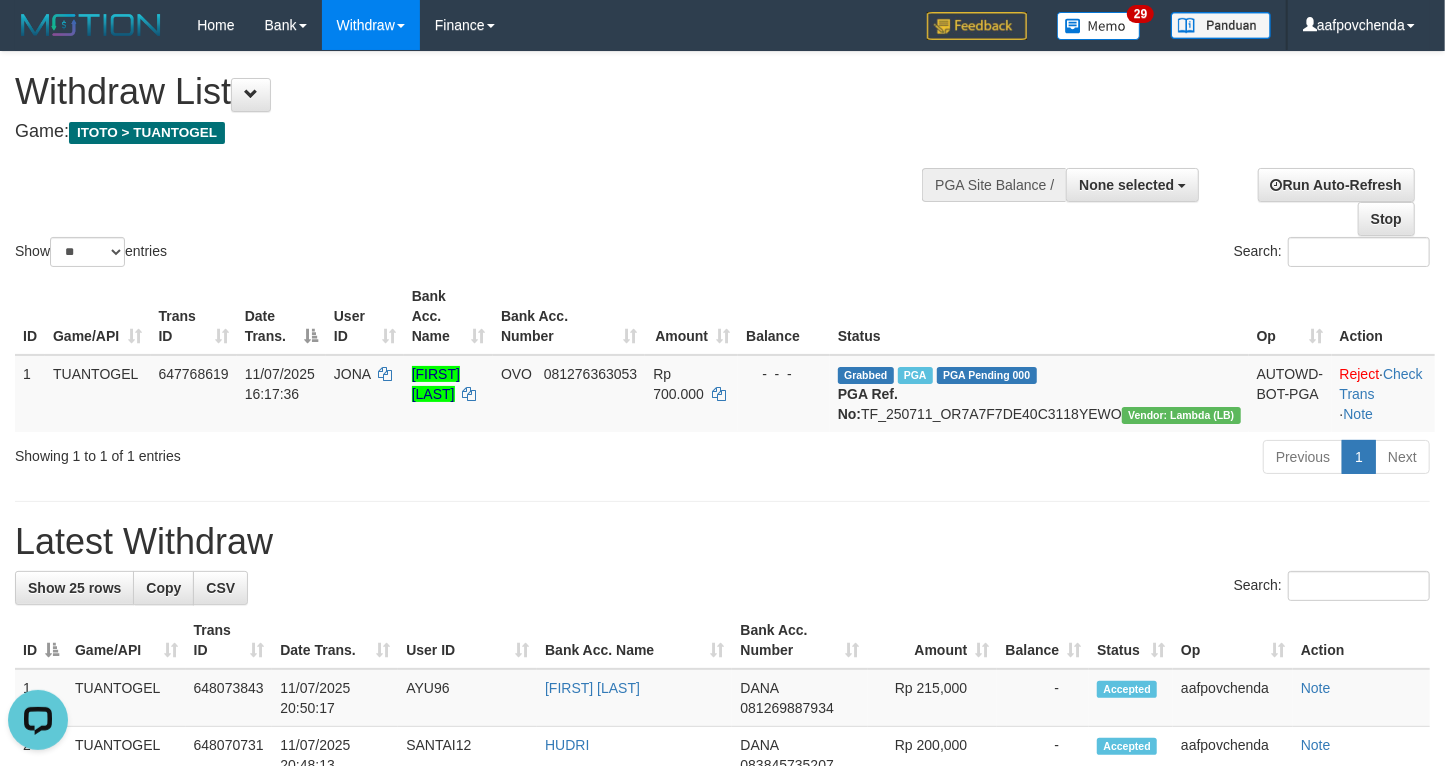 scroll, scrollTop: 0, scrollLeft: 0, axis: both 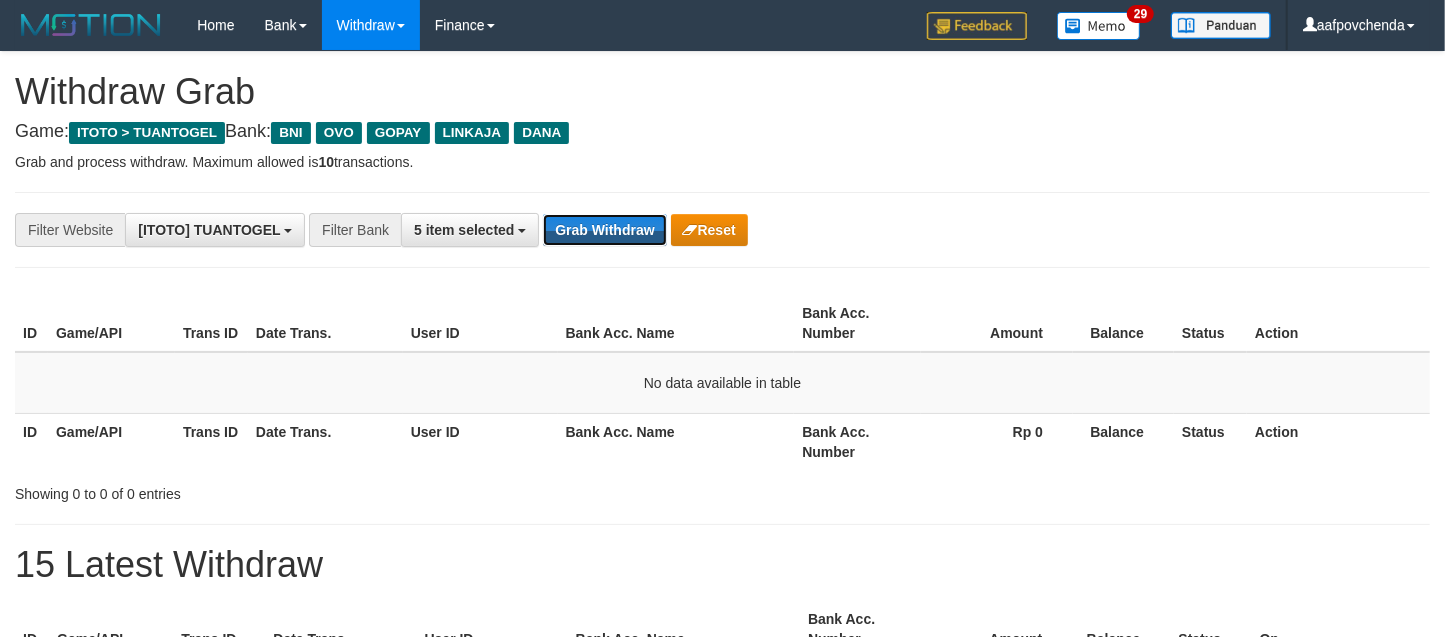 click on "Grab Withdraw" at bounding box center (604, 230) 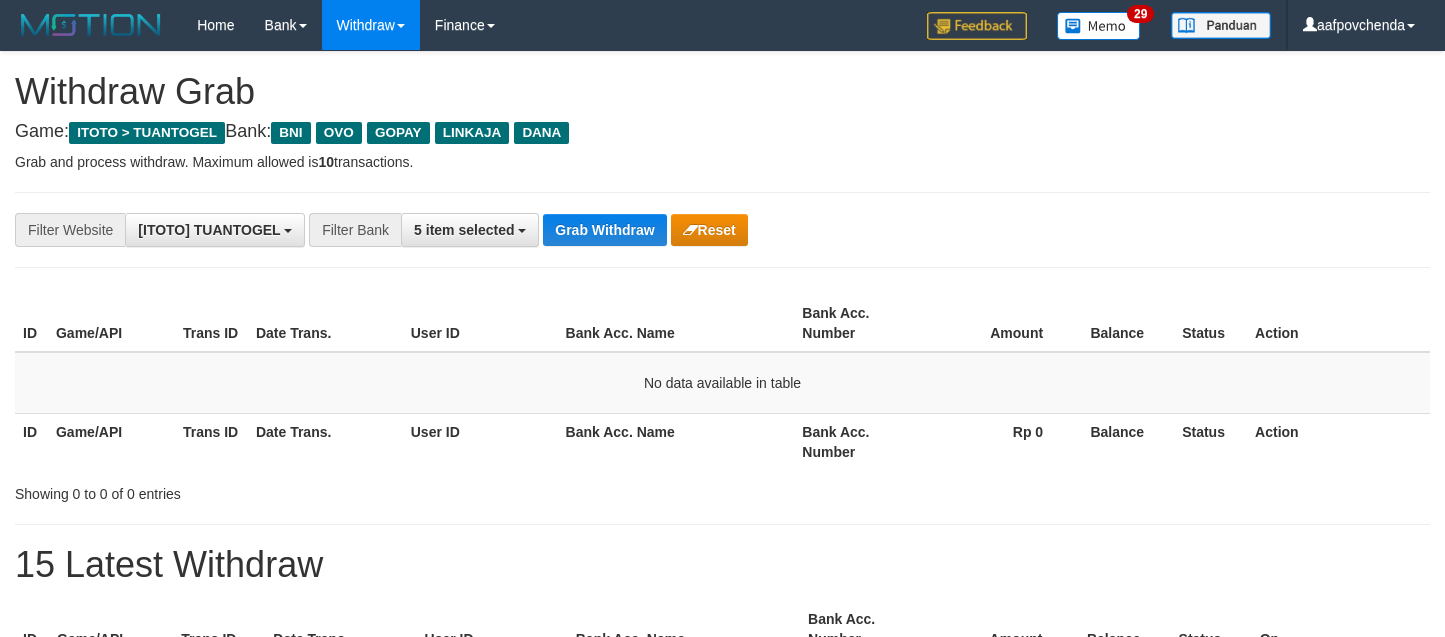 scroll, scrollTop: 0, scrollLeft: 0, axis: both 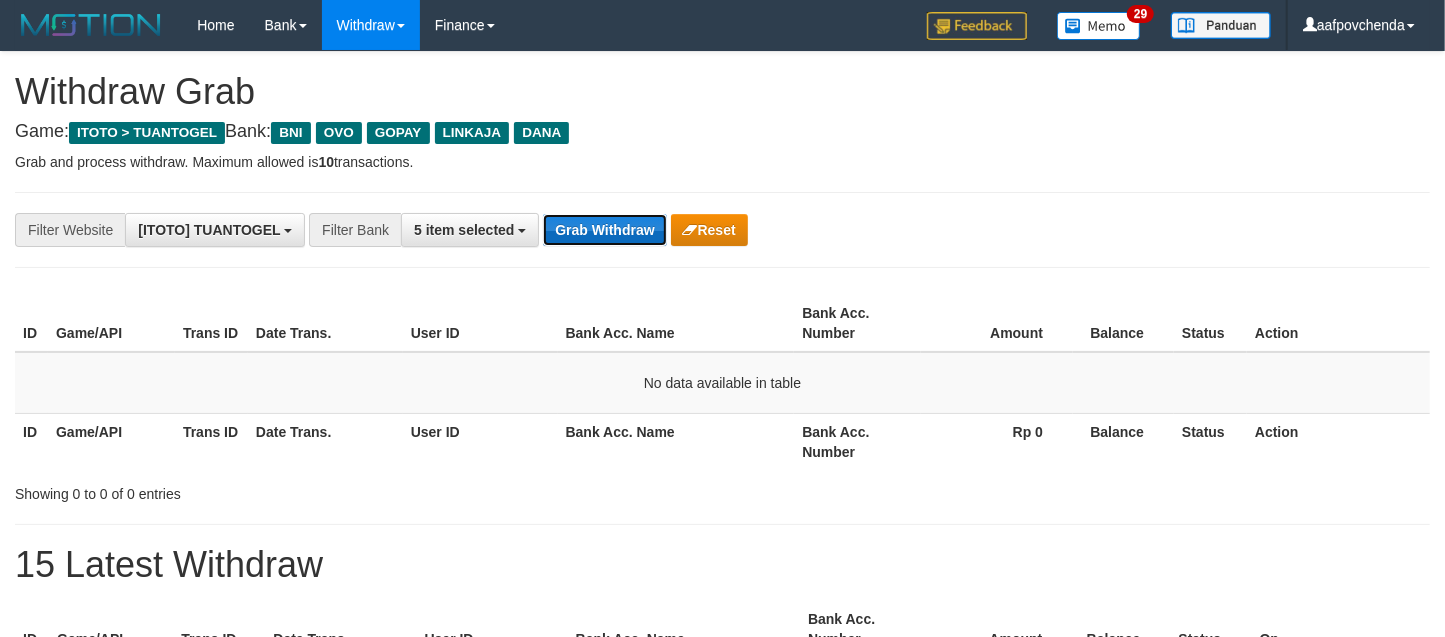 click on "Grab Withdraw" at bounding box center [604, 230] 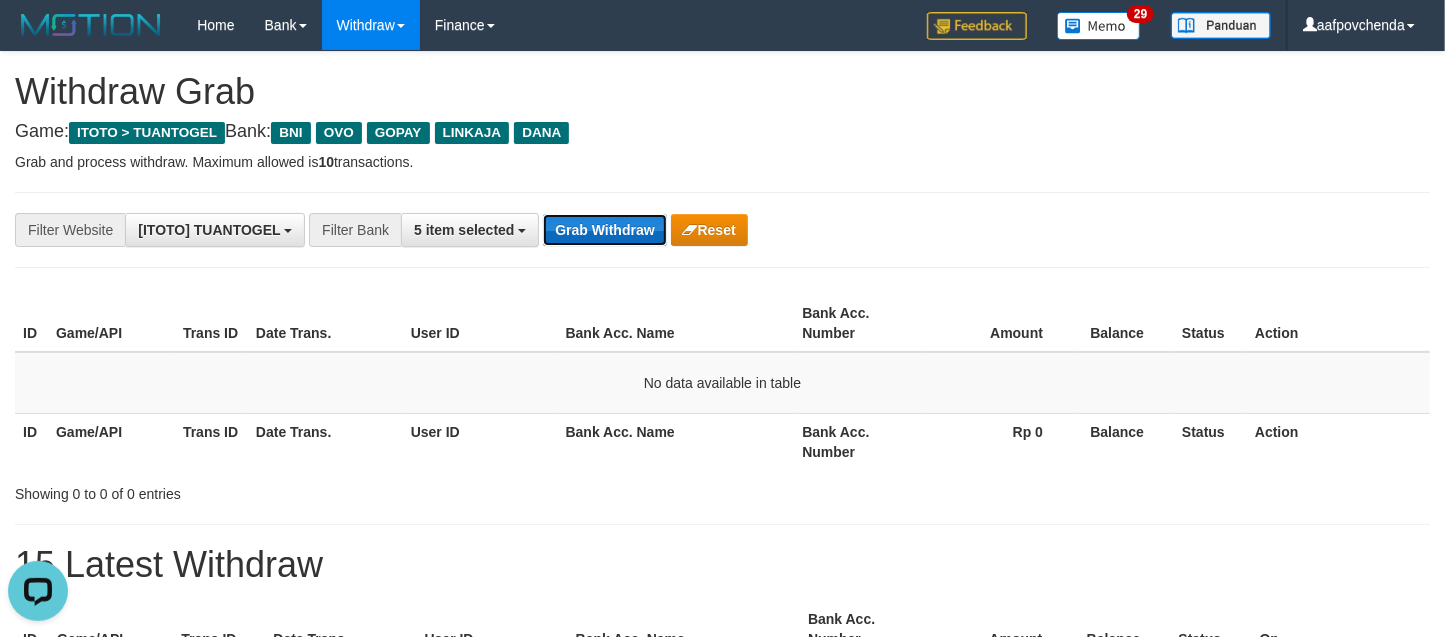 scroll, scrollTop: 0, scrollLeft: 0, axis: both 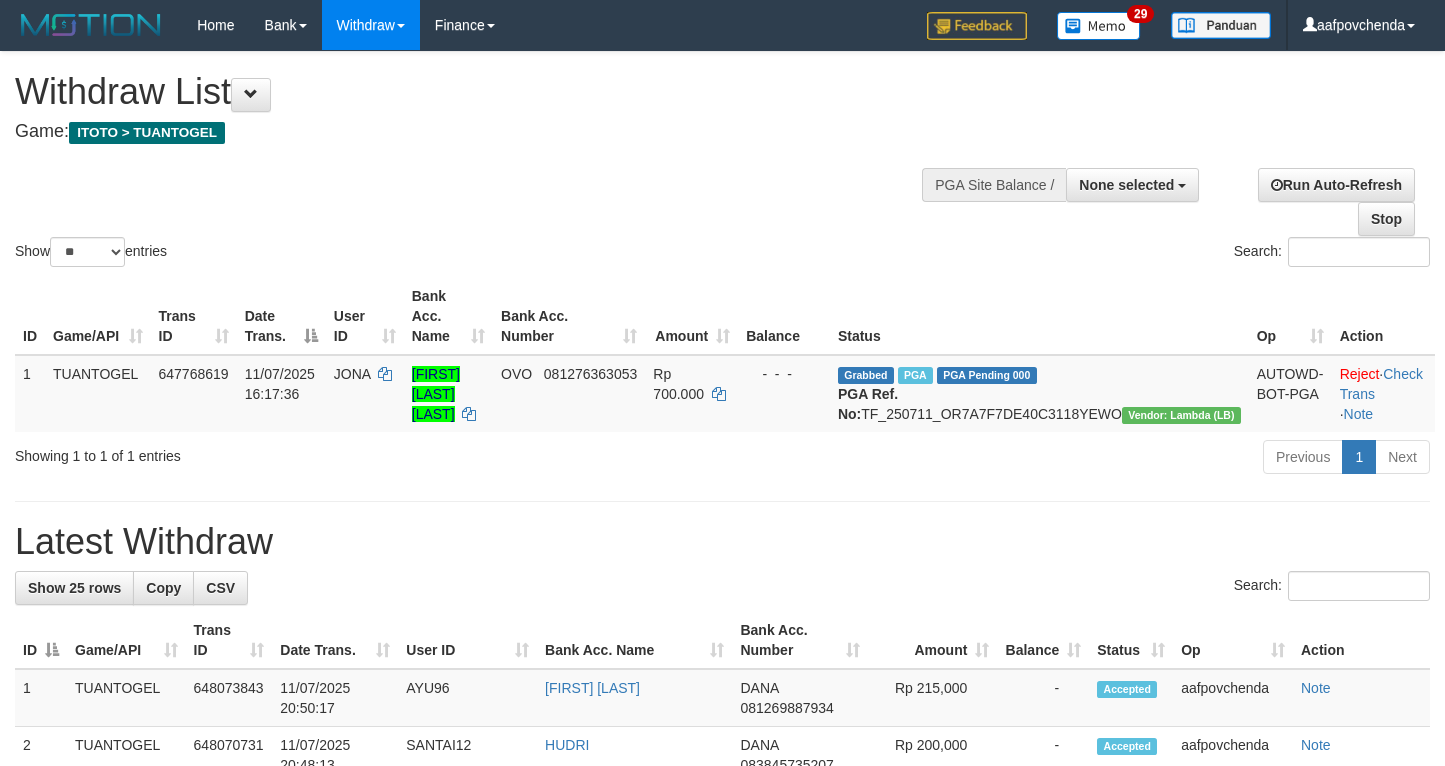 select 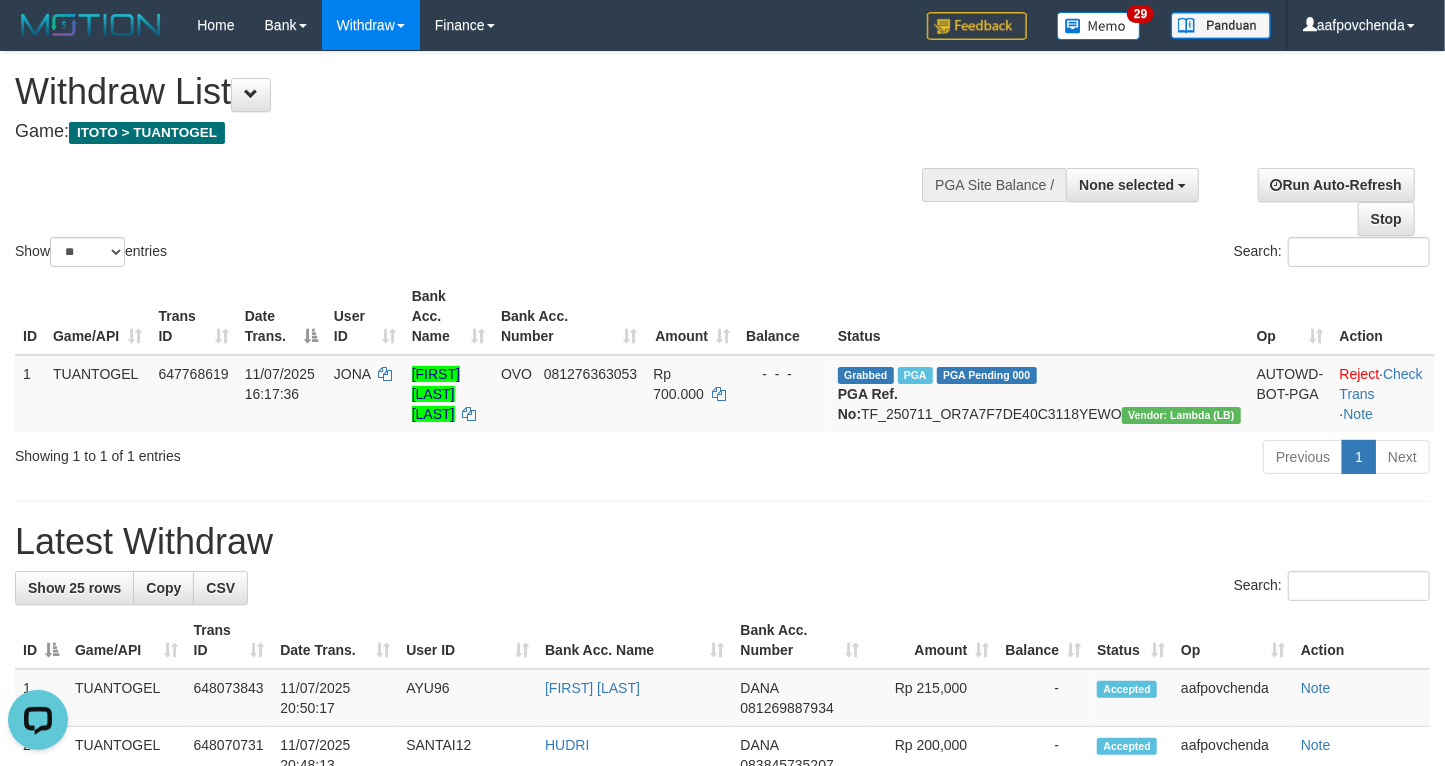 scroll, scrollTop: 0, scrollLeft: 0, axis: both 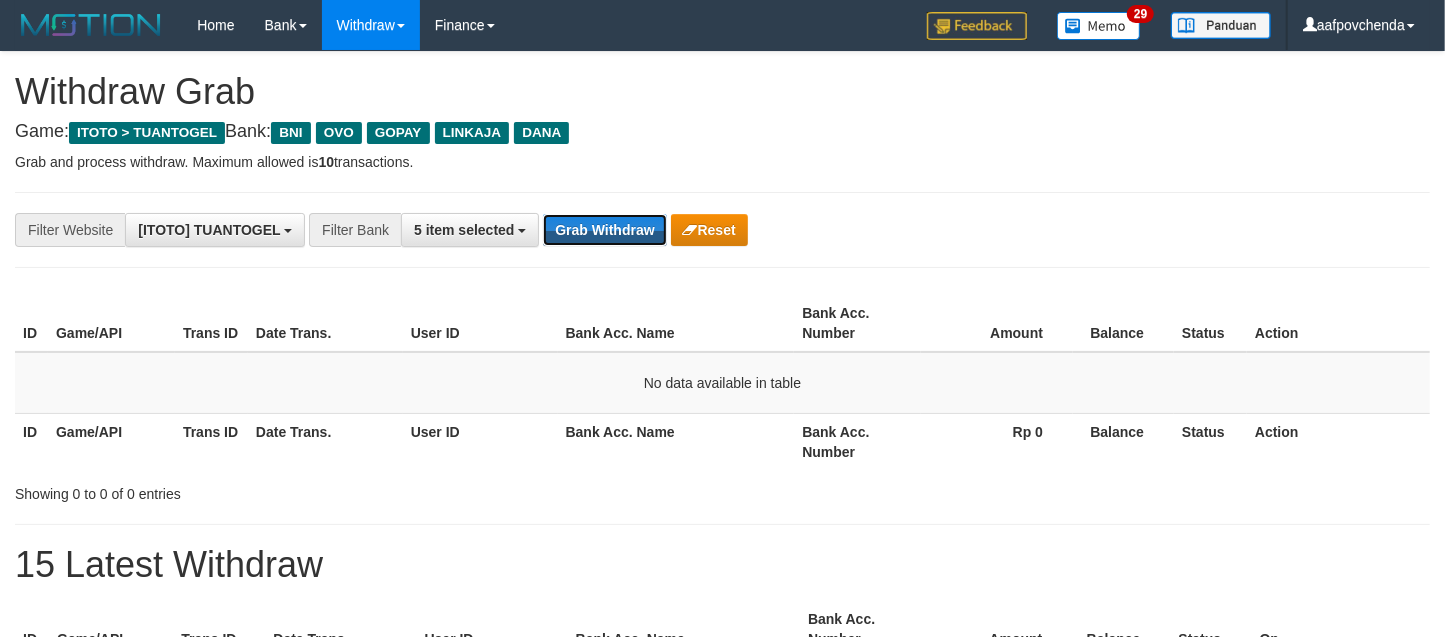 click on "Grab Withdraw" at bounding box center (604, 230) 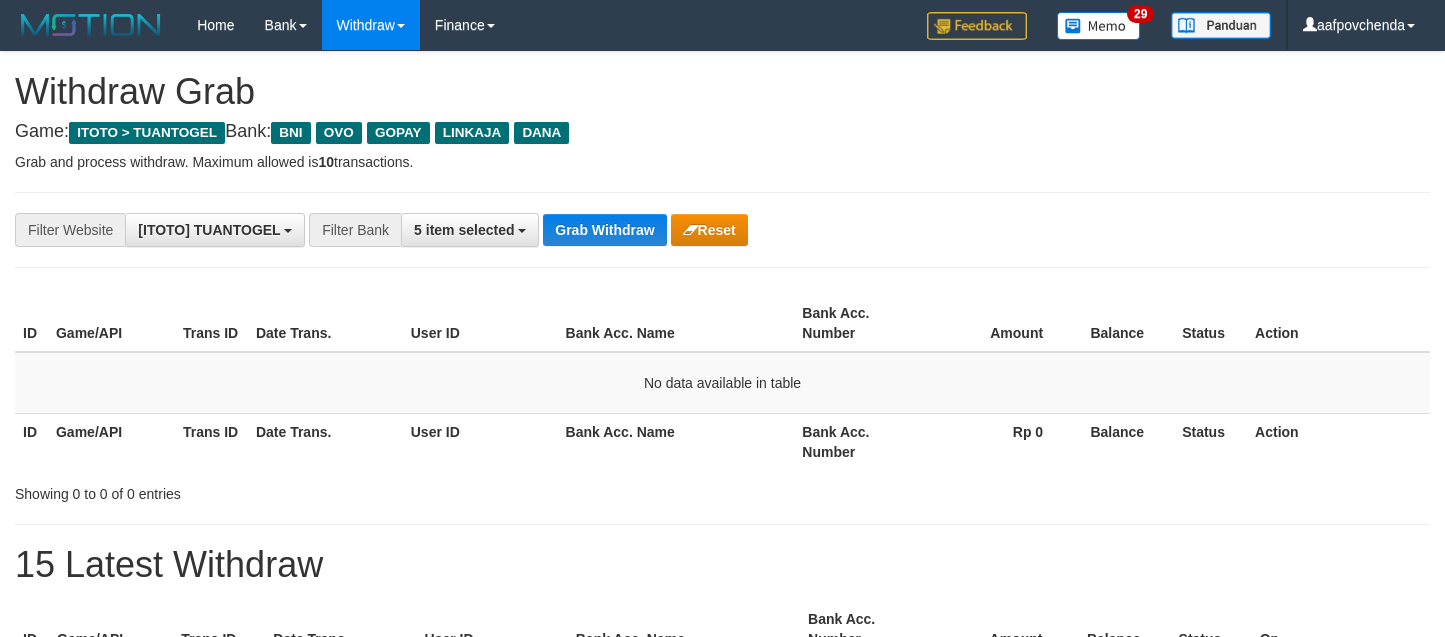scroll, scrollTop: 0, scrollLeft: 0, axis: both 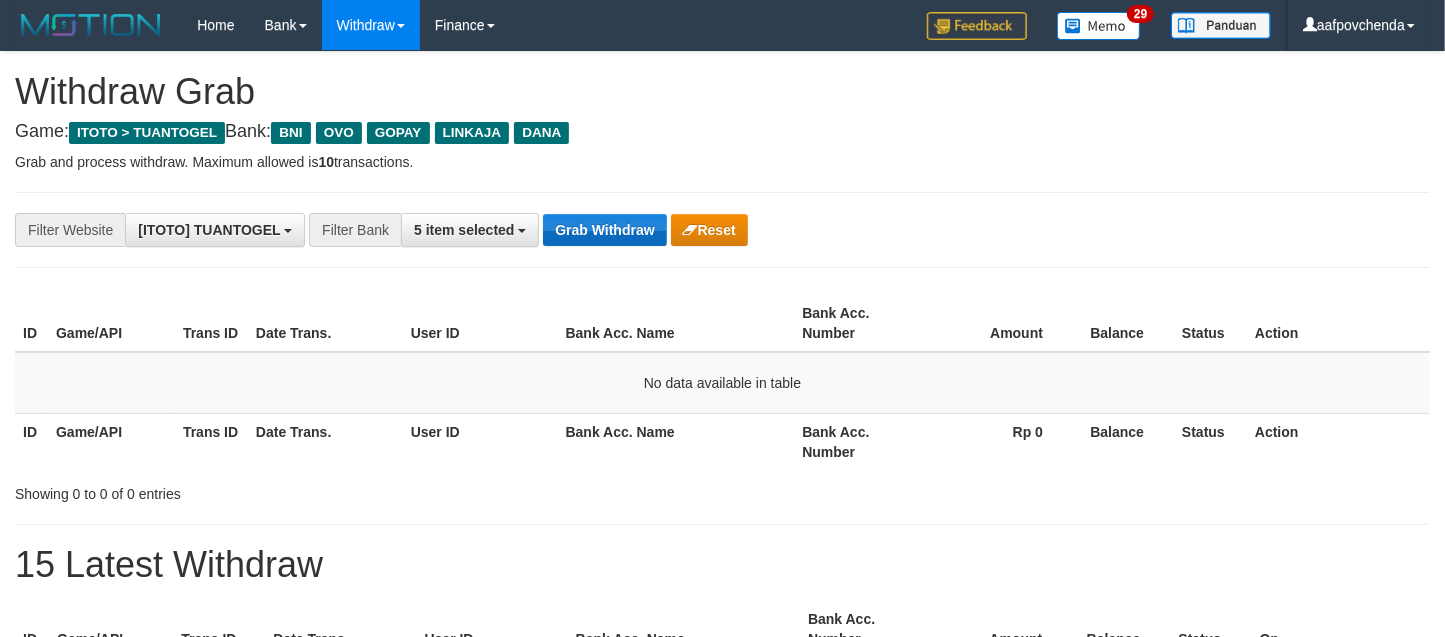 drag, startPoint x: 0, startPoint y: 0, endPoint x: 580, endPoint y: 224, distance: 621.7524 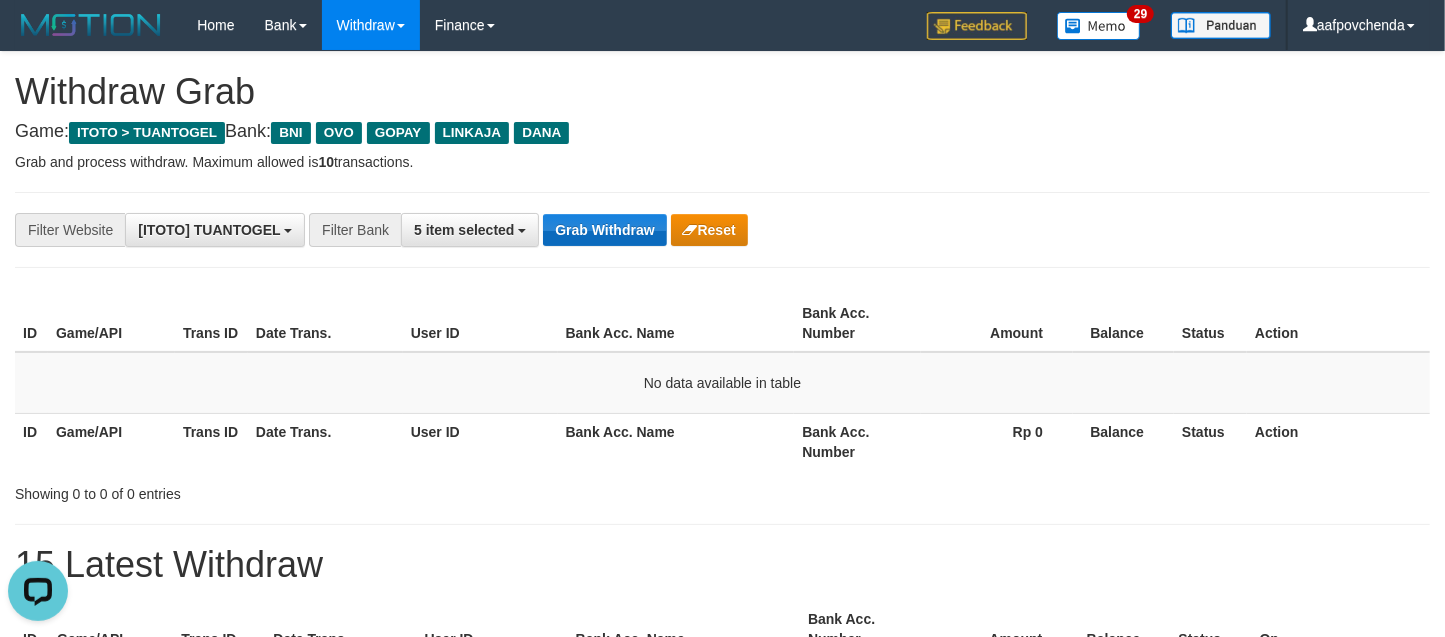 scroll, scrollTop: 0, scrollLeft: 0, axis: both 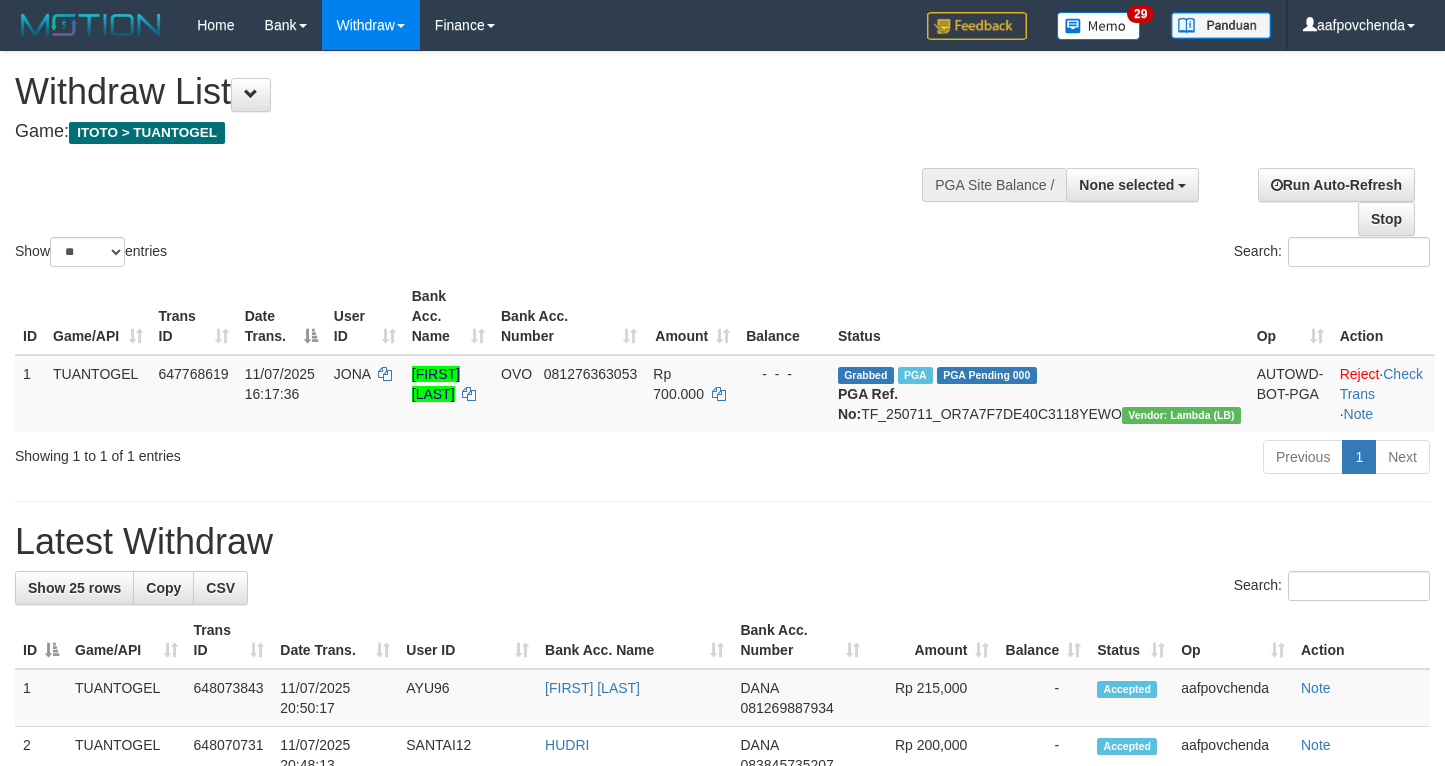 select 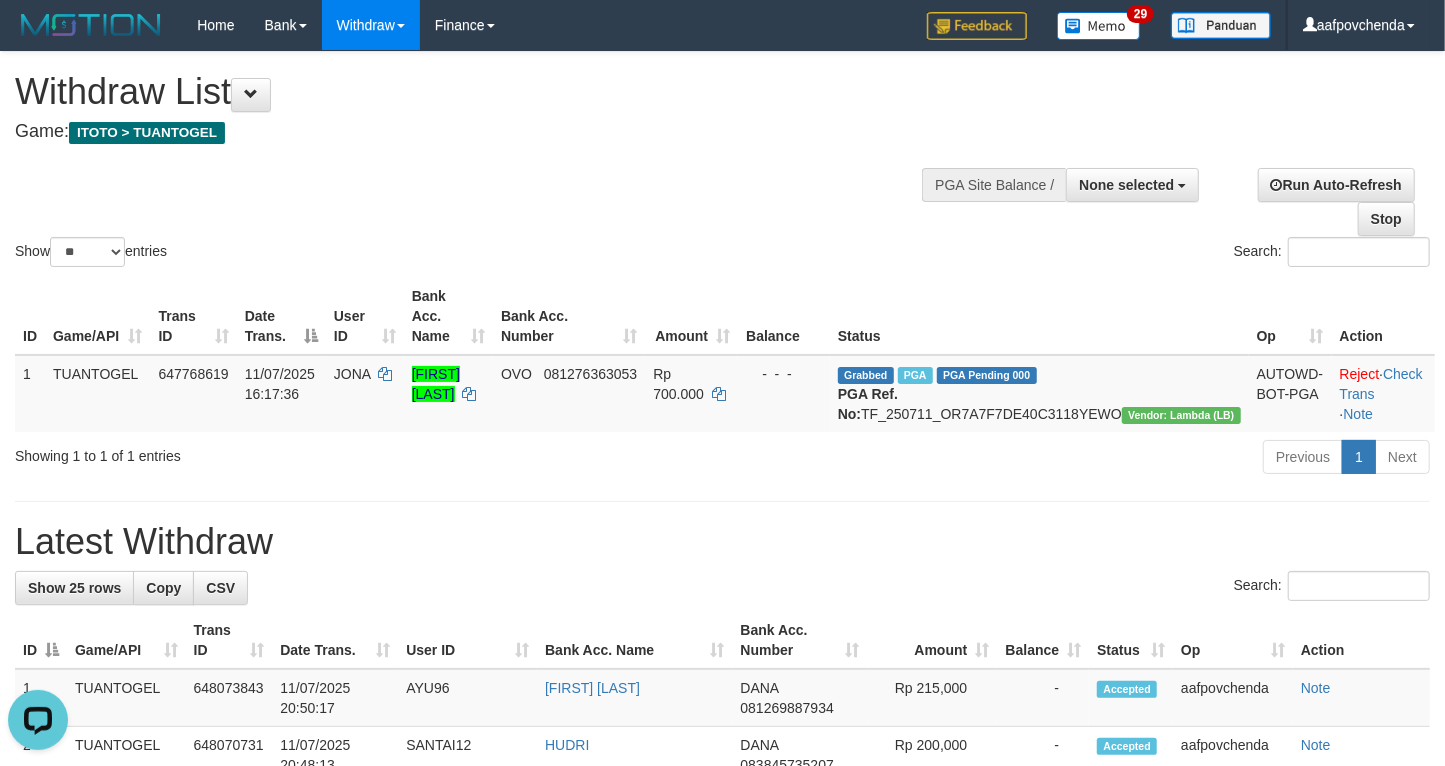 scroll, scrollTop: 0, scrollLeft: 0, axis: both 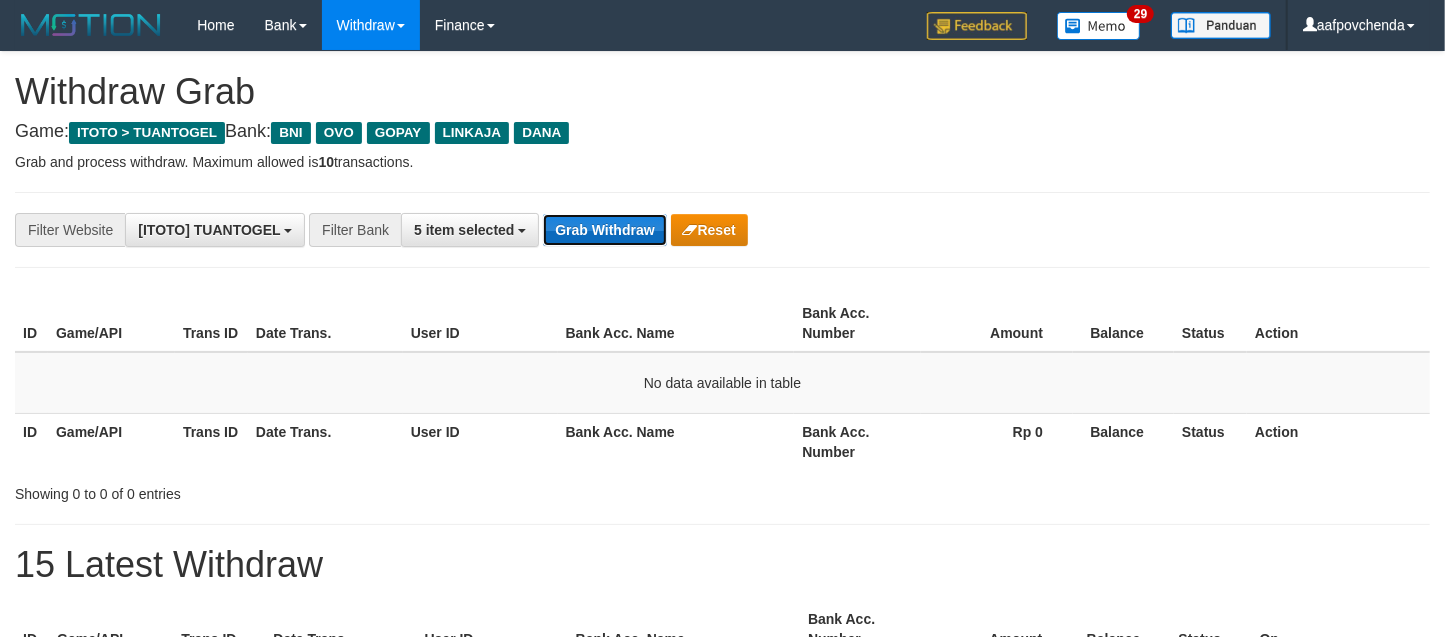 click on "Grab Withdraw" at bounding box center (604, 230) 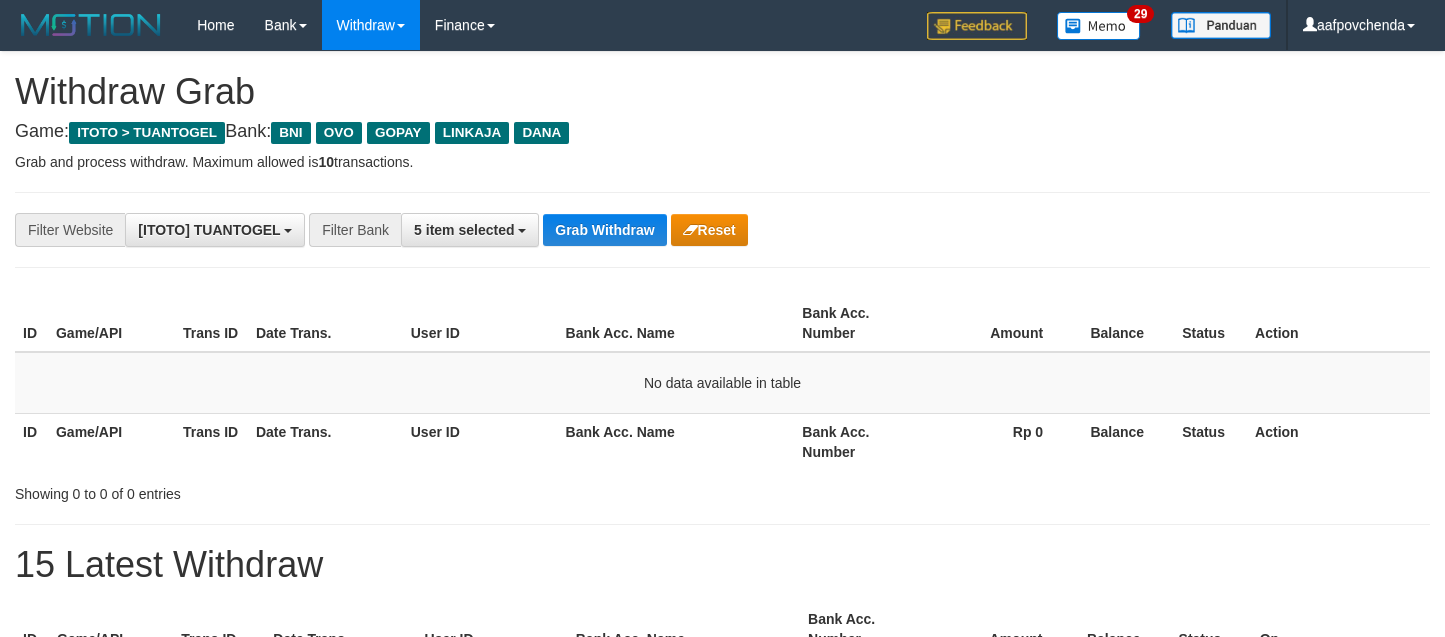scroll, scrollTop: 0, scrollLeft: 0, axis: both 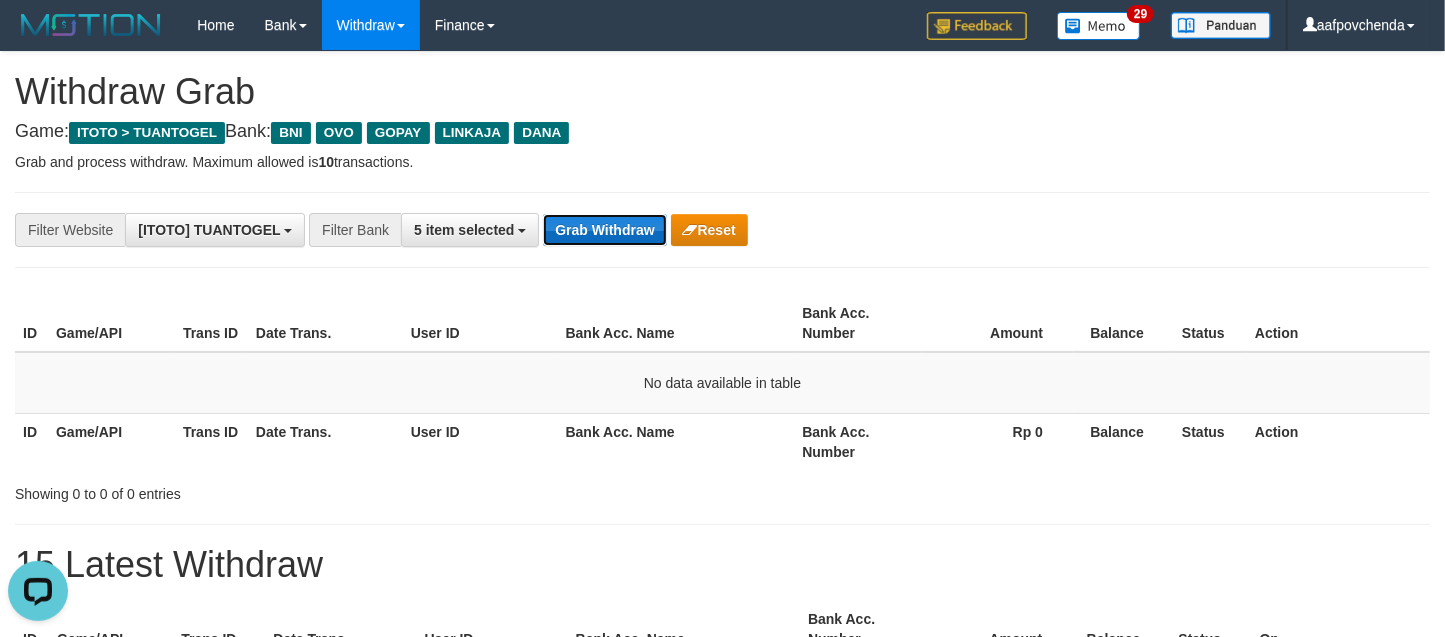 click on "Grab Withdraw" at bounding box center (604, 230) 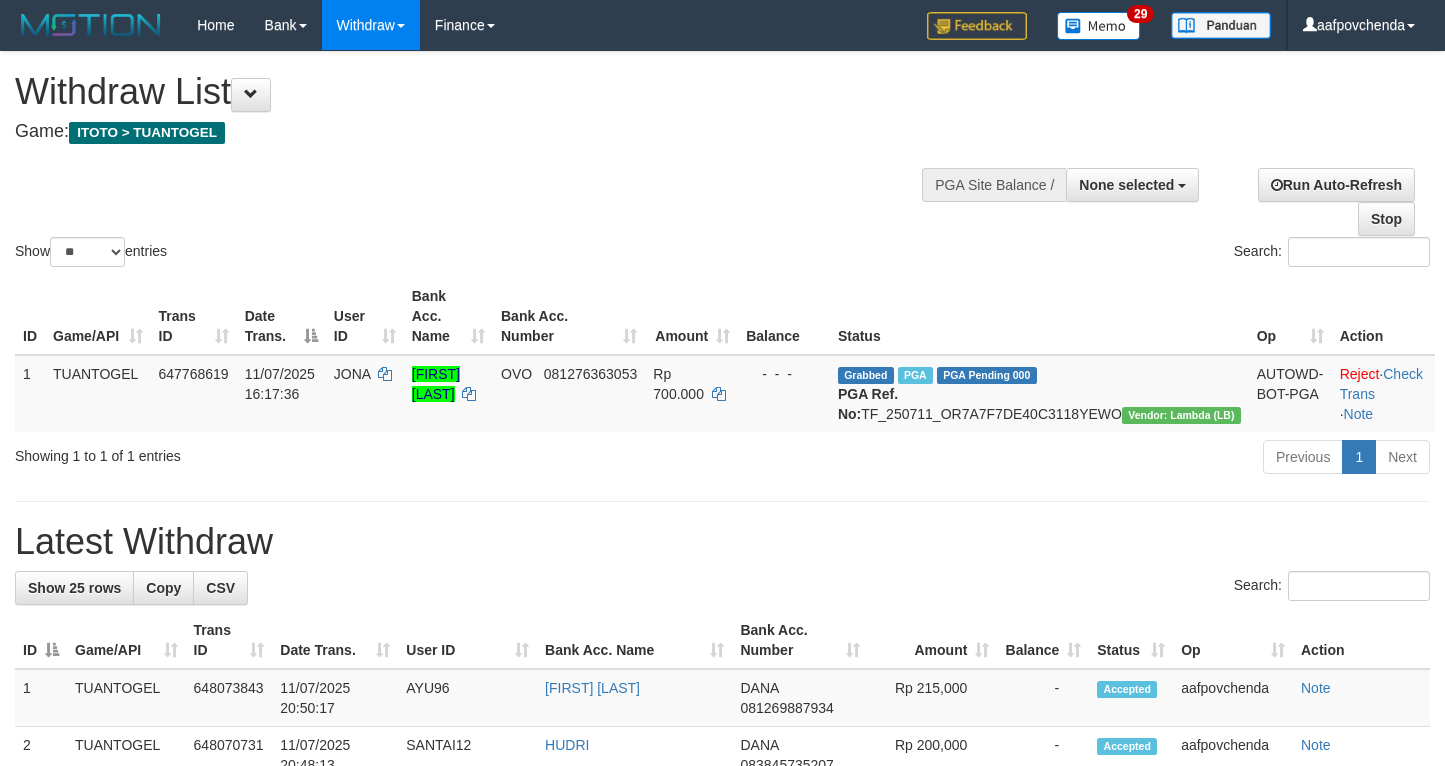 select 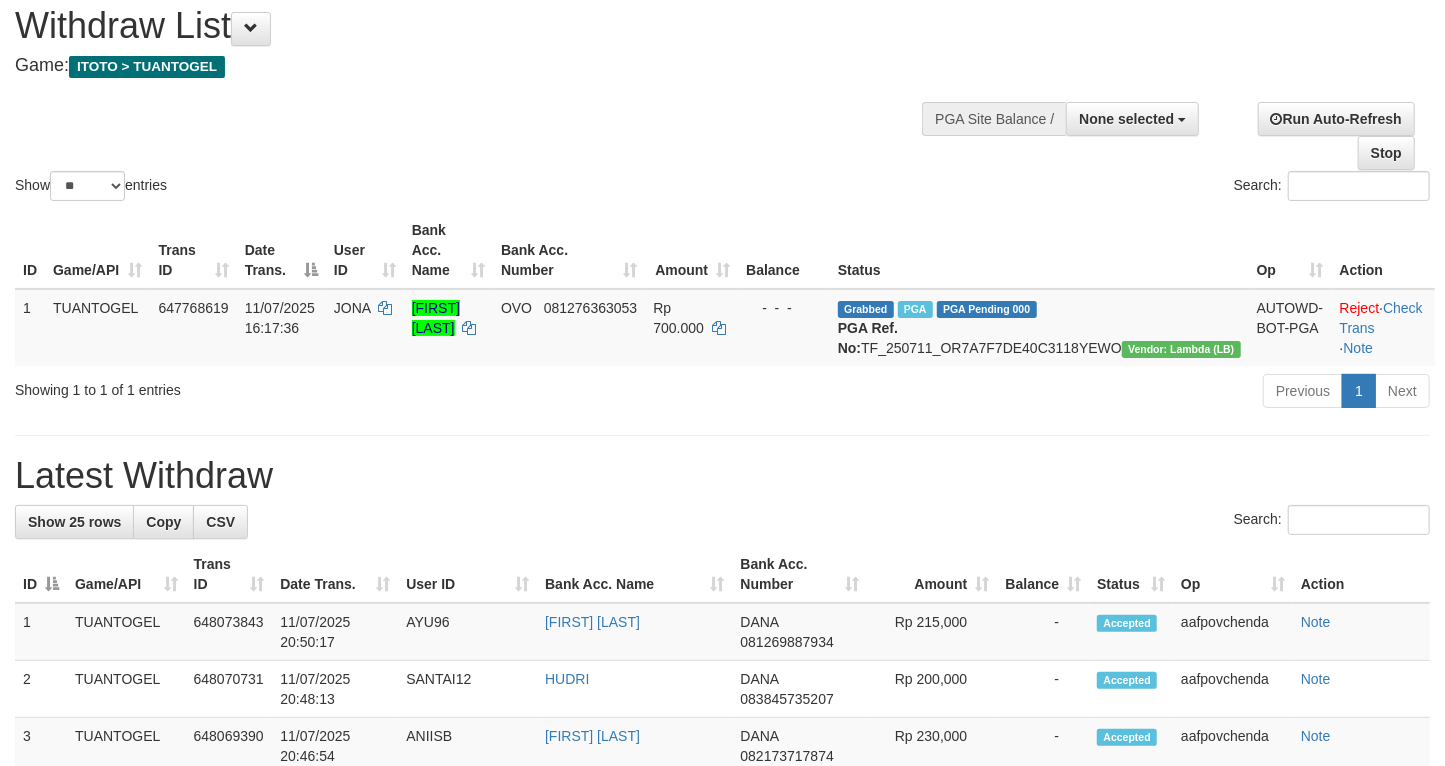 scroll, scrollTop: 133, scrollLeft: 0, axis: vertical 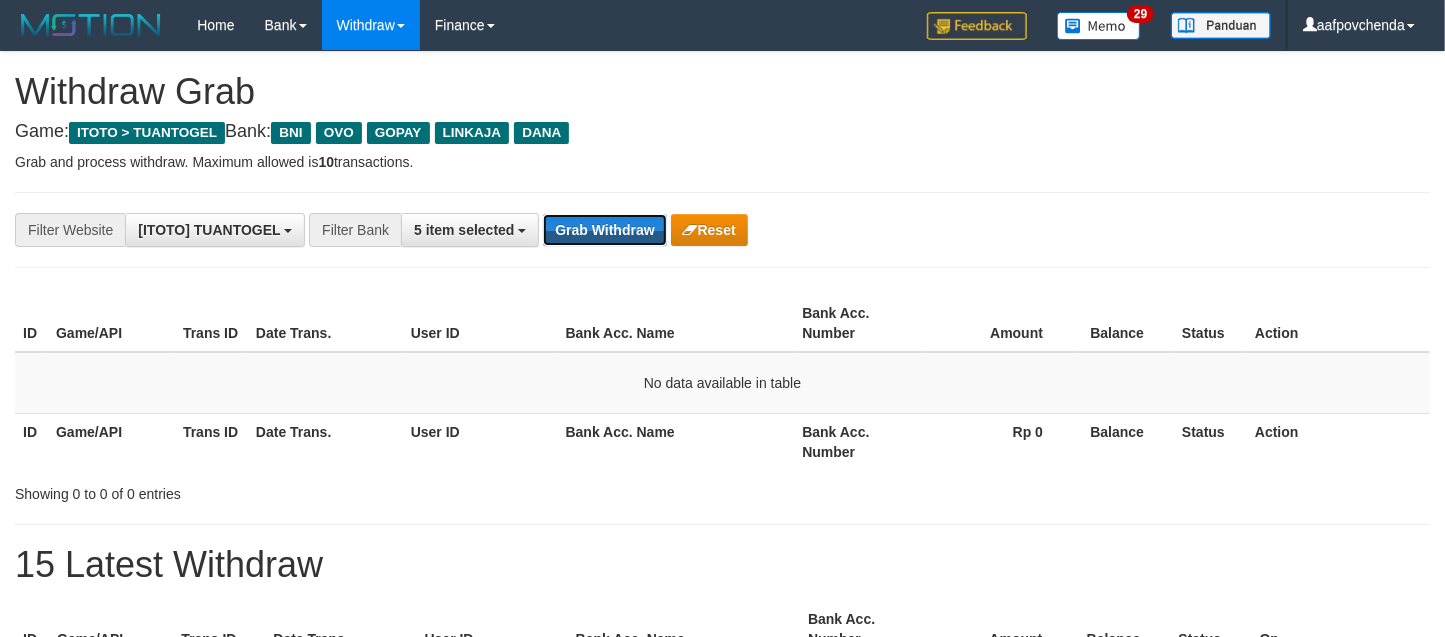 click on "Grab Withdraw" at bounding box center (604, 230) 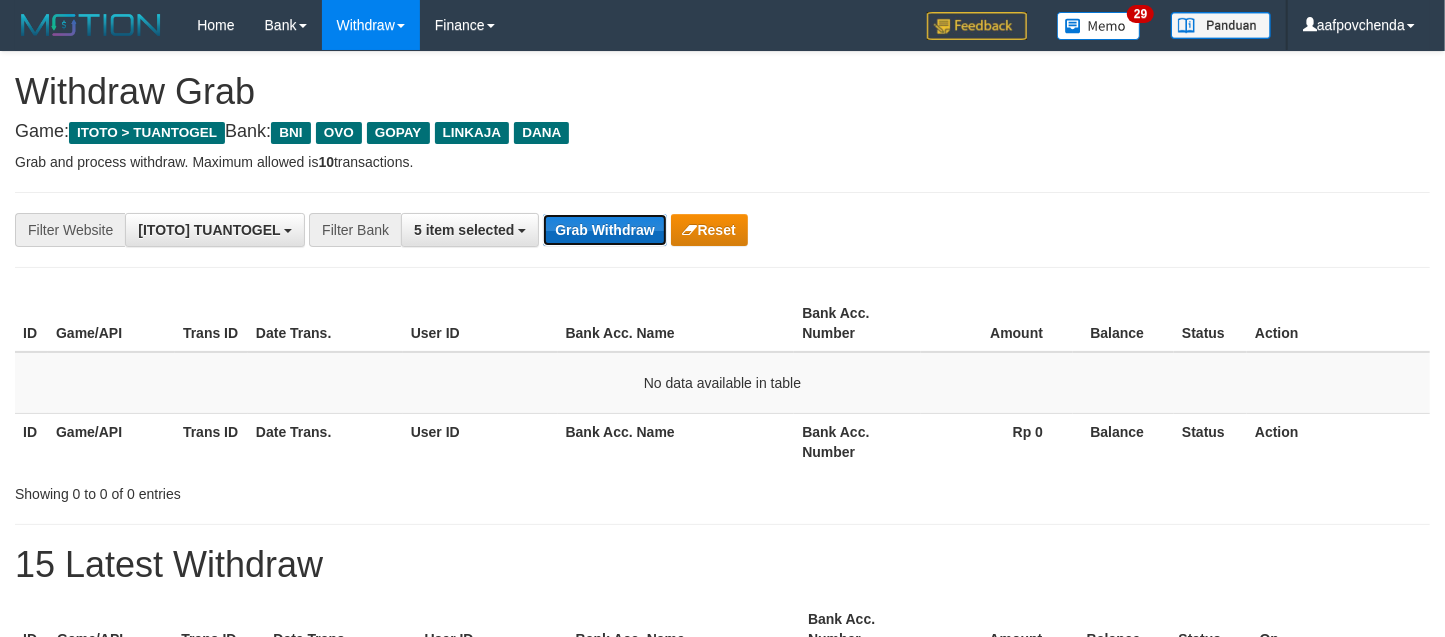 click on "Grab Withdraw" at bounding box center [604, 230] 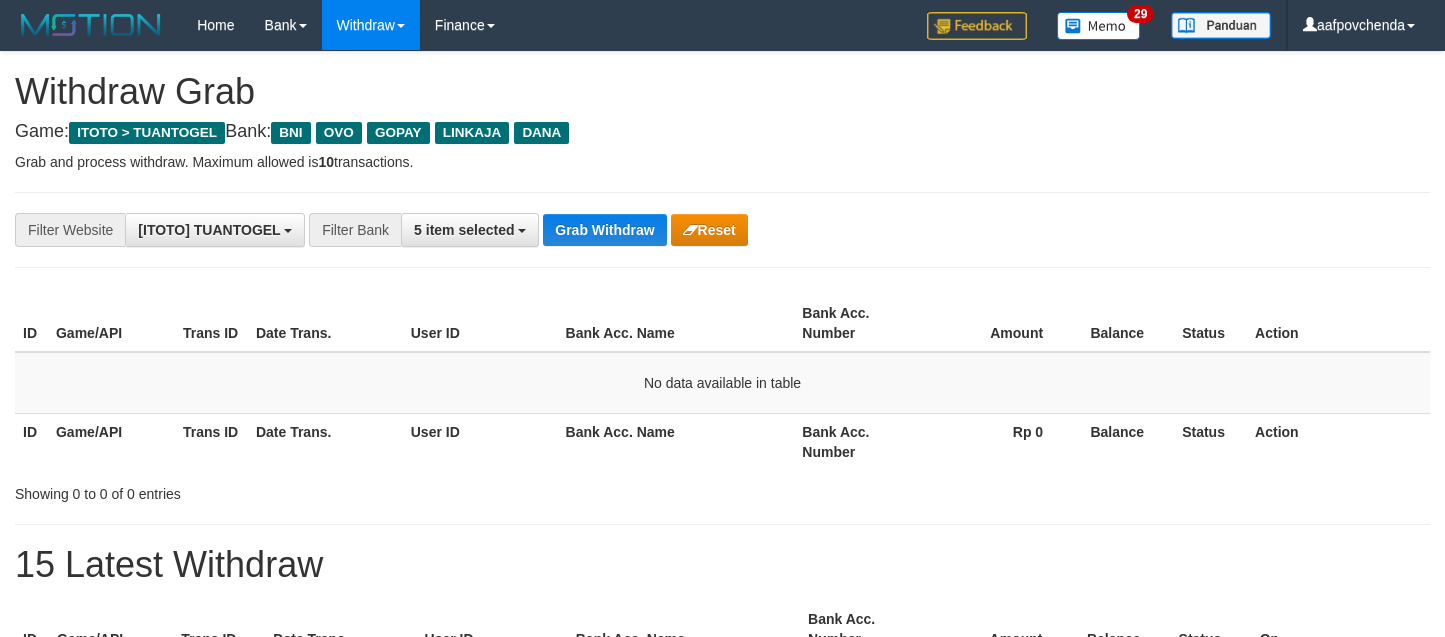 scroll, scrollTop: 0, scrollLeft: 0, axis: both 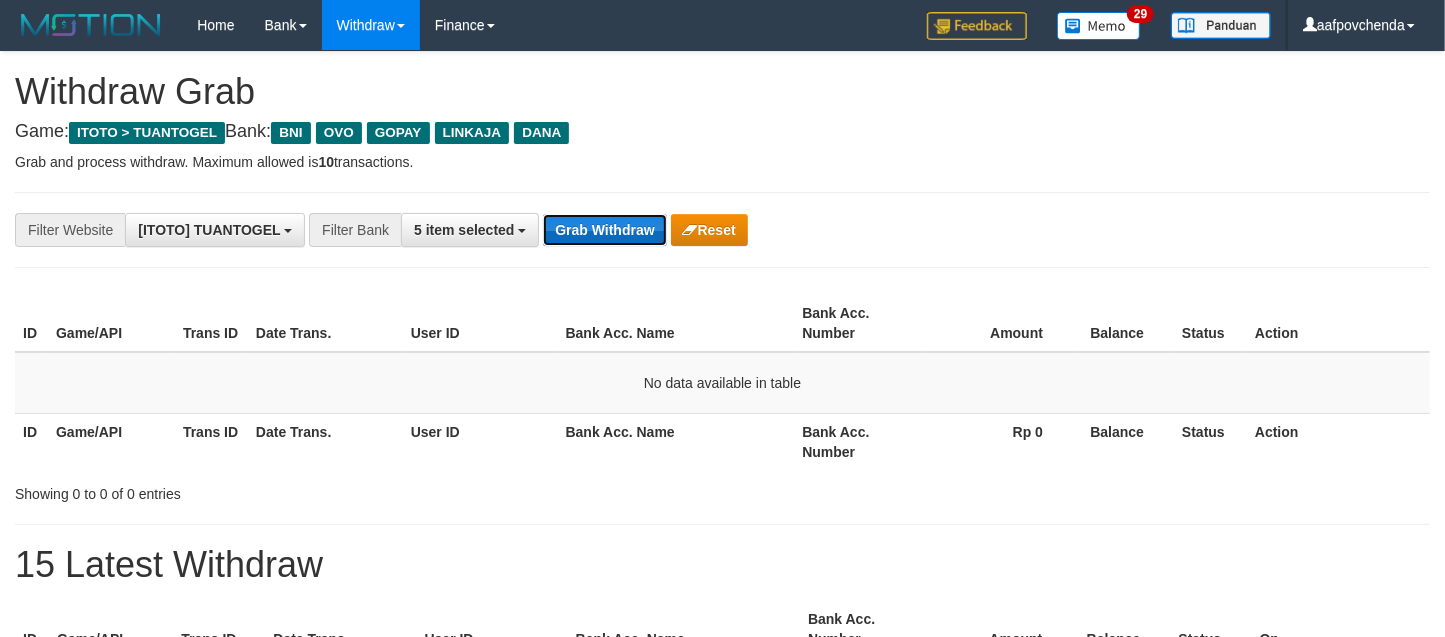 drag, startPoint x: 0, startPoint y: 0, endPoint x: 586, endPoint y: 225, distance: 627.71094 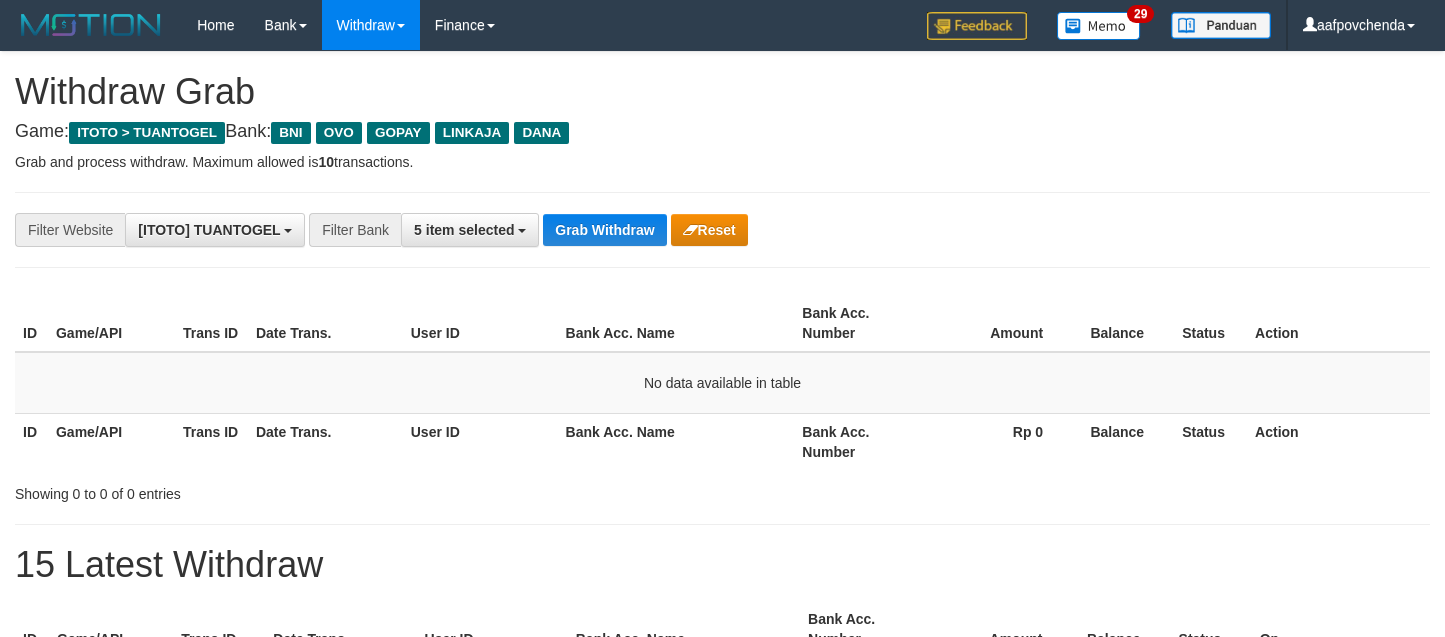 scroll, scrollTop: 0, scrollLeft: 0, axis: both 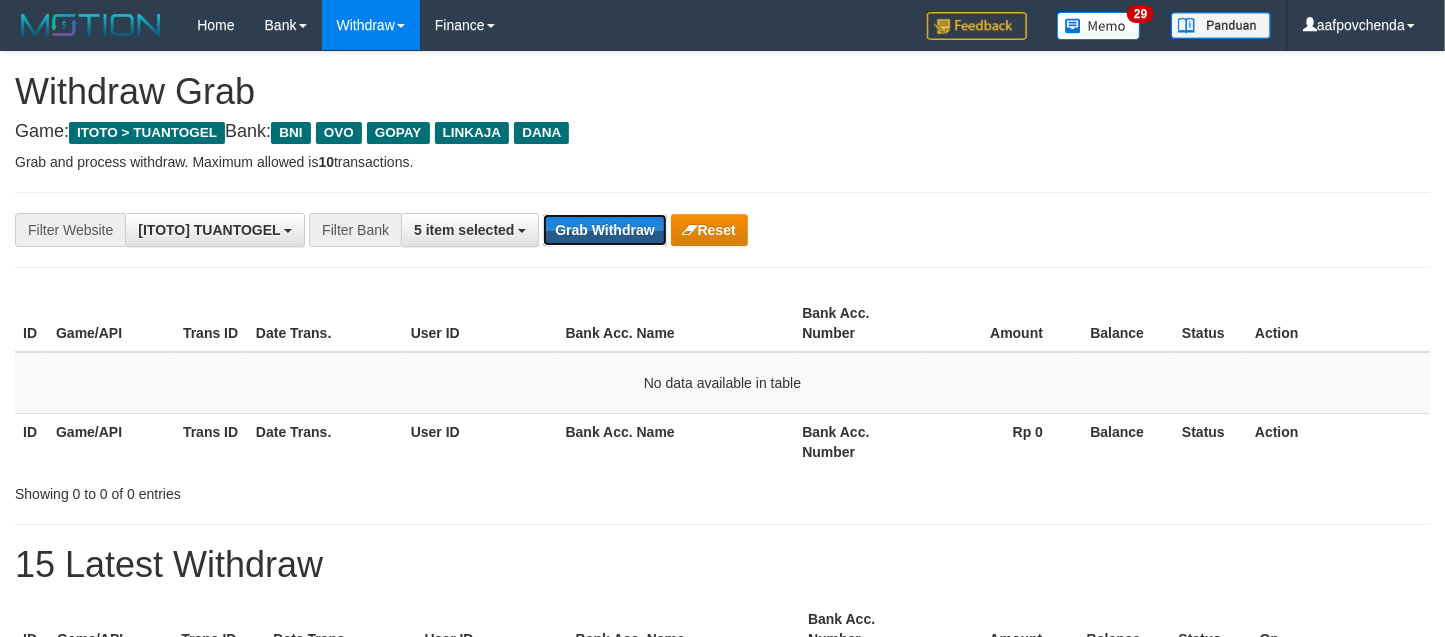click on "Grab Withdraw" at bounding box center [604, 230] 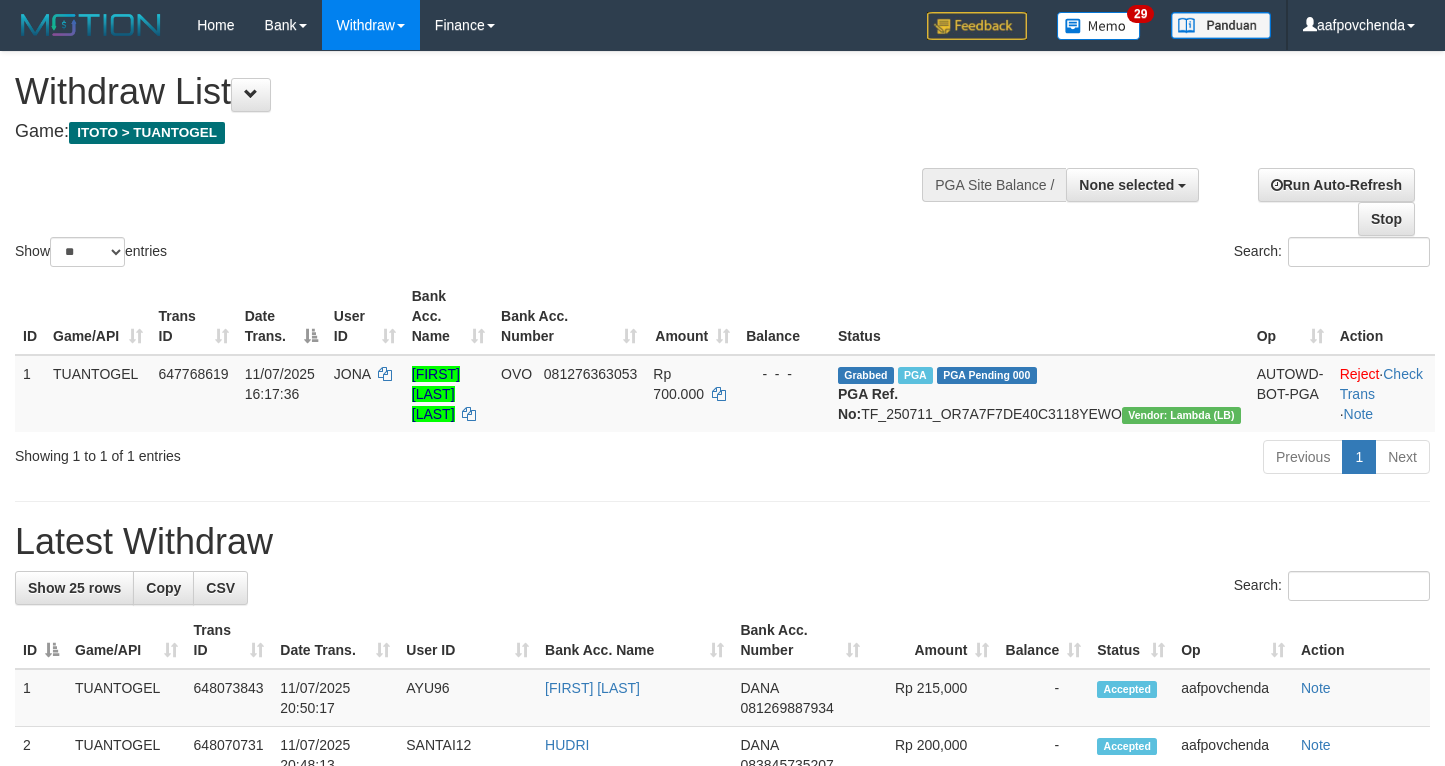 select 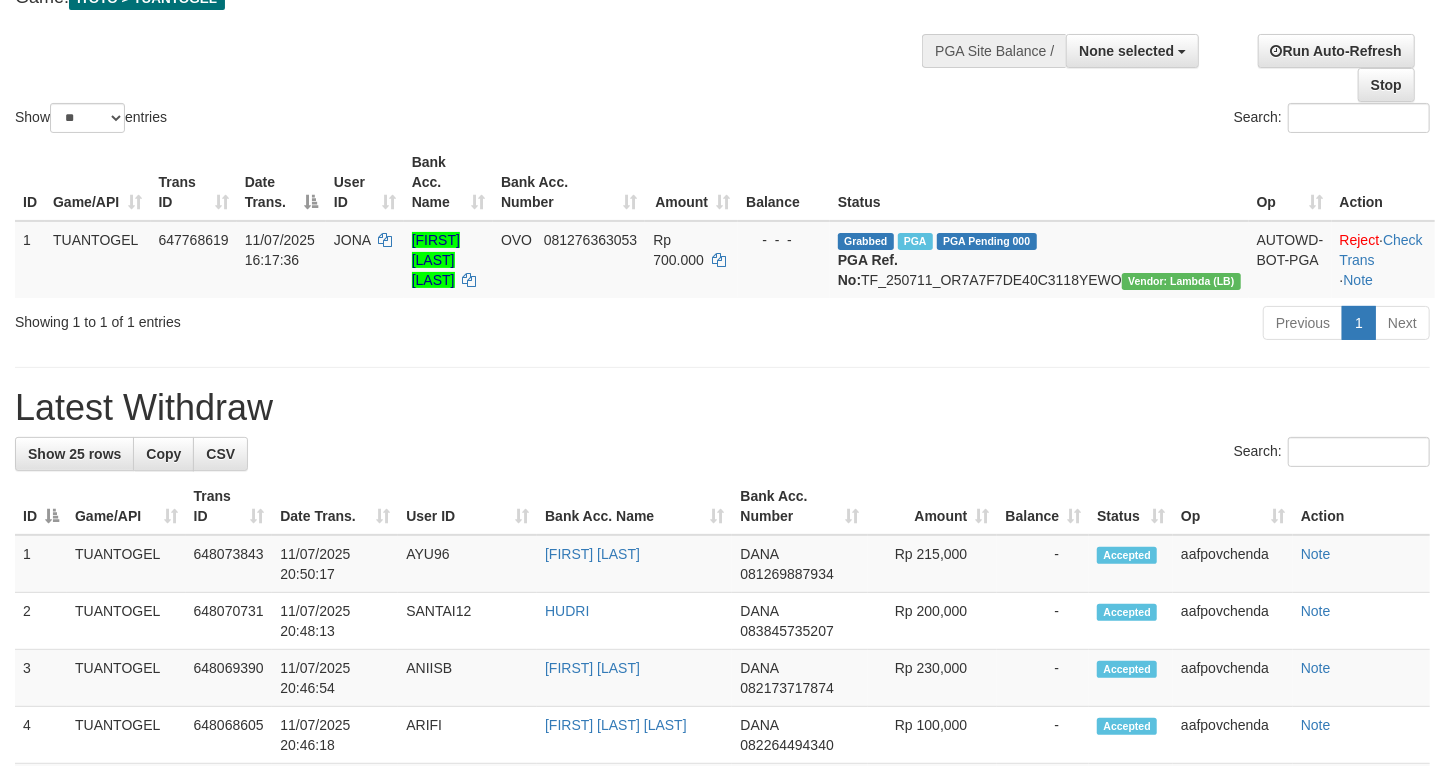 scroll, scrollTop: 133, scrollLeft: 0, axis: vertical 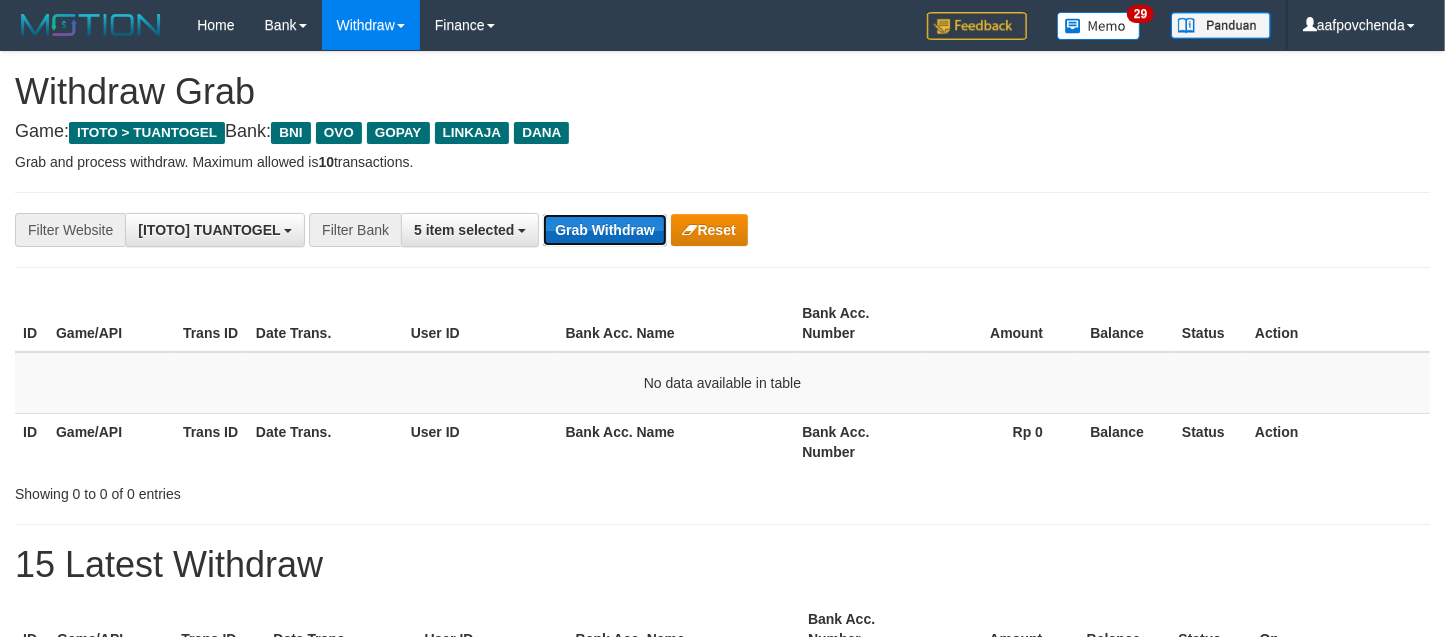 click on "Grab Withdraw" at bounding box center (604, 230) 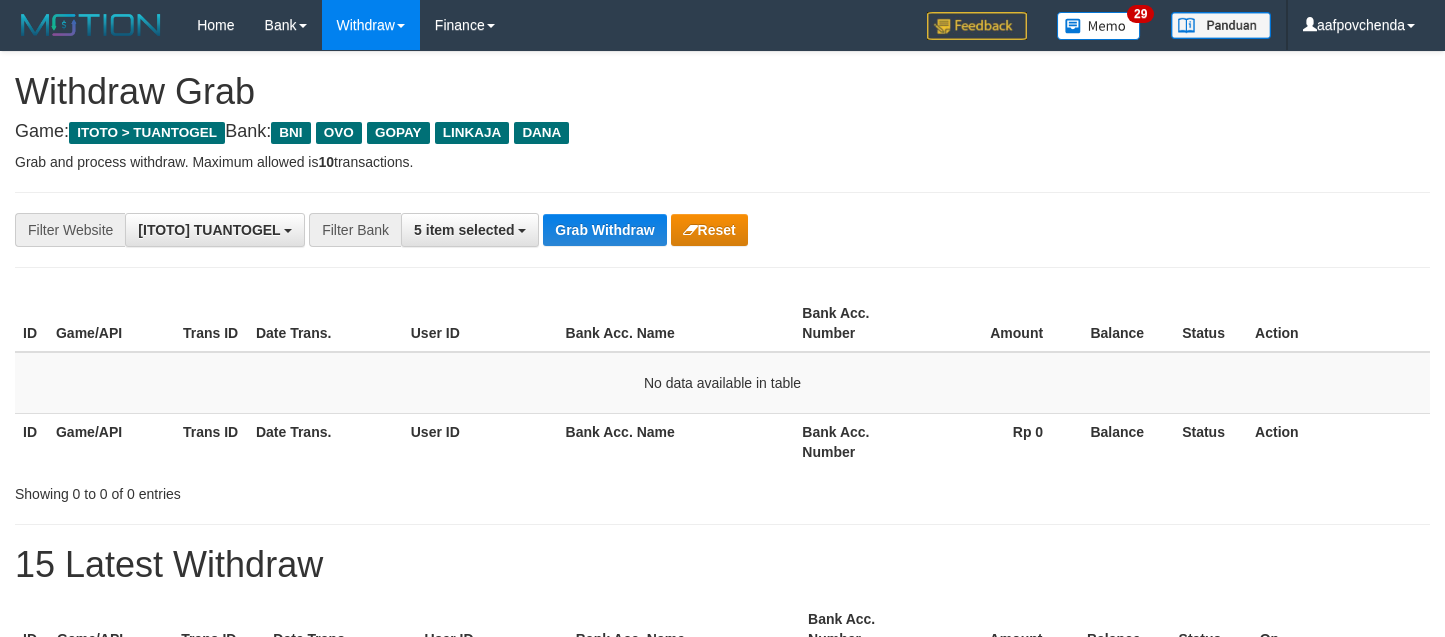 scroll, scrollTop: 0, scrollLeft: 0, axis: both 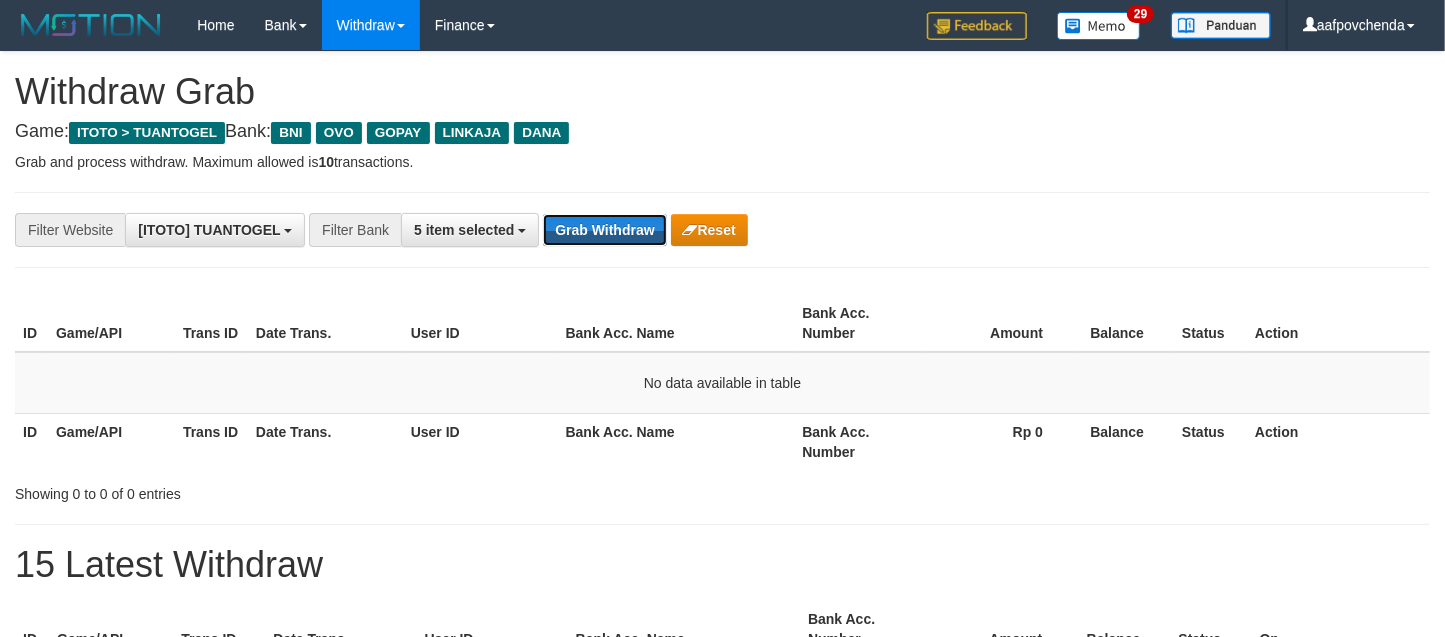 click on "Grab Withdraw" at bounding box center (604, 230) 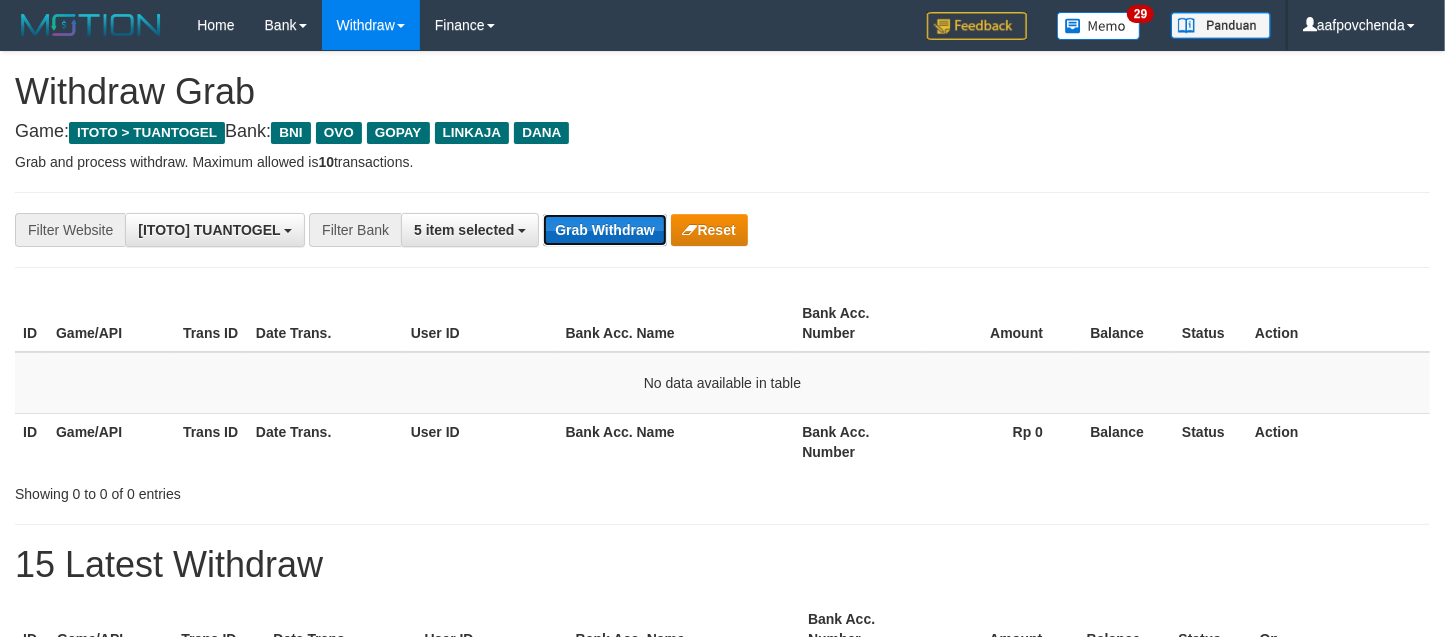 click on "Grab Withdraw" at bounding box center (604, 230) 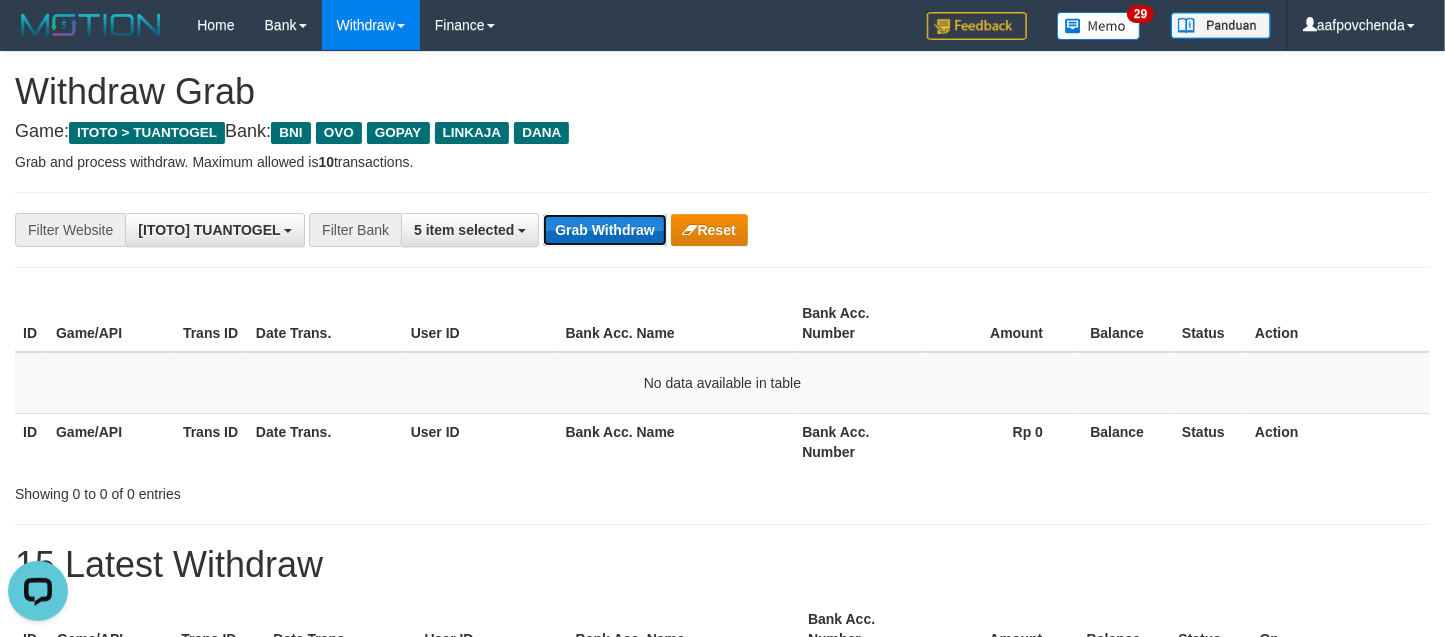 scroll, scrollTop: 0, scrollLeft: 0, axis: both 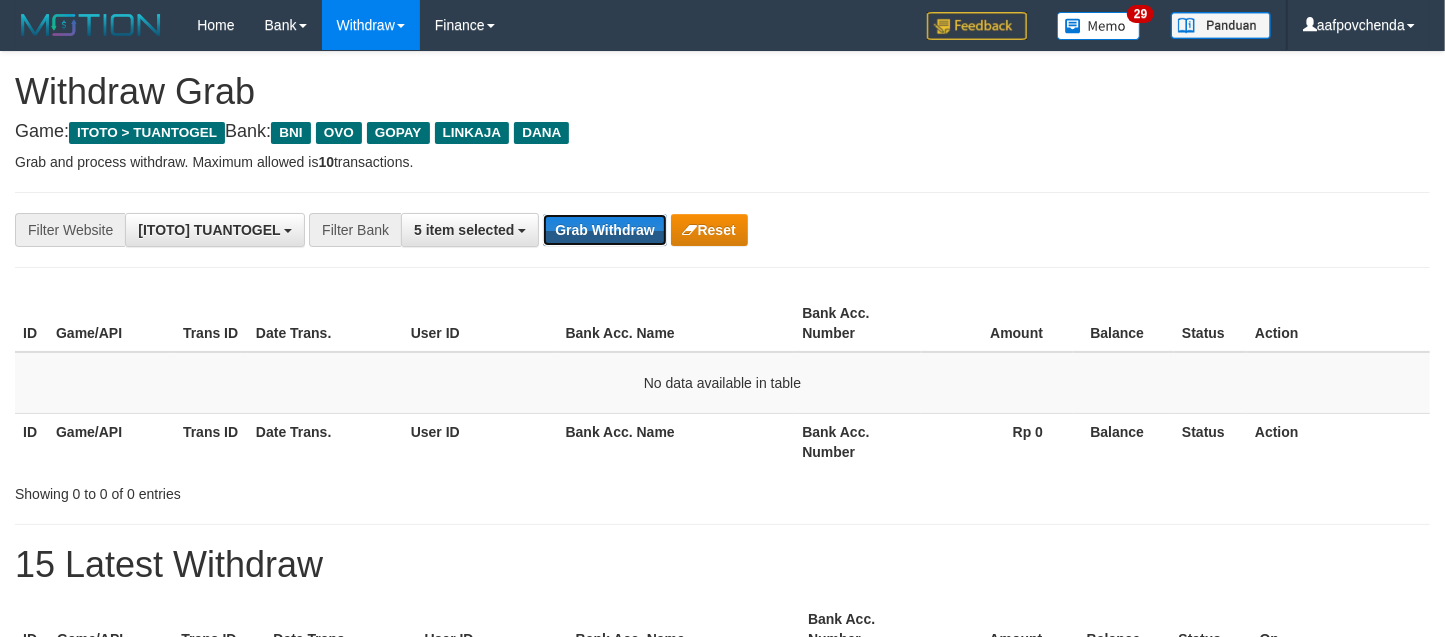 click on "Grab Withdraw" at bounding box center (604, 230) 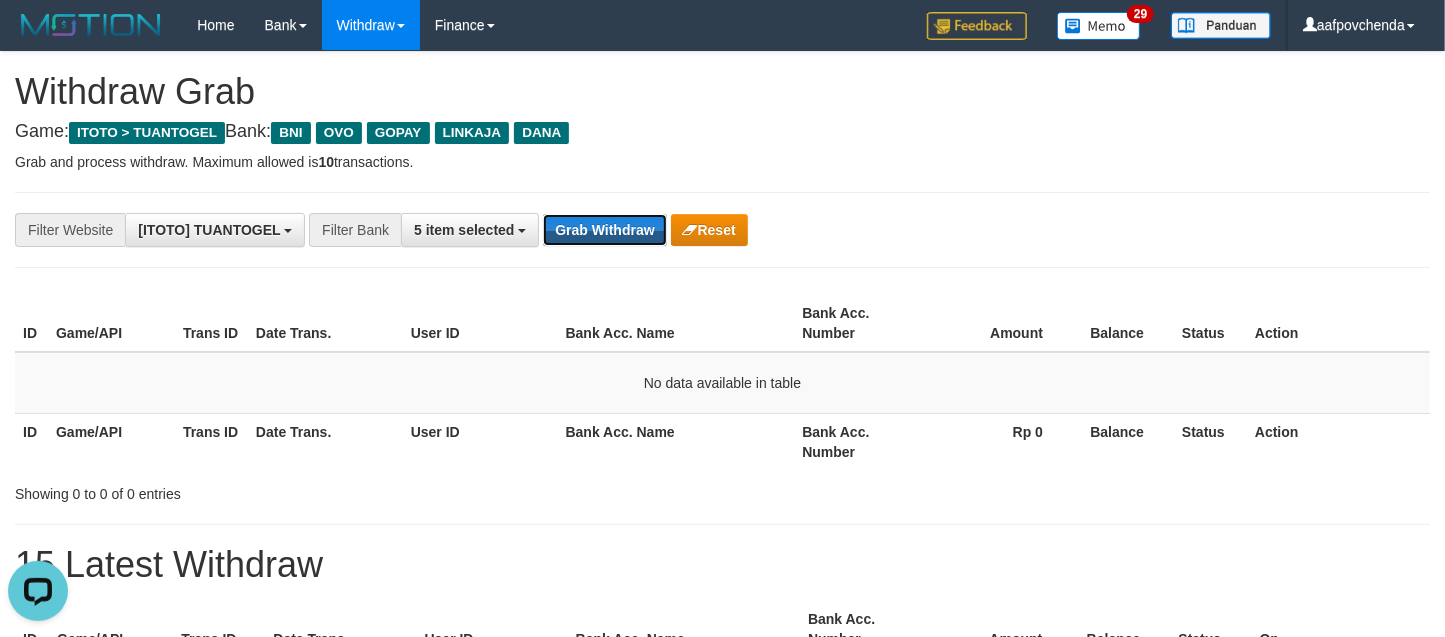 scroll, scrollTop: 0, scrollLeft: 0, axis: both 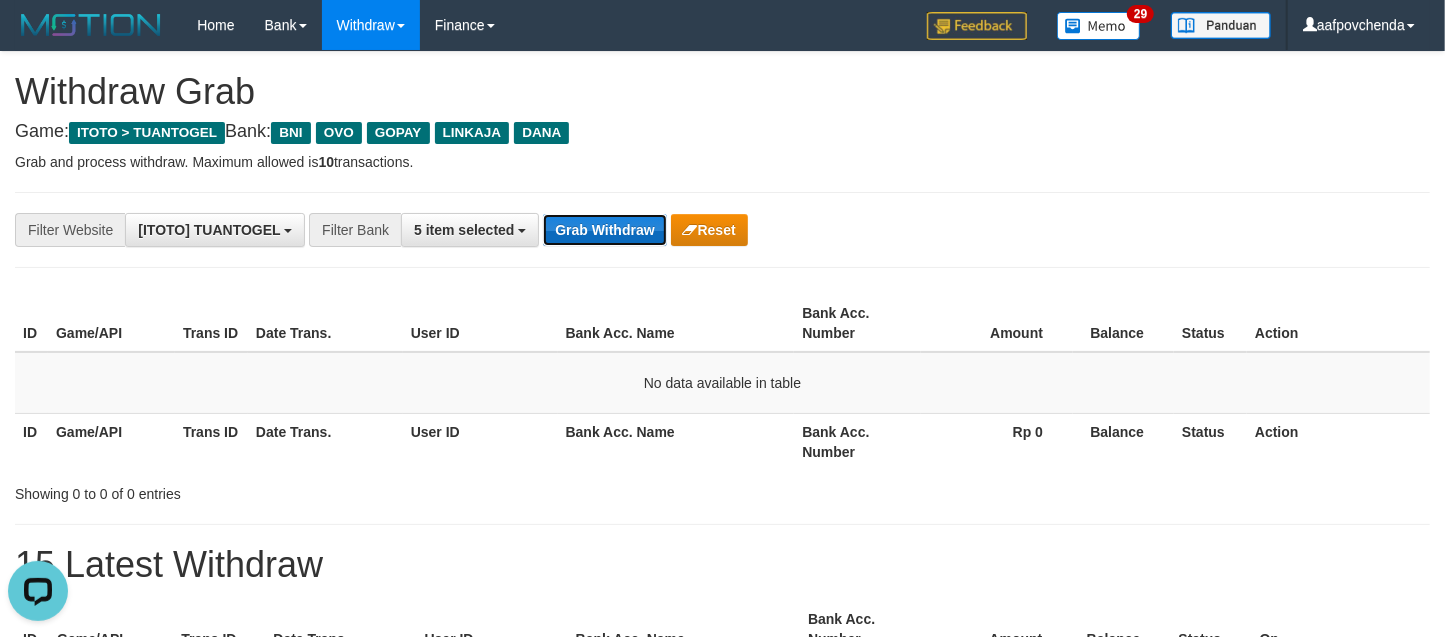 drag, startPoint x: 0, startPoint y: 0, endPoint x: 586, endPoint y: 225, distance: 627.71094 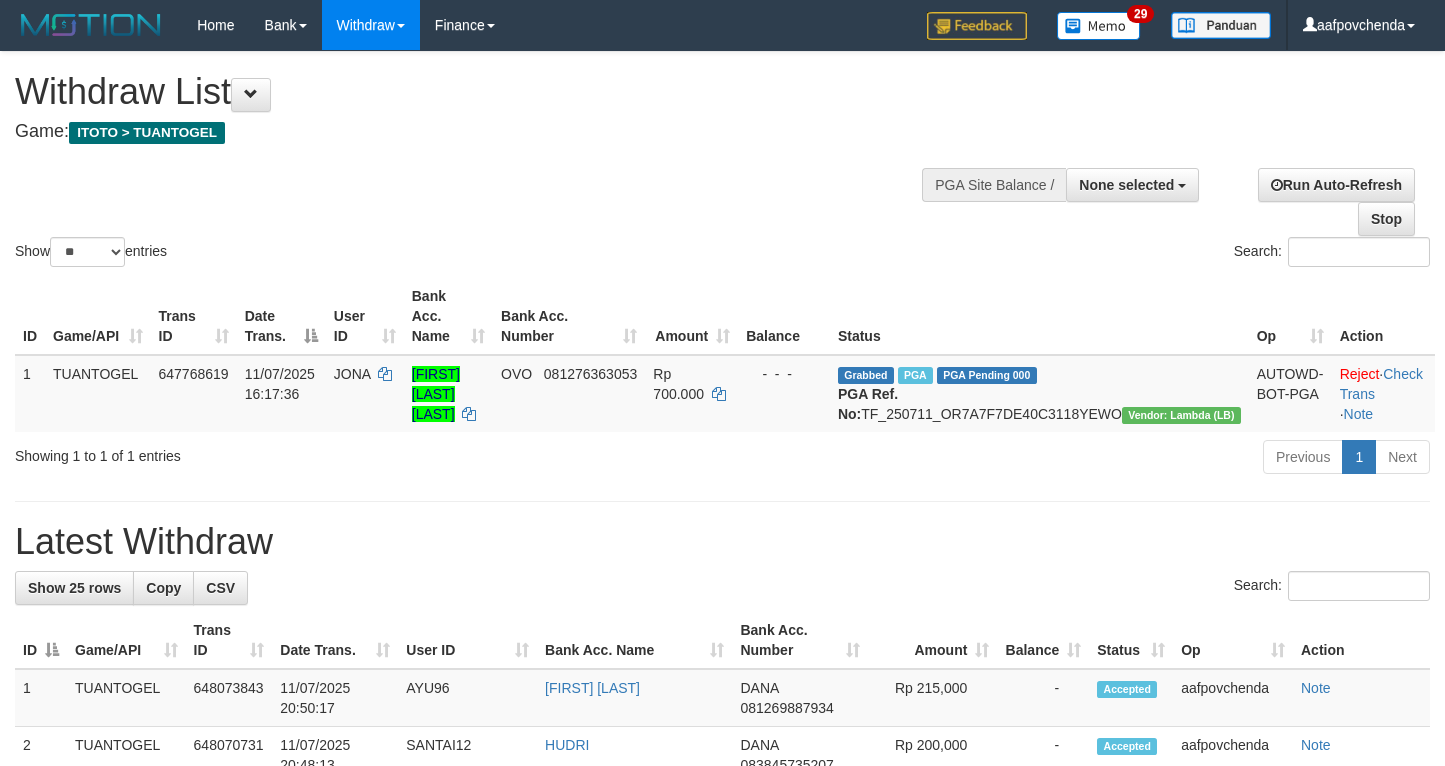 select 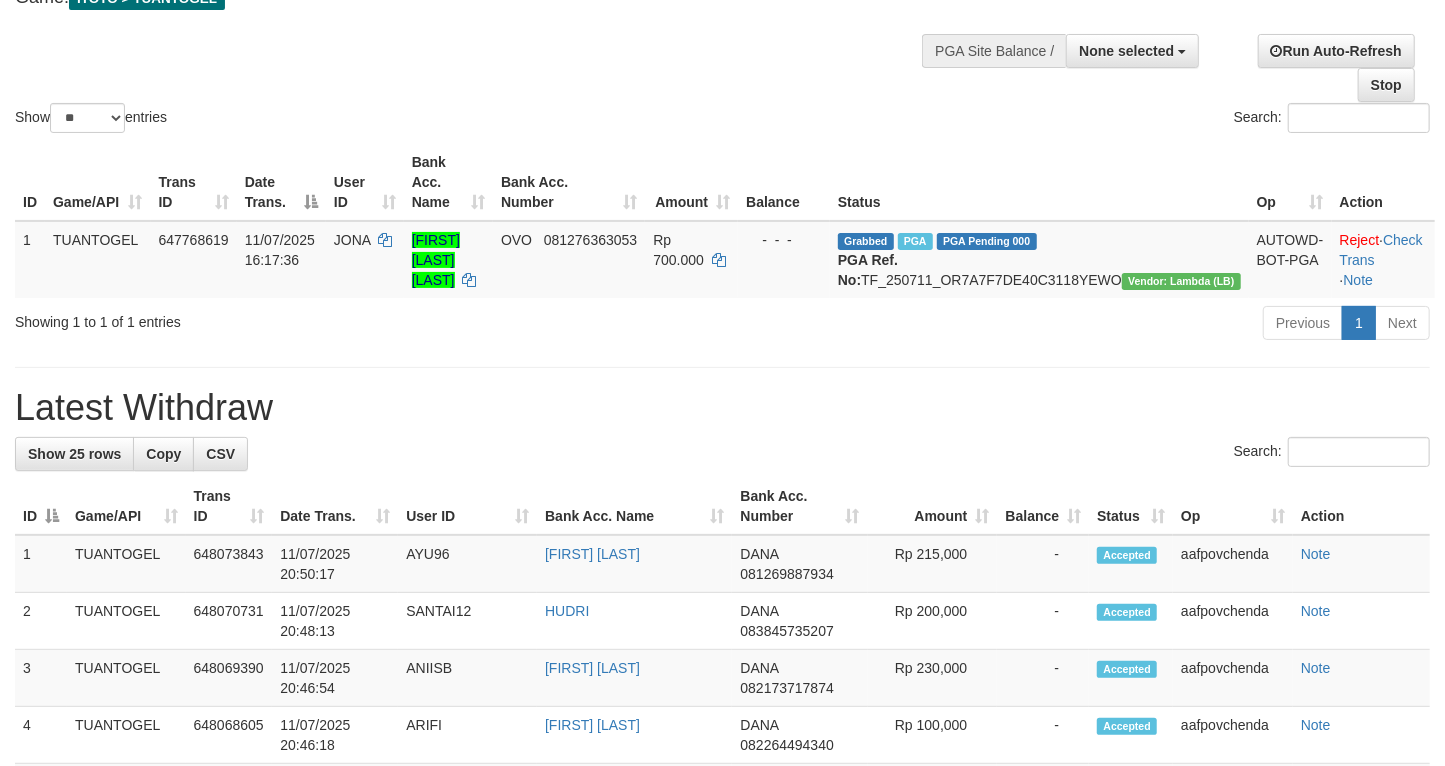 scroll, scrollTop: 133, scrollLeft: 0, axis: vertical 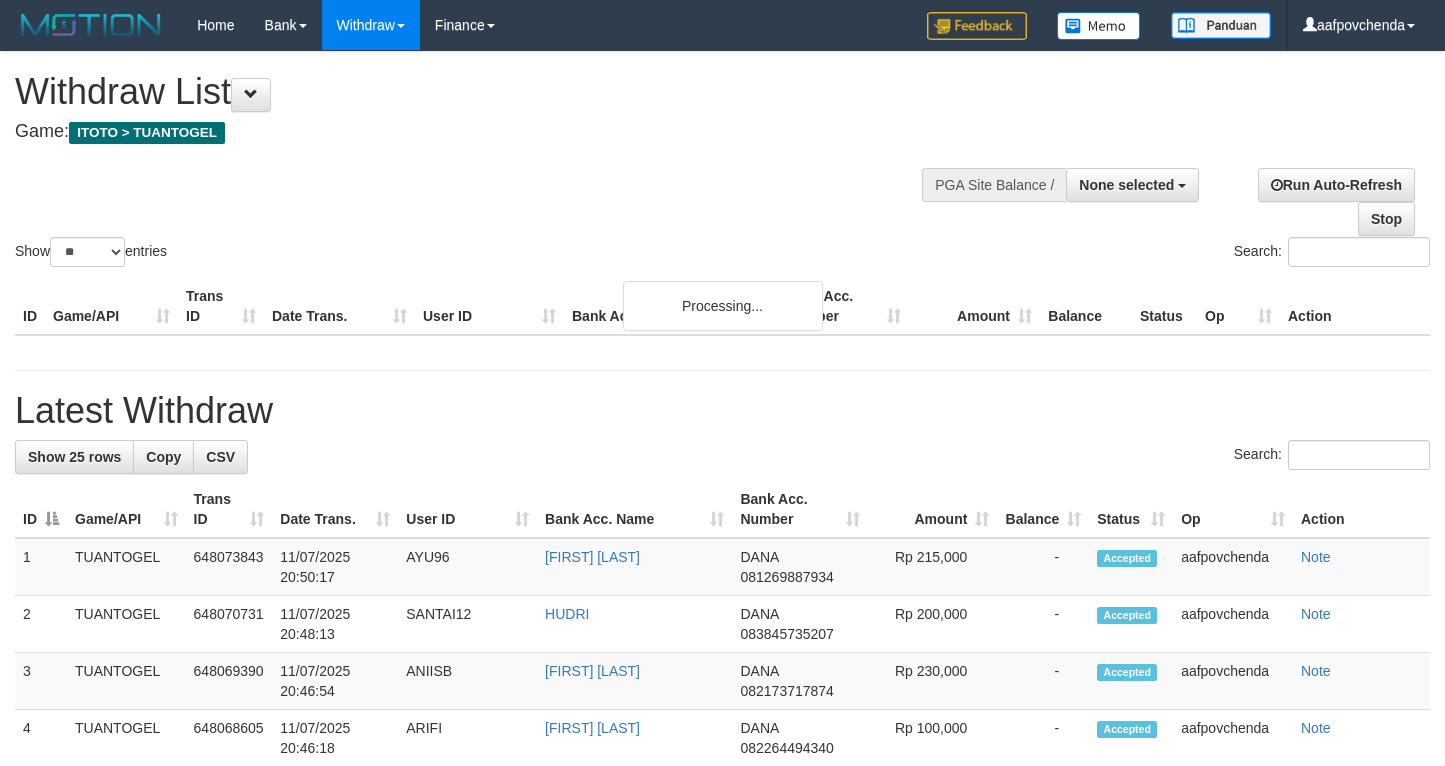 select 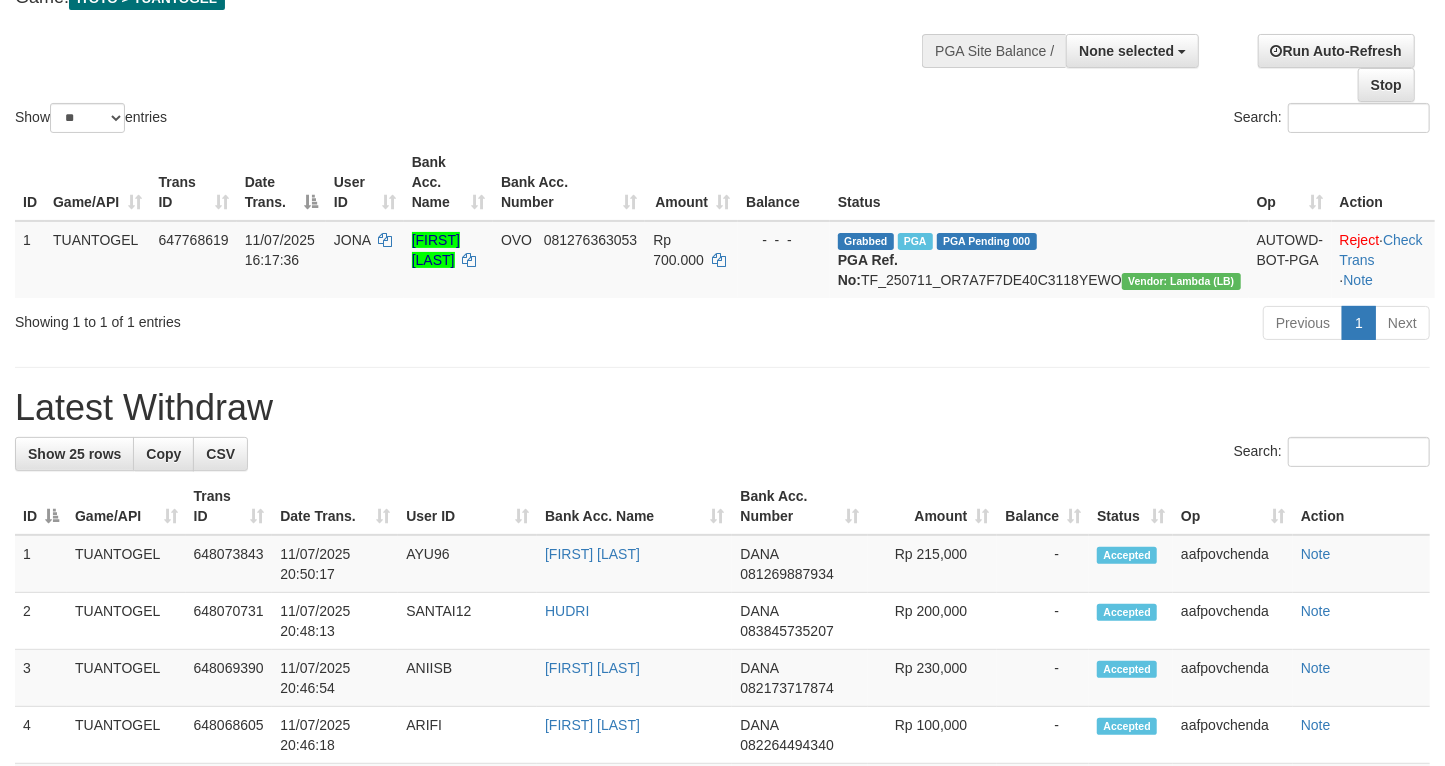 scroll, scrollTop: 133, scrollLeft: 0, axis: vertical 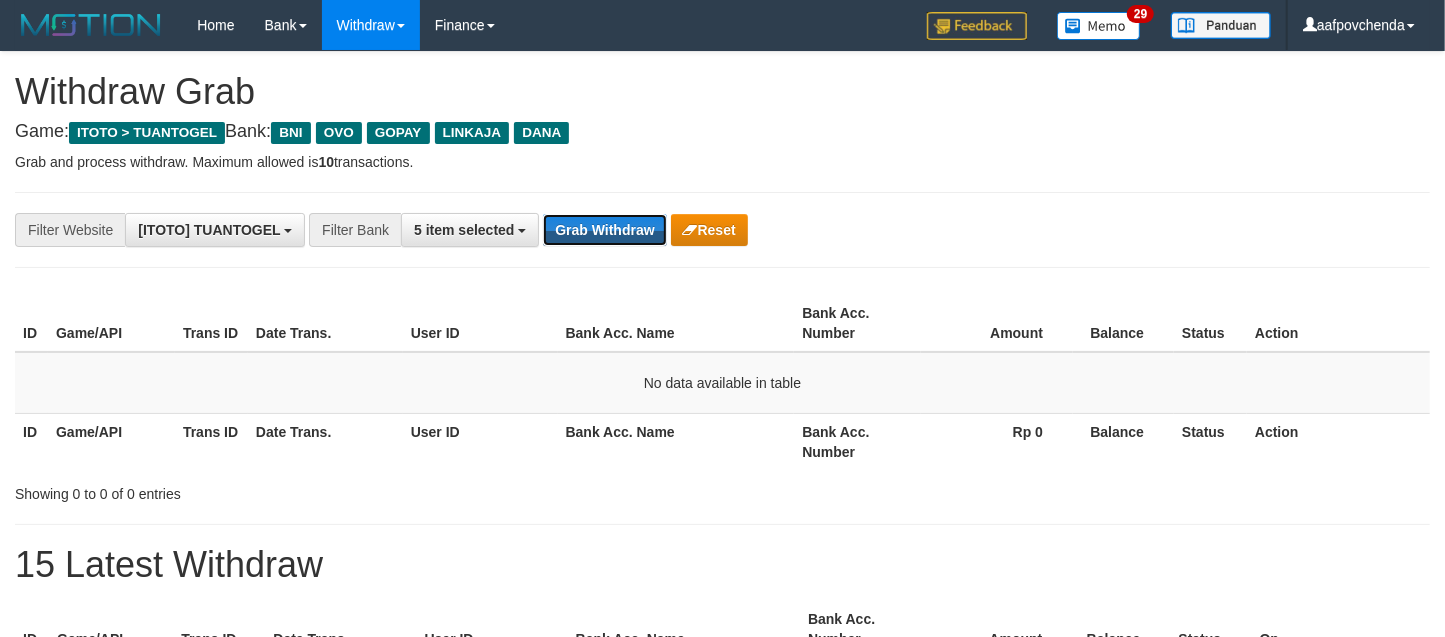 click on "Grab Withdraw" at bounding box center [604, 230] 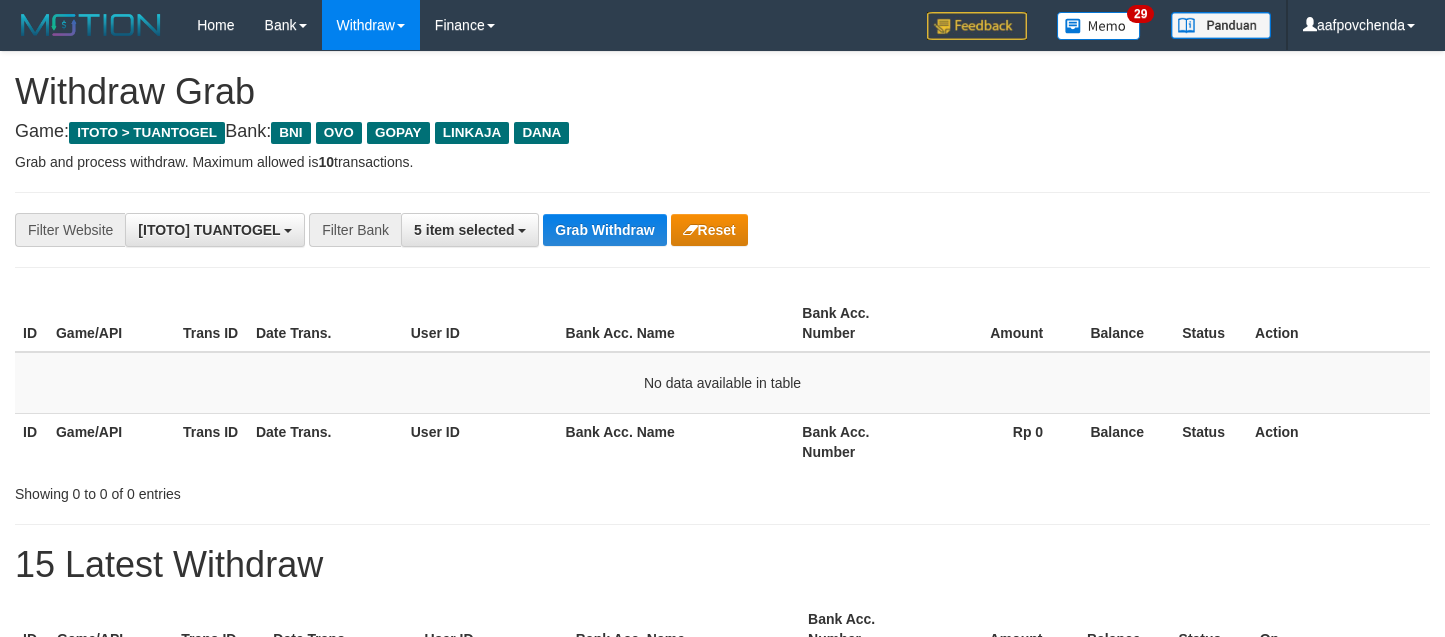 scroll, scrollTop: 0, scrollLeft: 0, axis: both 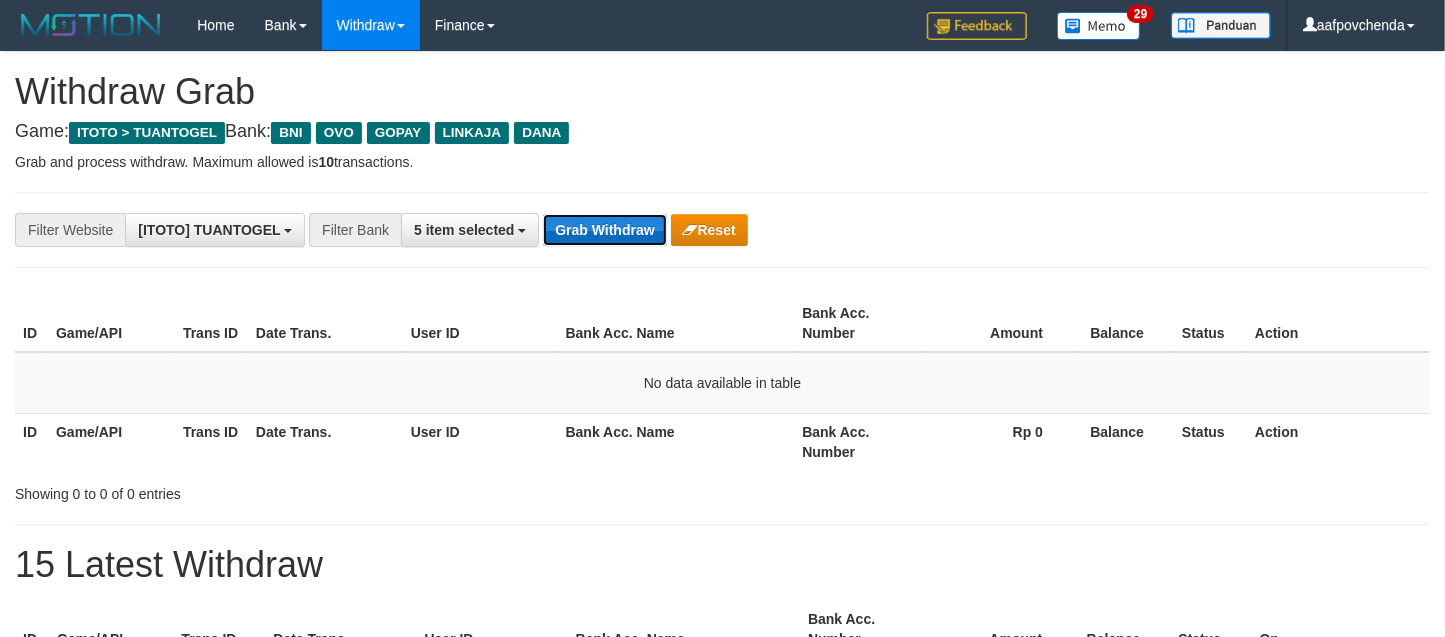 click on "Grab Withdraw" at bounding box center (604, 230) 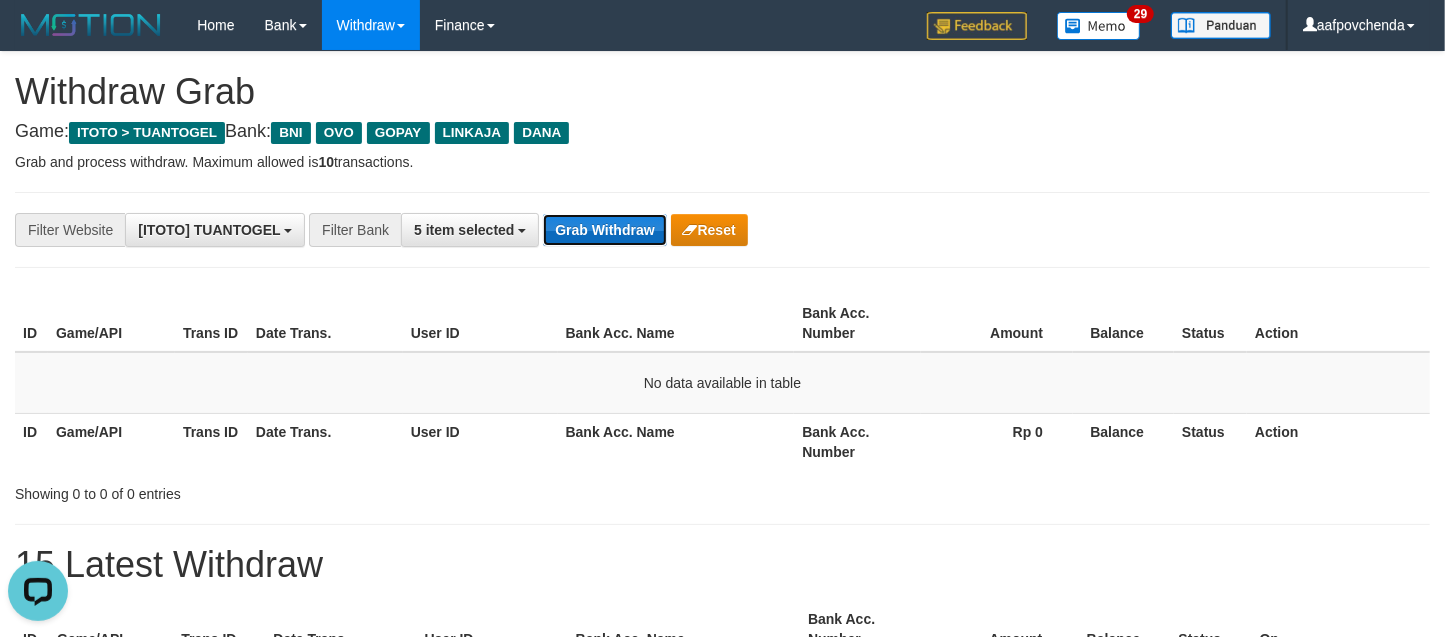 scroll, scrollTop: 0, scrollLeft: 0, axis: both 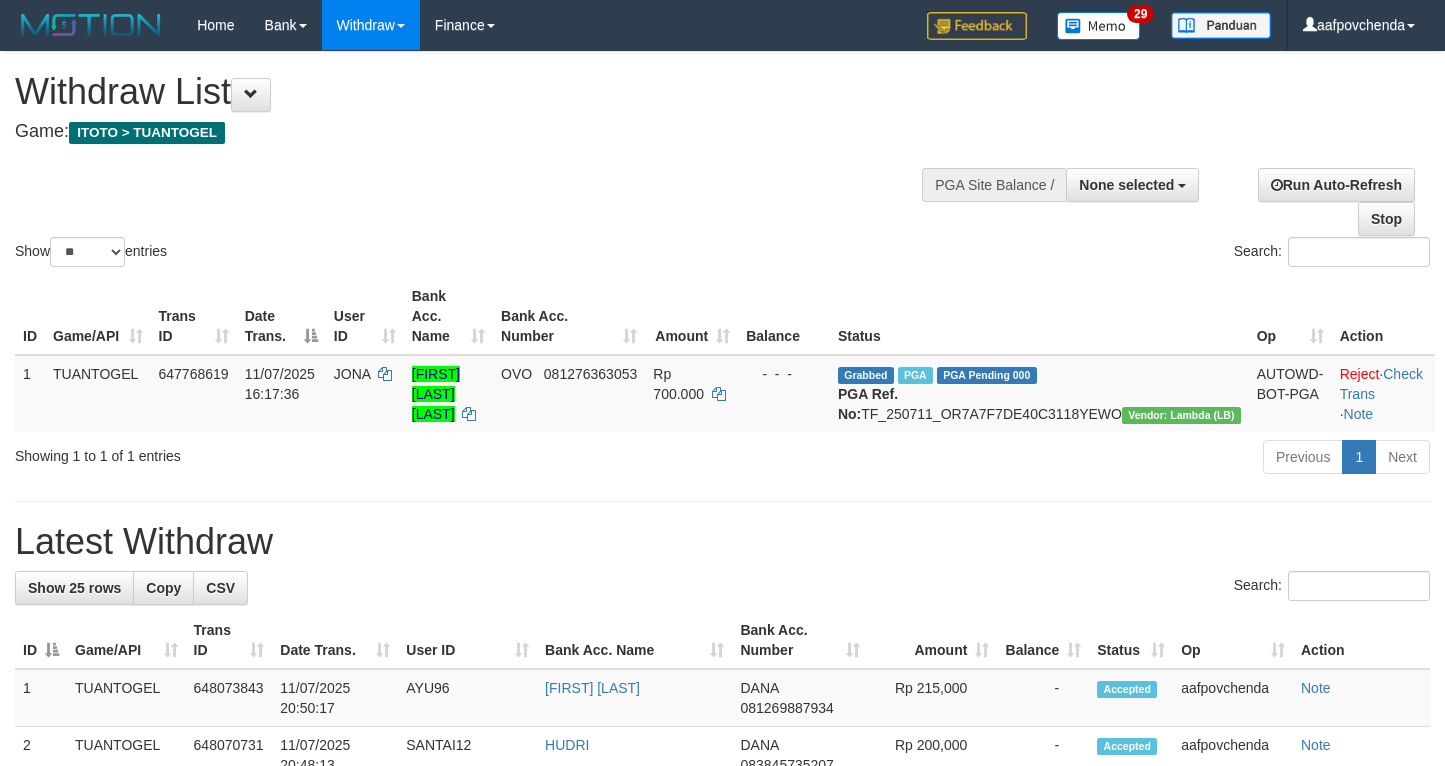 select 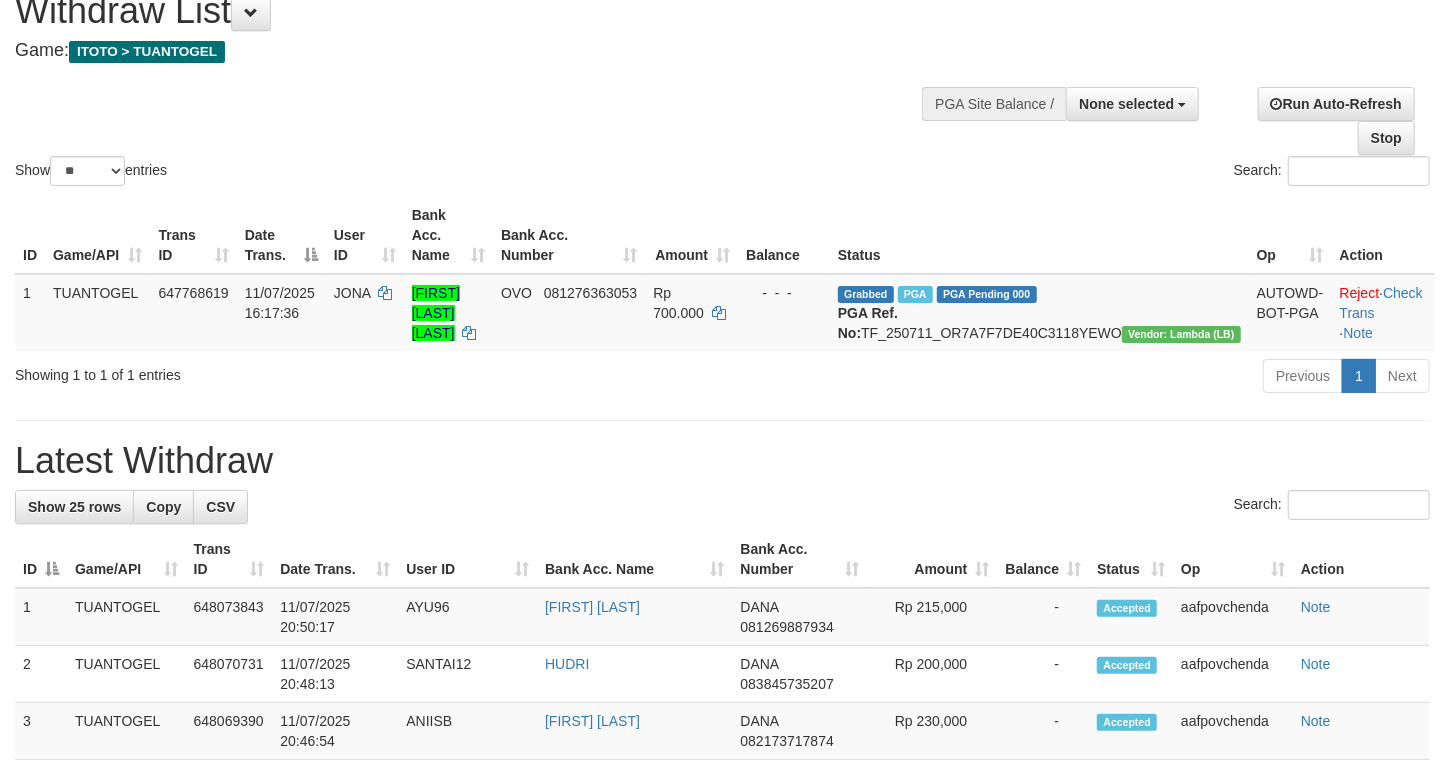 scroll, scrollTop: 0, scrollLeft: 0, axis: both 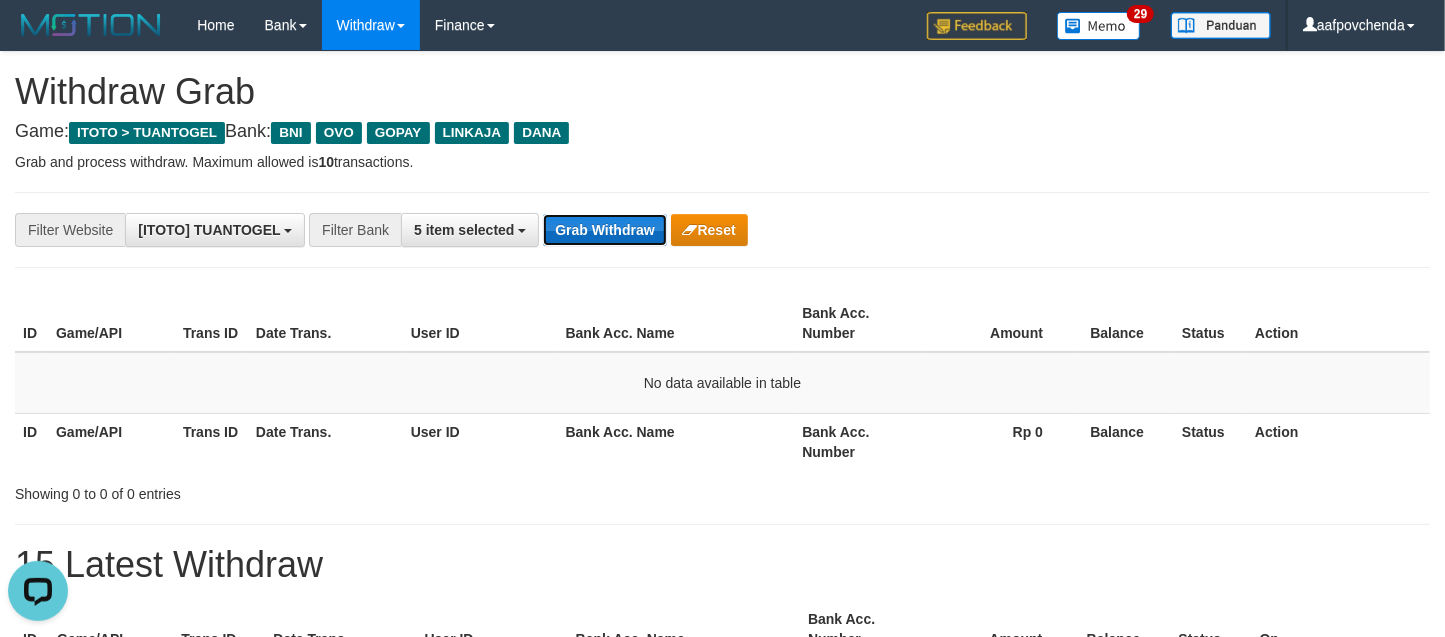 click on "Grab Withdraw" at bounding box center (604, 230) 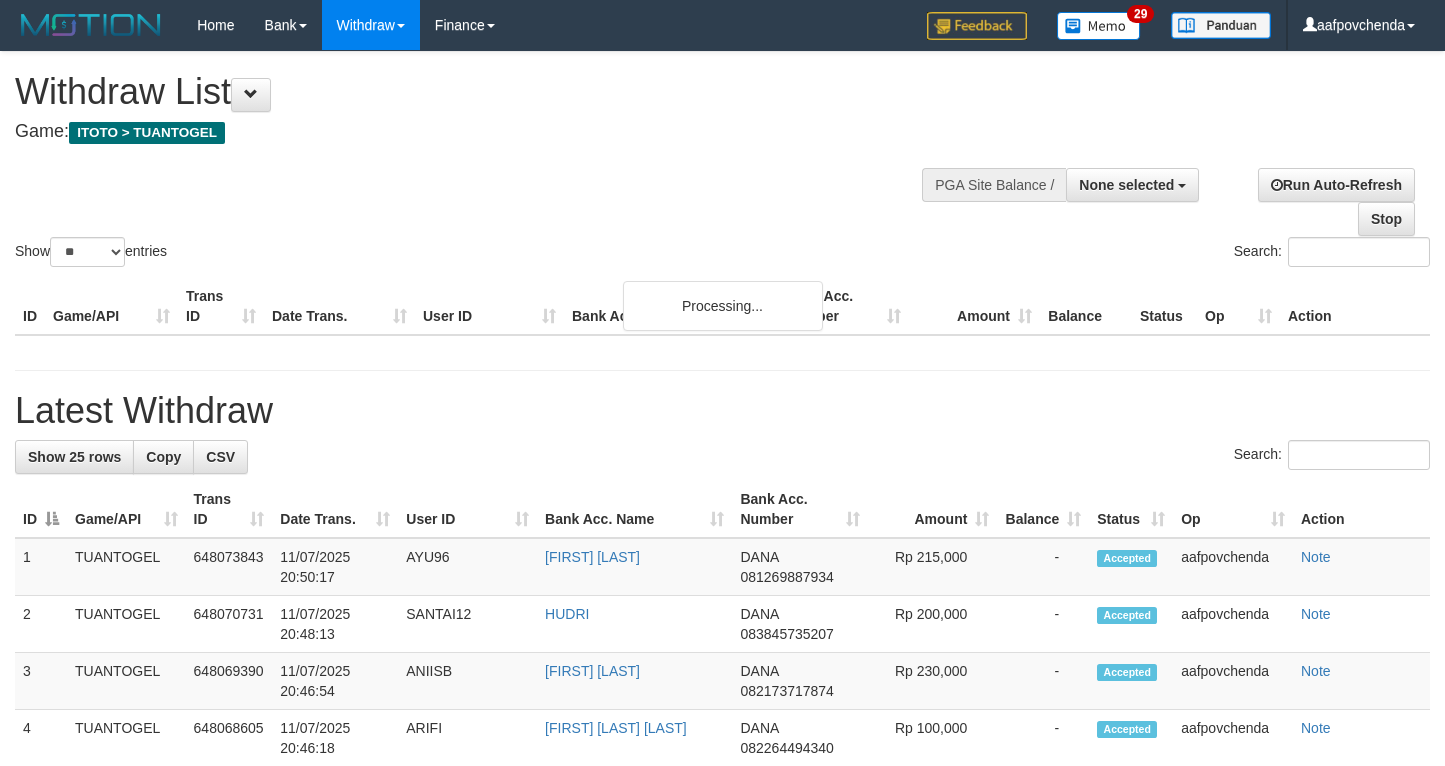 select 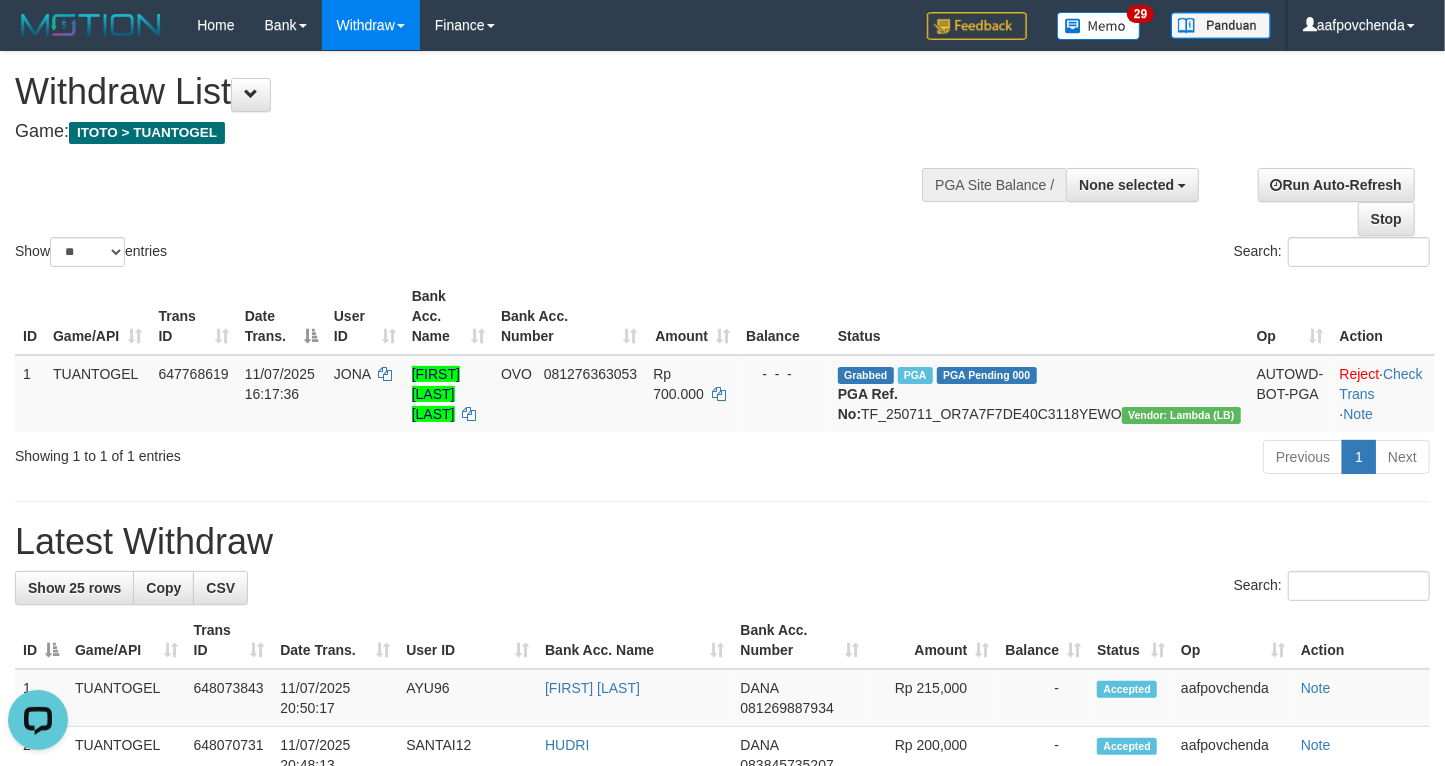 scroll, scrollTop: 0, scrollLeft: 0, axis: both 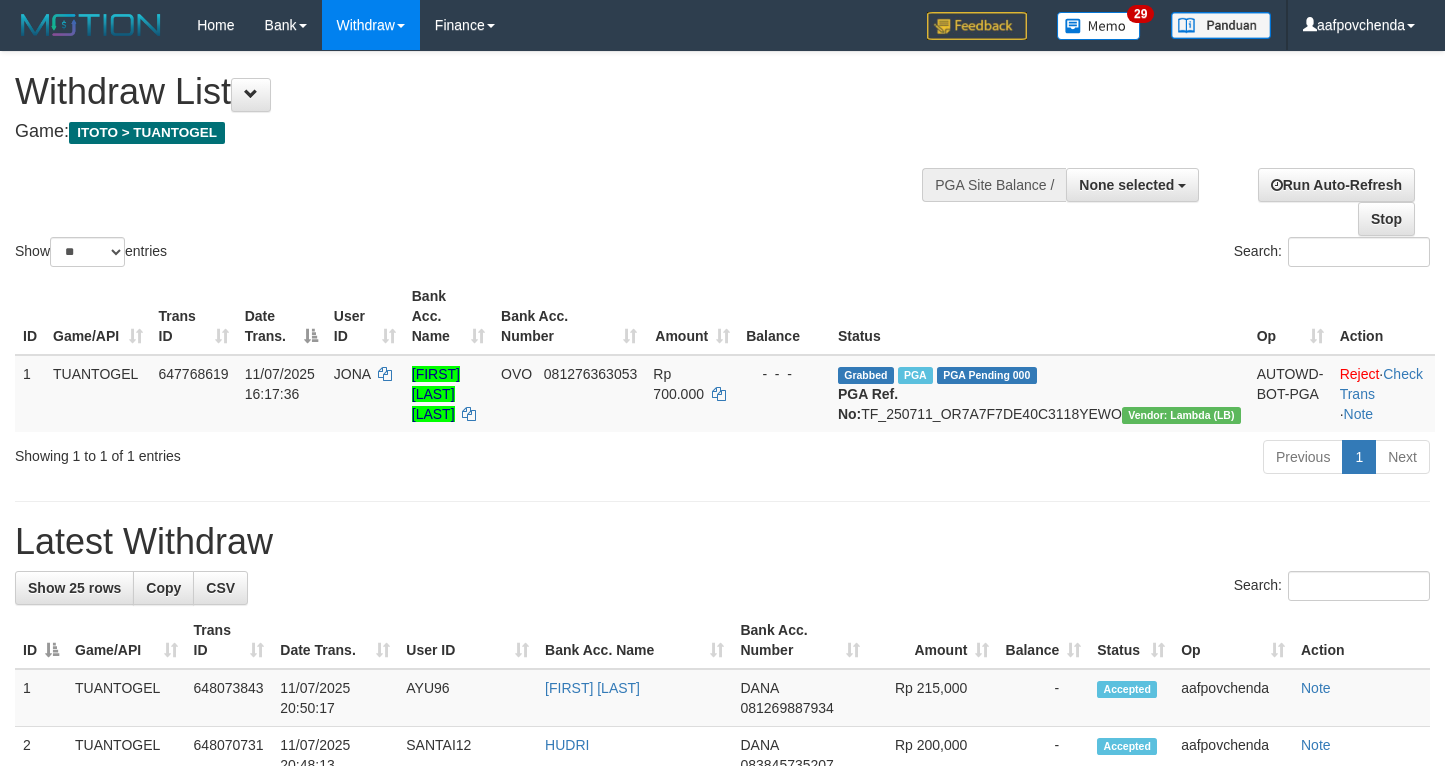 select 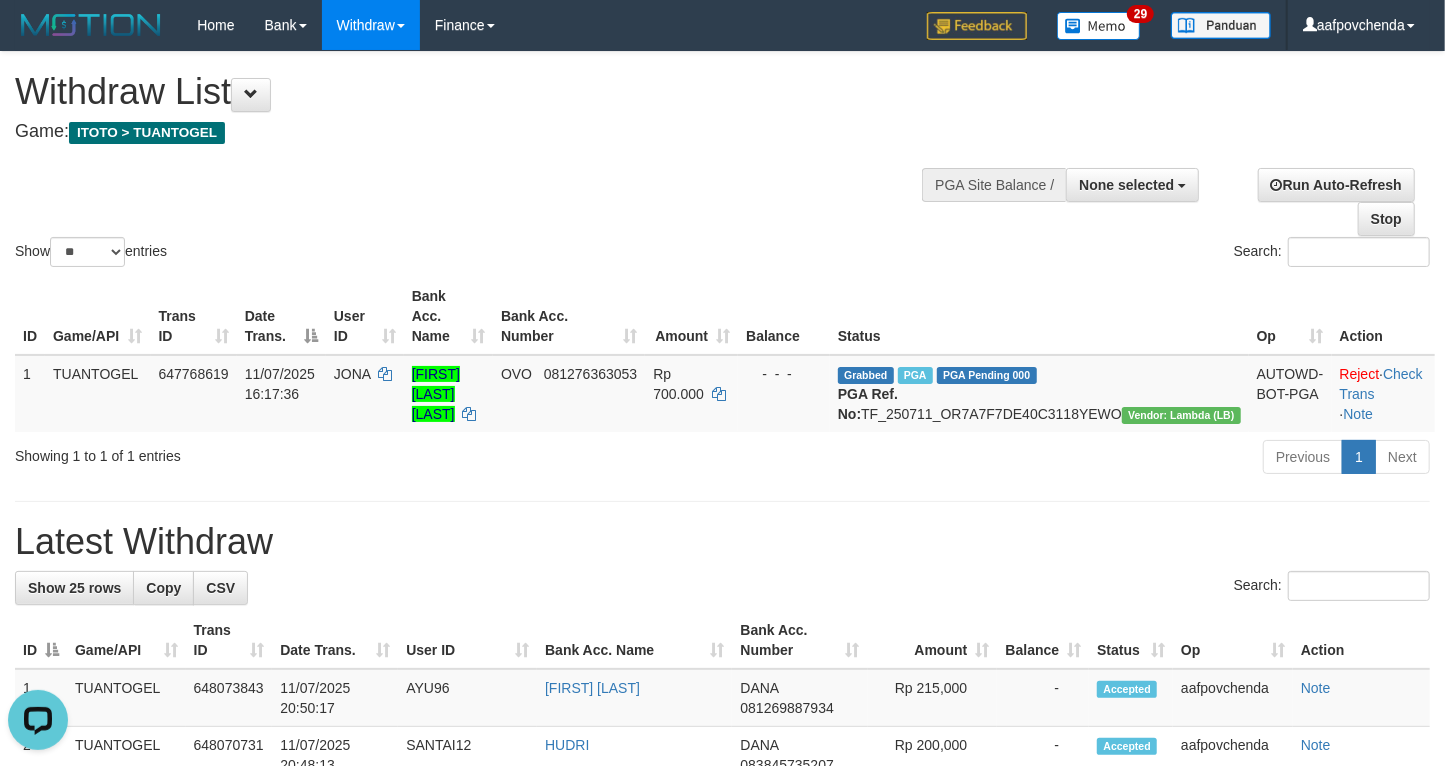 scroll, scrollTop: 0, scrollLeft: 0, axis: both 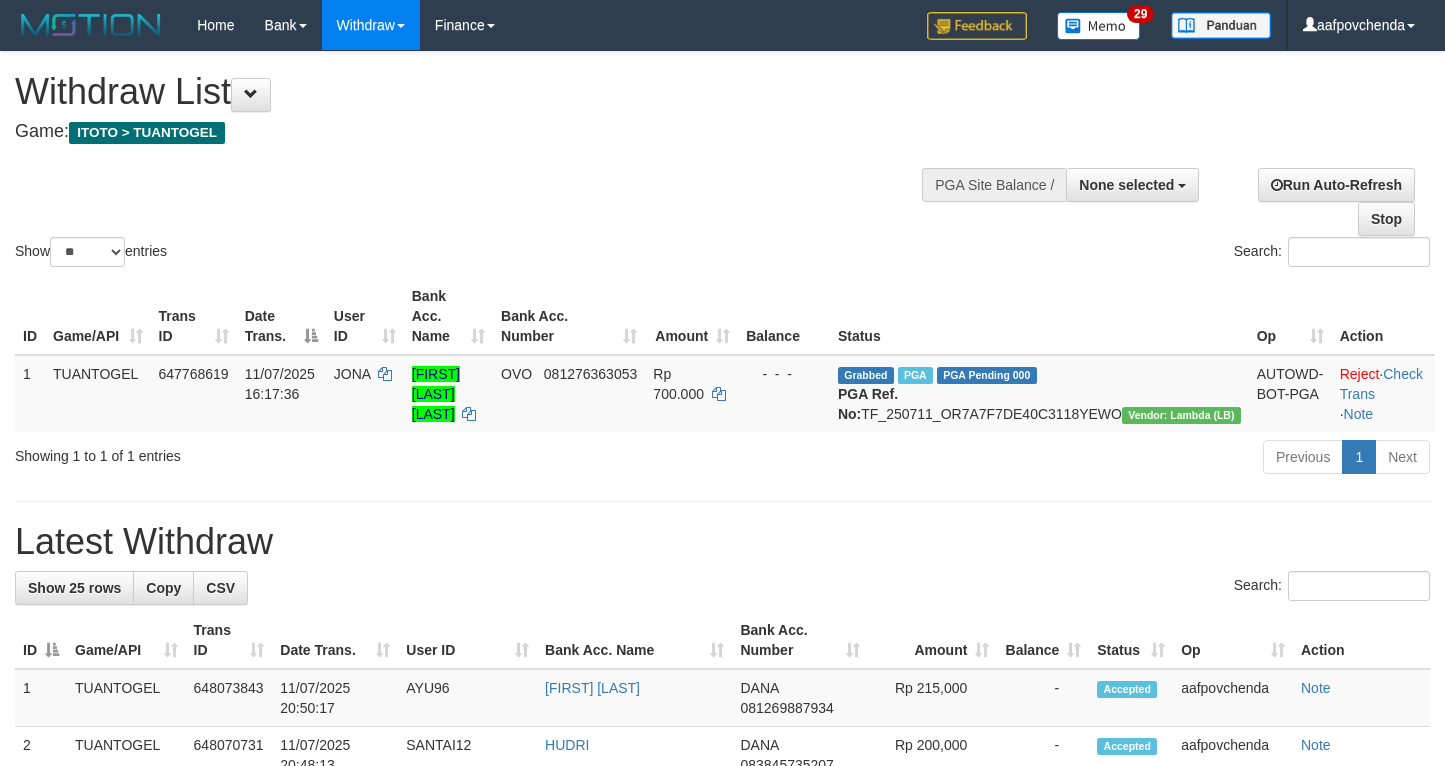 select 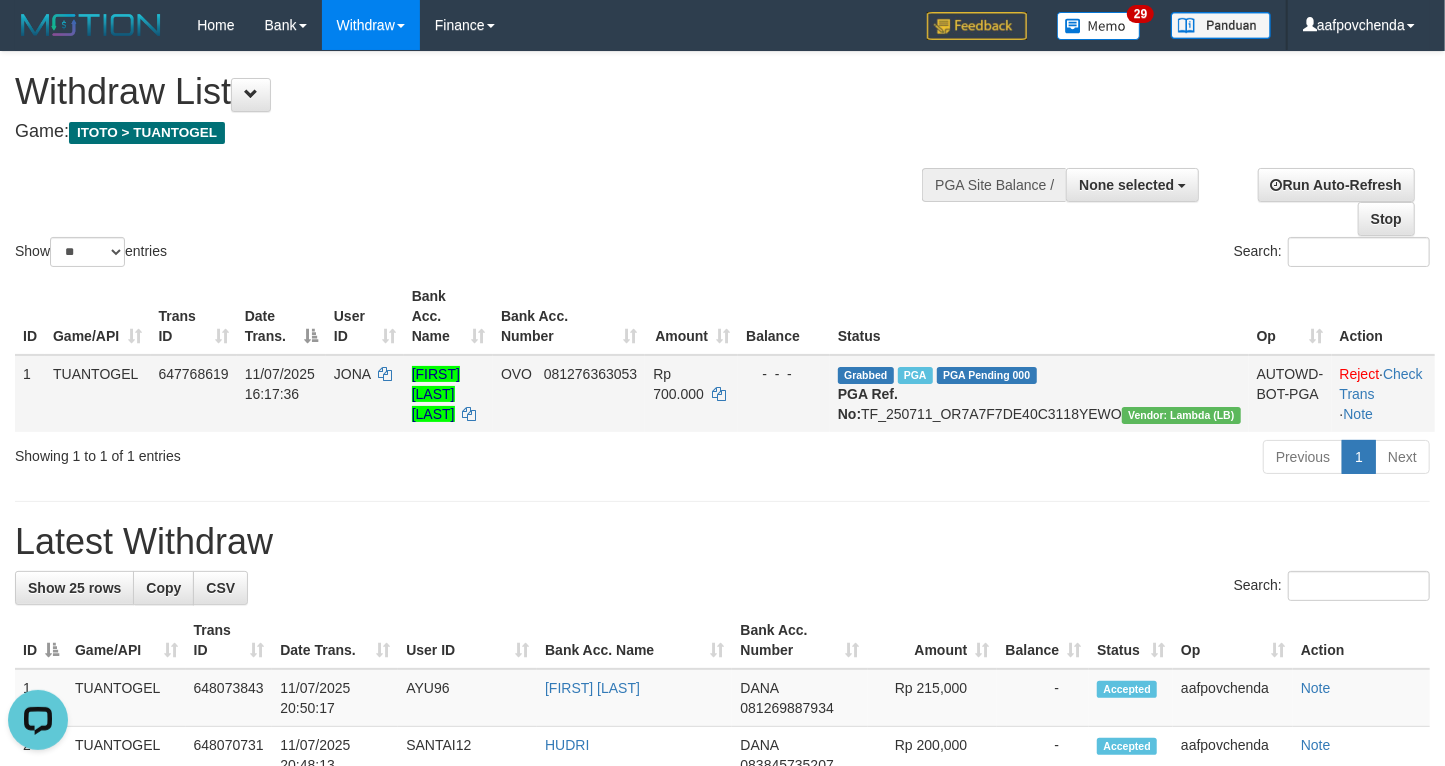 scroll, scrollTop: 0, scrollLeft: 0, axis: both 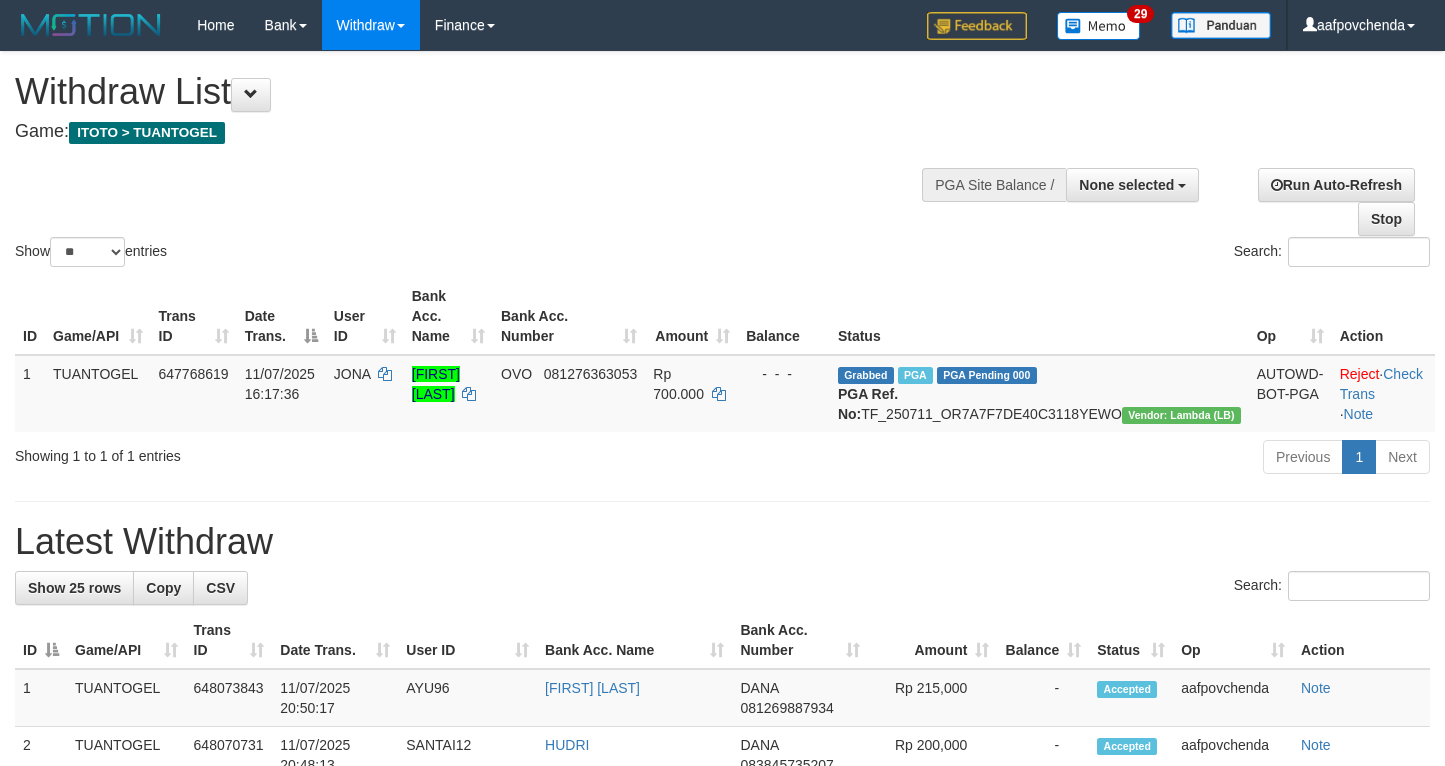 select 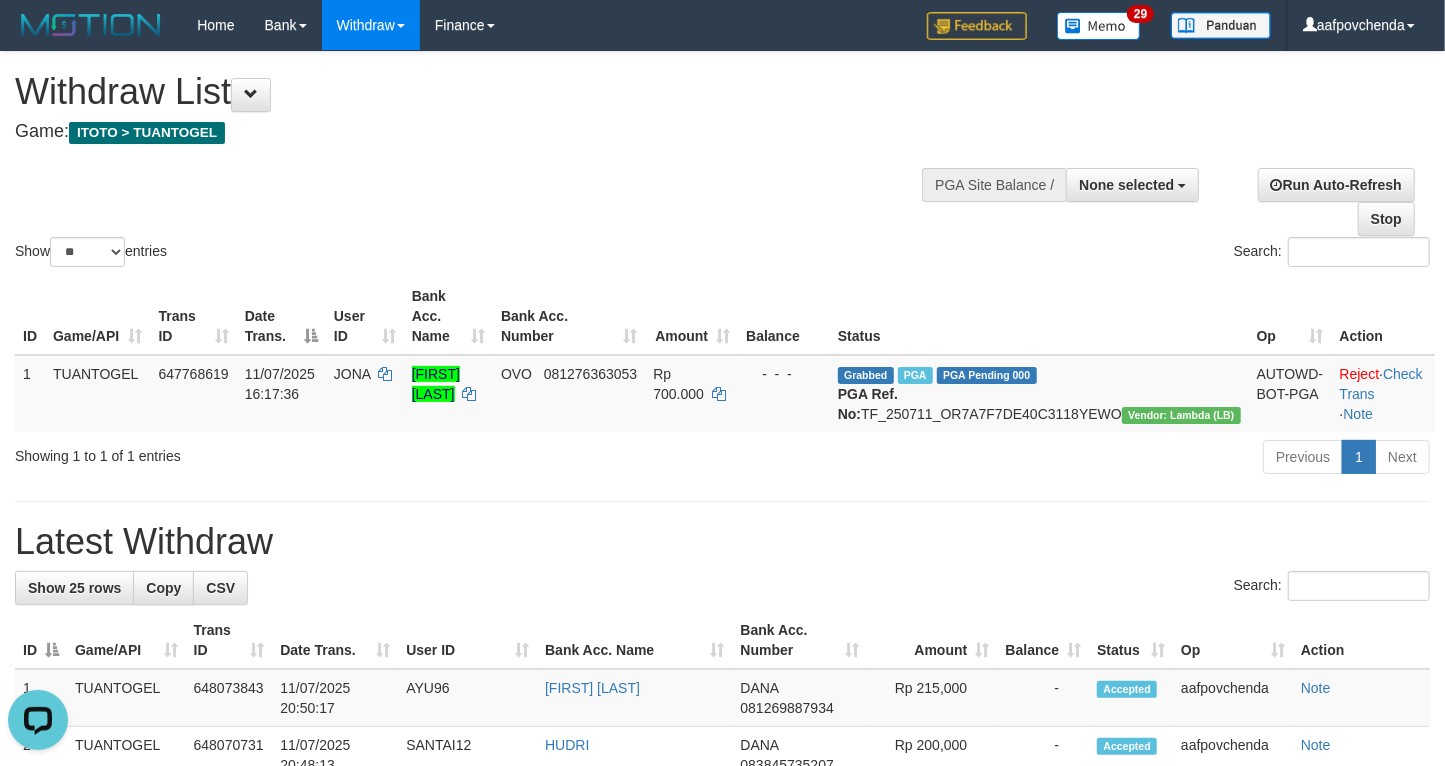 scroll, scrollTop: 0, scrollLeft: 0, axis: both 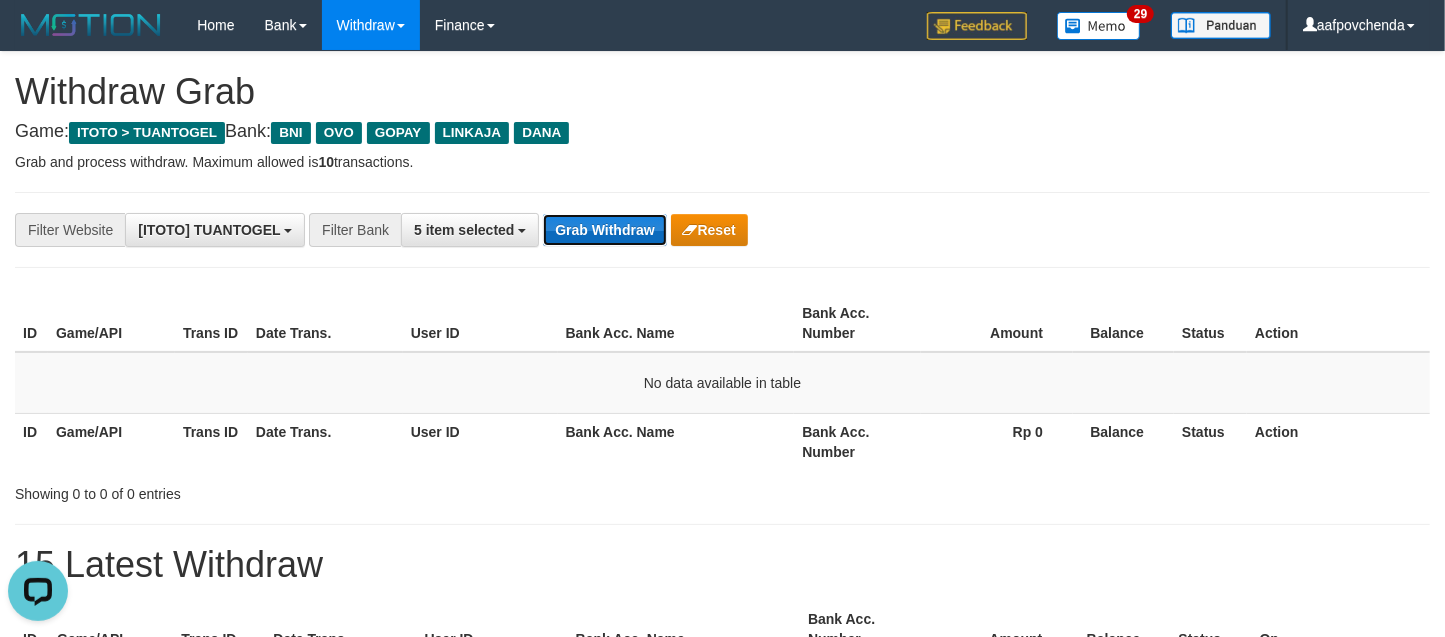 click on "Grab Withdraw" at bounding box center [604, 230] 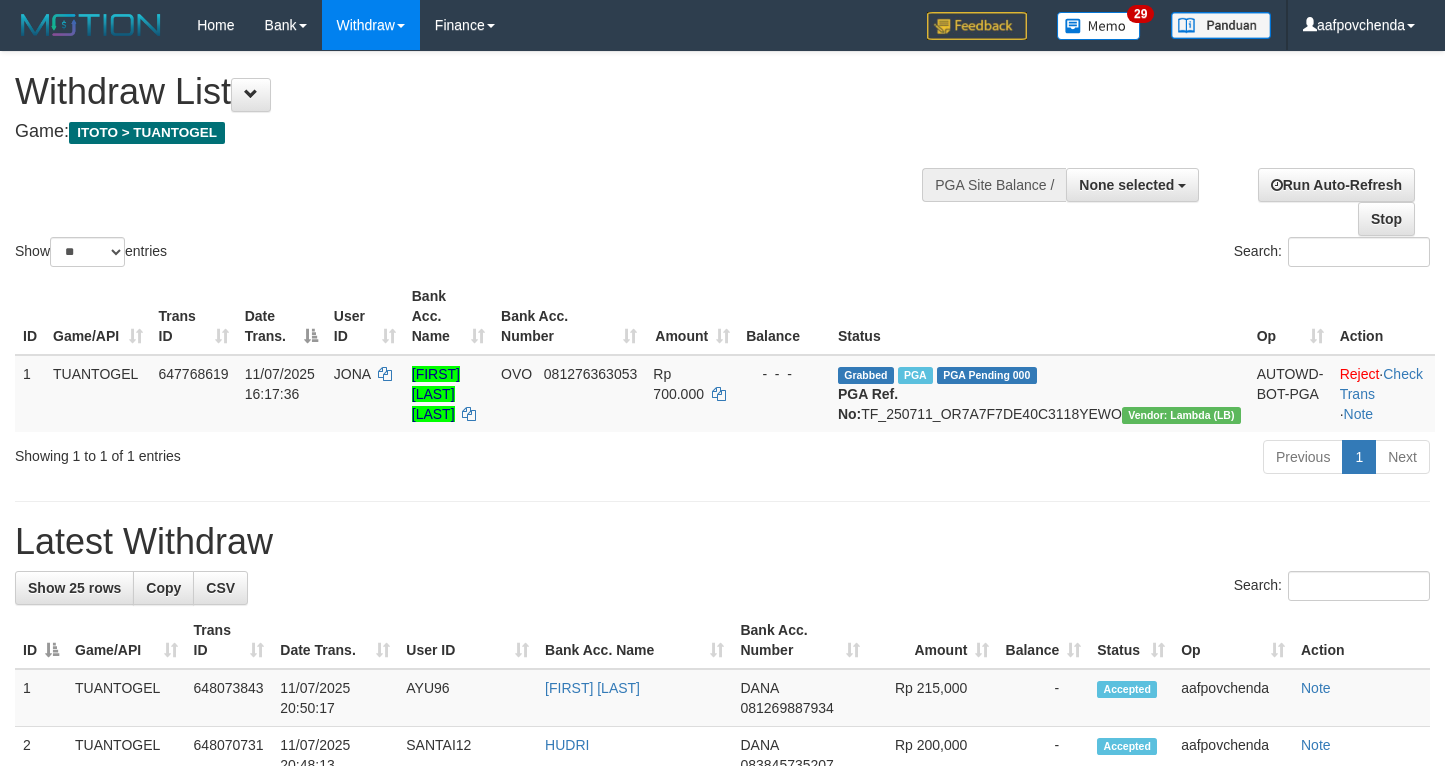 select 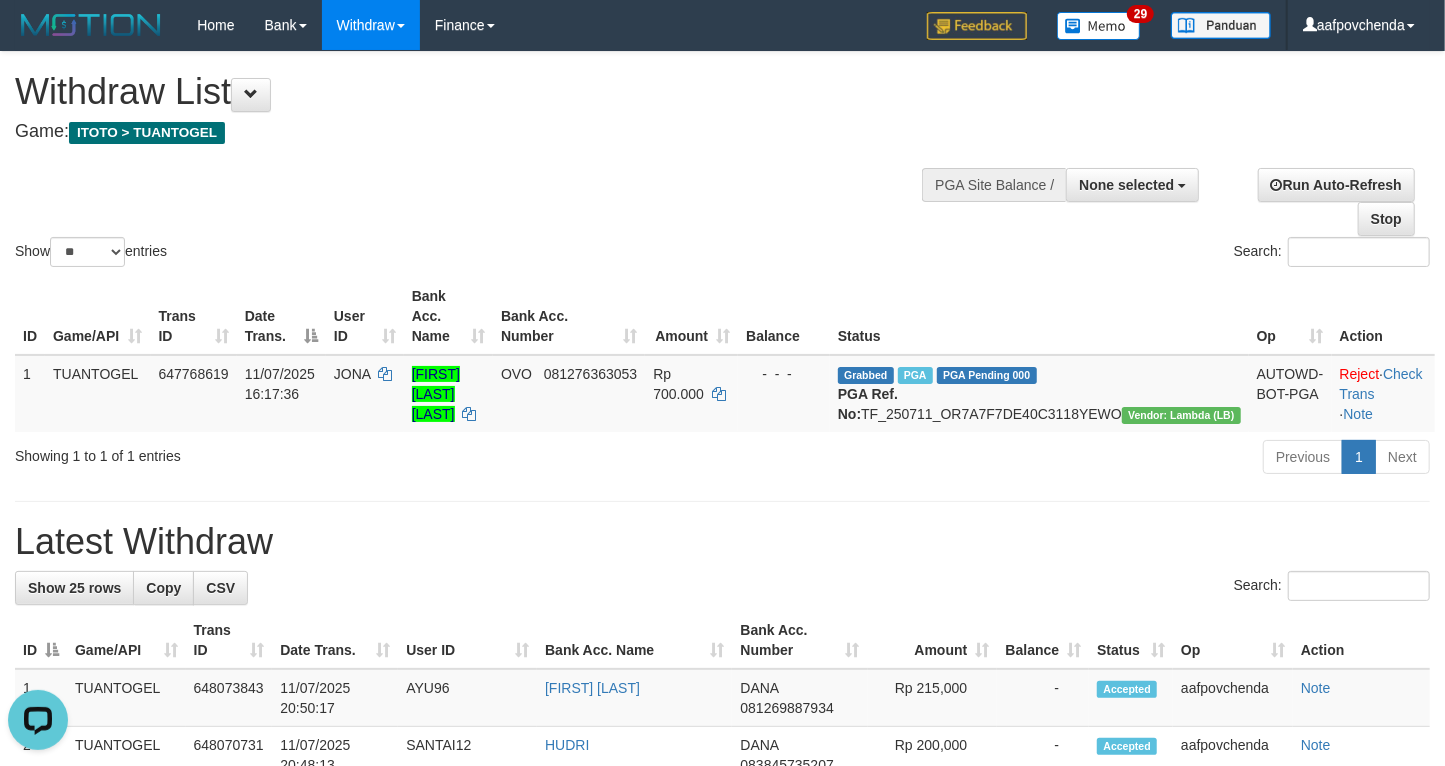 scroll, scrollTop: 0, scrollLeft: 0, axis: both 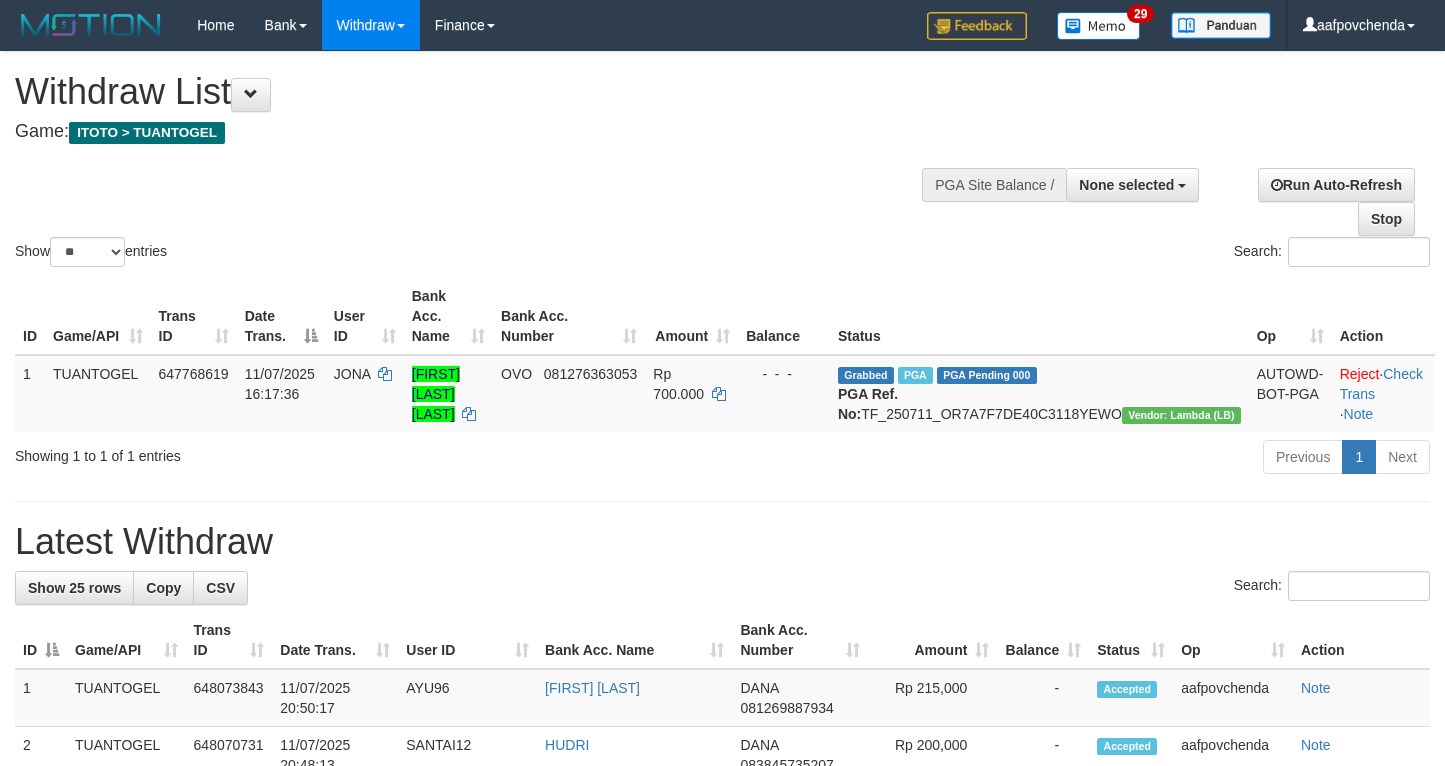 select 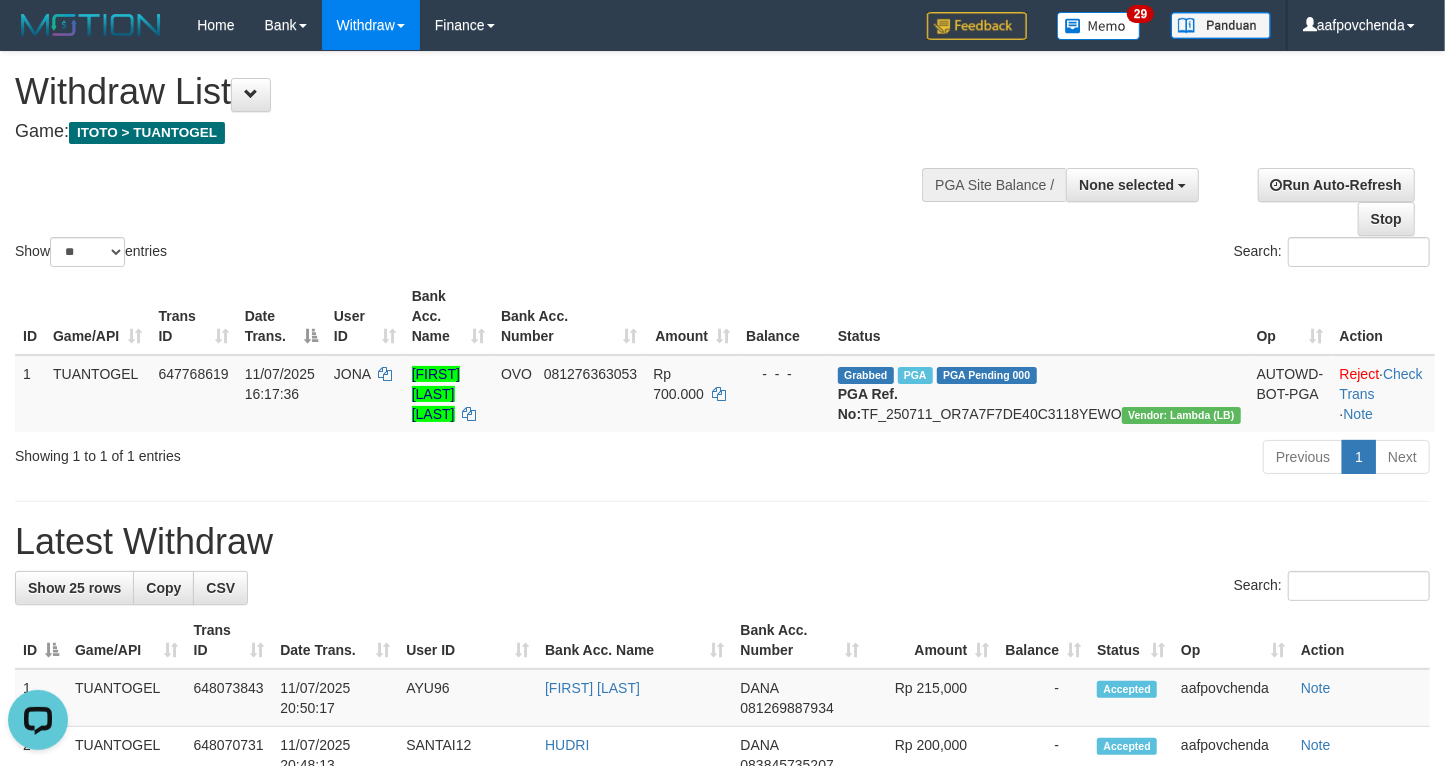 scroll, scrollTop: 0, scrollLeft: 0, axis: both 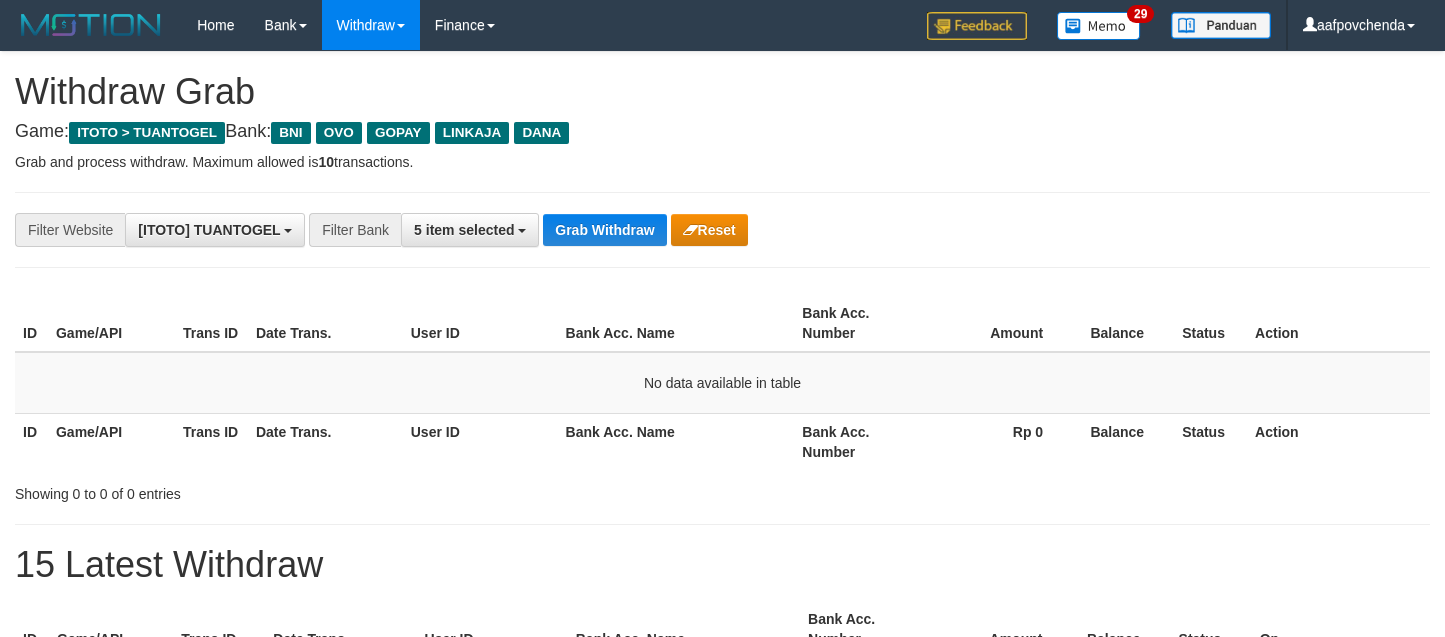 click on "Grab Withdraw" at bounding box center [604, 230] 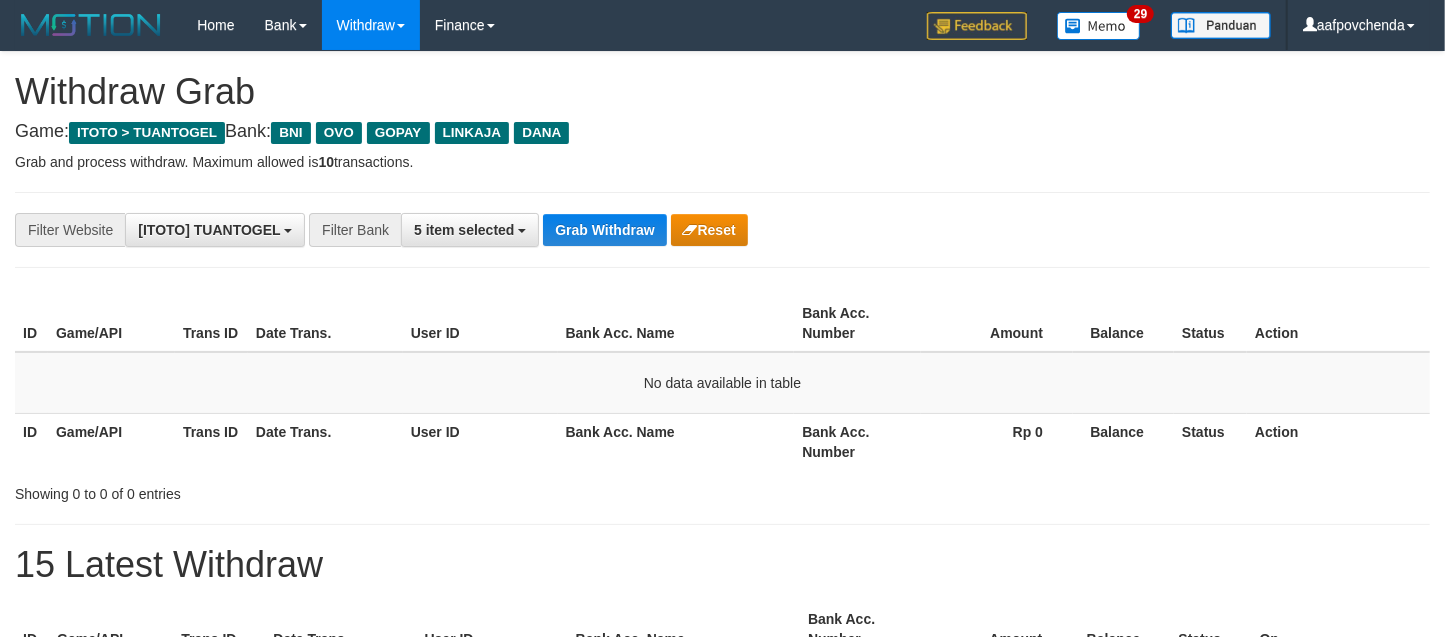 click on "Grab Withdraw" at bounding box center (604, 230) 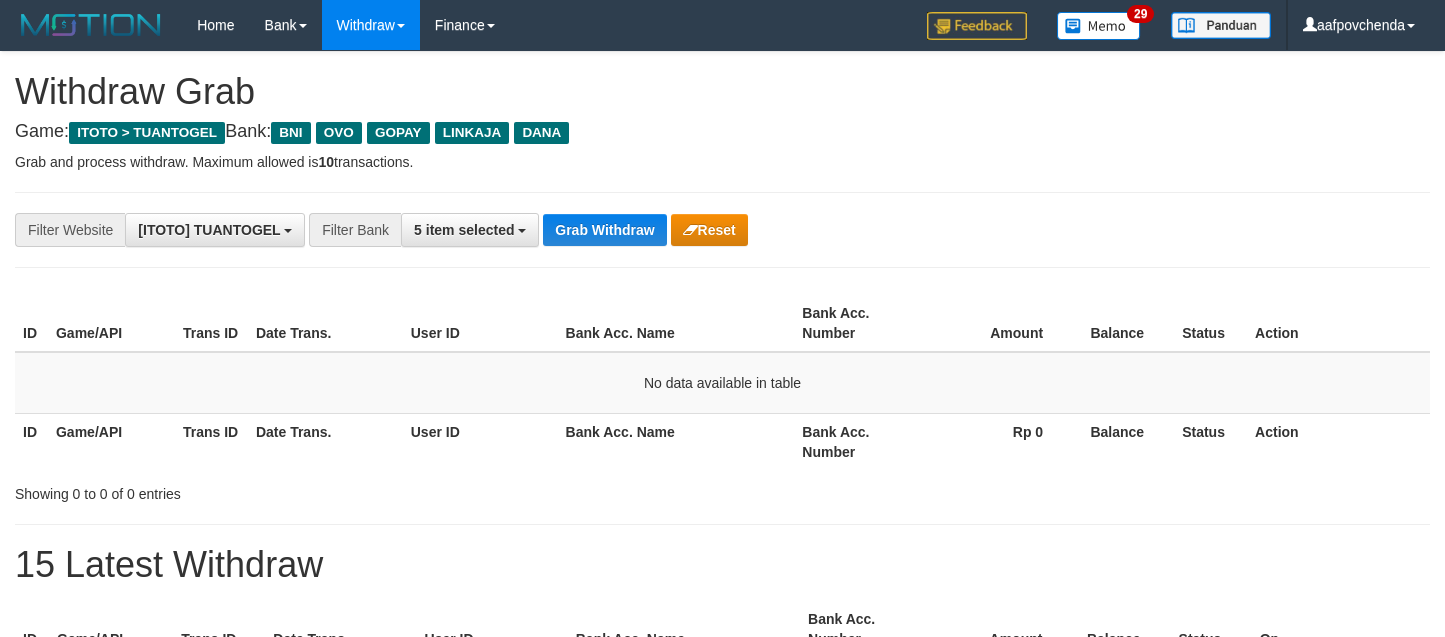 scroll, scrollTop: 0, scrollLeft: 0, axis: both 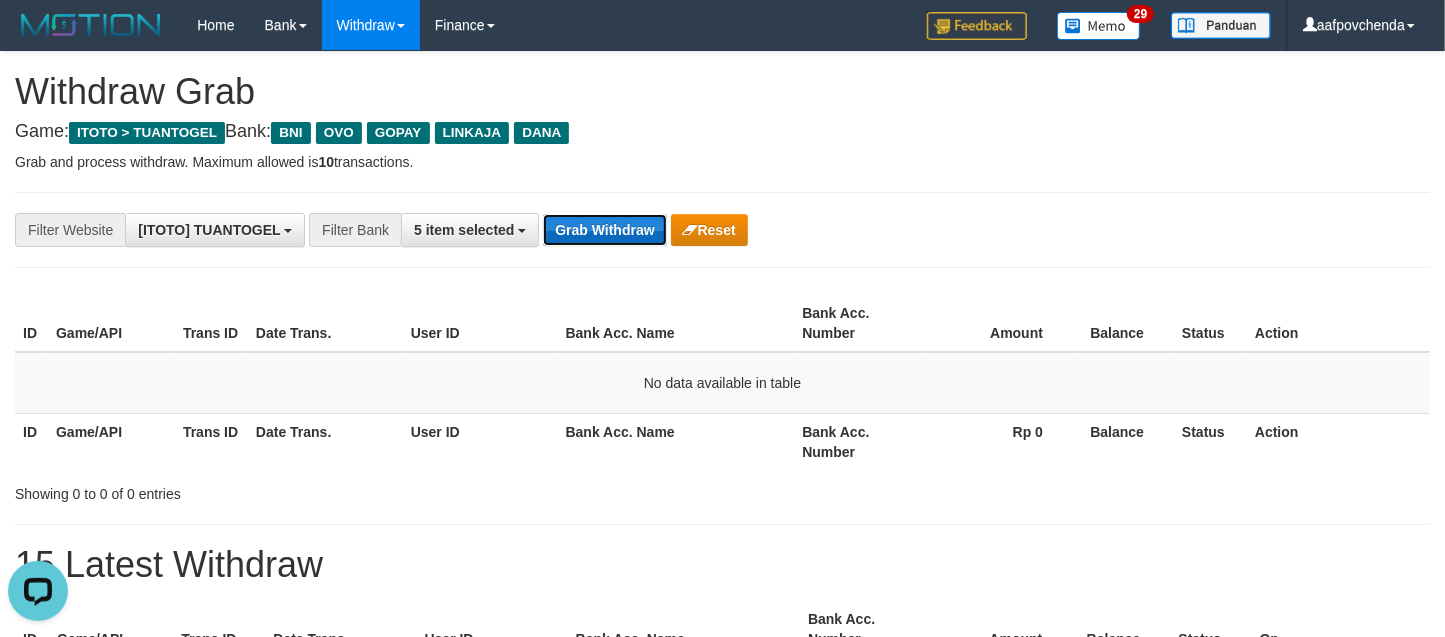 click on "Grab Withdraw" at bounding box center [604, 230] 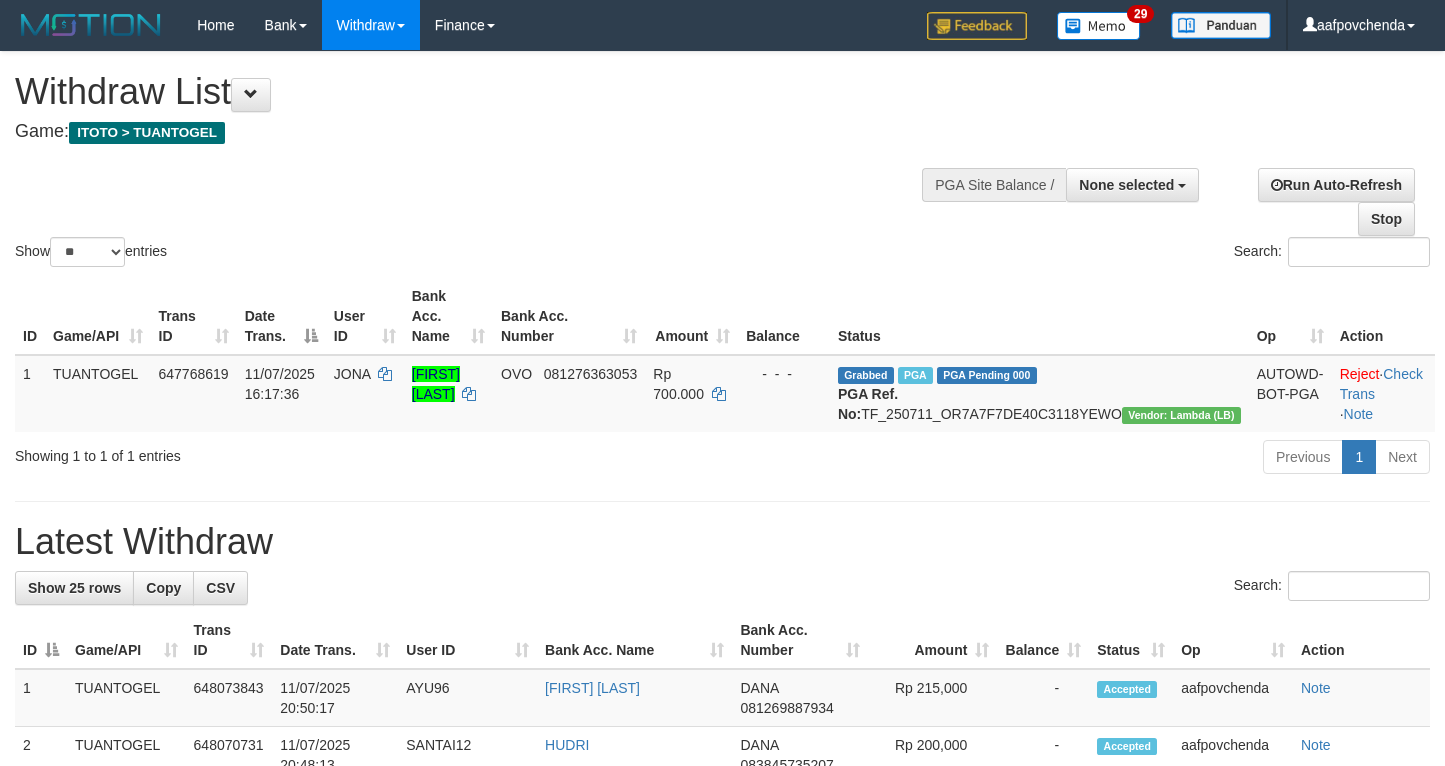 select 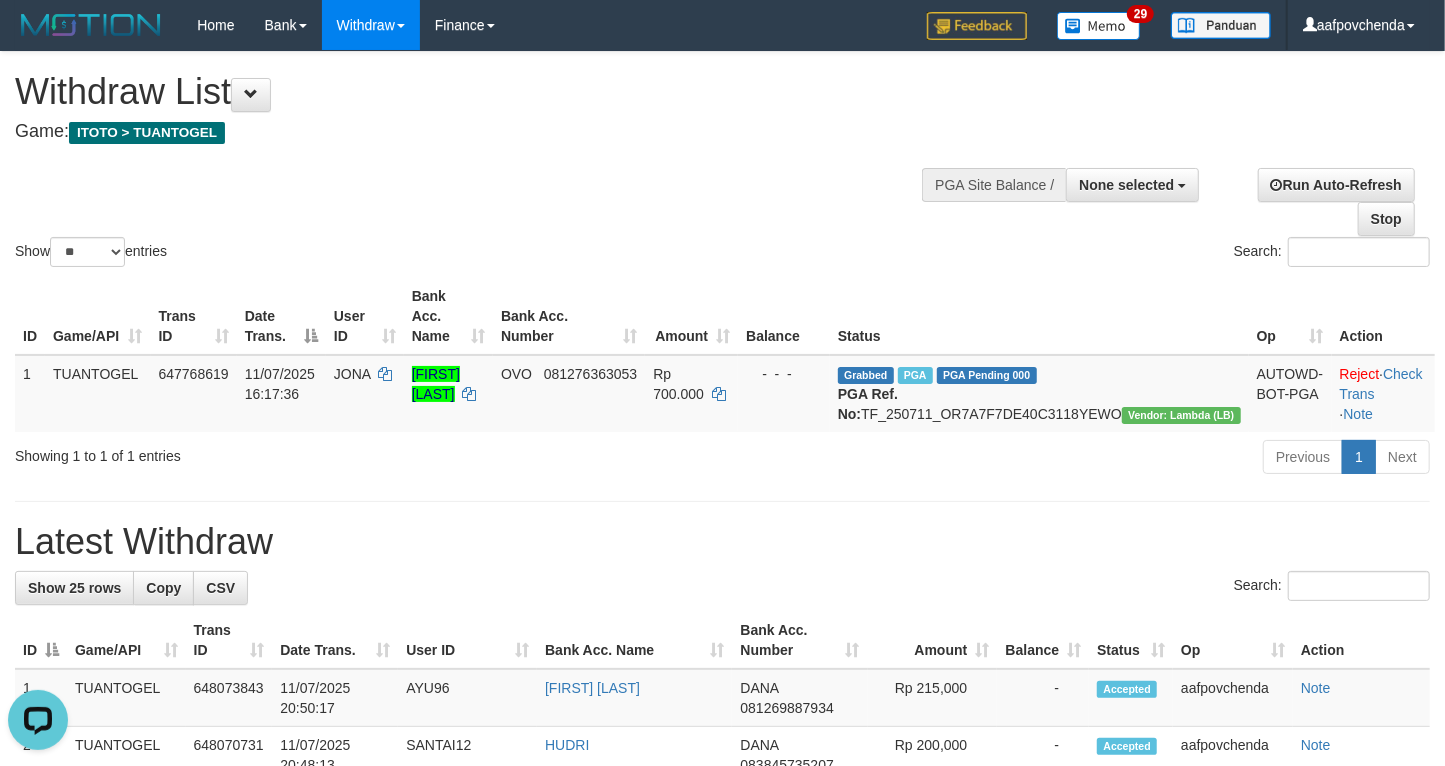 scroll, scrollTop: 0, scrollLeft: 0, axis: both 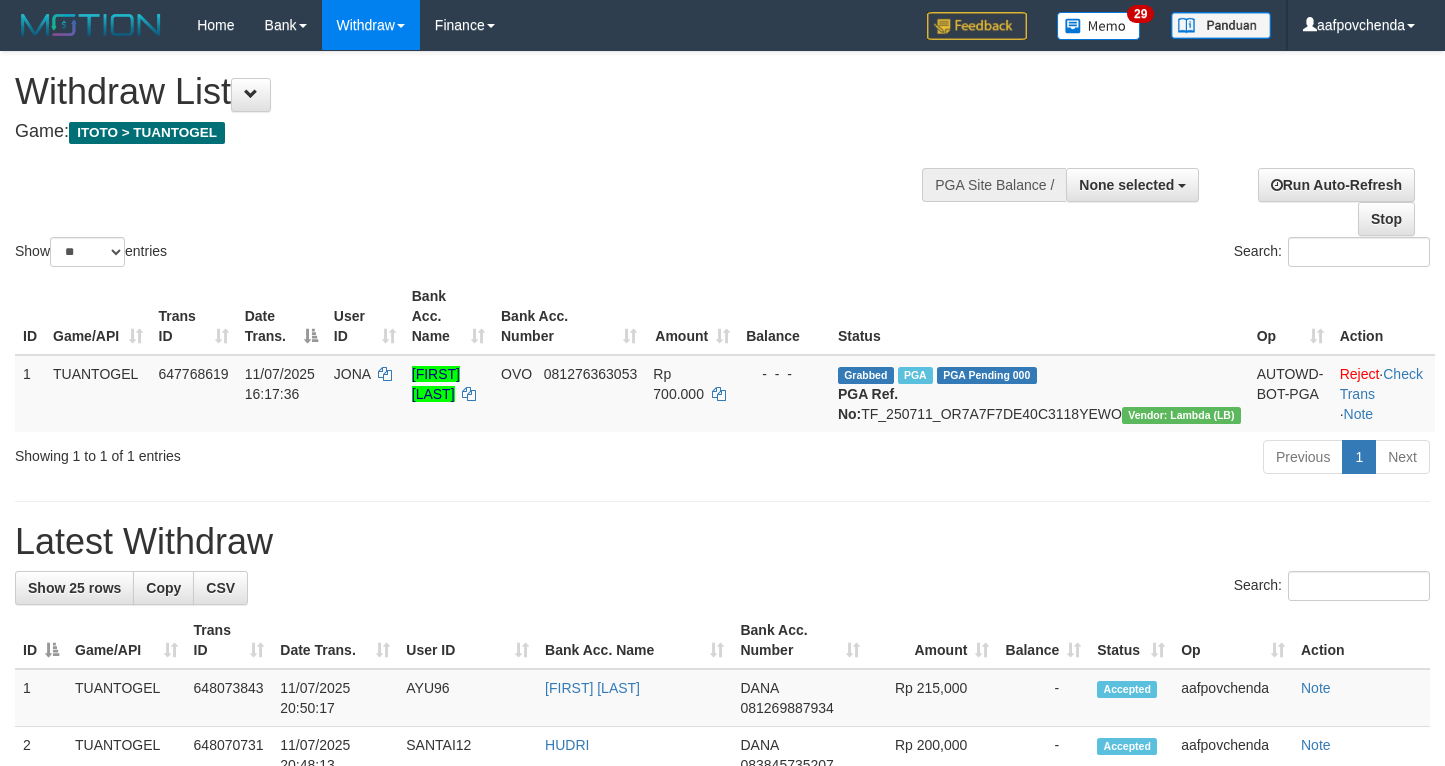 select 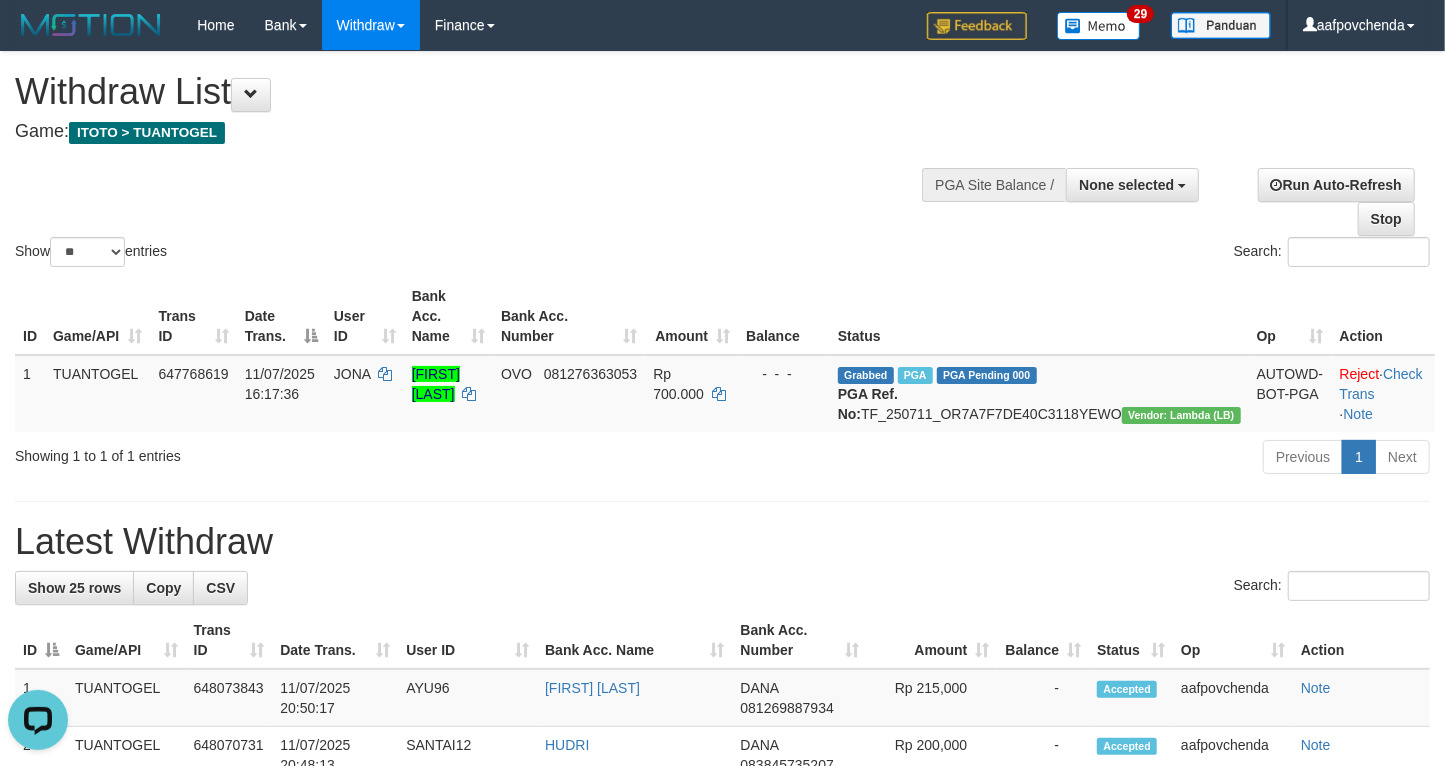 scroll, scrollTop: 0, scrollLeft: 0, axis: both 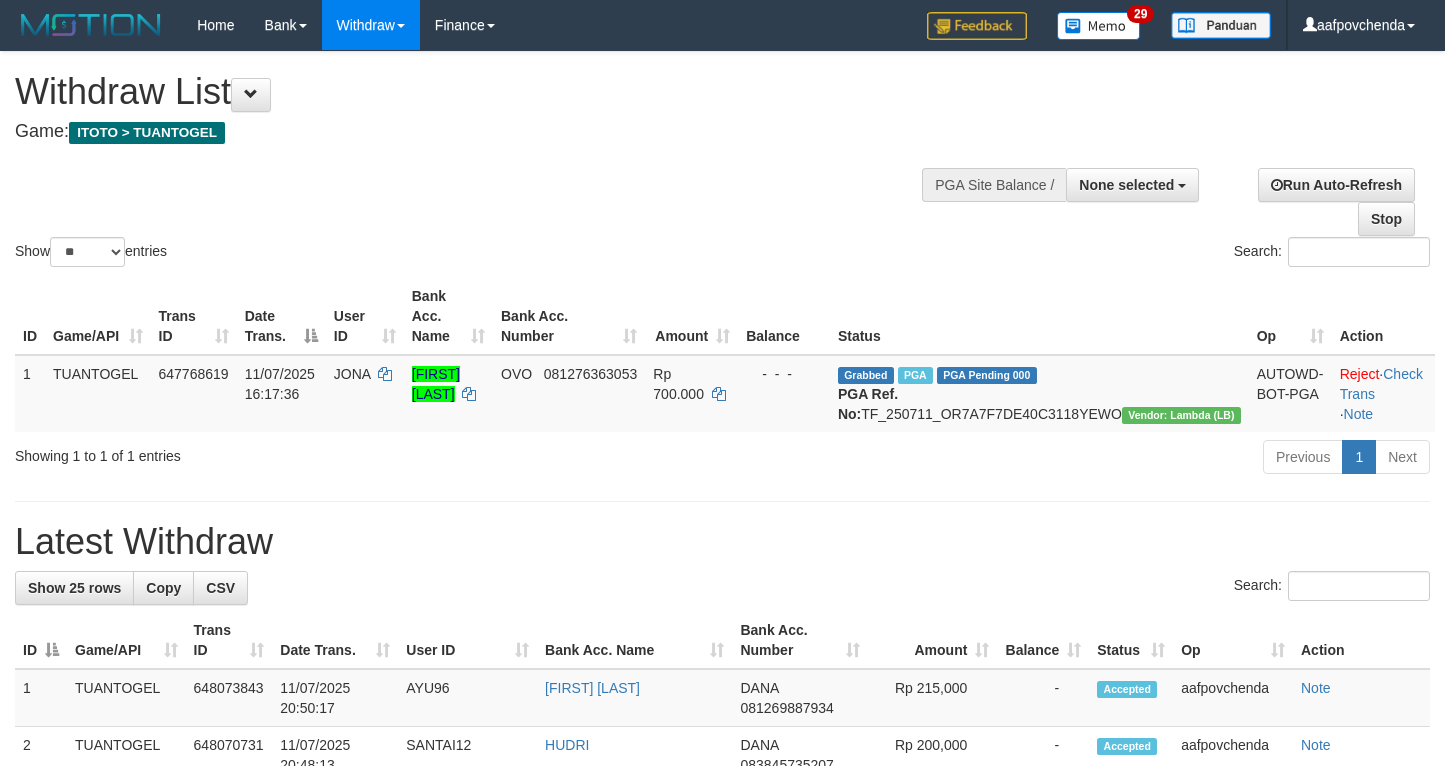 select 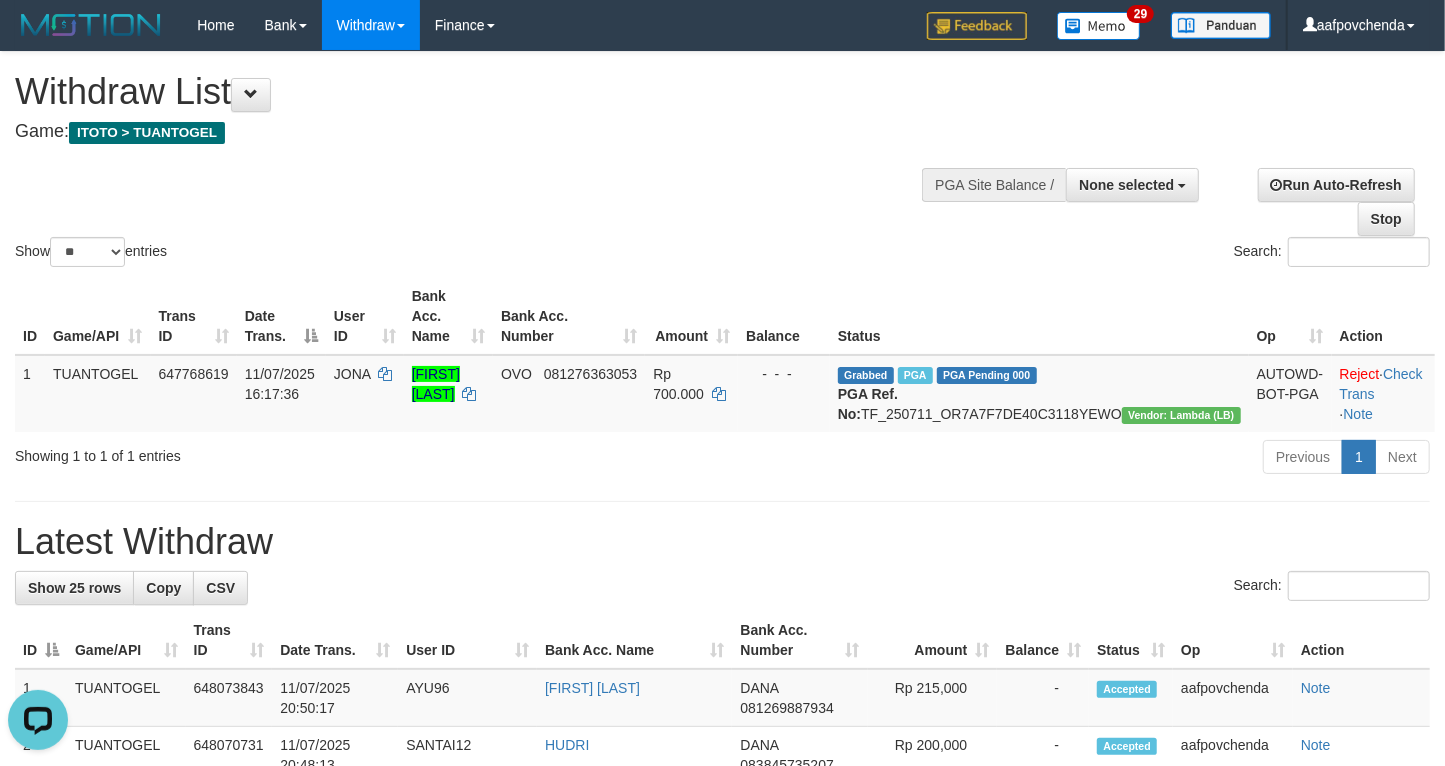 scroll, scrollTop: 0, scrollLeft: 0, axis: both 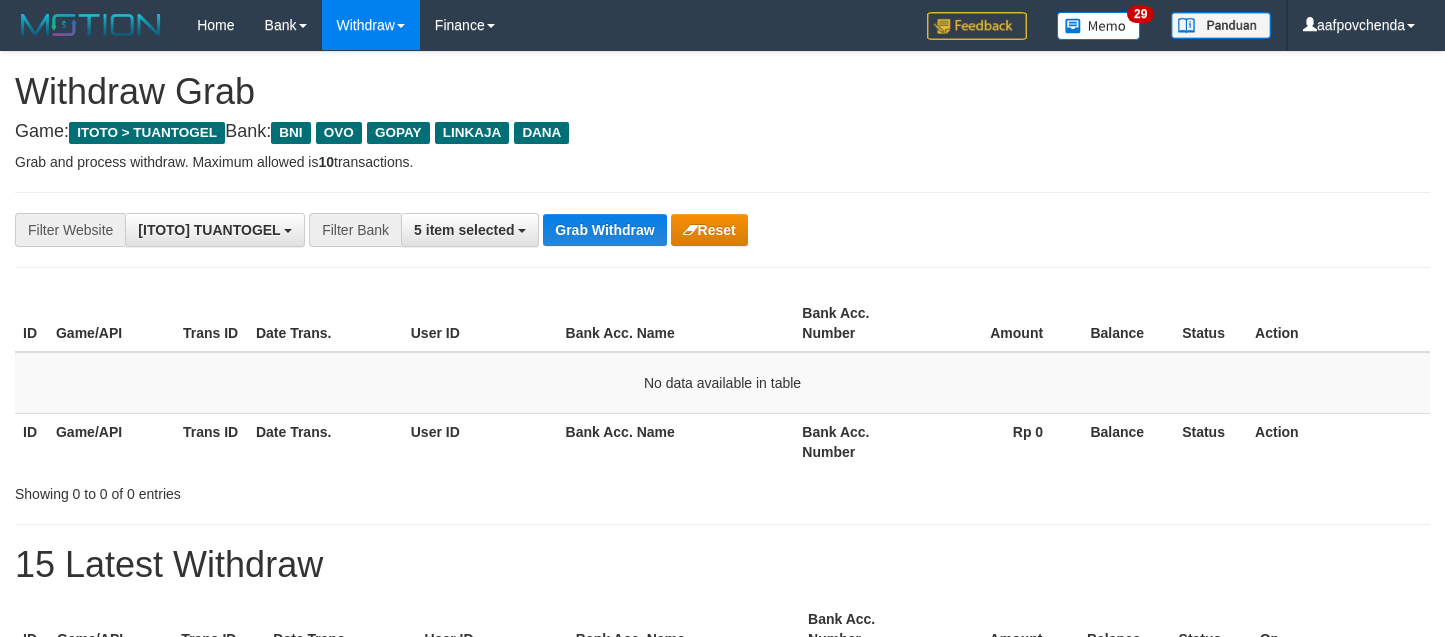 click on "Grab Withdraw" at bounding box center [604, 230] 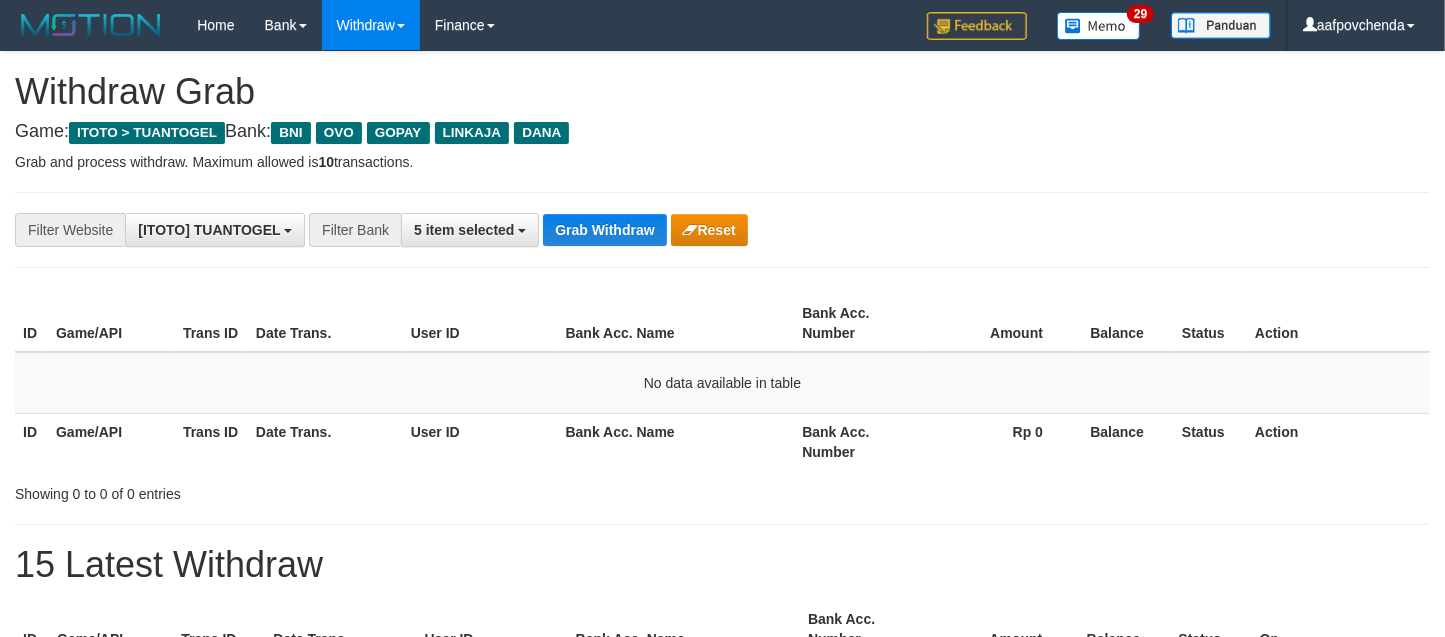 click on "Grab Withdraw" at bounding box center (604, 230) 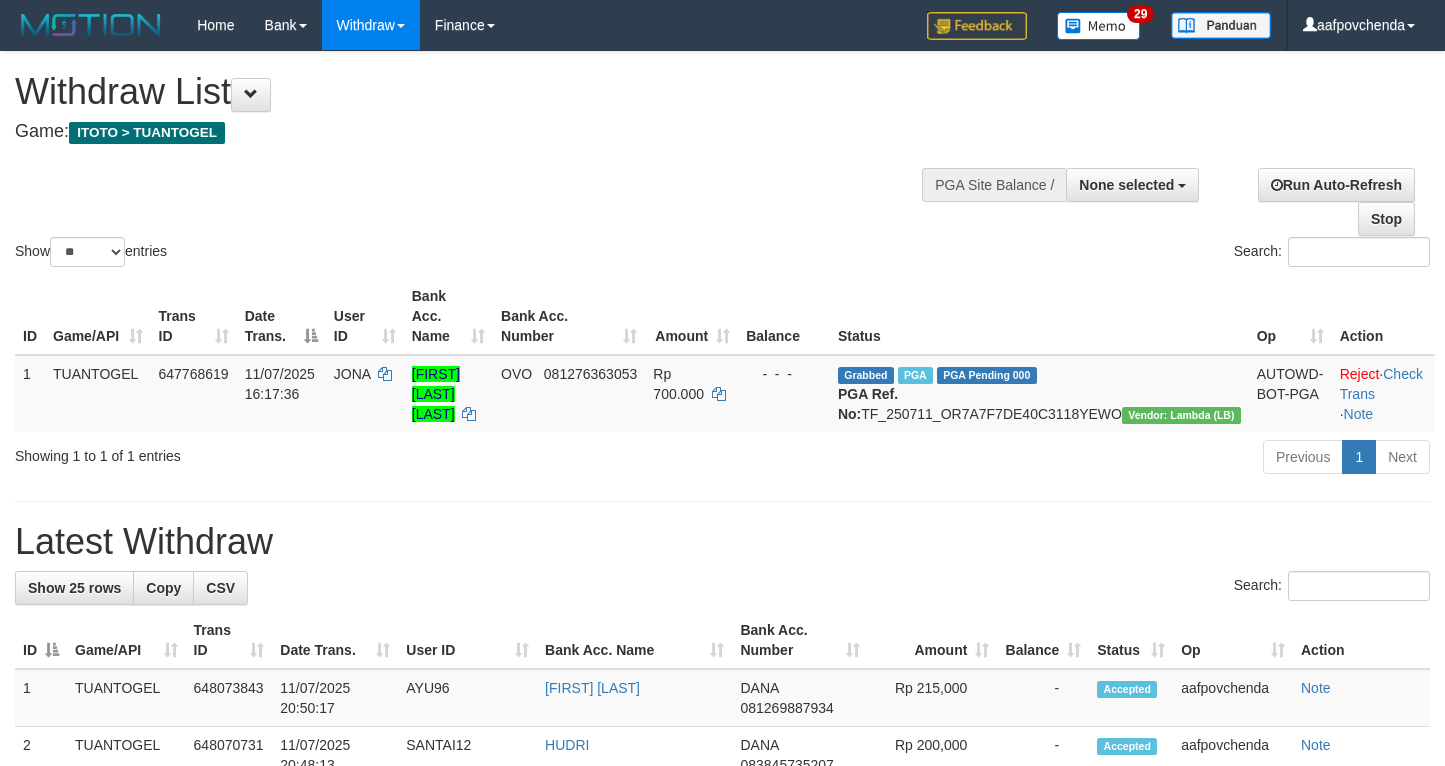 select 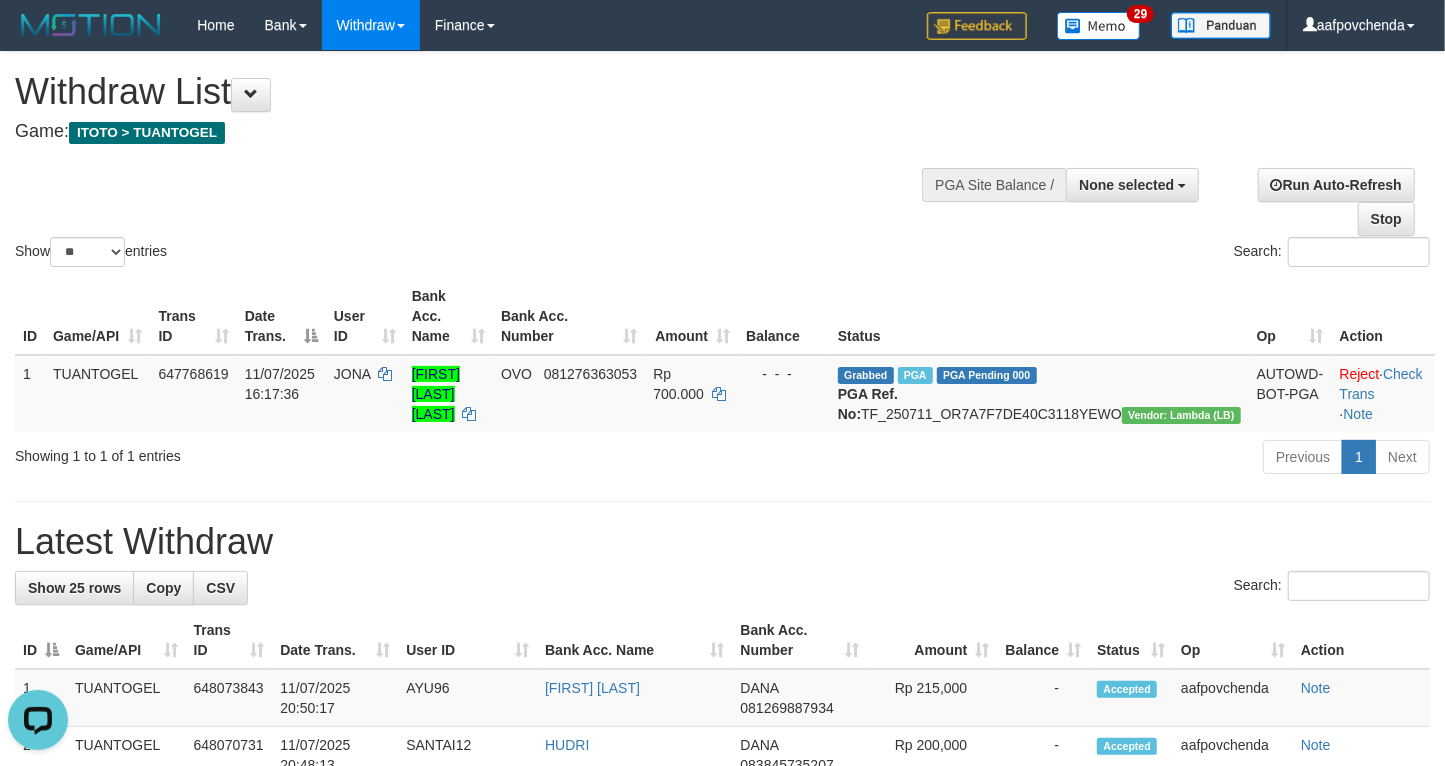 scroll, scrollTop: 0, scrollLeft: 0, axis: both 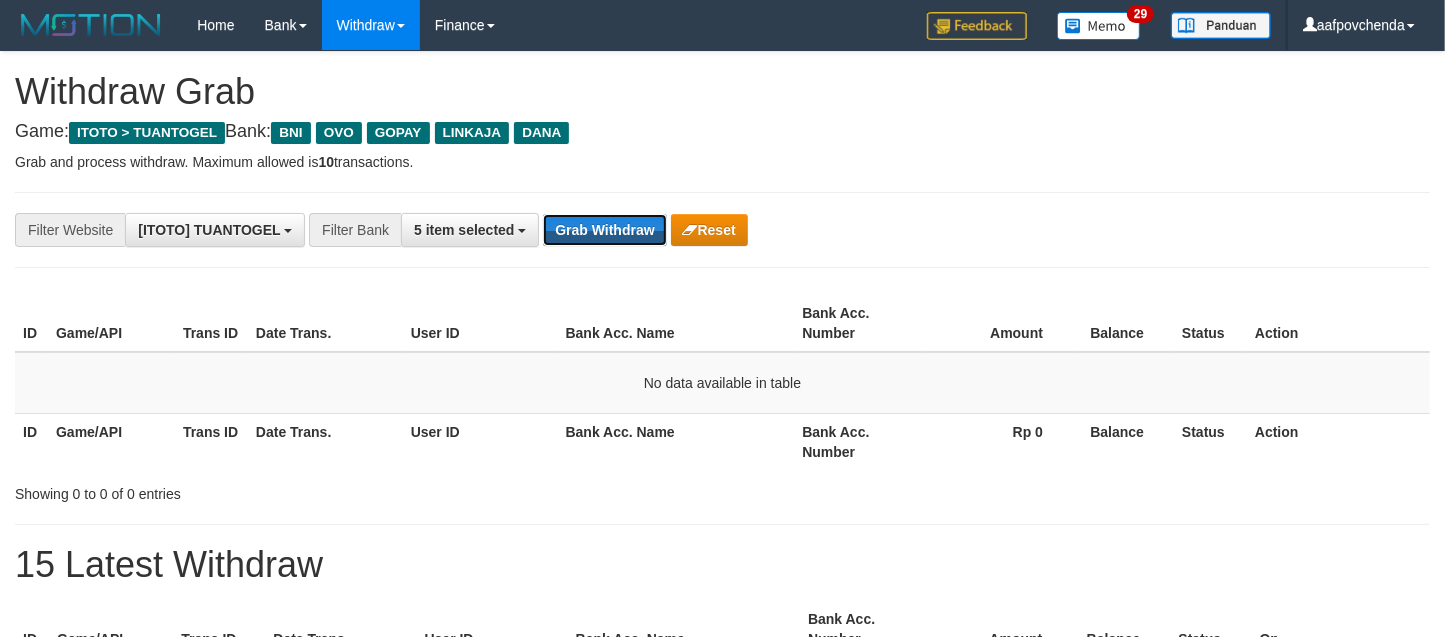 click on "Grab Withdraw" at bounding box center (604, 230) 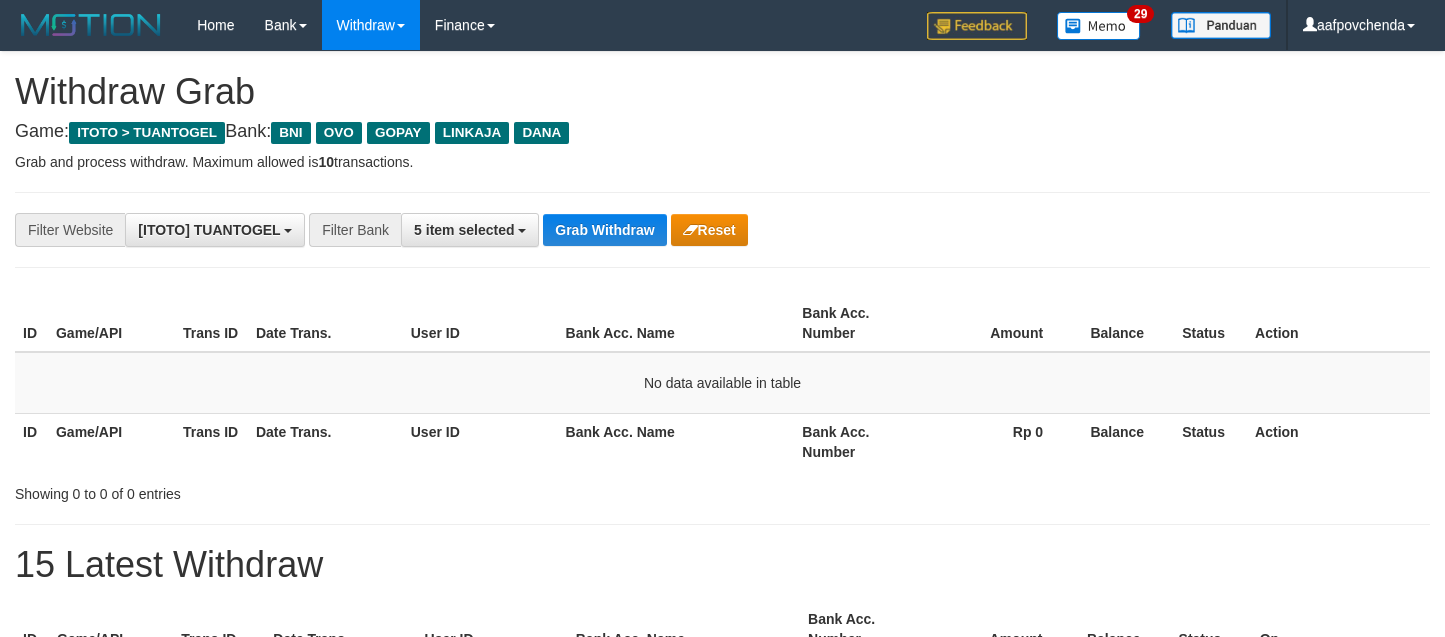 click on "Grab Withdraw" at bounding box center [604, 230] 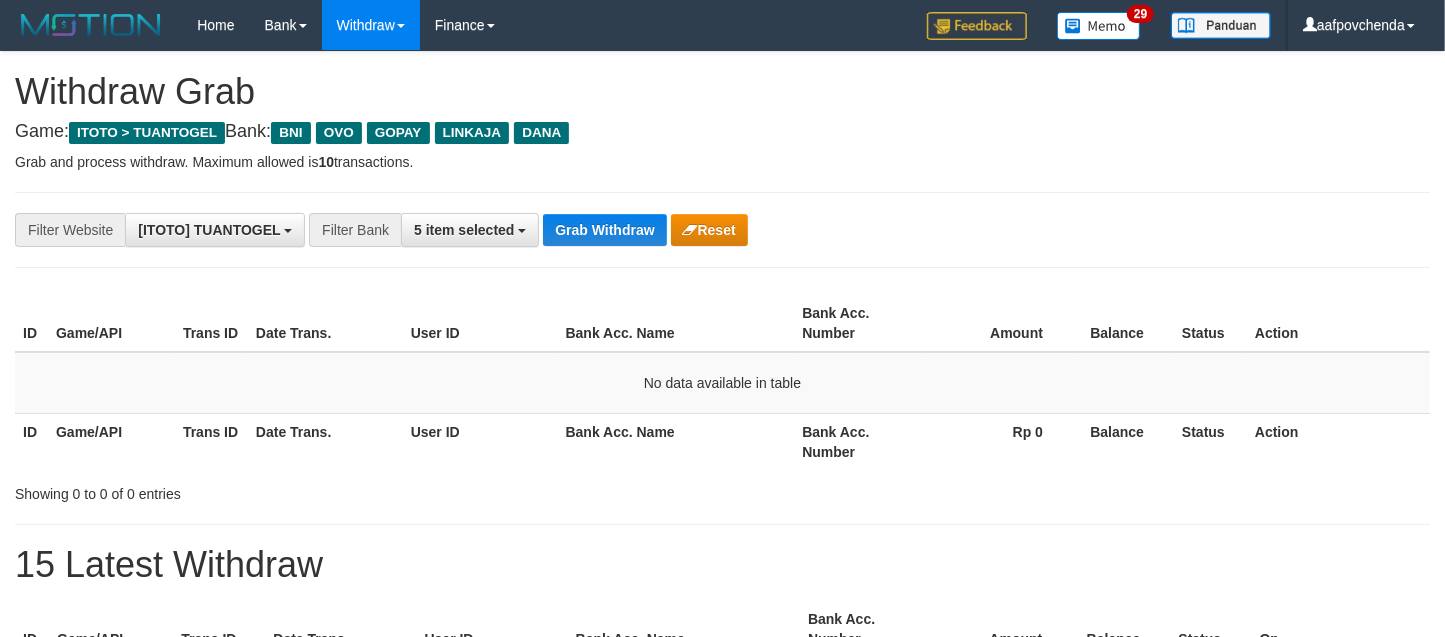 click on "Grab Withdraw" at bounding box center [604, 230] 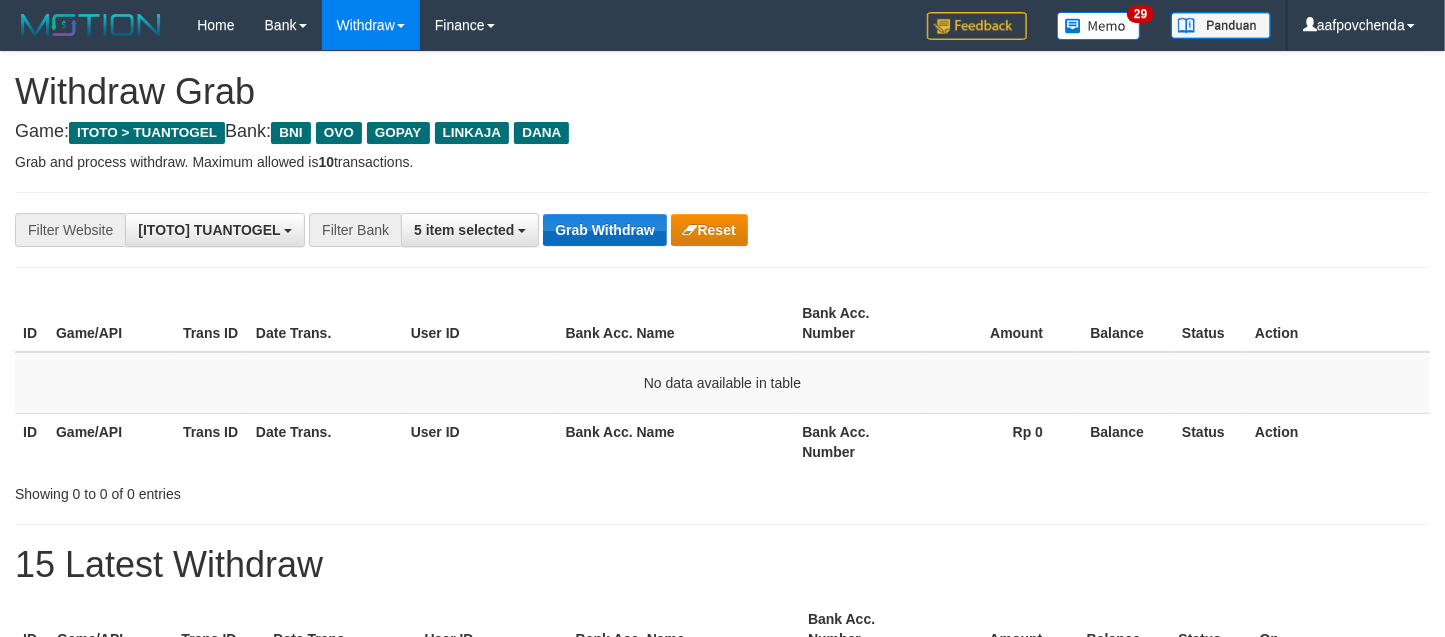 drag, startPoint x: 0, startPoint y: 0, endPoint x: 617, endPoint y: 217, distance: 654.0474 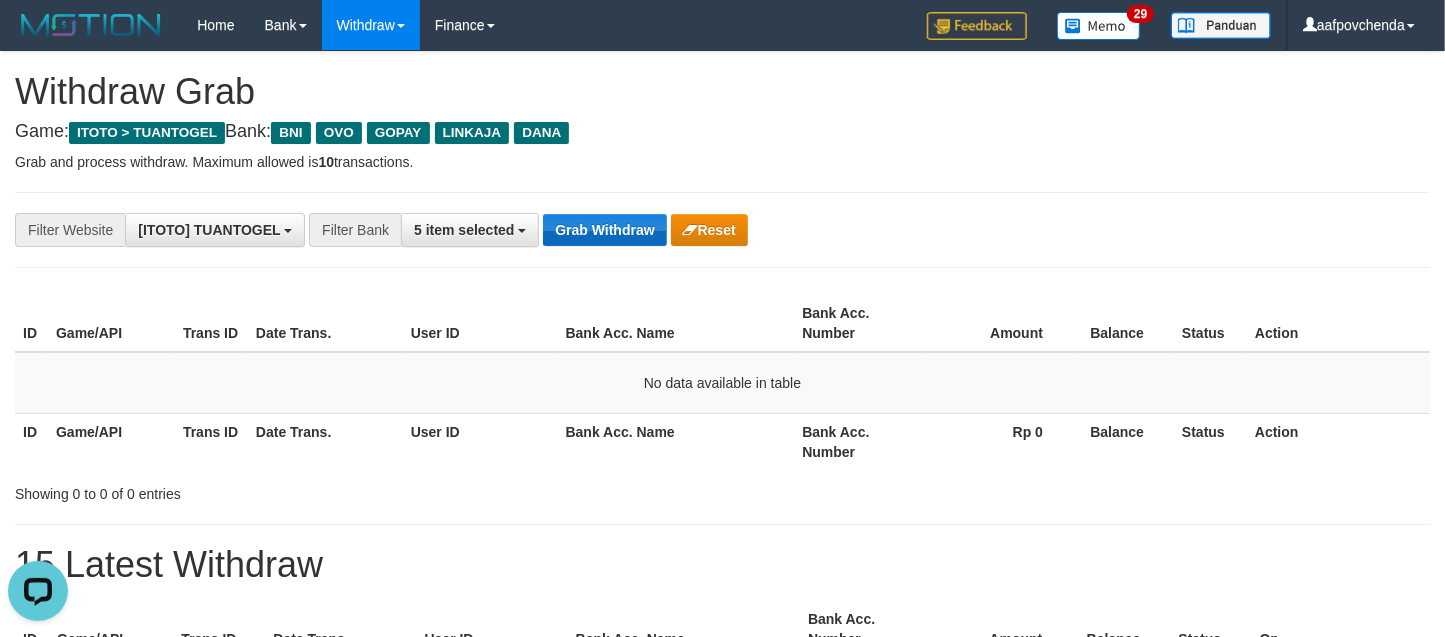 scroll, scrollTop: 0, scrollLeft: 0, axis: both 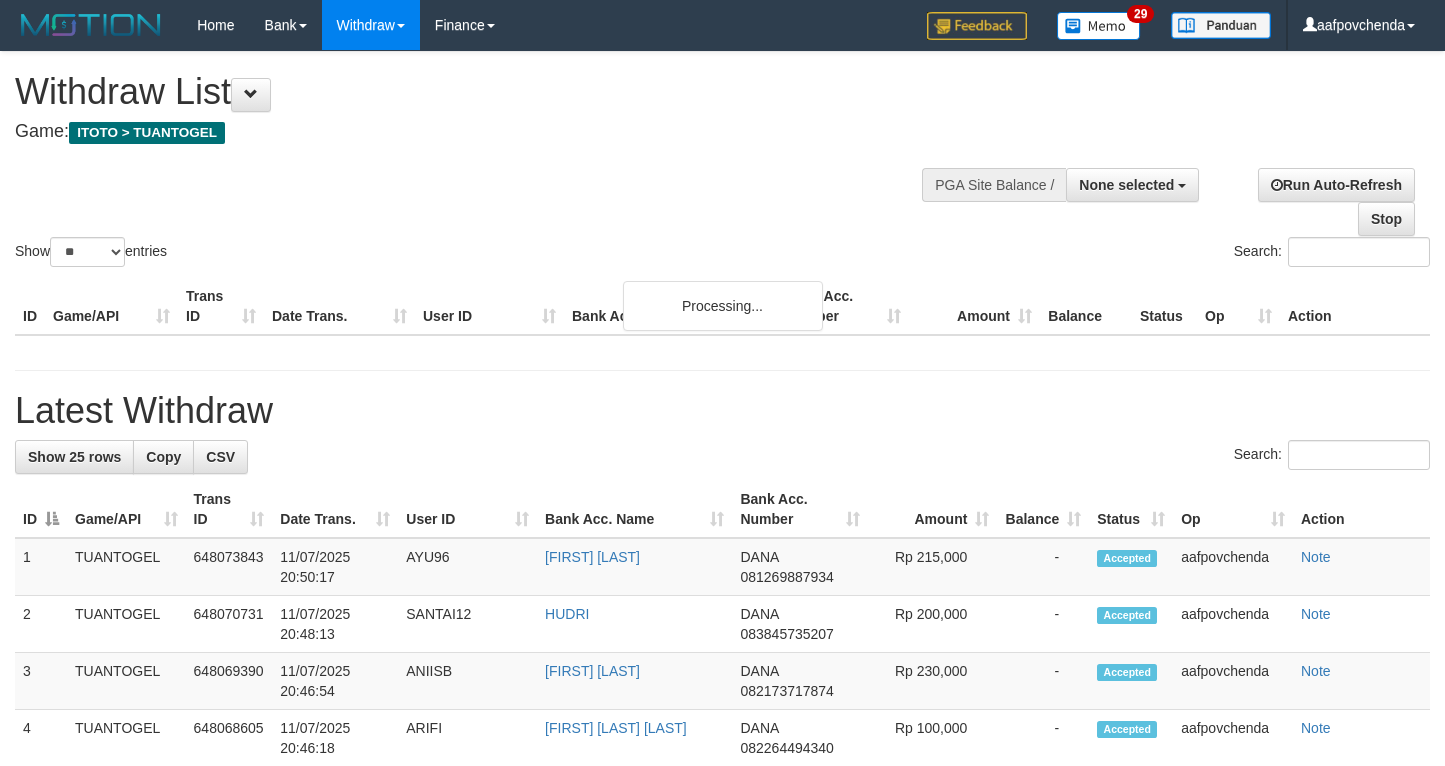 select 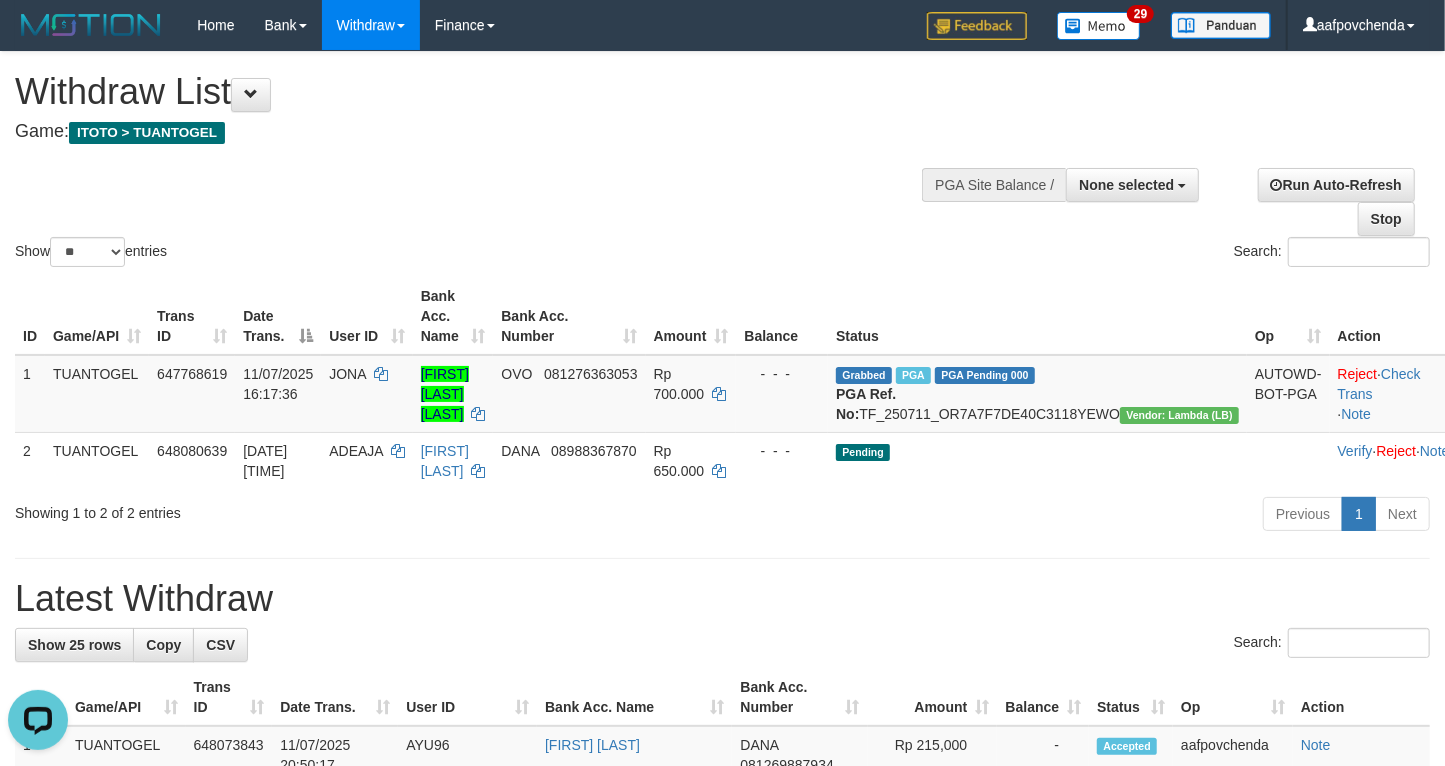 scroll, scrollTop: 0, scrollLeft: 0, axis: both 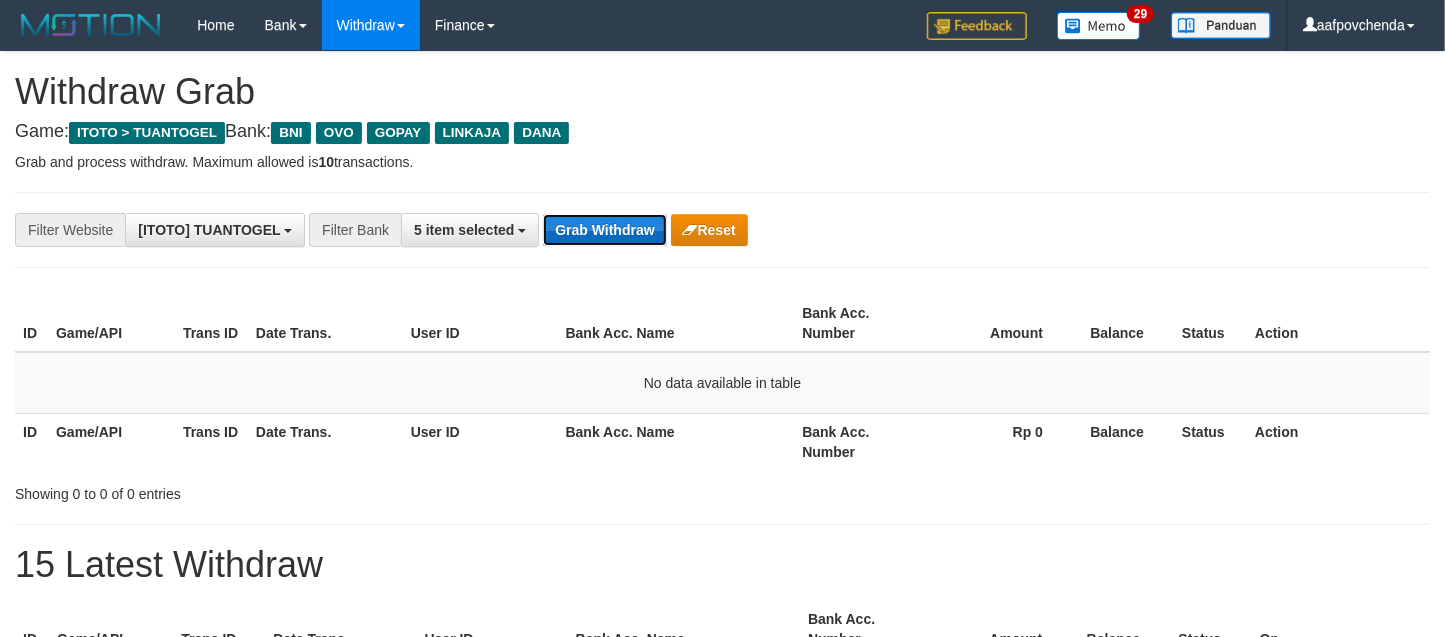 click on "Grab Withdraw" at bounding box center [604, 230] 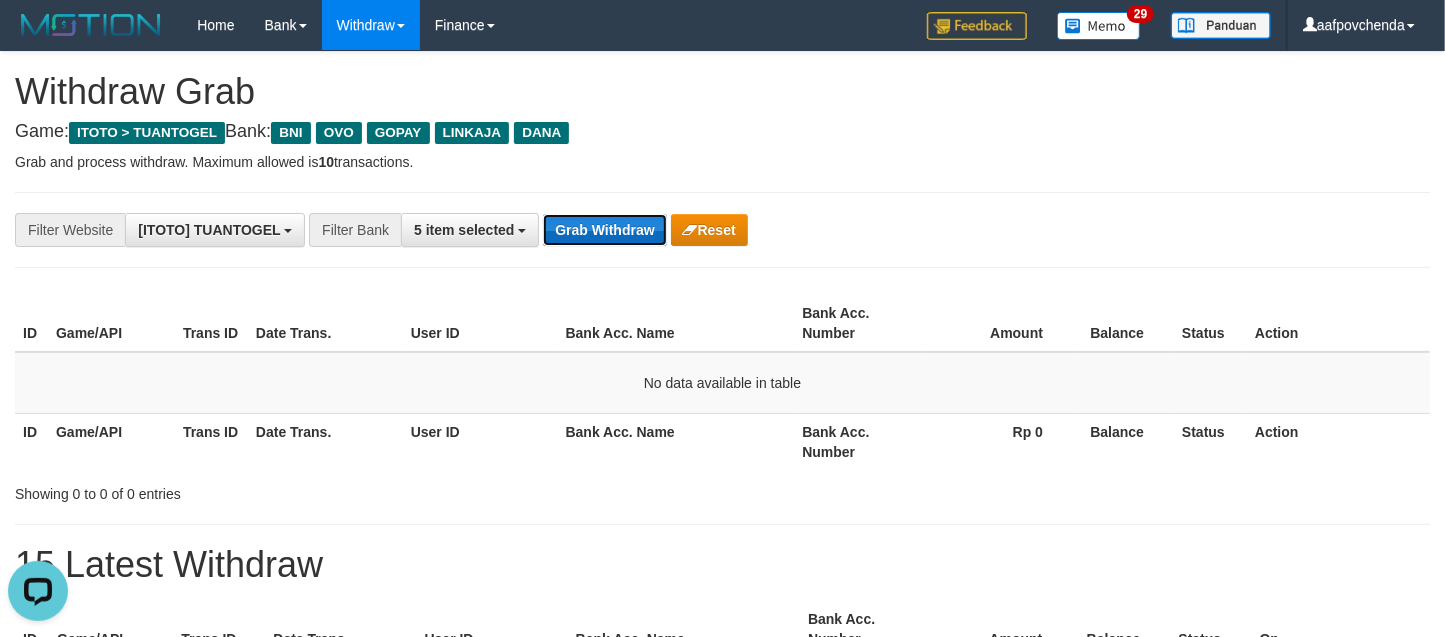 scroll, scrollTop: 0, scrollLeft: 0, axis: both 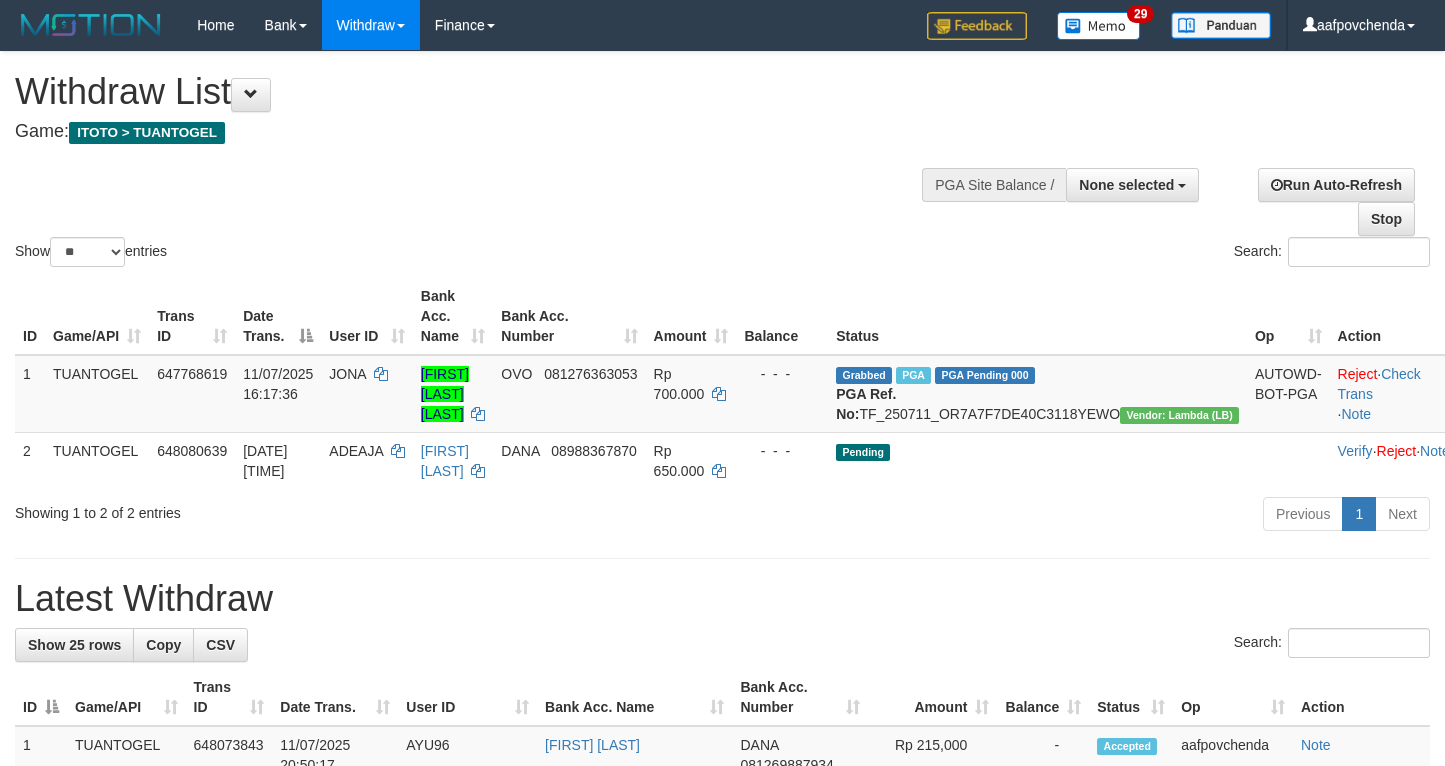select 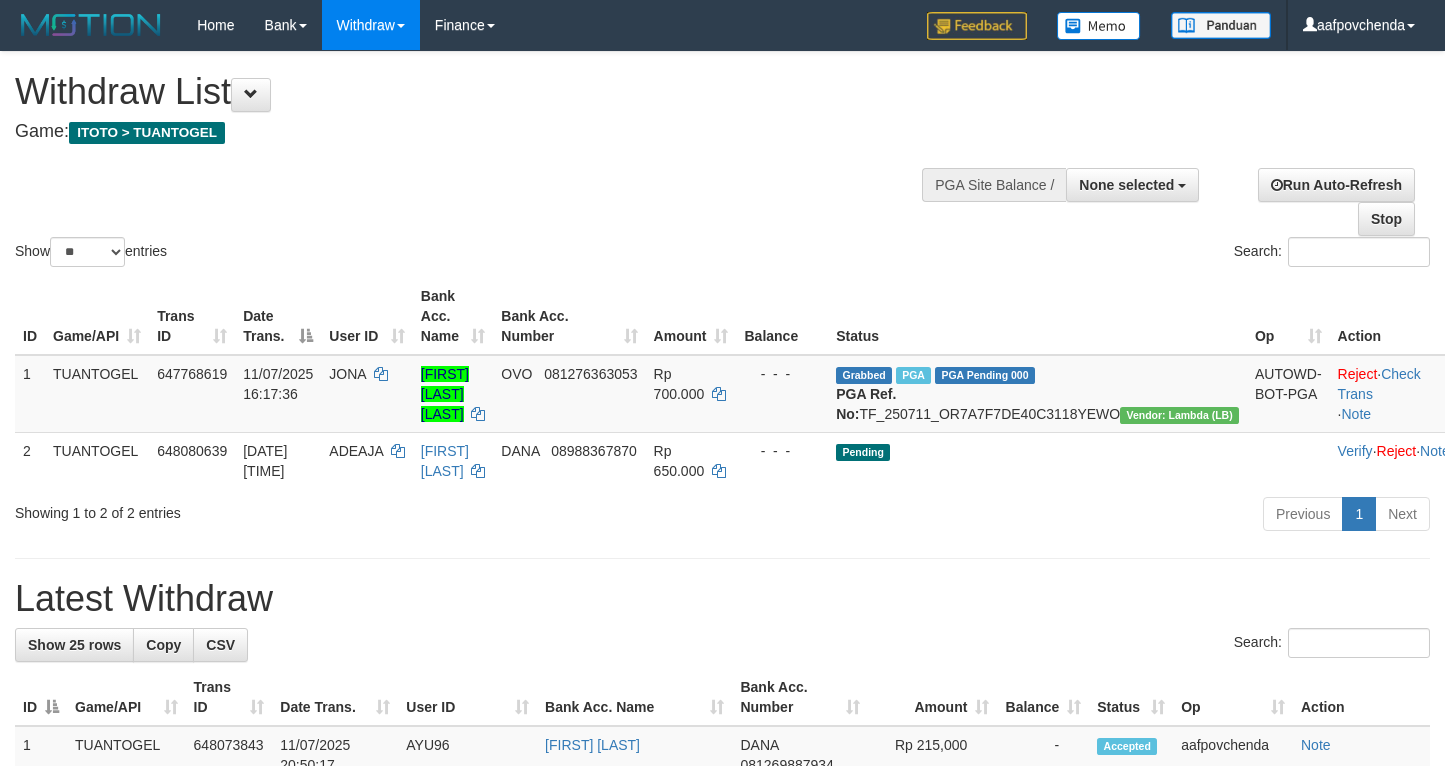 select 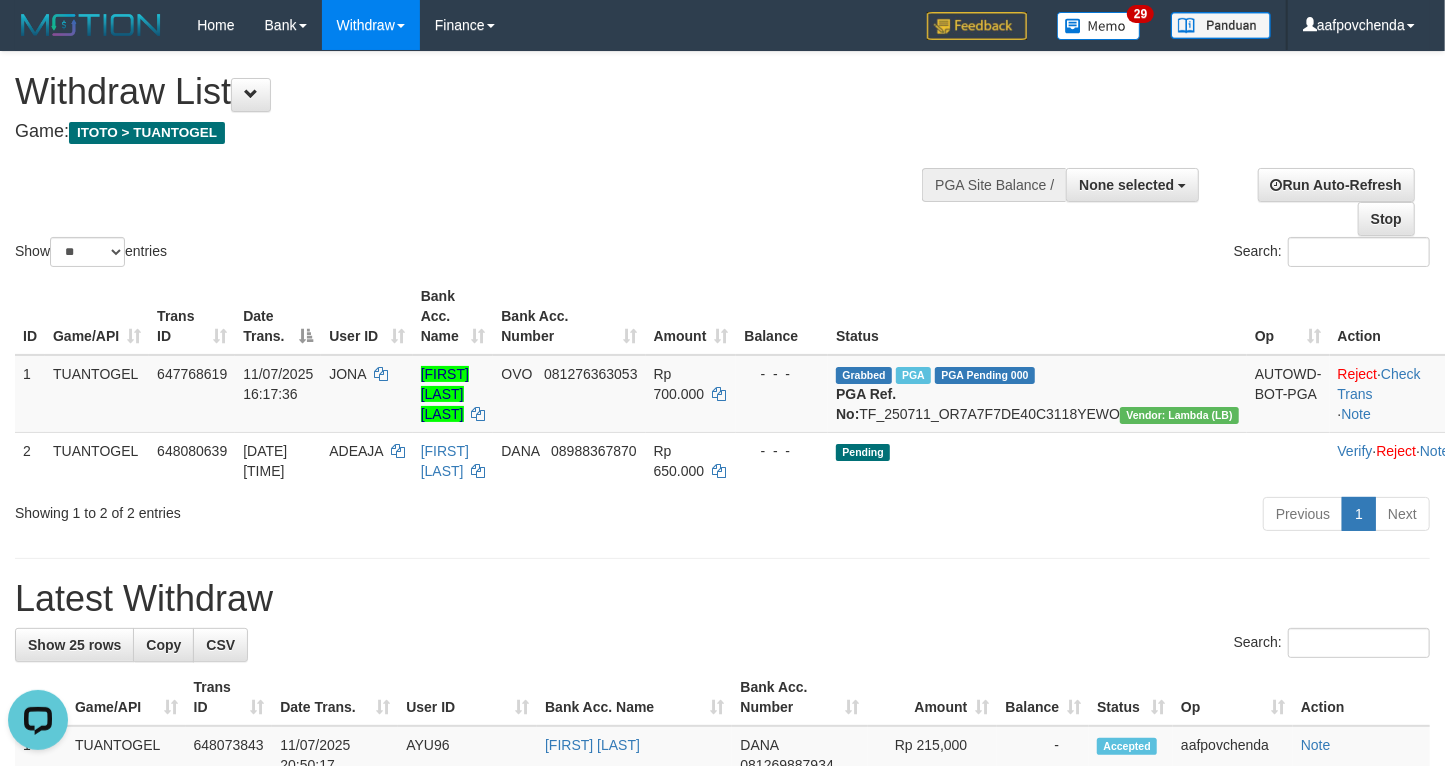 scroll, scrollTop: 0, scrollLeft: 0, axis: both 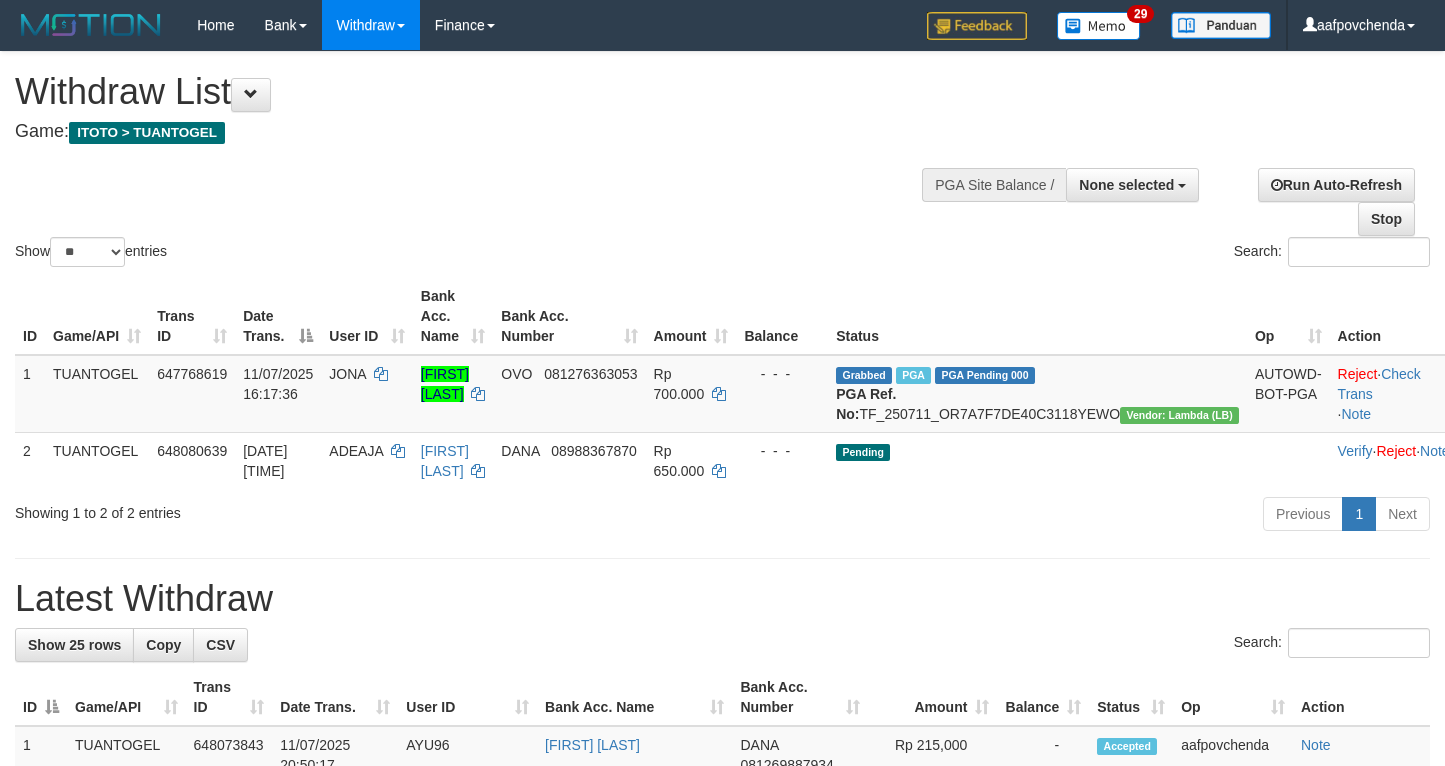 select 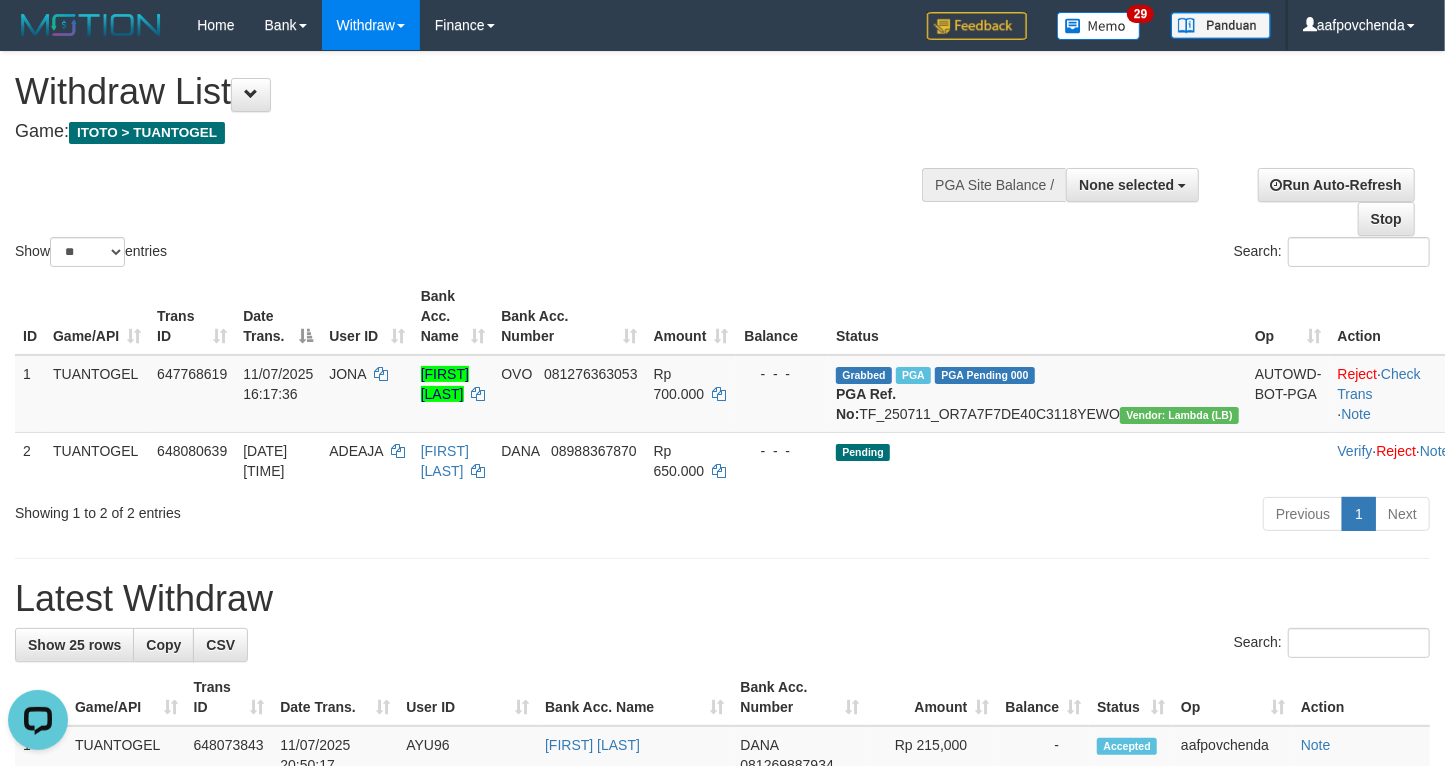 scroll, scrollTop: 0, scrollLeft: 0, axis: both 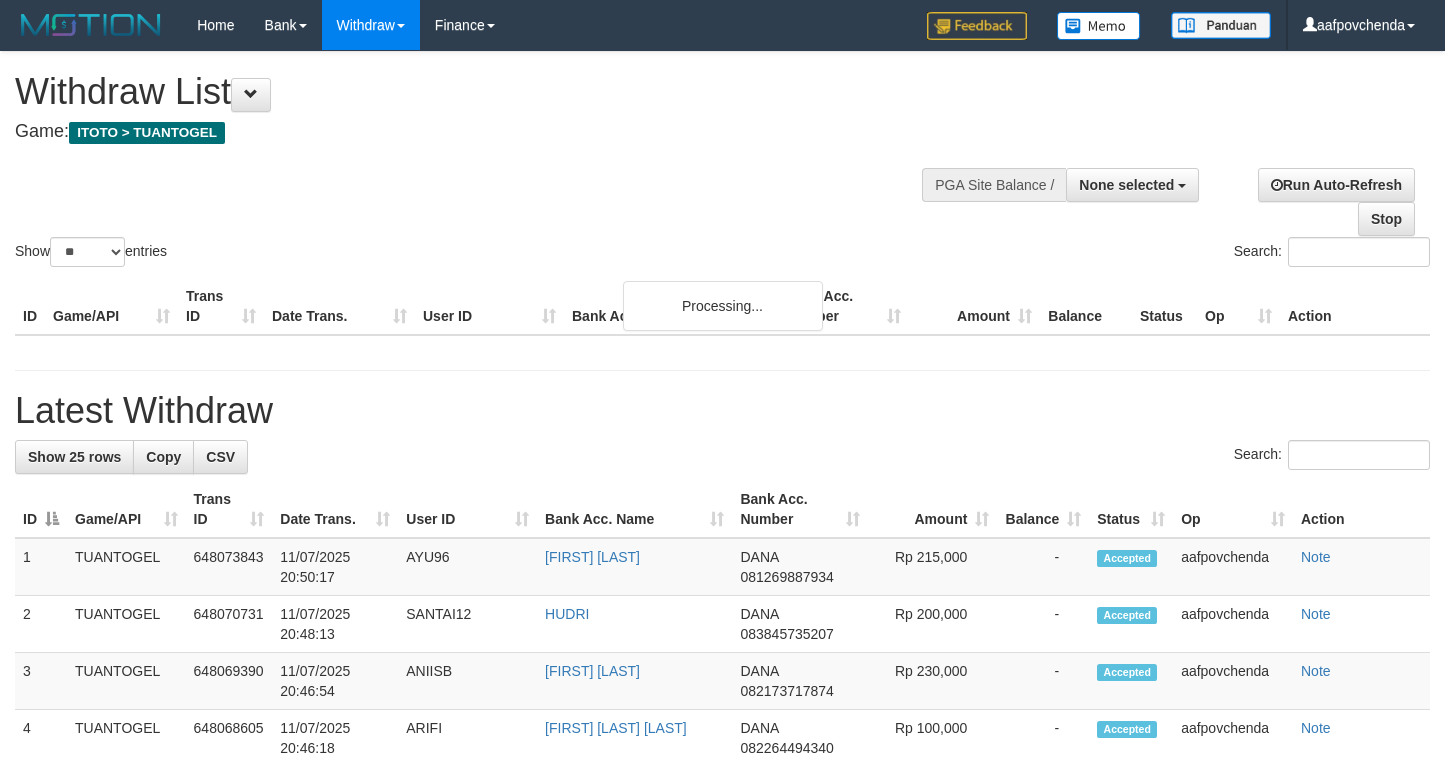 select 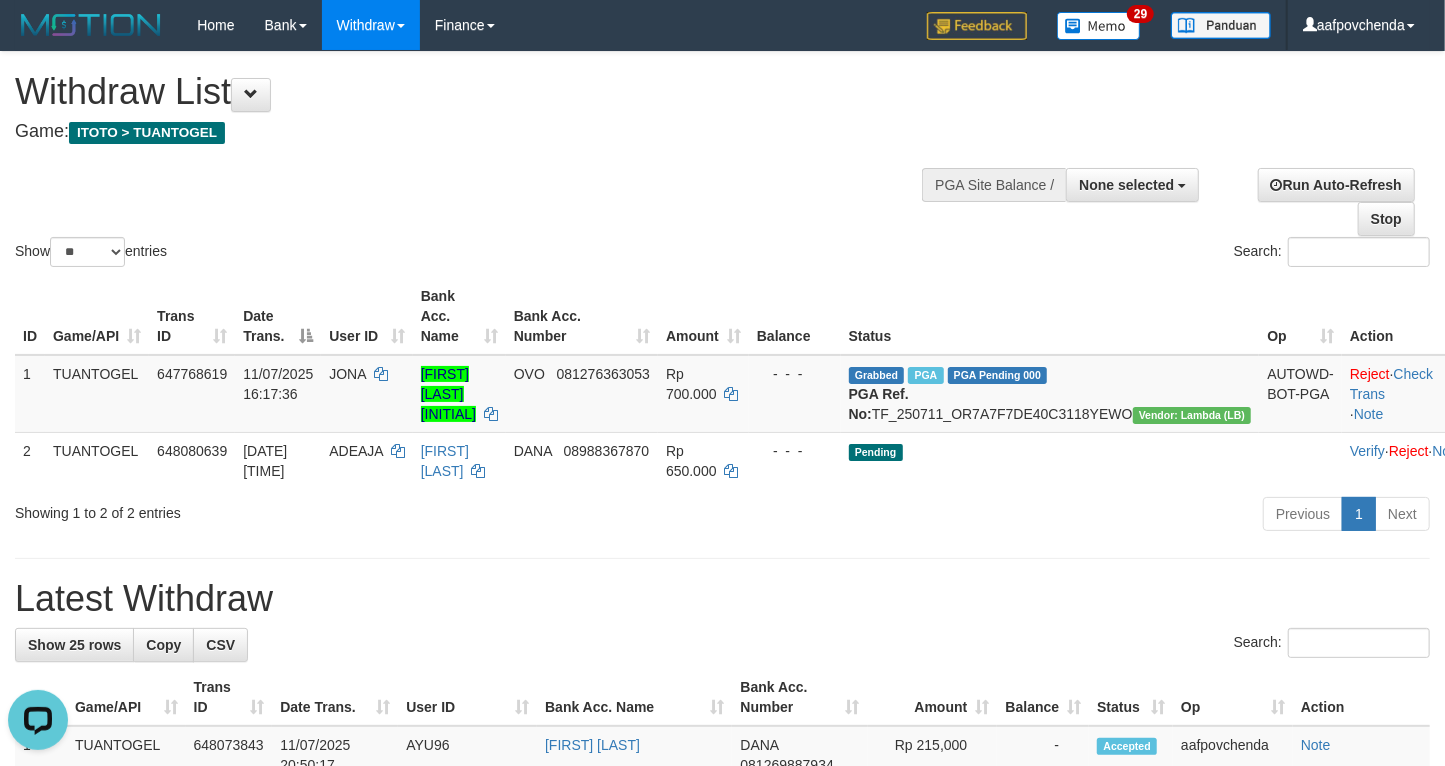 scroll, scrollTop: 0, scrollLeft: 0, axis: both 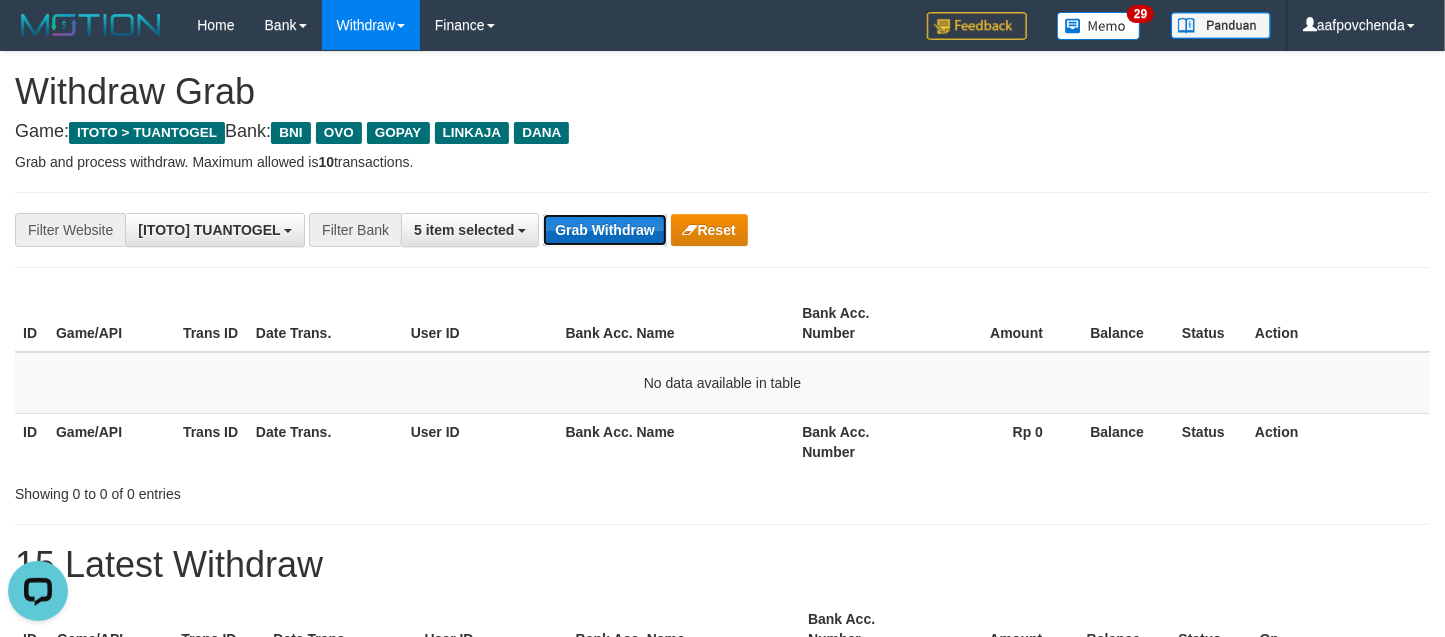 click on "Grab Withdraw" at bounding box center [604, 230] 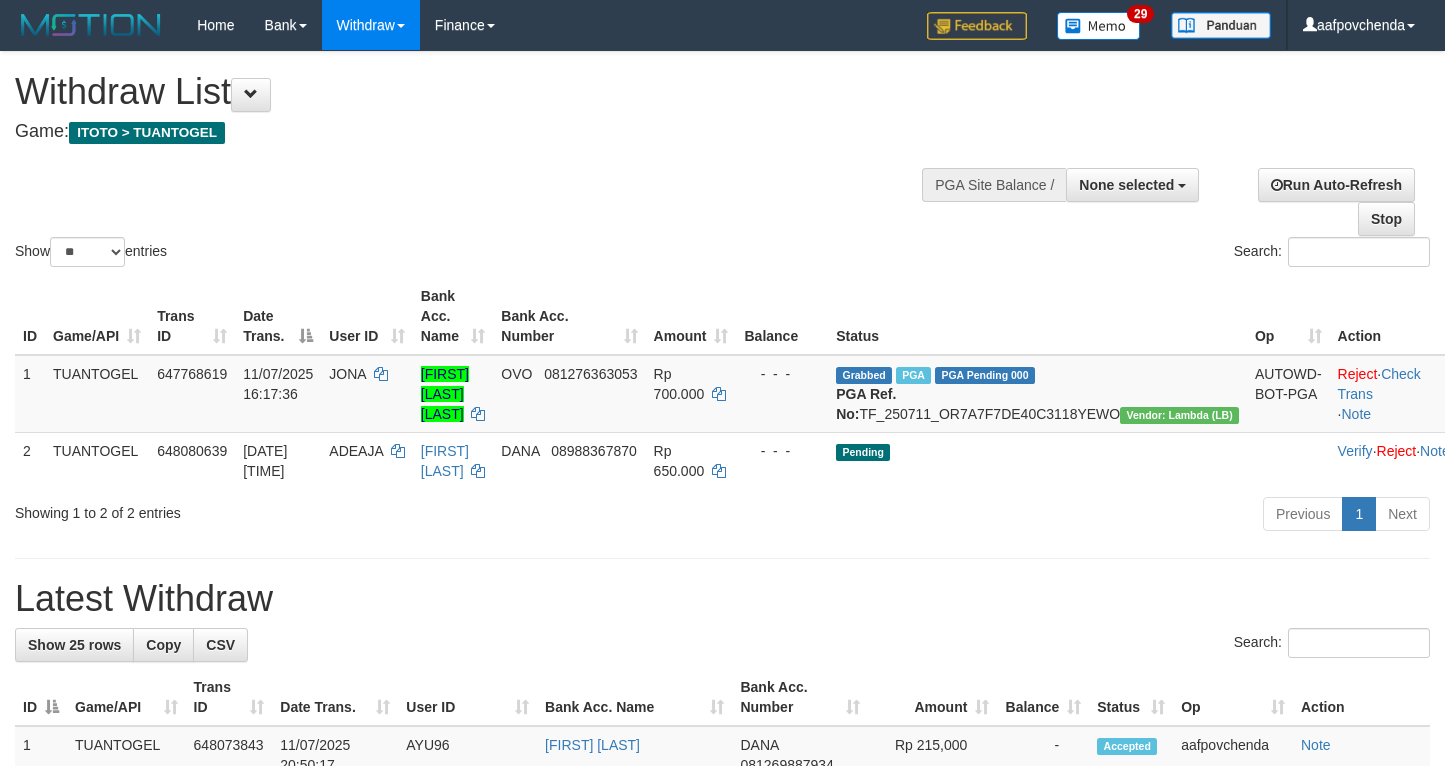 select 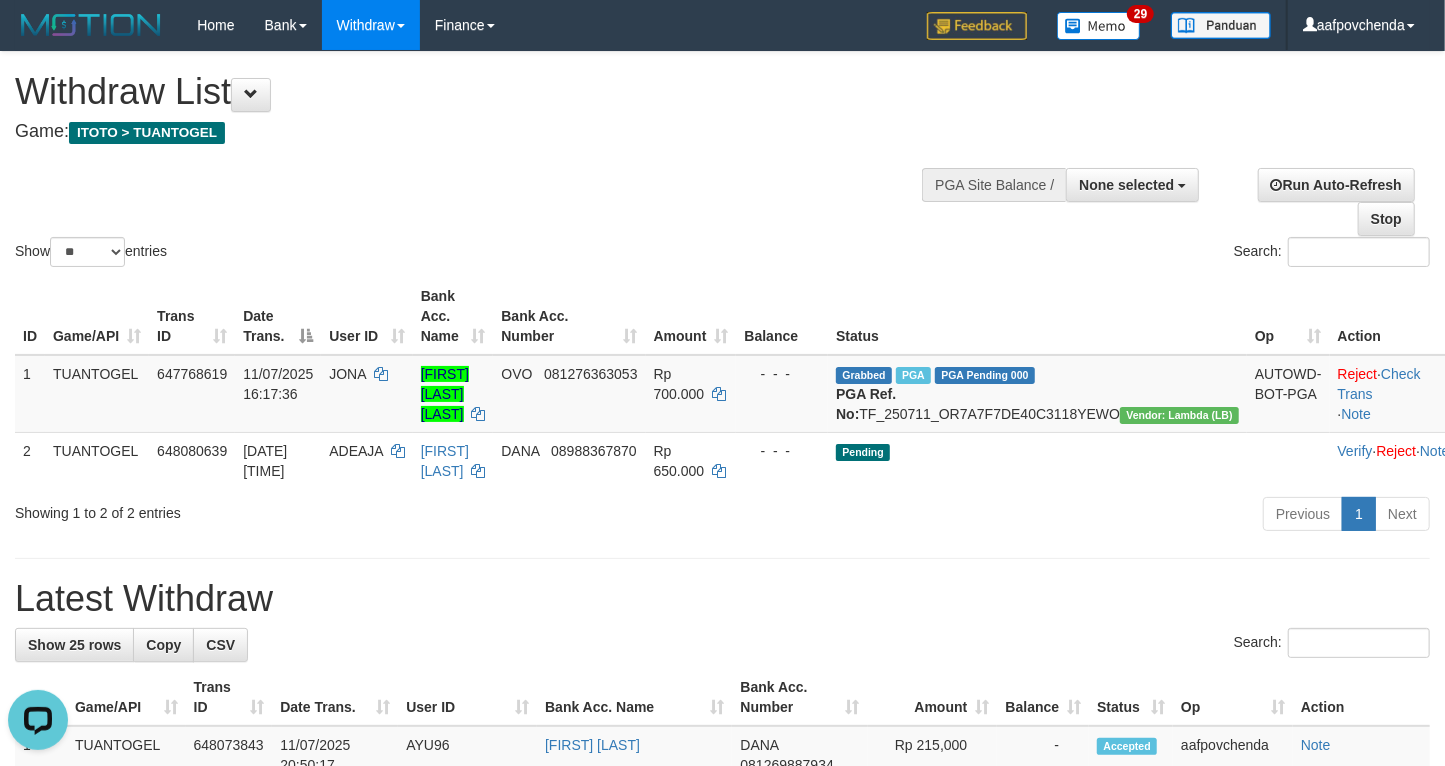 scroll, scrollTop: 0, scrollLeft: 0, axis: both 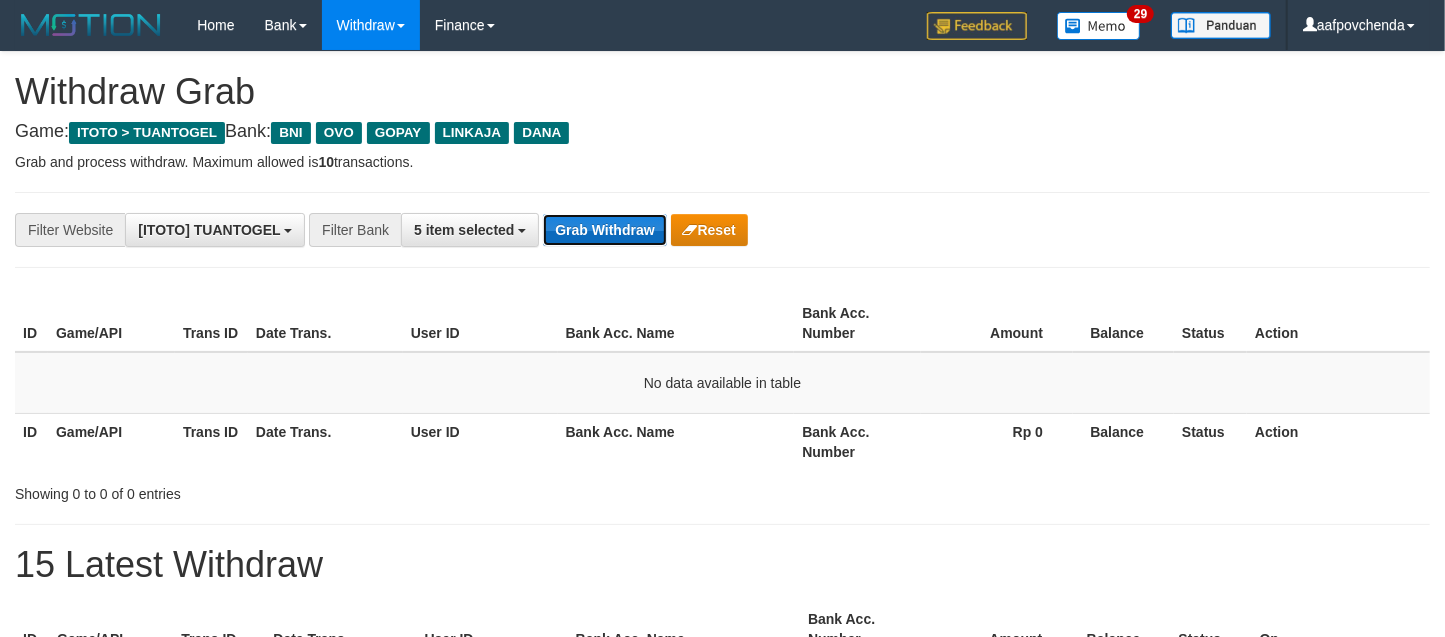 drag, startPoint x: 0, startPoint y: 0, endPoint x: 629, endPoint y: 220, distance: 666.364 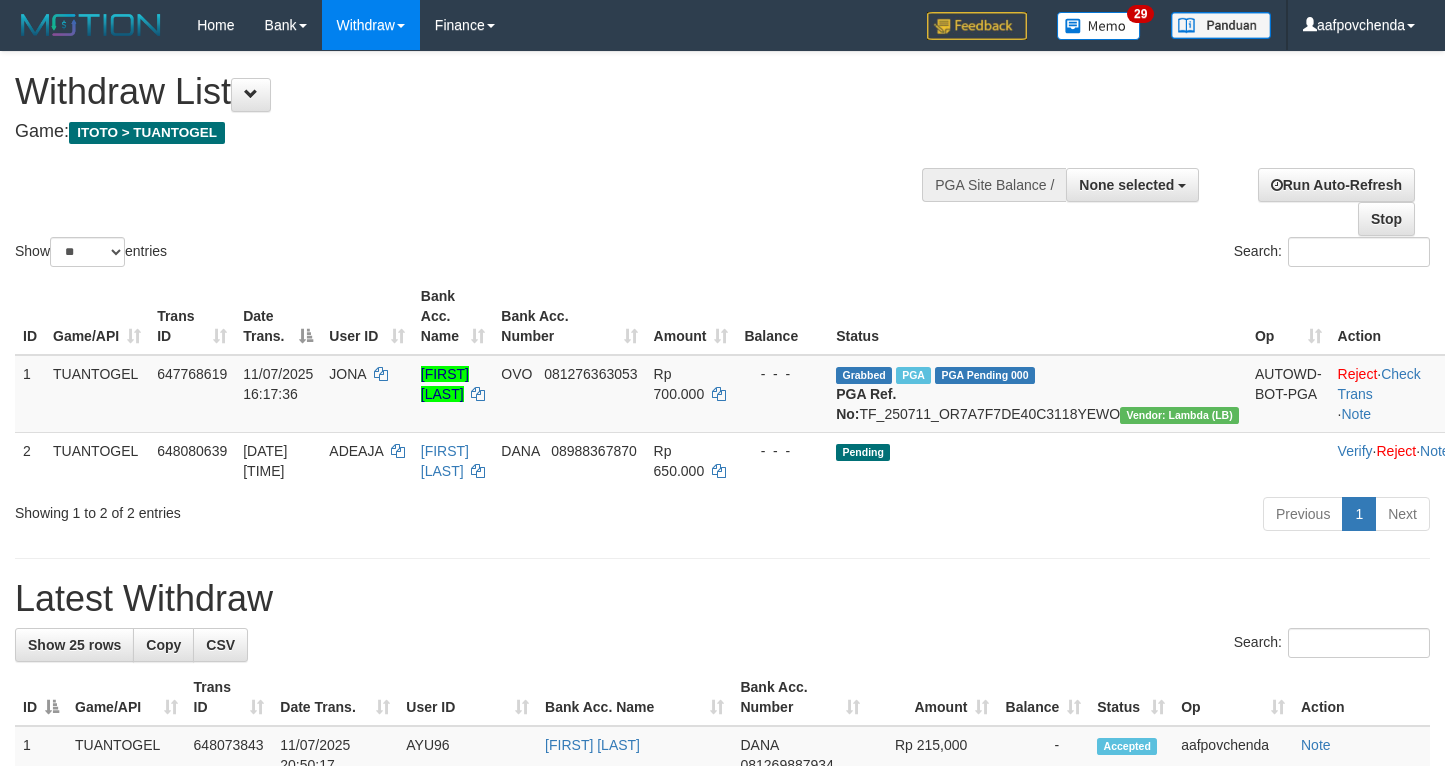 select 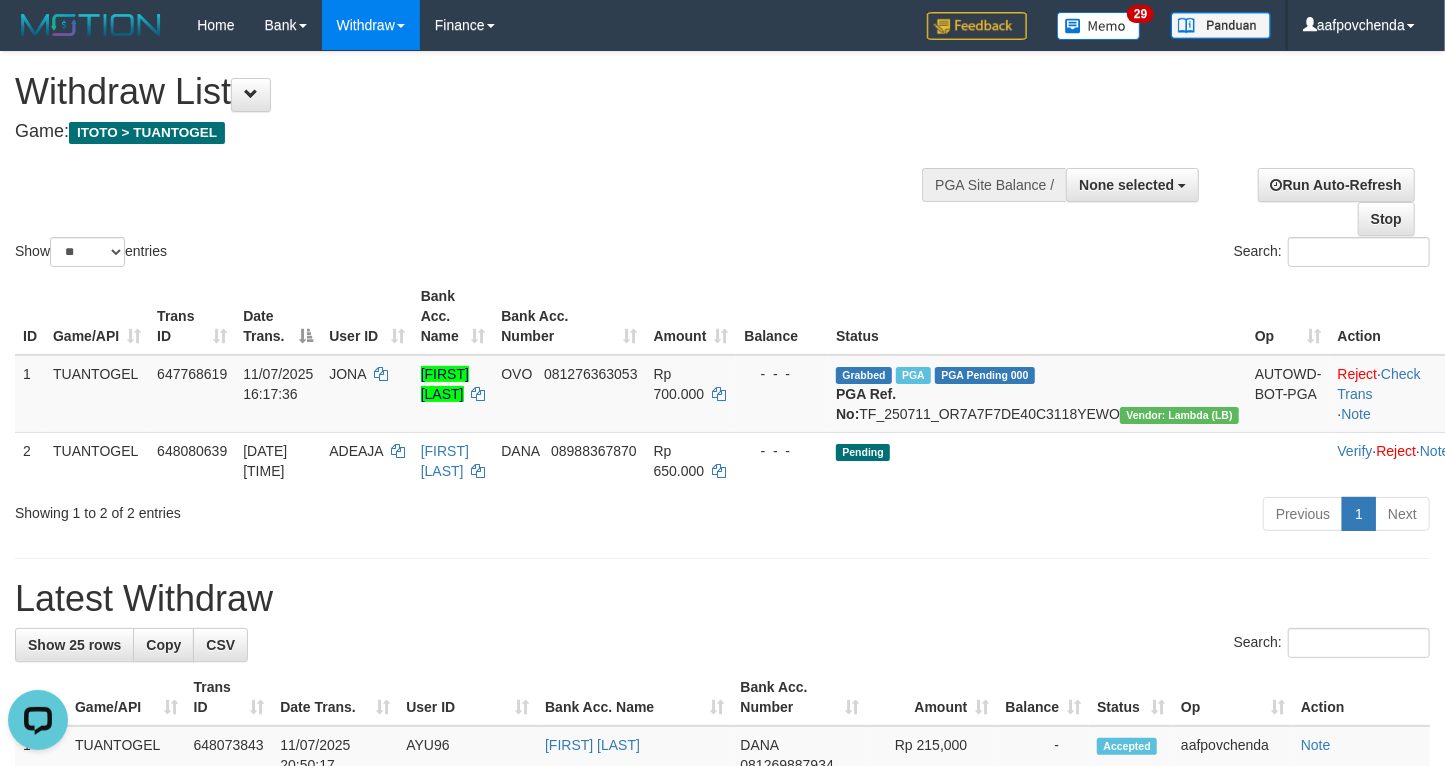scroll, scrollTop: 0, scrollLeft: 0, axis: both 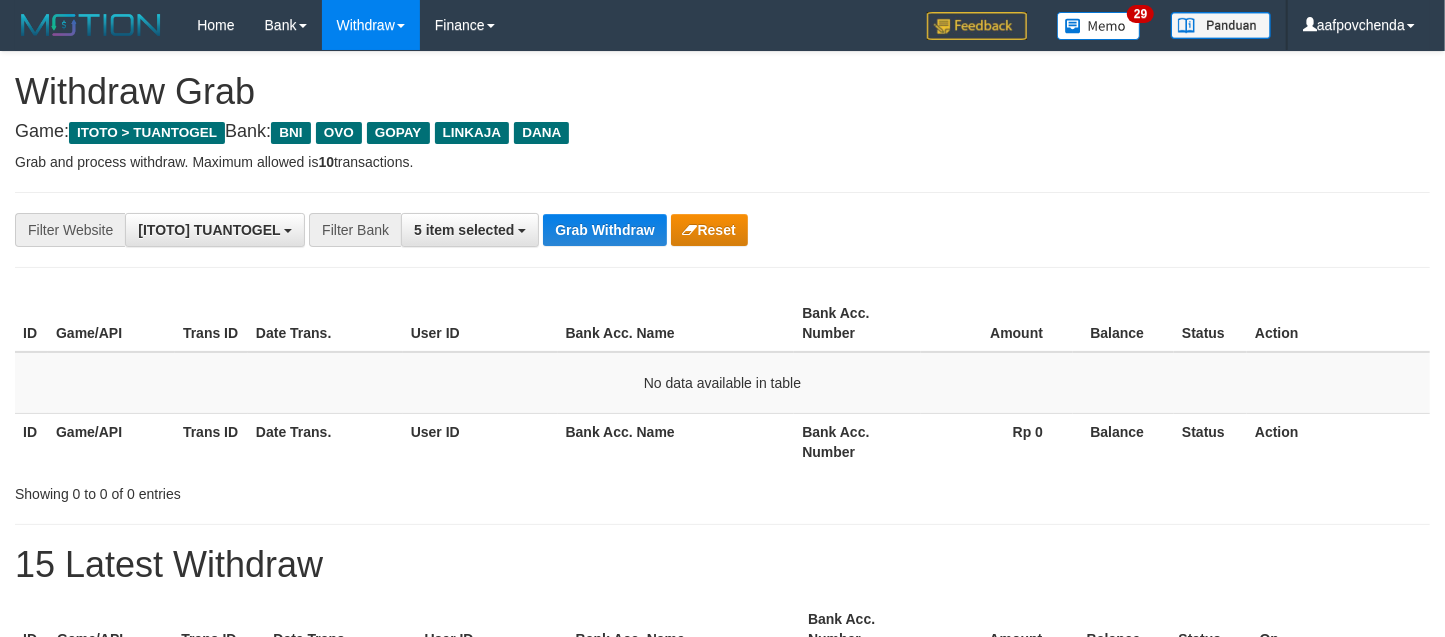 click on "Grab Withdraw" at bounding box center (604, 230) 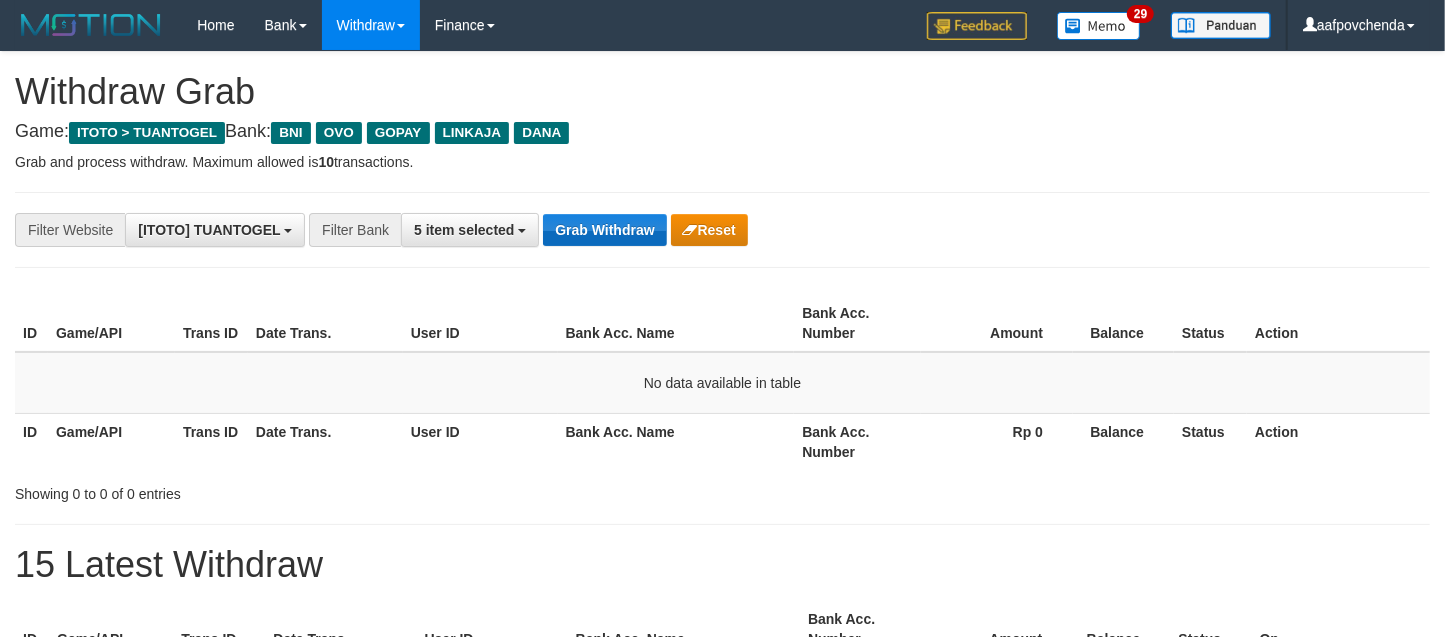click on "Grab Withdraw" at bounding box center (604, 230) 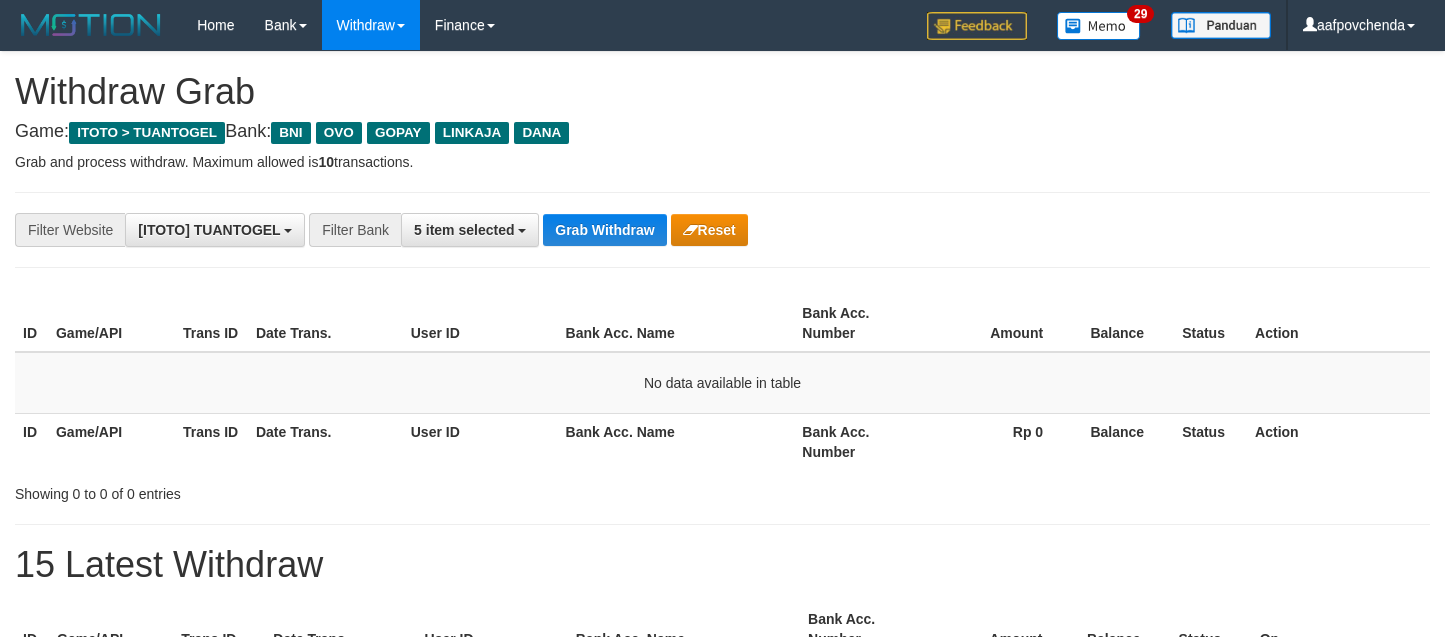 scroll, scrollTop: 0, scrollLeft: 0, axis: both 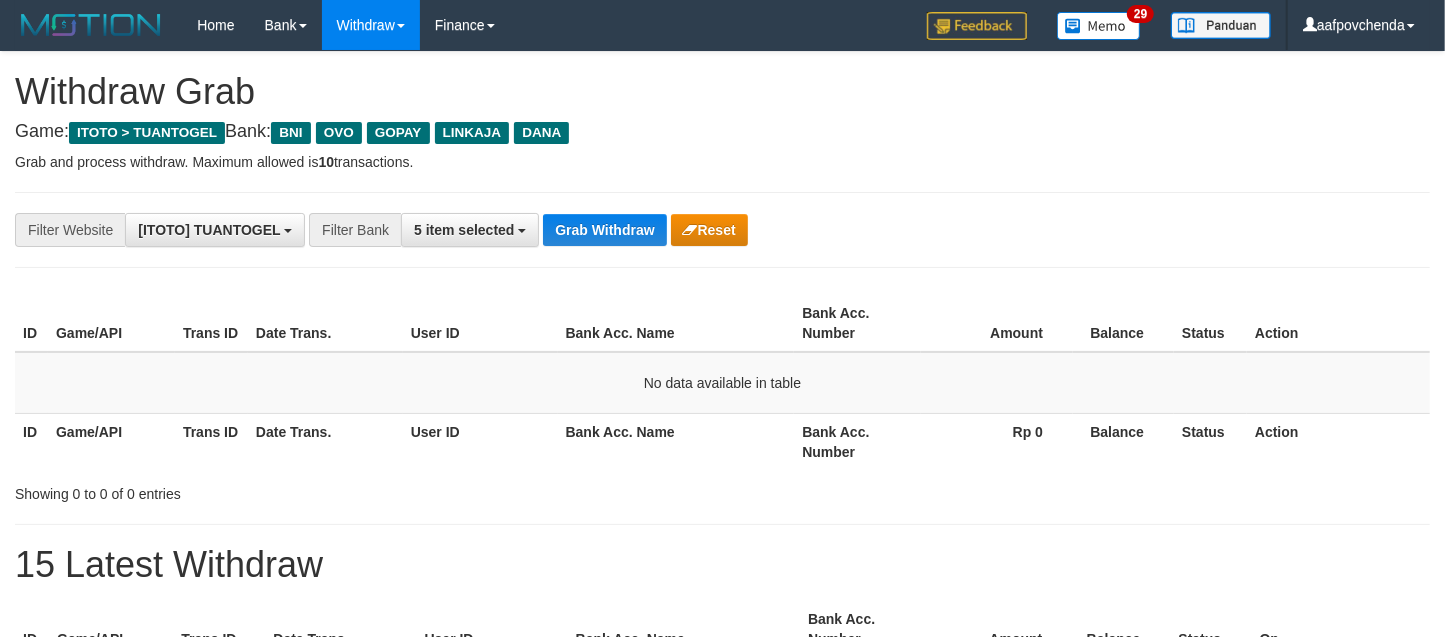 click on "**********" at bounding box center [722, 230] 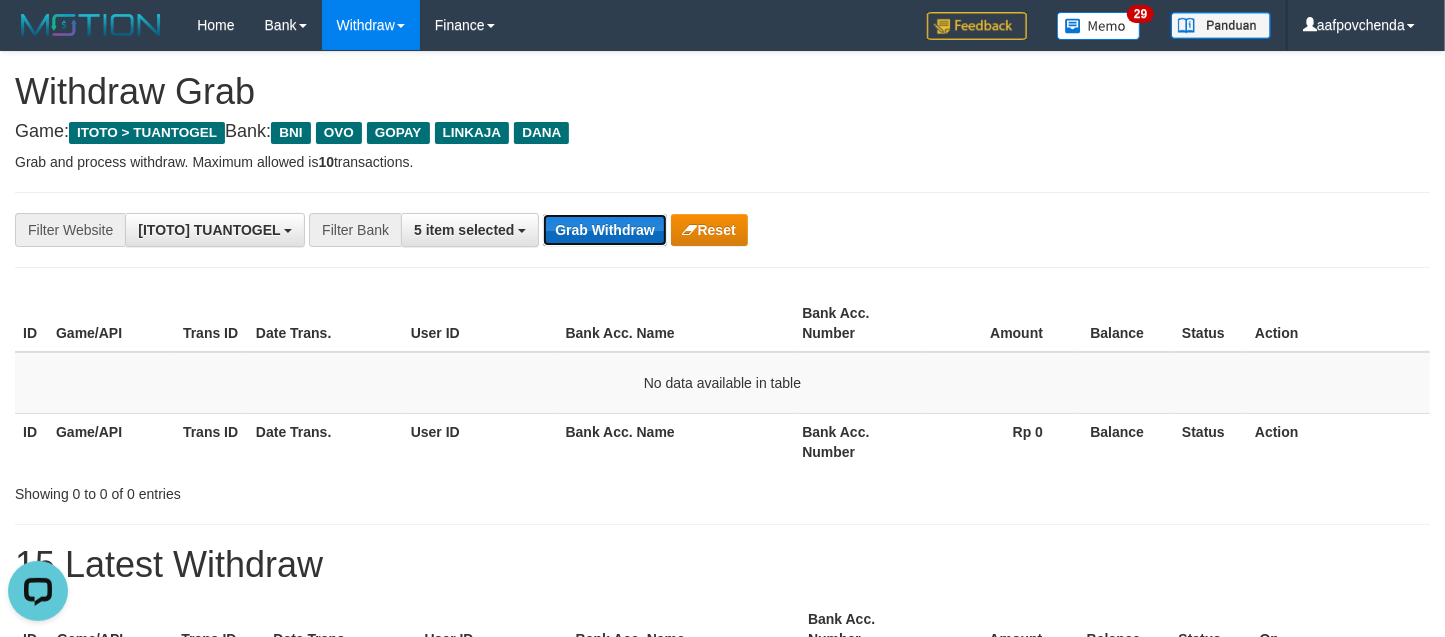 scroll, scrollTop: 0, scrollLeft: 0, axis: both 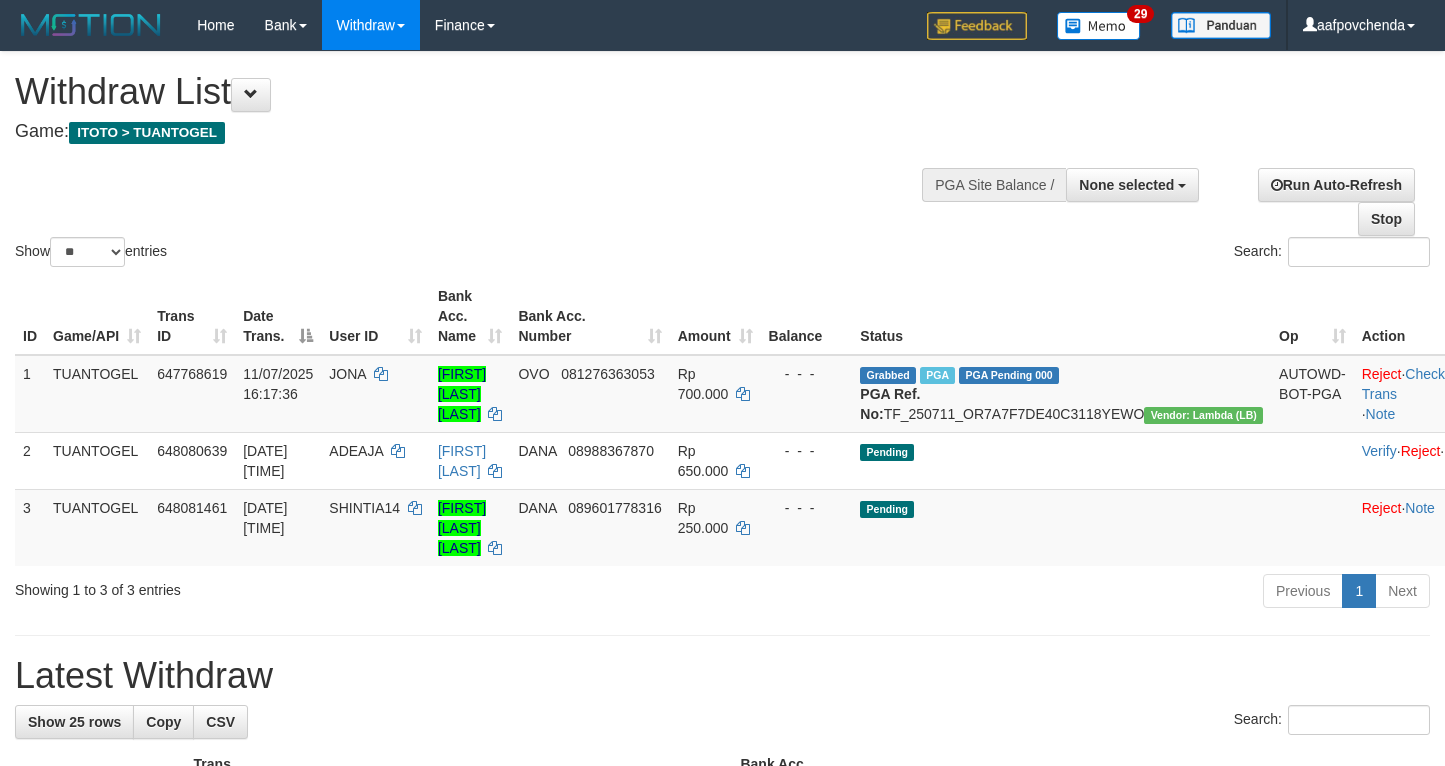 select 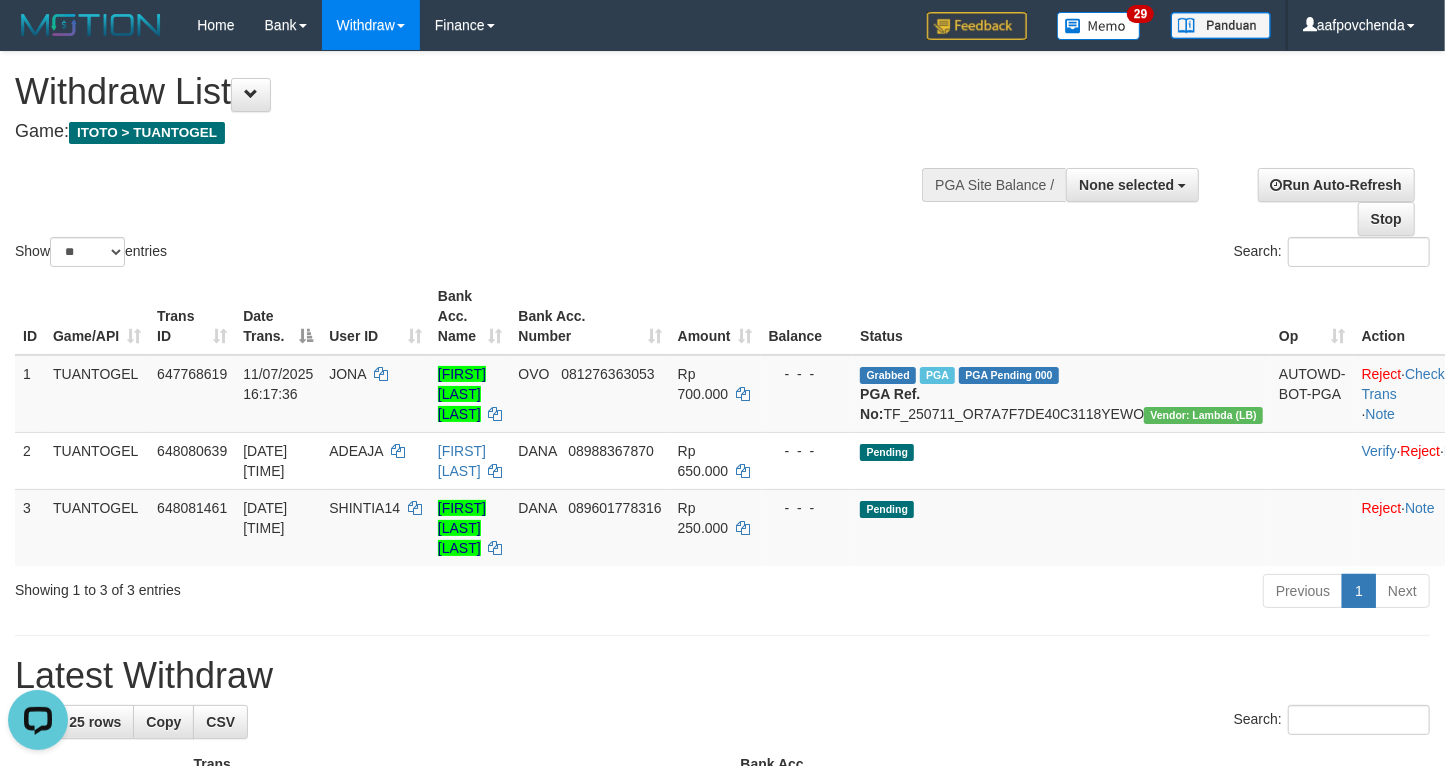 scroll, scrollTop: 0, scrollLeft: 0, axis: both 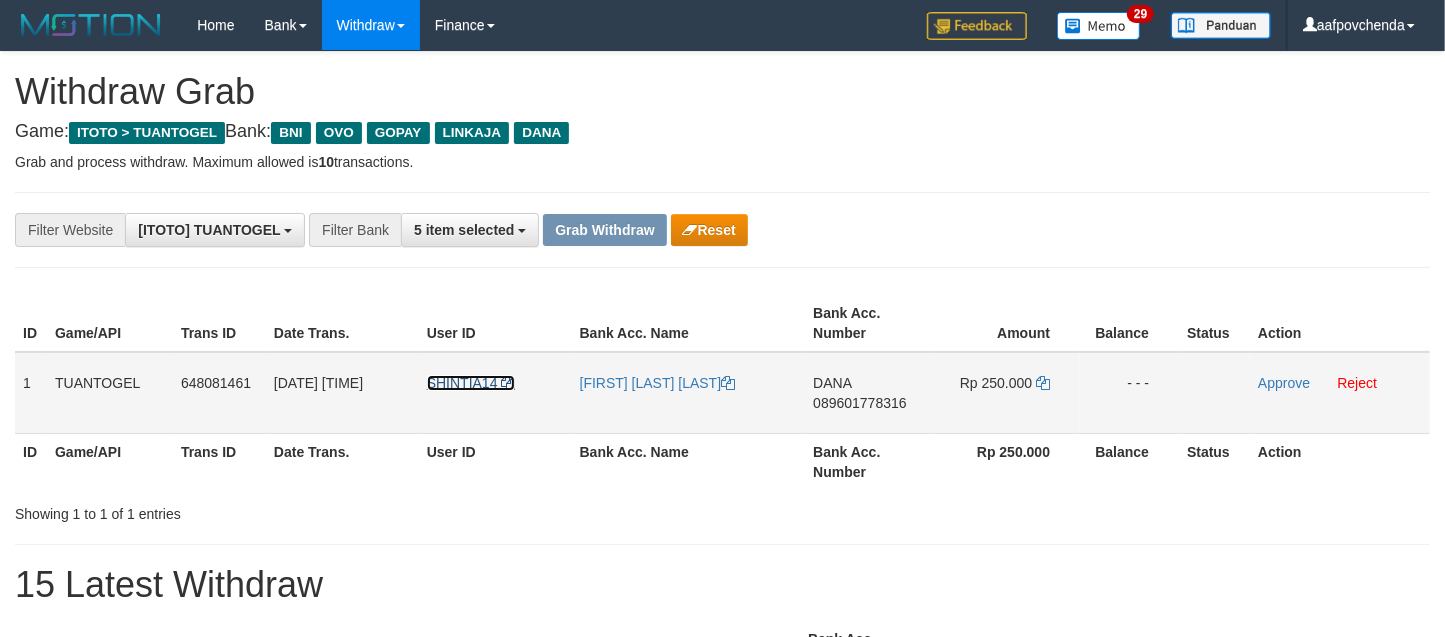 click on "SHINTIA14" at bounding box center (462, 383) 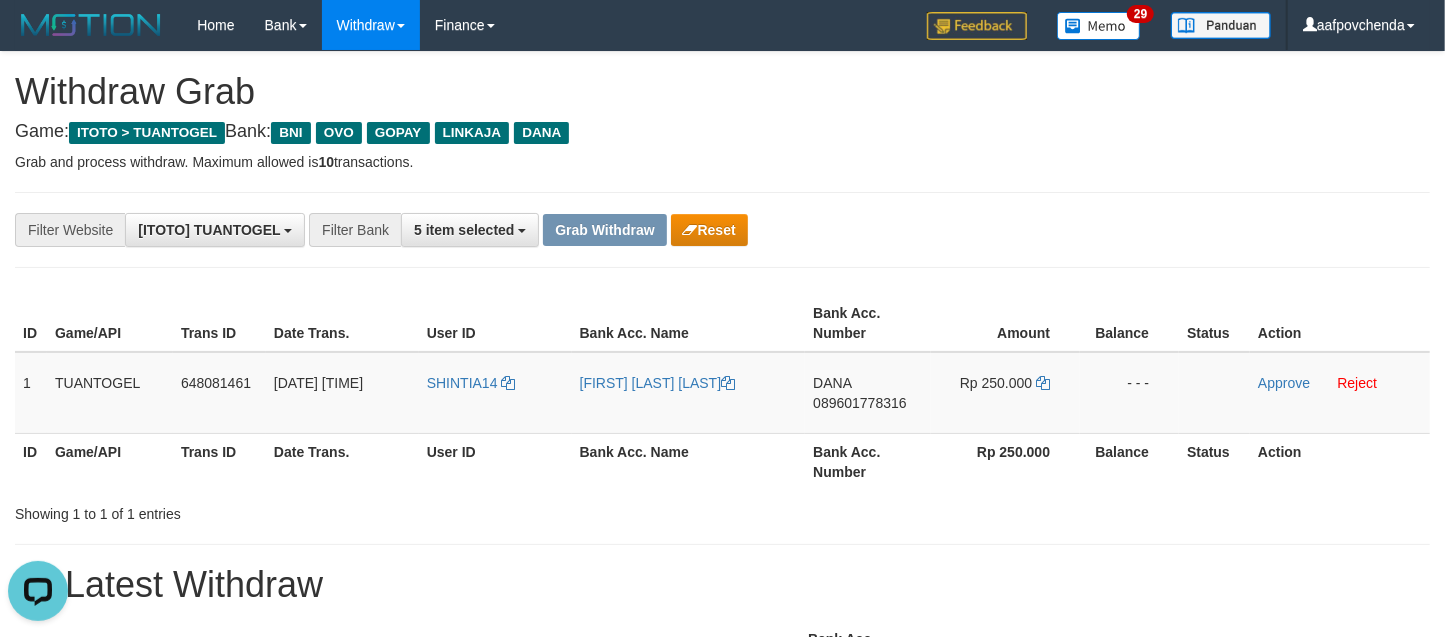 scroll, scrollTop: 0, scrollLeft: 0, axis: both 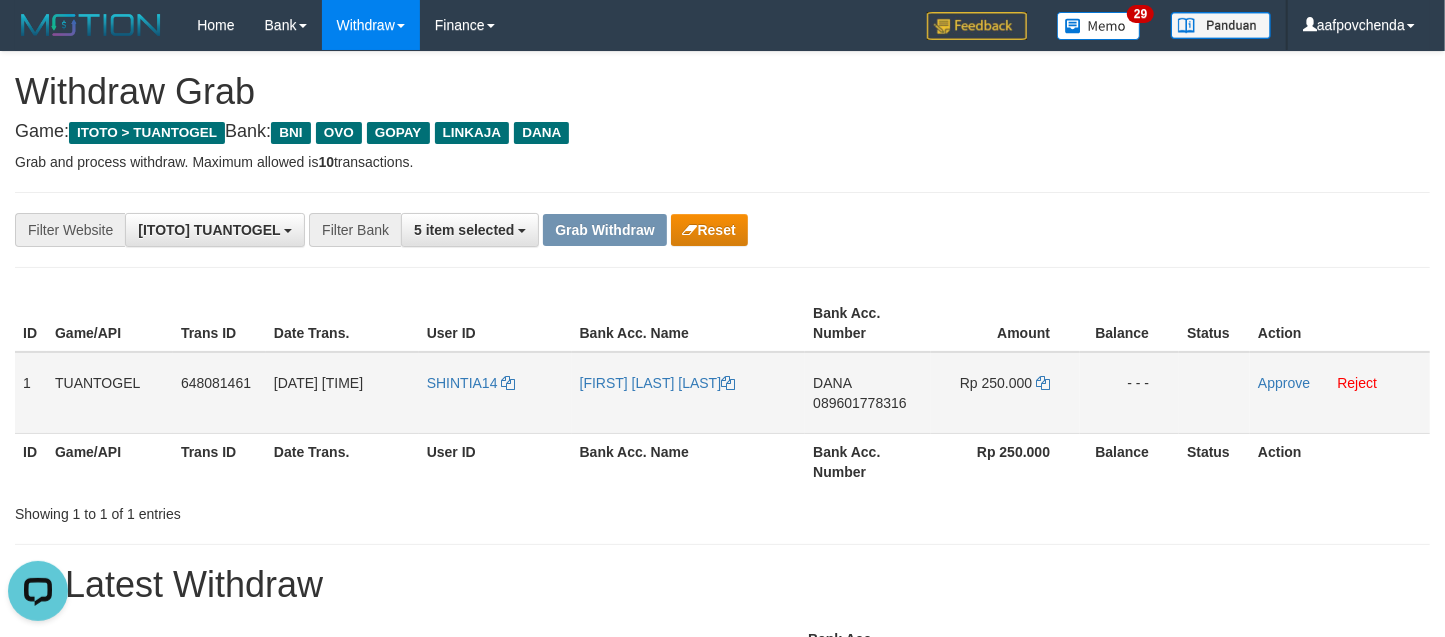 click on "089601778316" at bounding box center [859, 403] 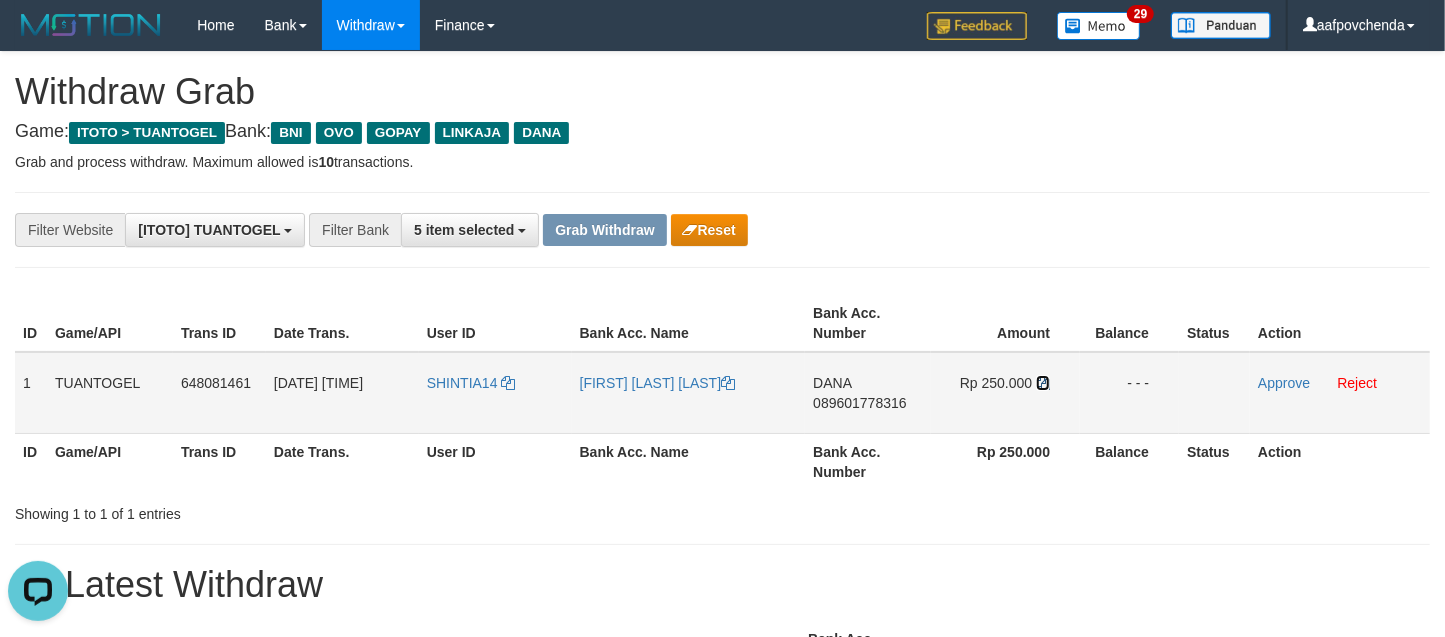 click at bounding box center (1043, 383) 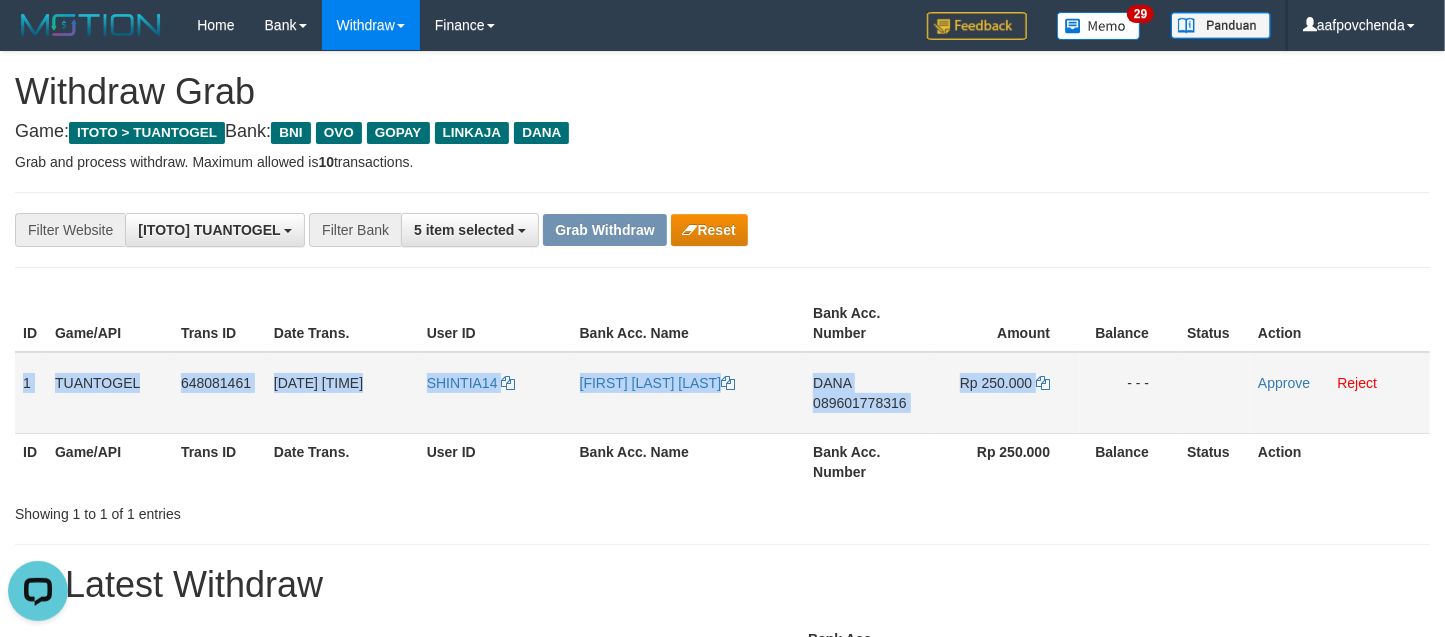 drag, startPoint x: 22, startPoint y: 376, endPoint x: 1090, endPoint y: 405, distance: 1068.3937 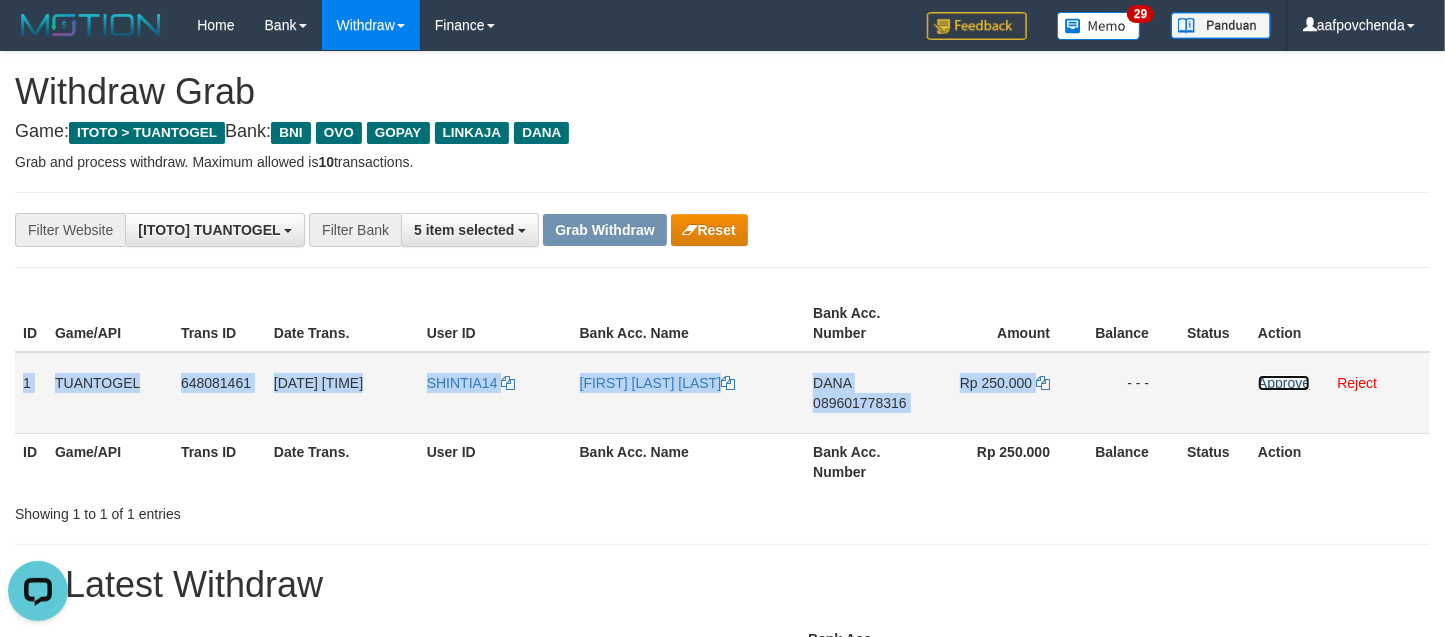click on "Approve" at bounding box center [1284, 383] 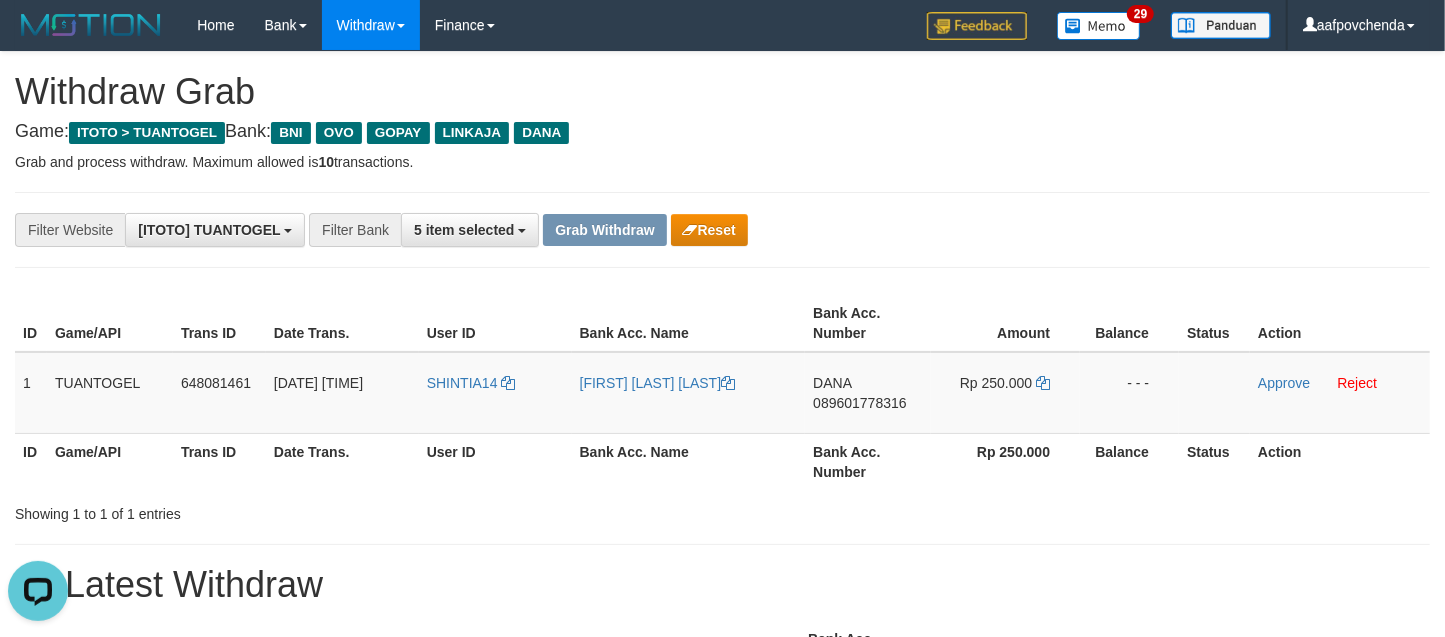 click on "Bank Acc. Number" at bounding box center (868, 461) 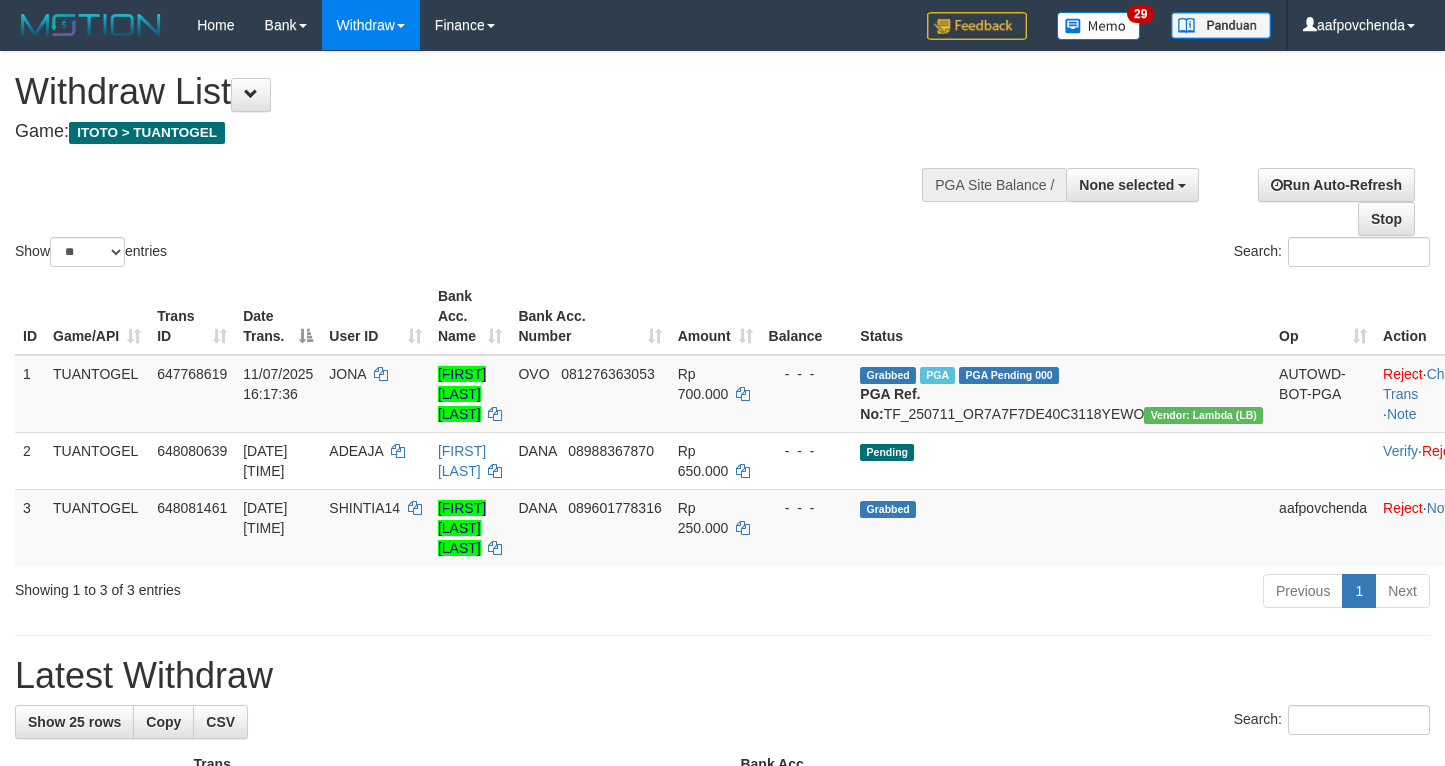 select 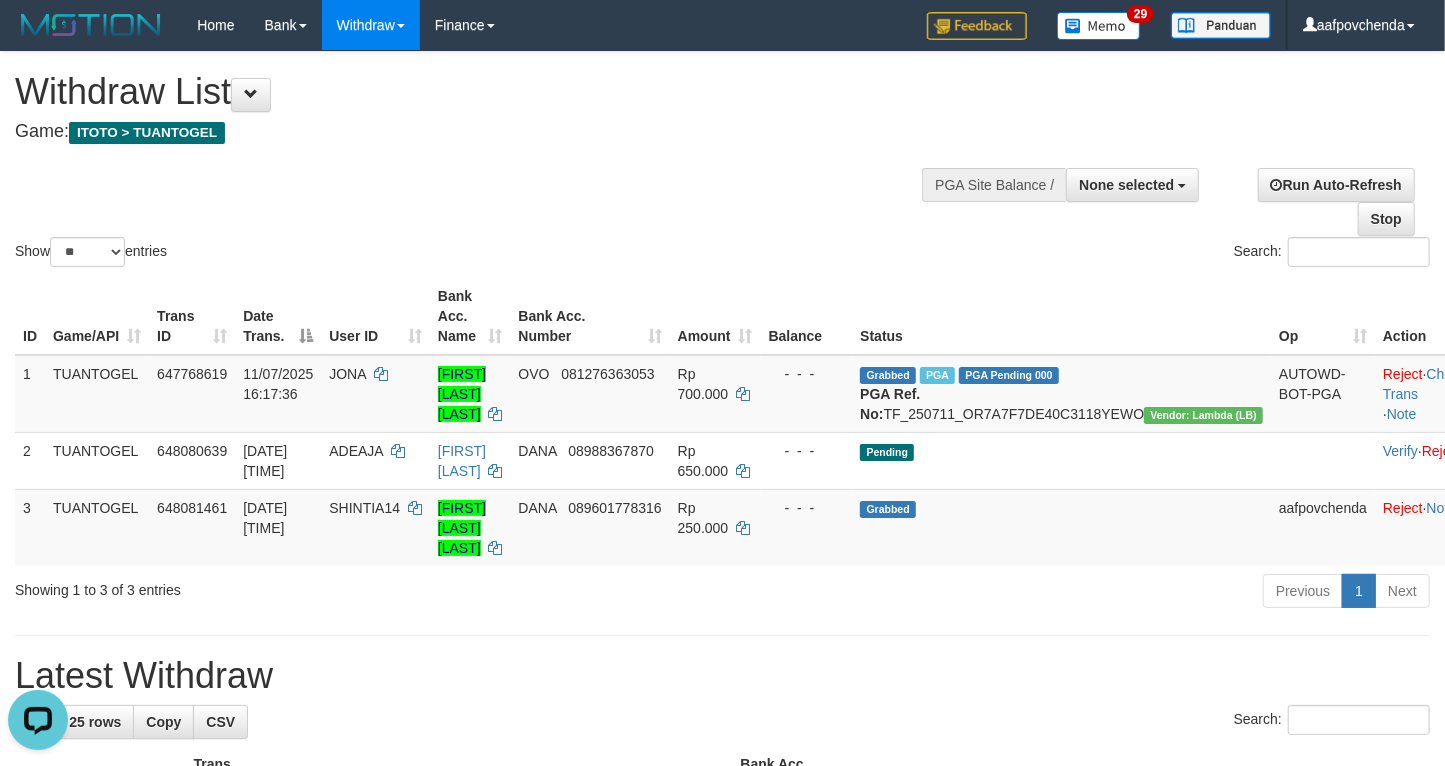 scroll, scrollTop: 0, scrollLeft: 0, axis: both 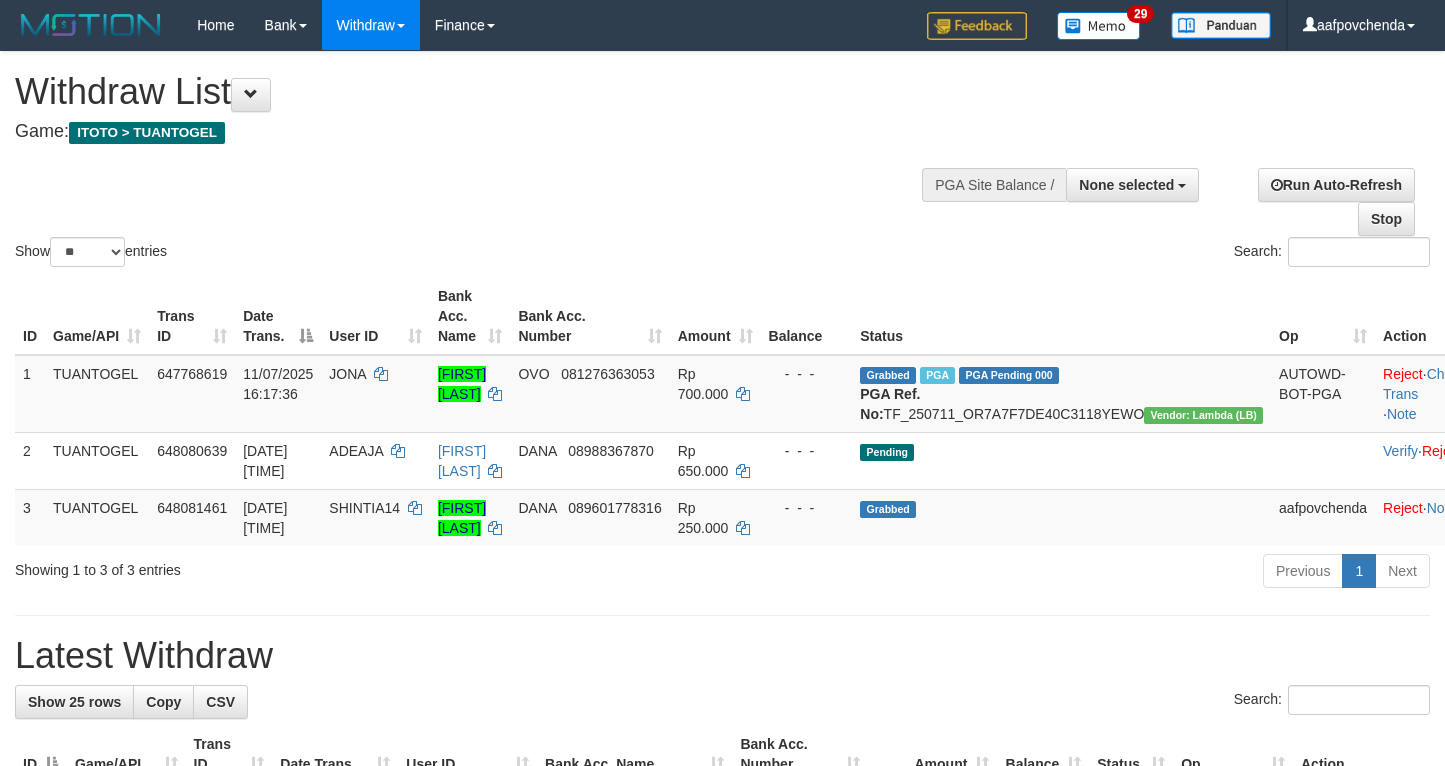 select 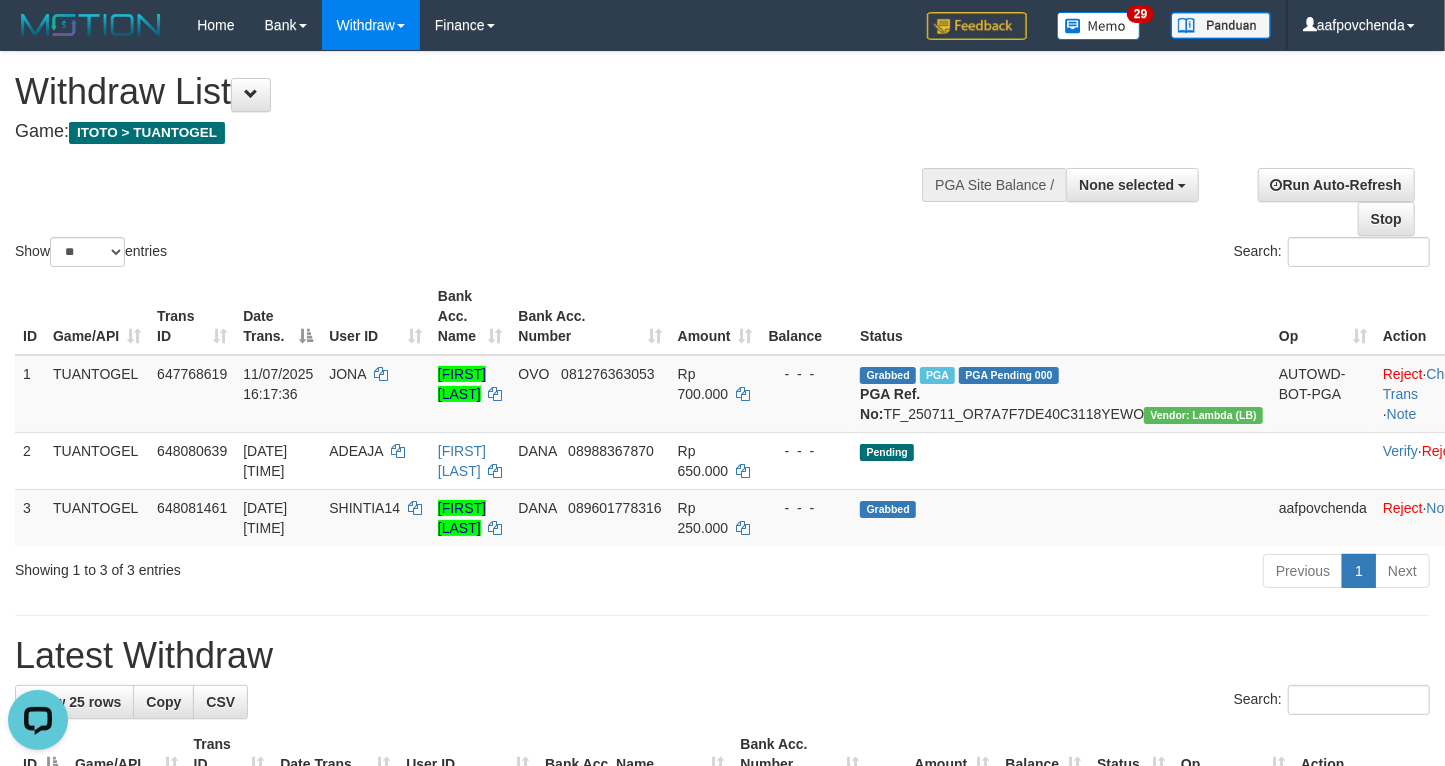 scroll, scrollTop: 0, scrollLeft: 0, axis: both 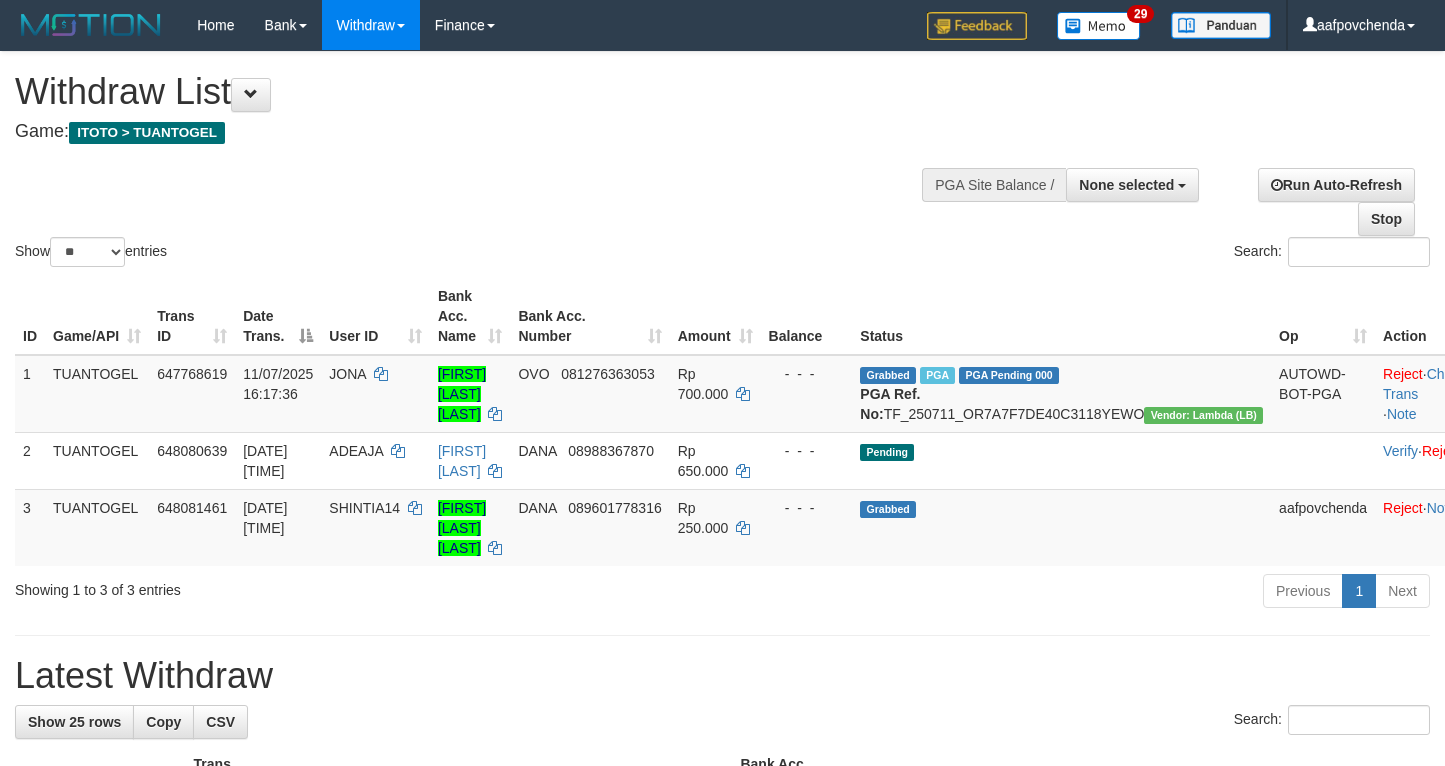 select 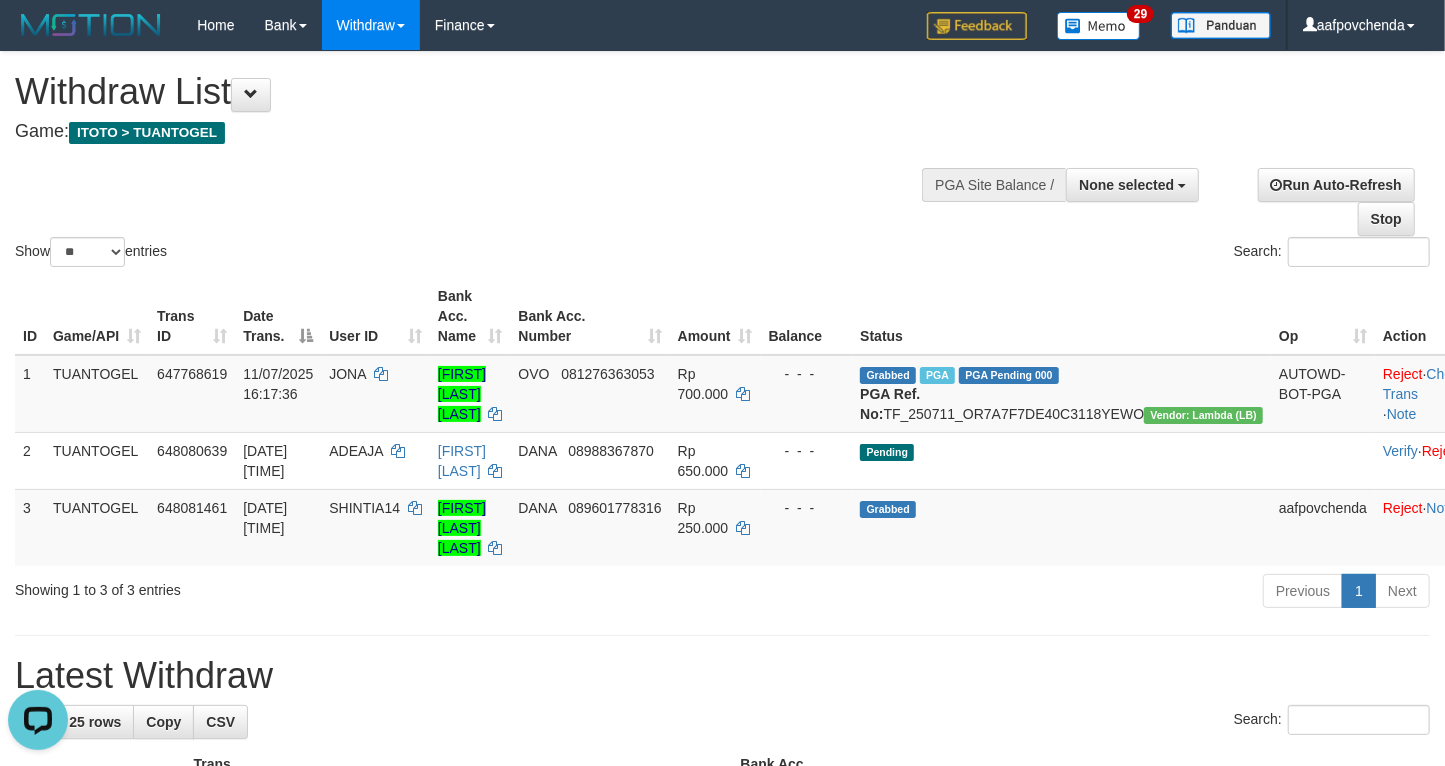 scroll, scrollTop: 0, scrollLeft: 0, axis: both 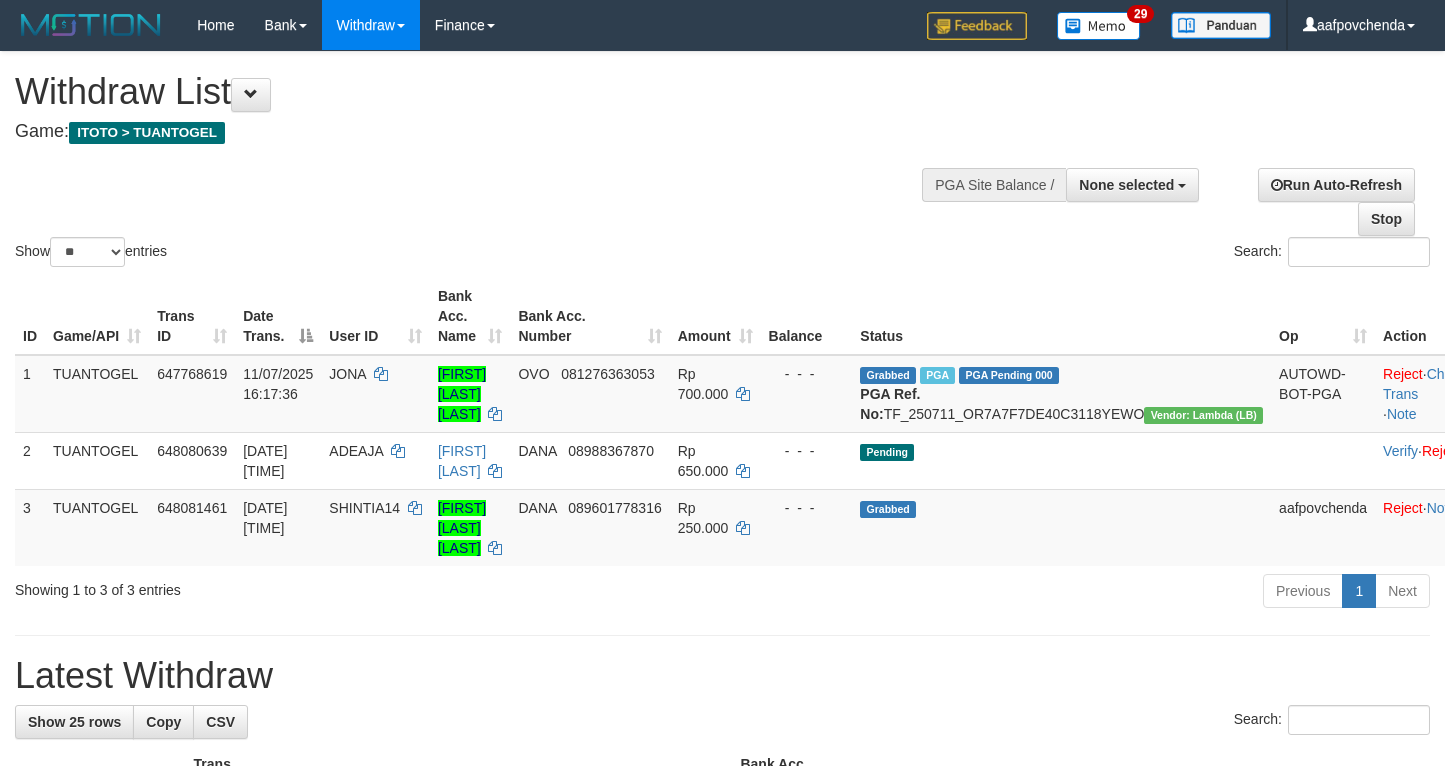select 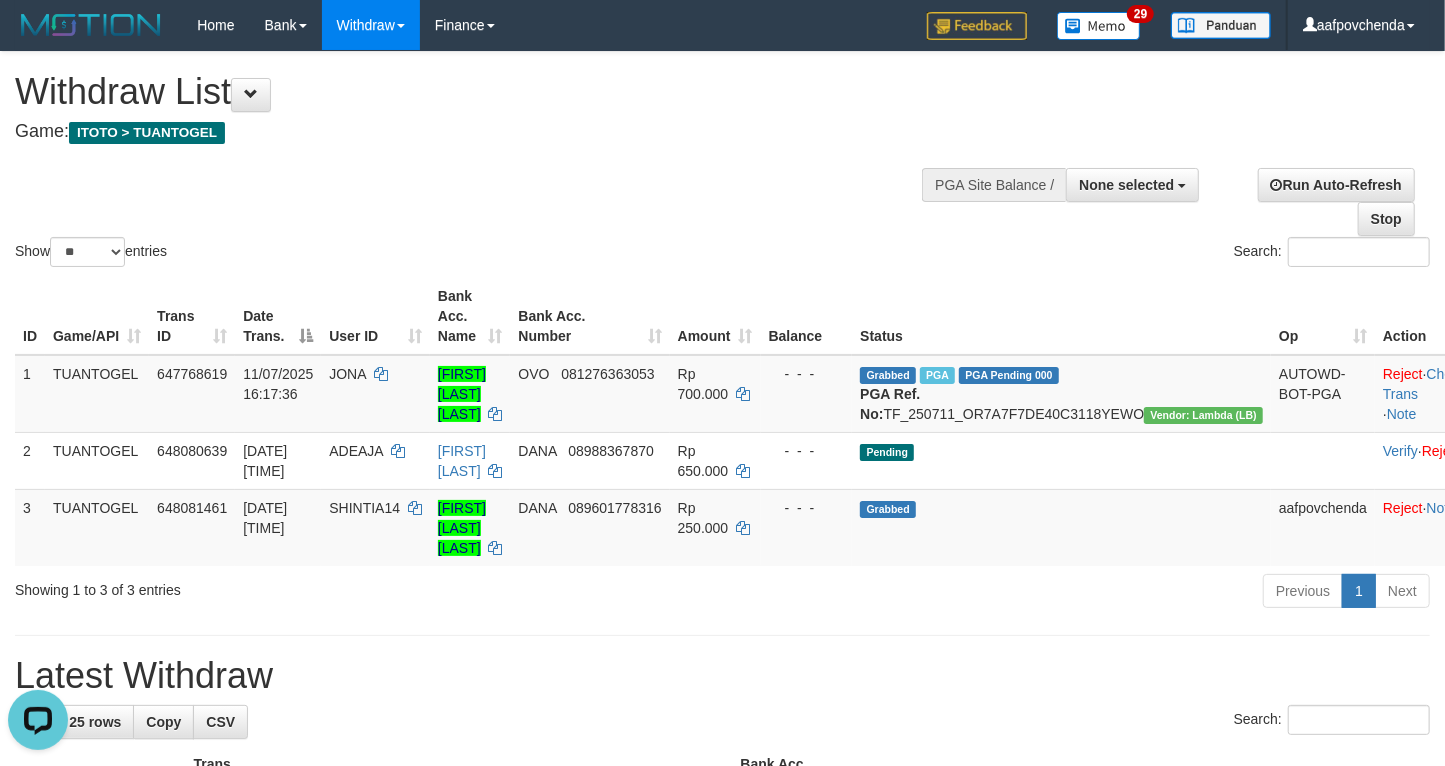 scroll, scrollTop: 0, scrollLeft: 0, axis: both 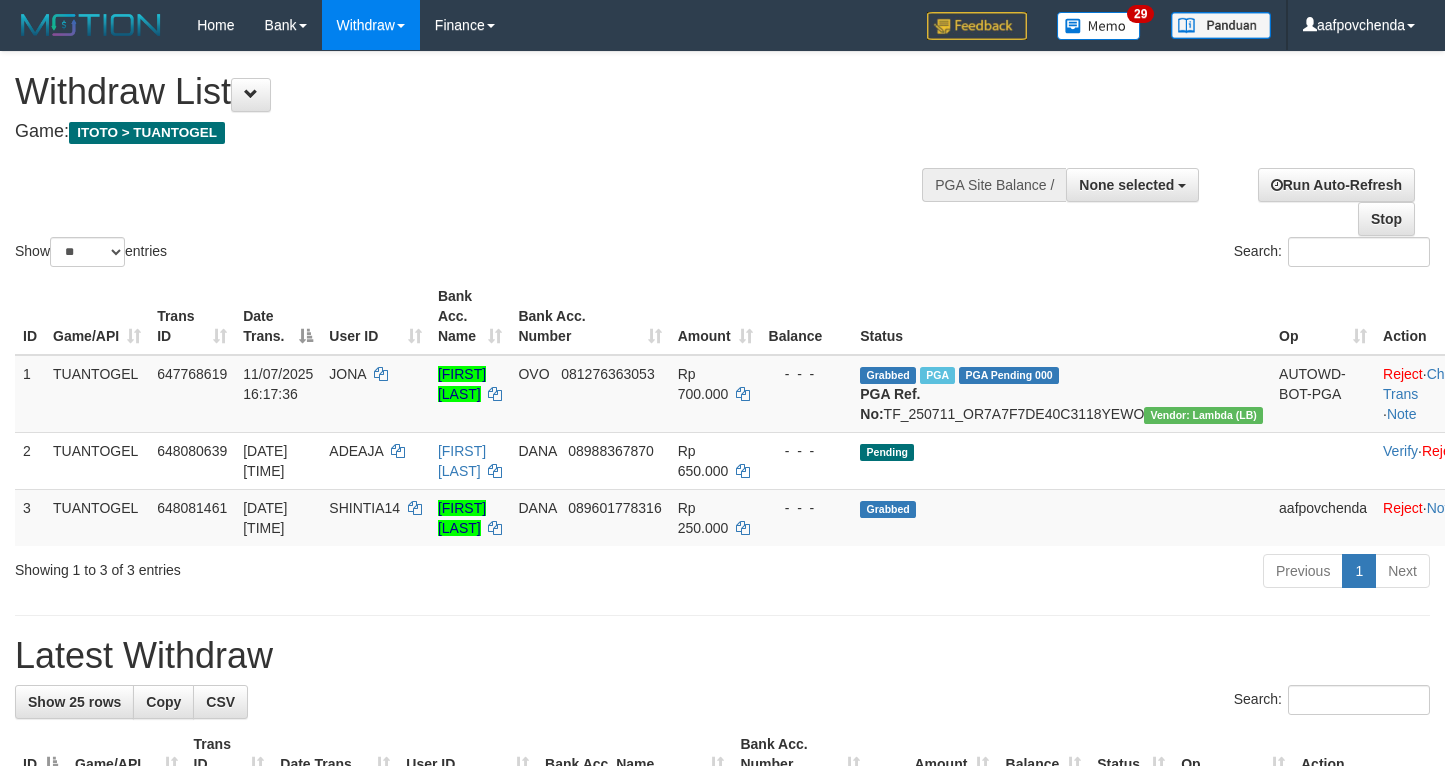 select 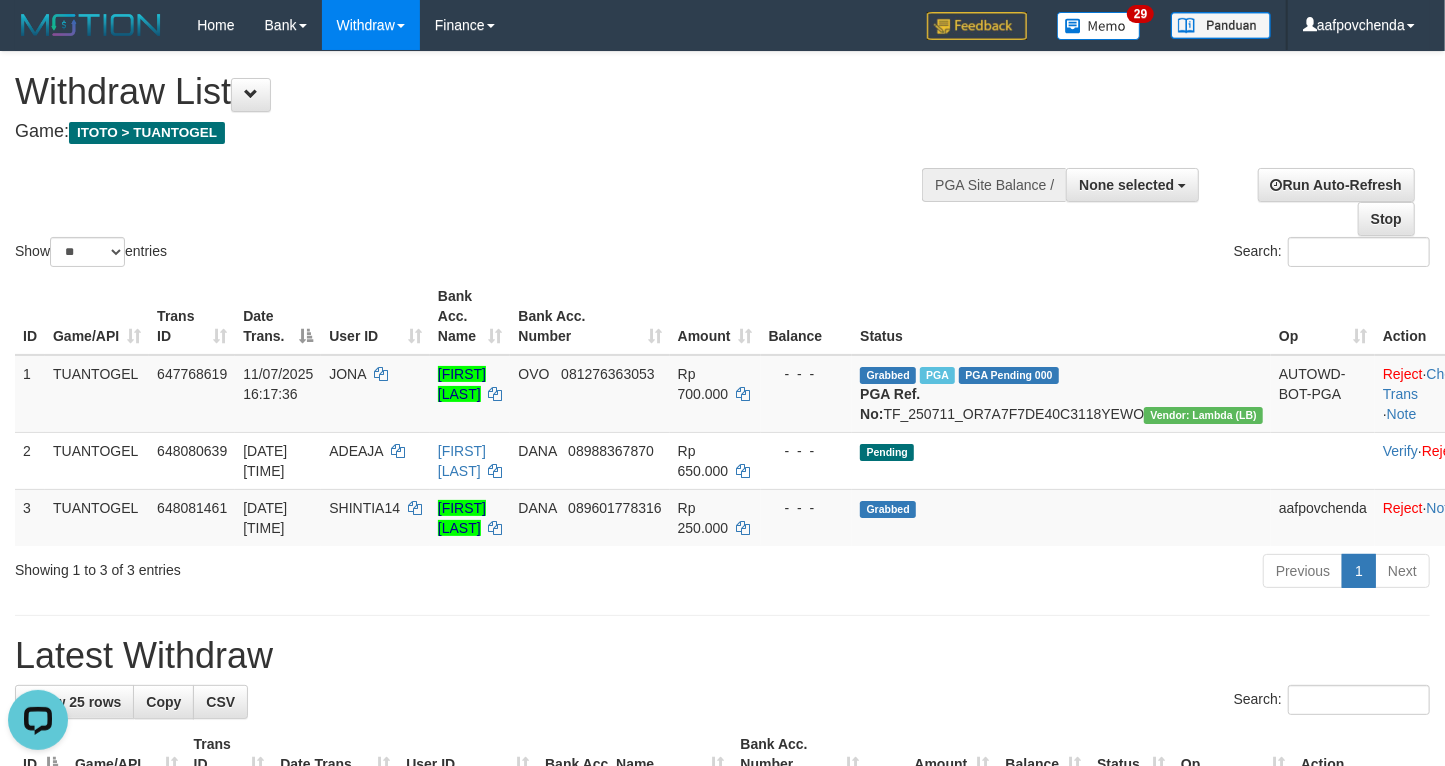 scroll, scrollTop: 0, scrollLeft: 0, axis: both 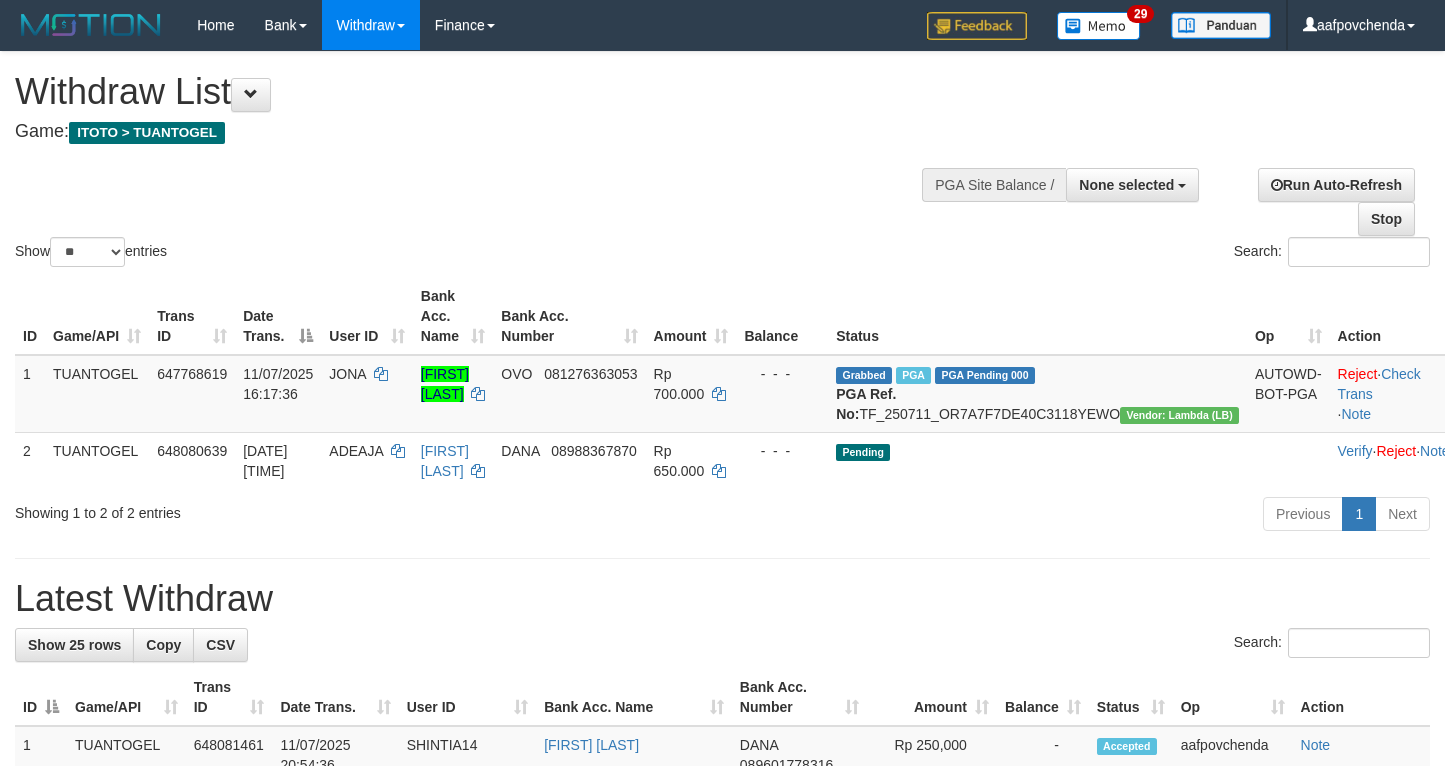 select 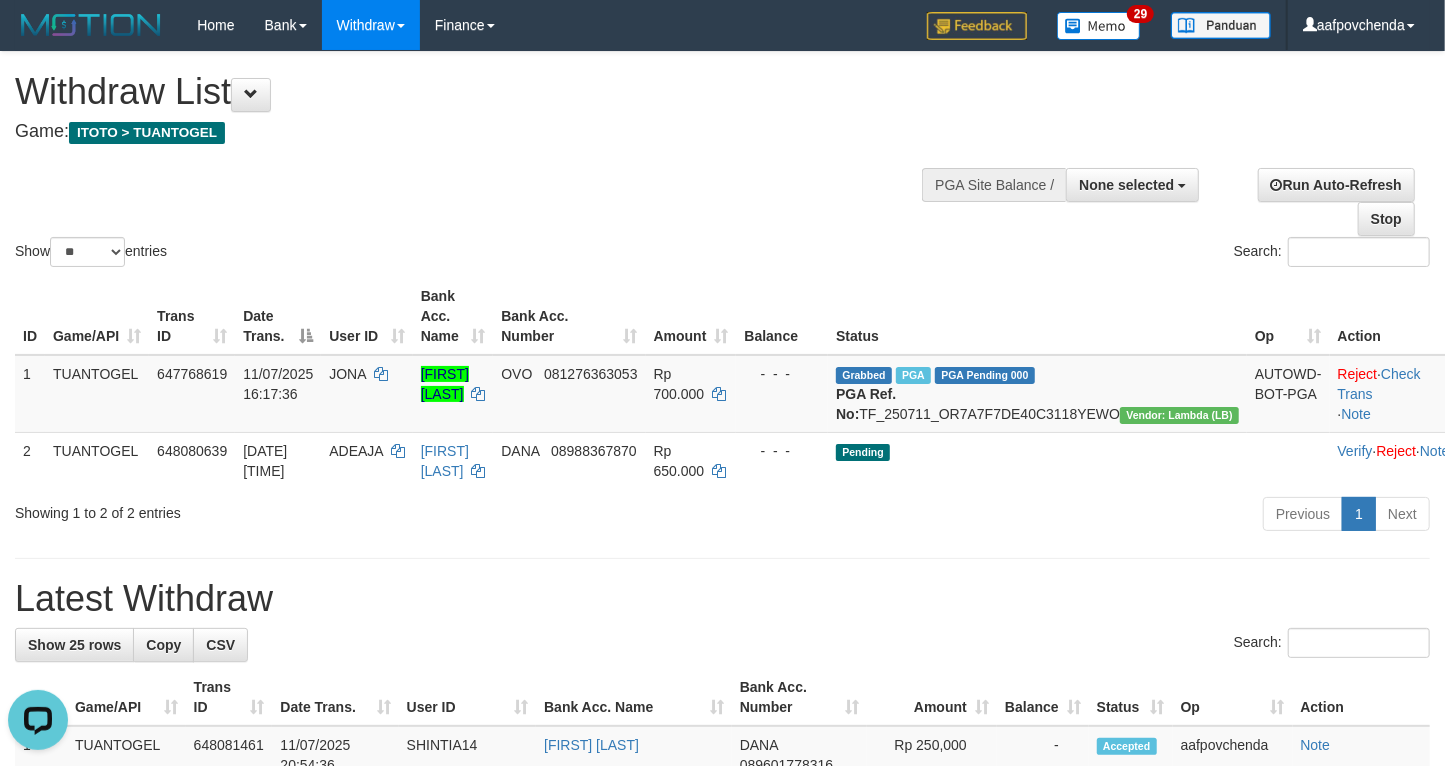 scroll, scrollTop: 0, scrollLeft: 0, axis: both 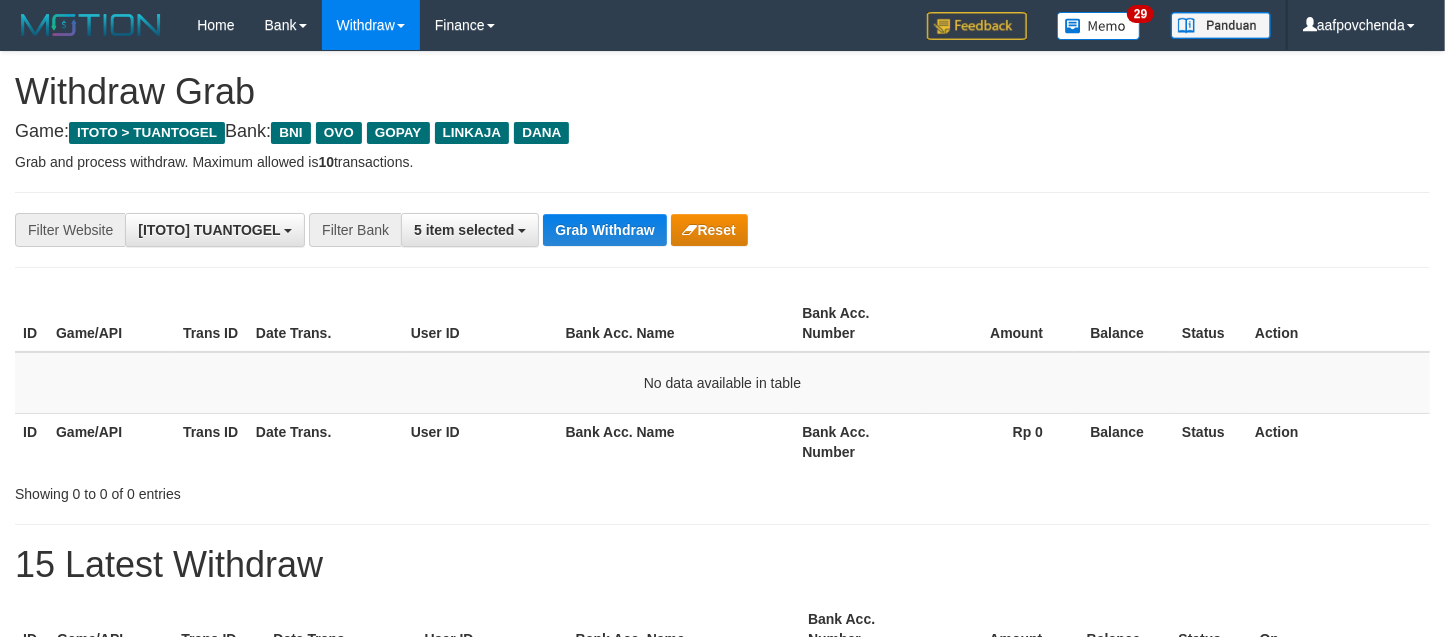 click on "Grab Withdraw" at bounding box center [604, 230] 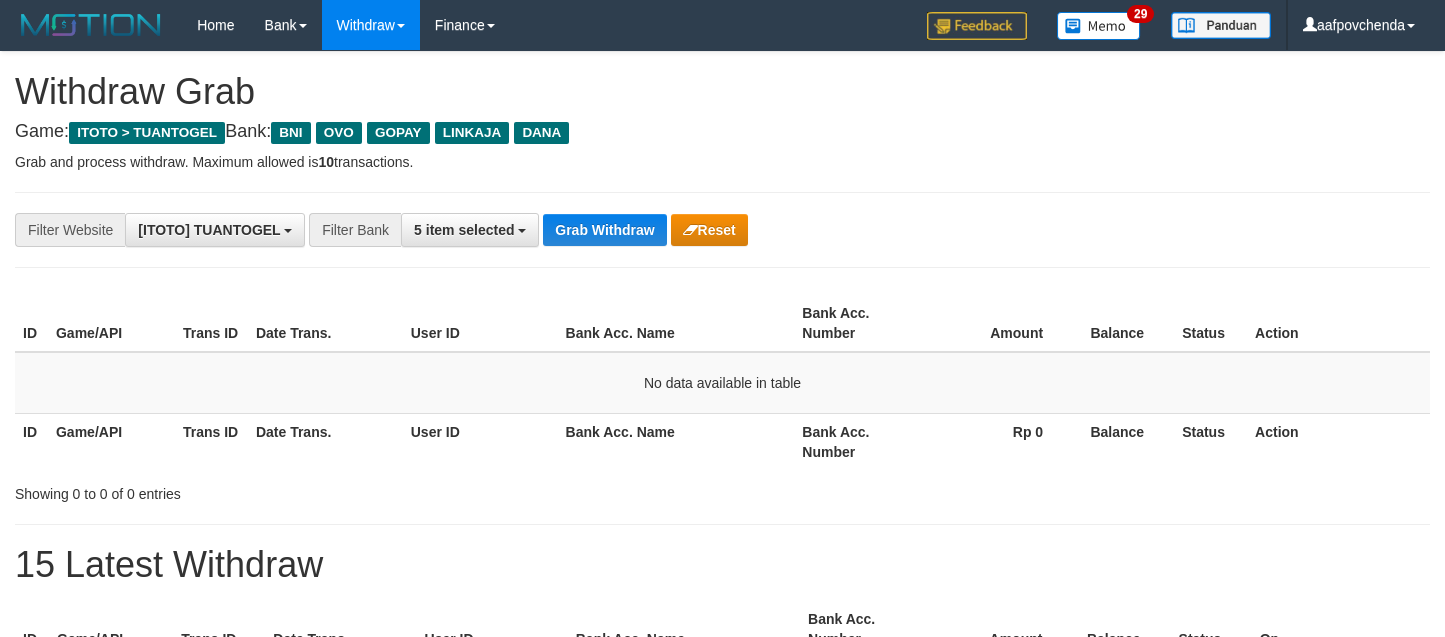 scroll, scrollTop: 0, scrollLeft: 0, axis: both 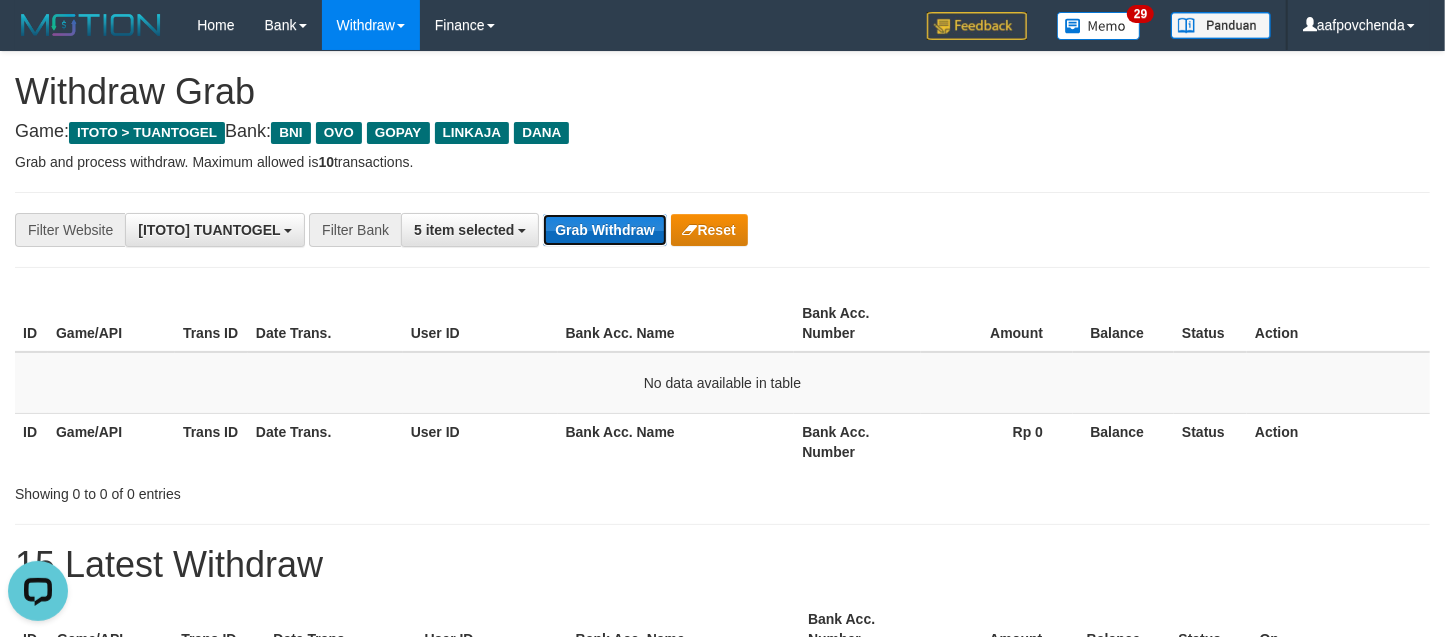 click on "Grab Withdraw" at bounding box center [604, 230] 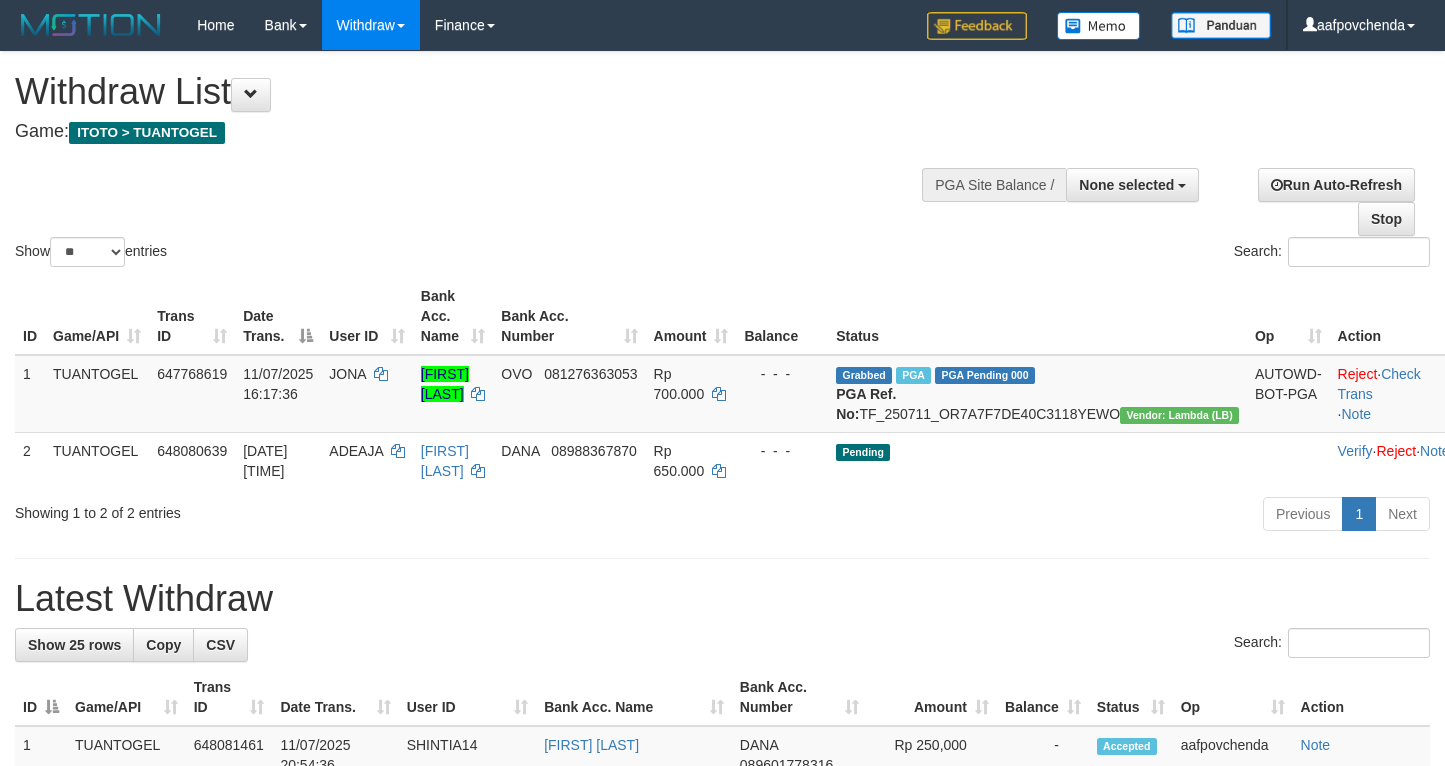 select 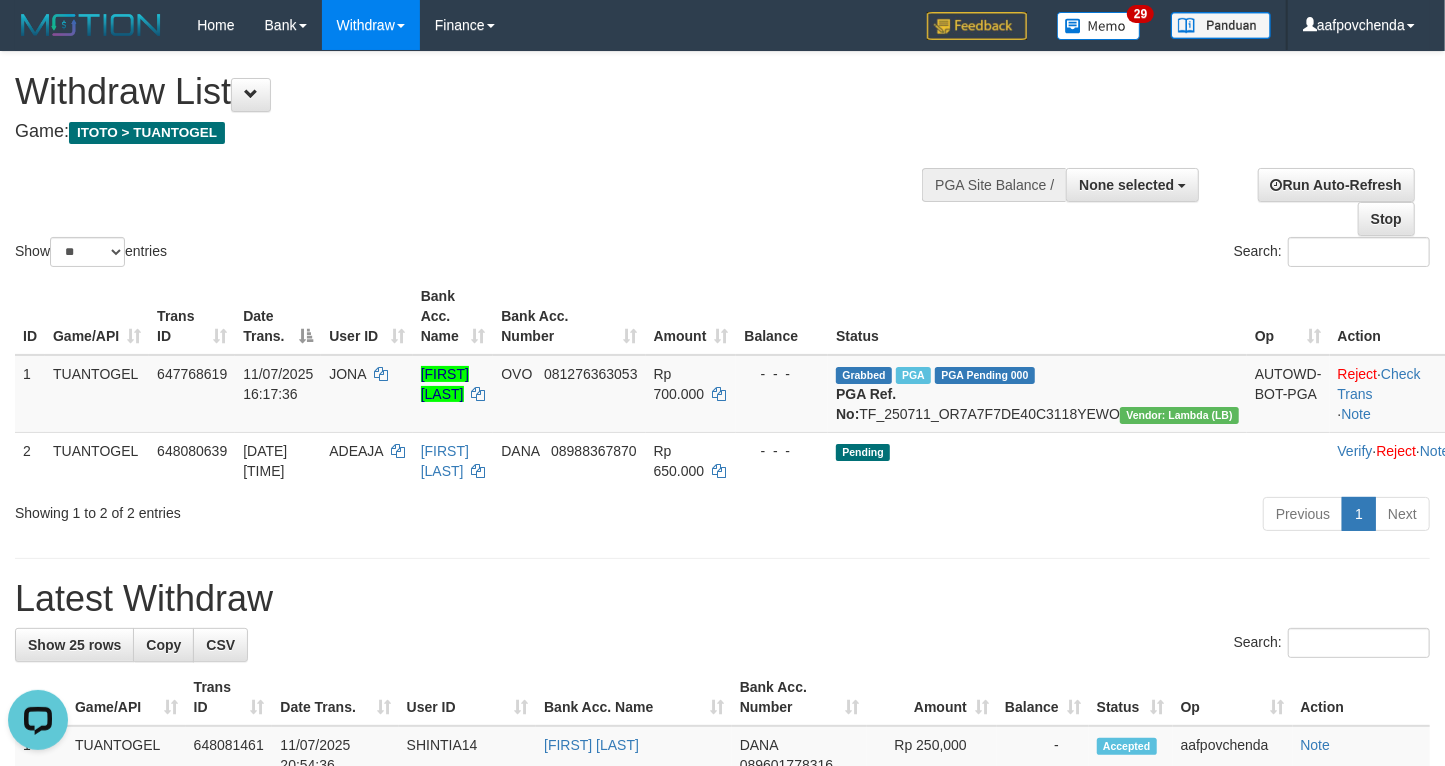 scroll, scrollTop: 0, scrollLeft: 0, axis: both 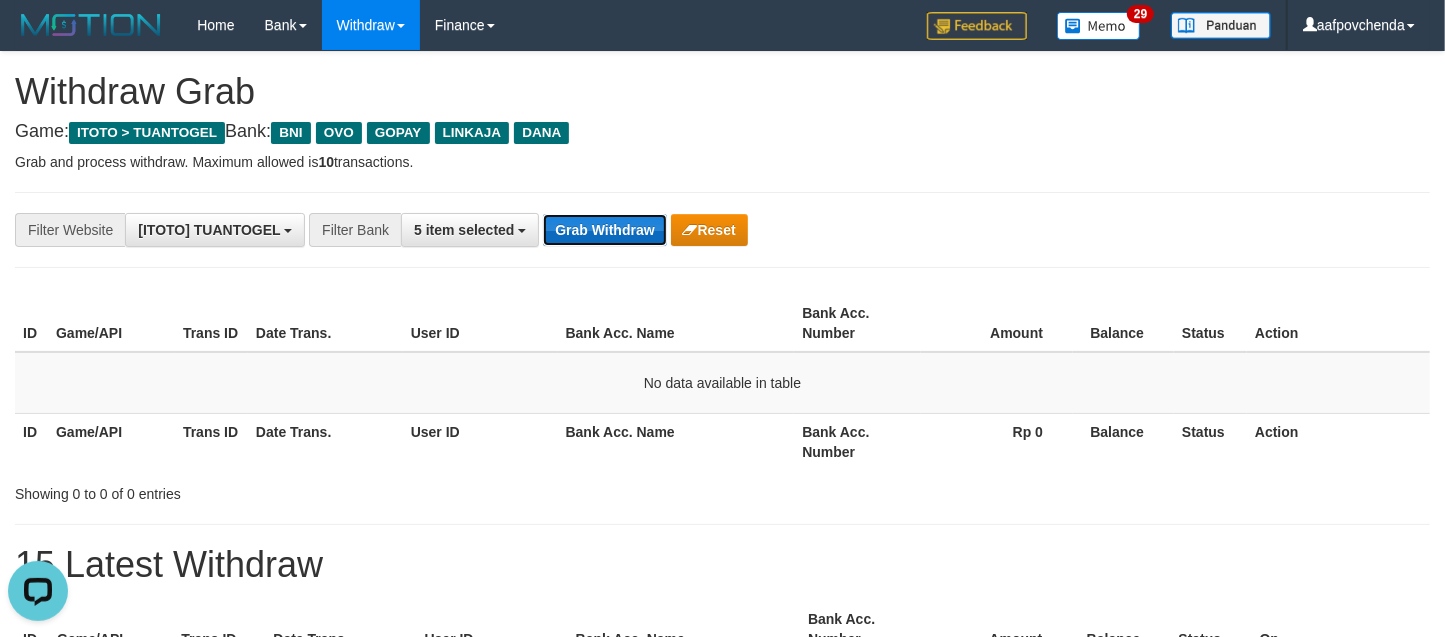 click on "Grab Withdraw" at bounding box center [604, 230] 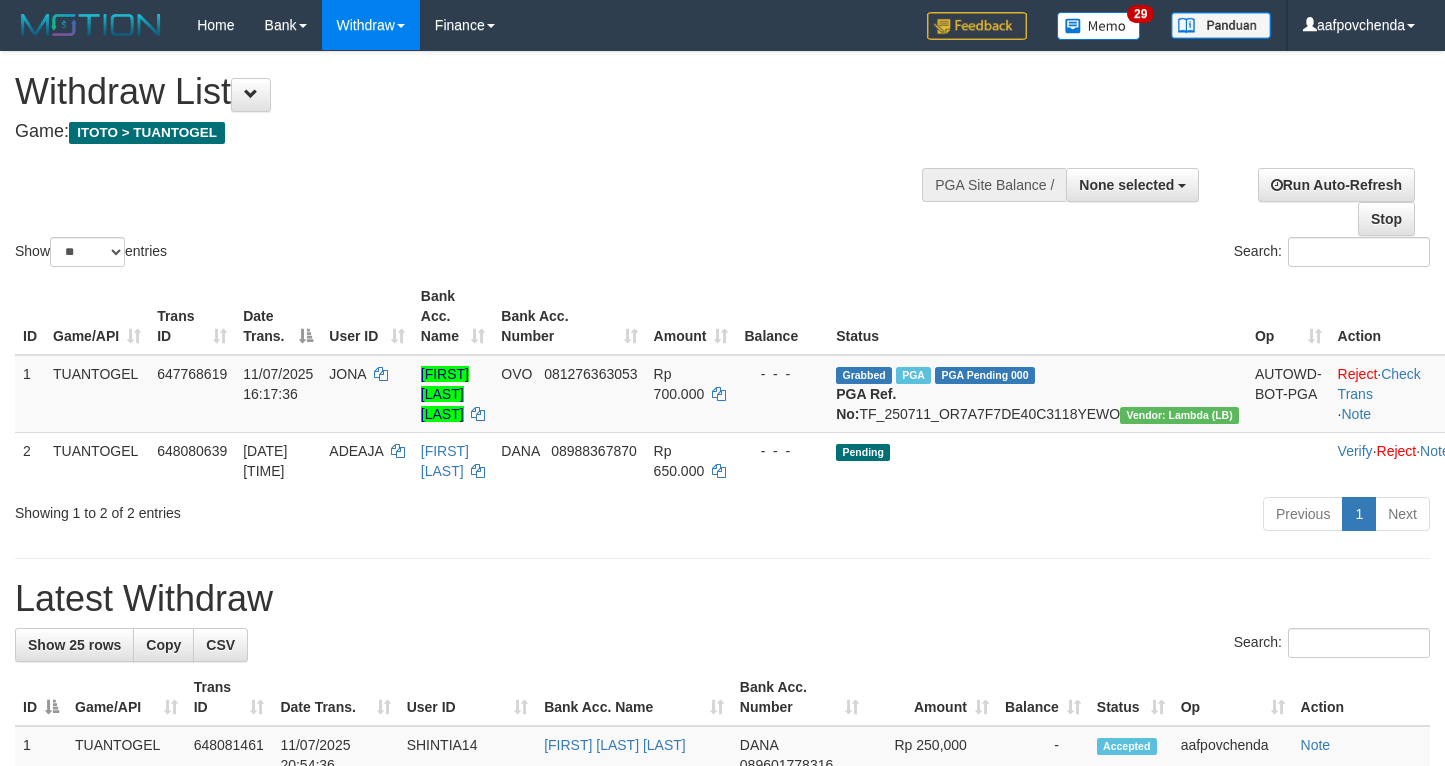 select 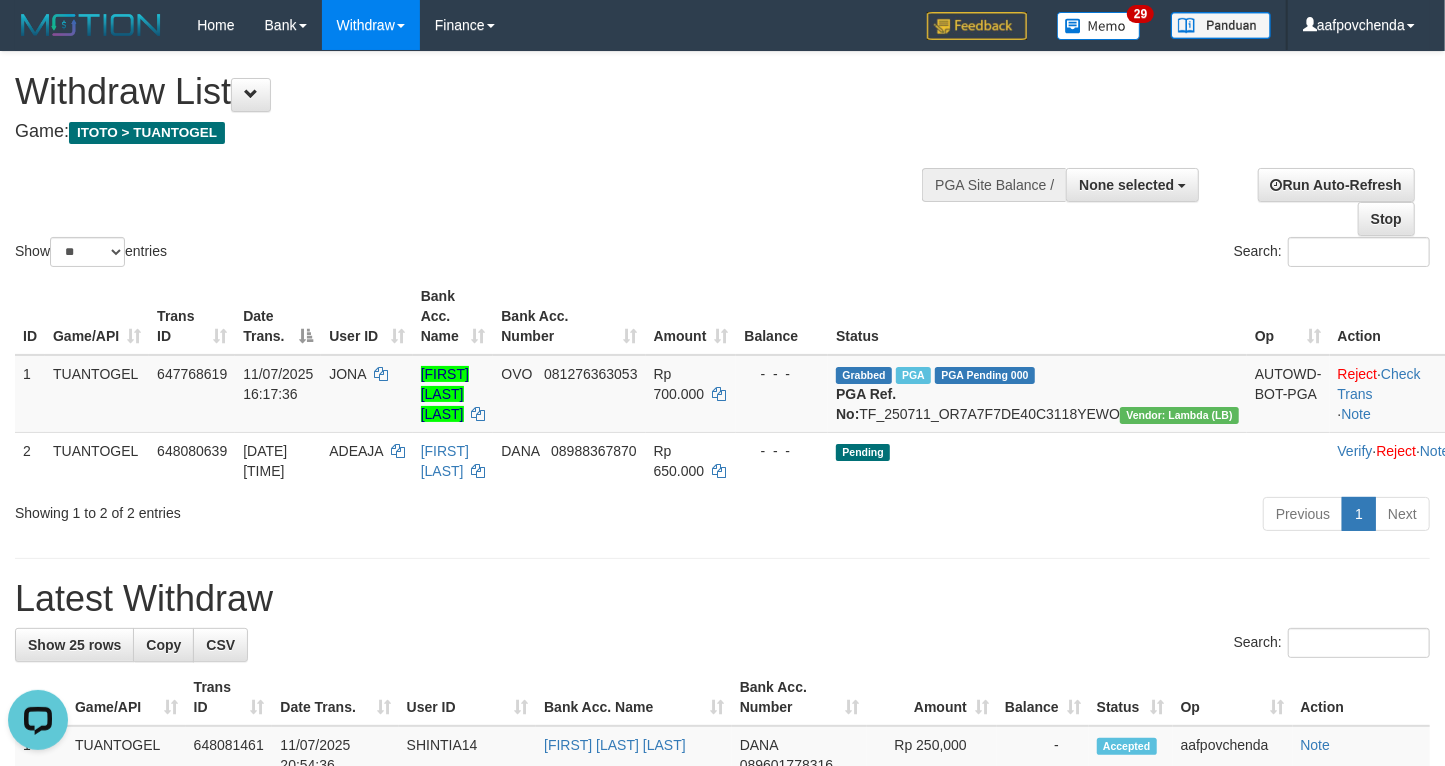 scroll, scrollTop: 0, scrollLeft: 0, axis: both 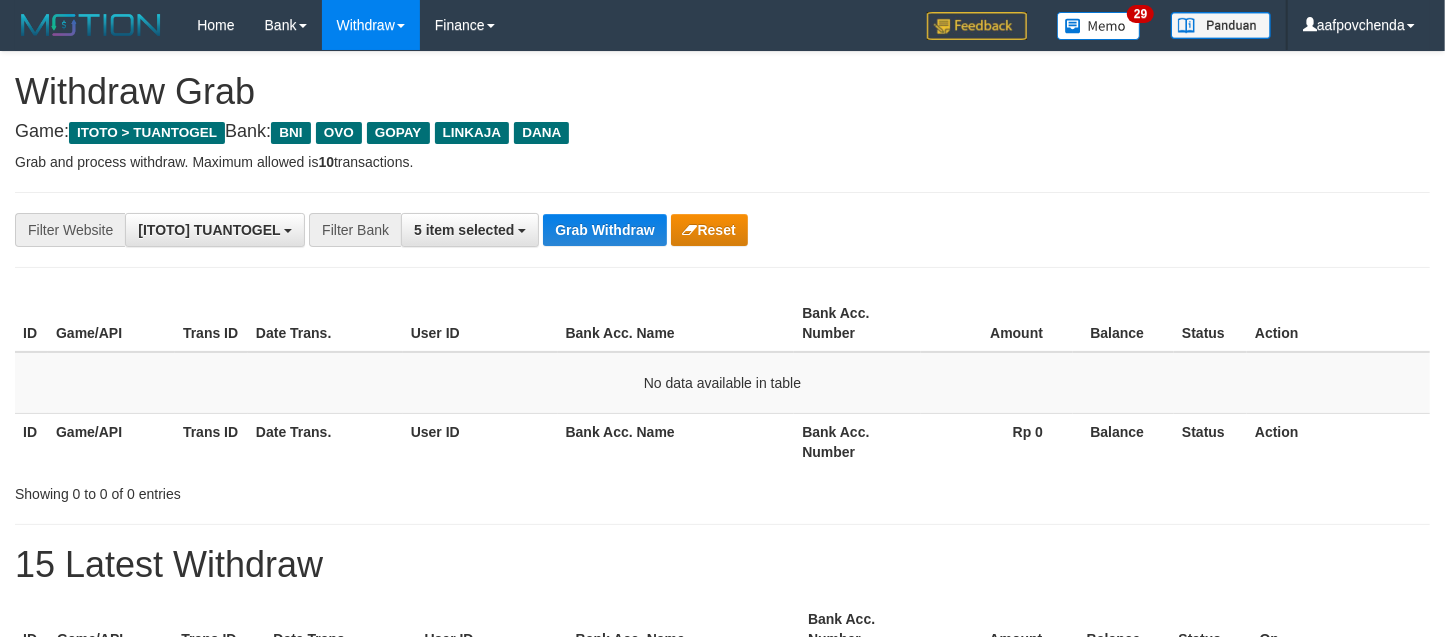 click on "Grab Withdraw" at bounding box center [604, 230] 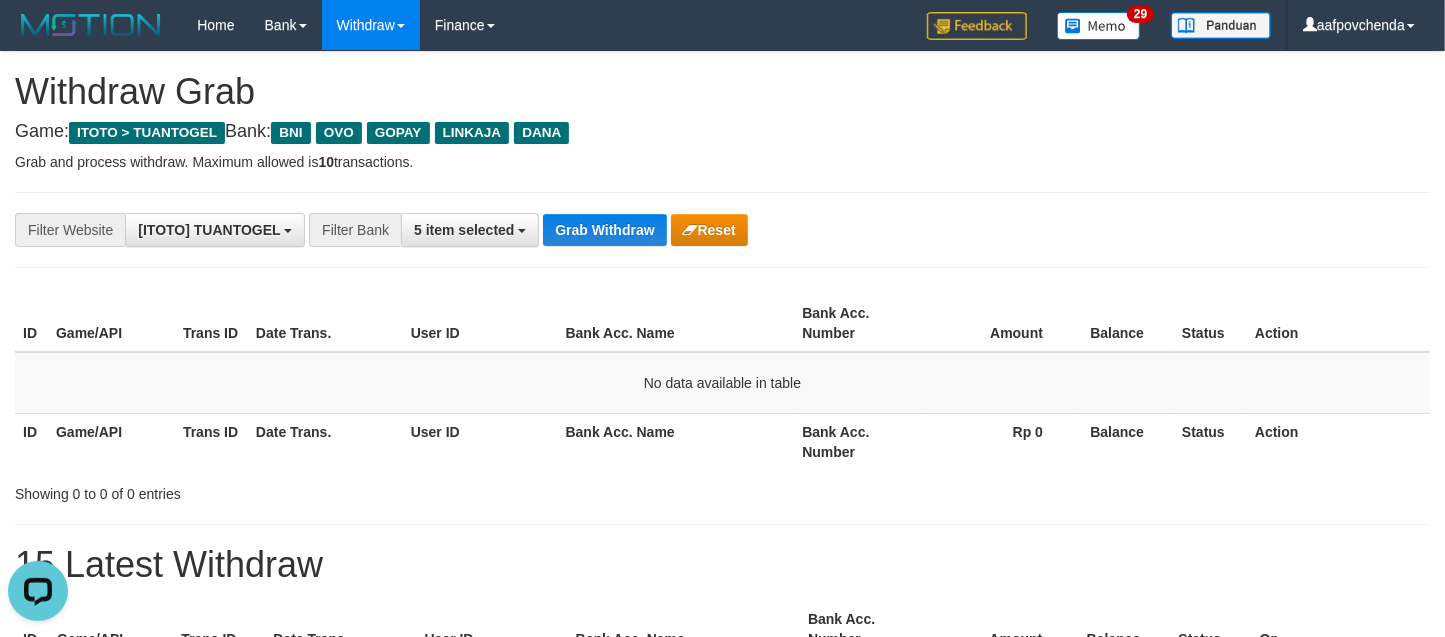 scroll, scrollTop: 0, scrollLeft: 0, axis: both 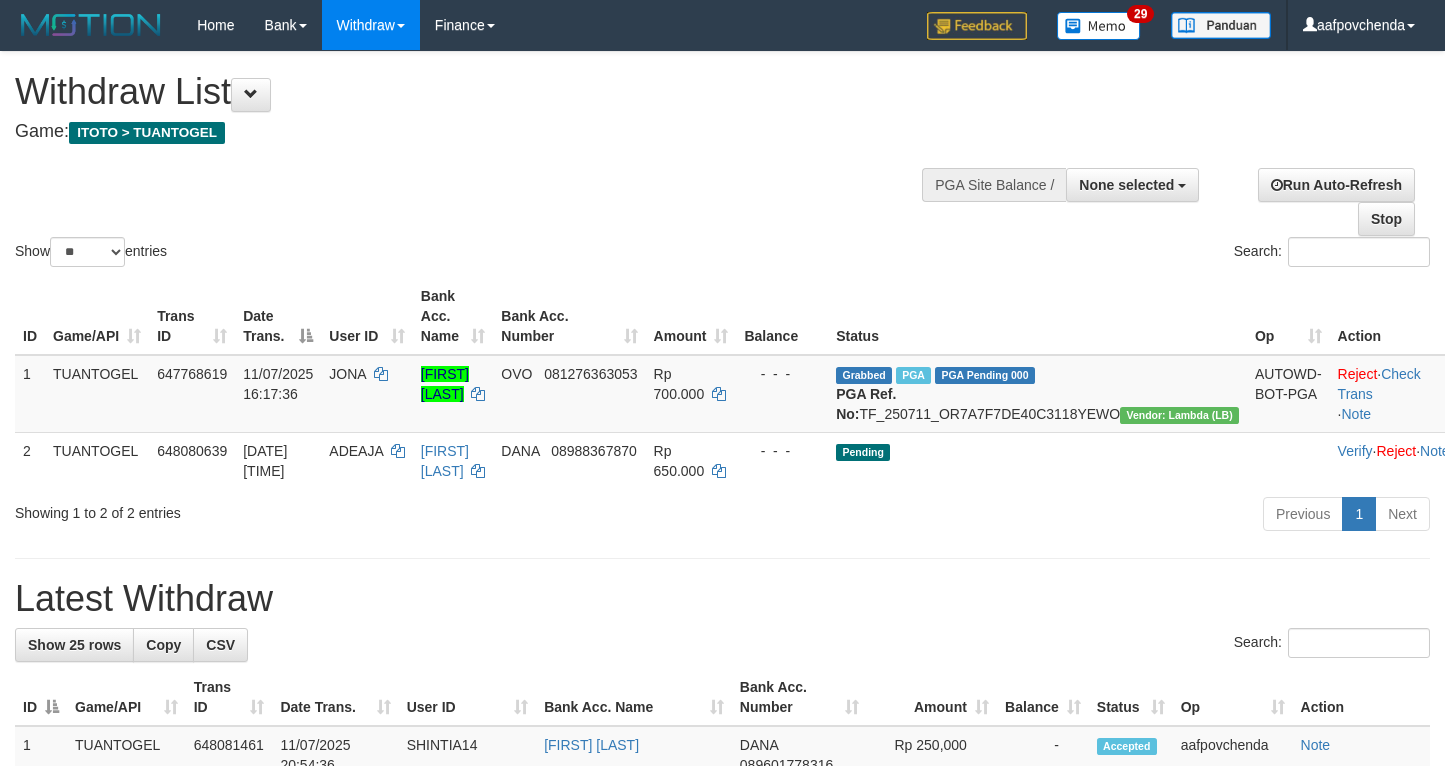 select 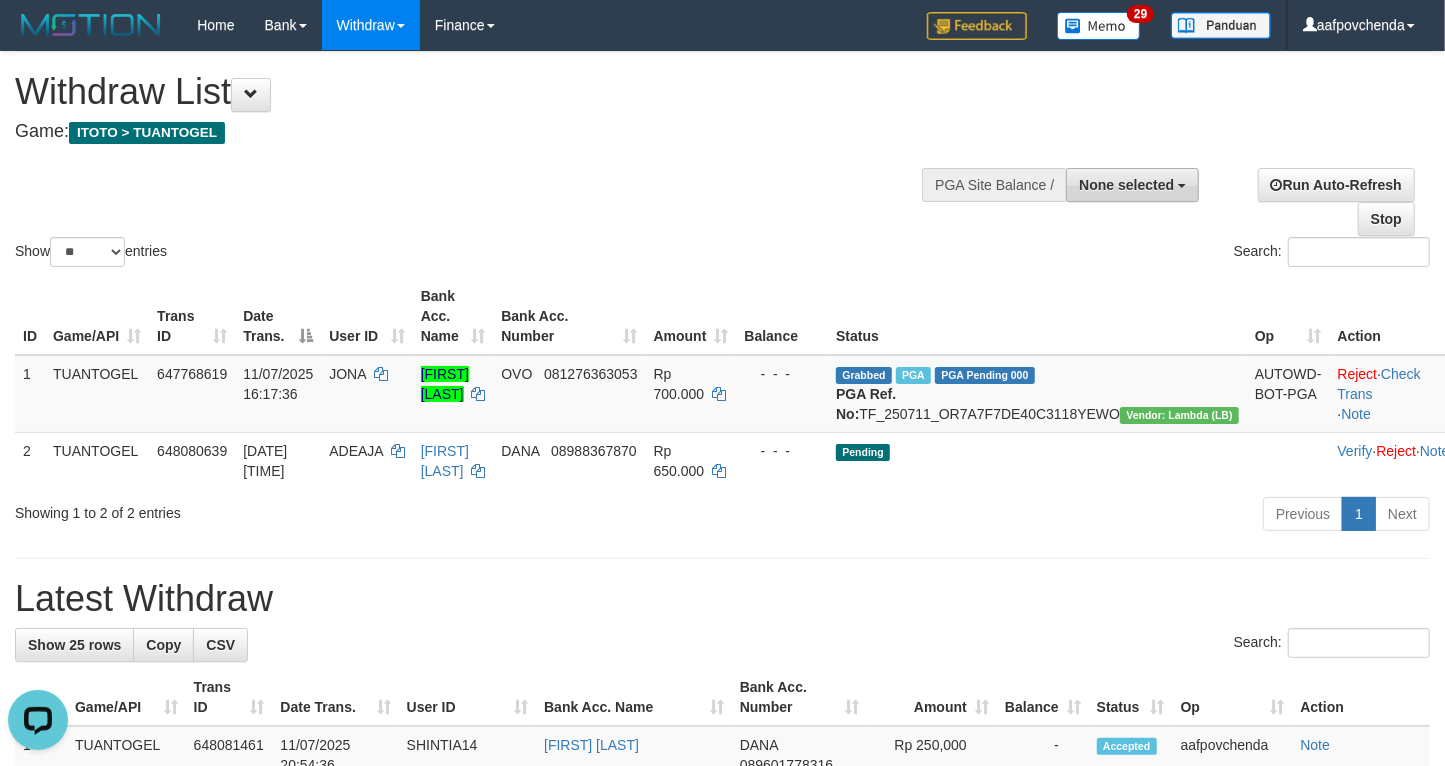 scroll, scrollTop: 0, scrollLeft: 0, axis: both 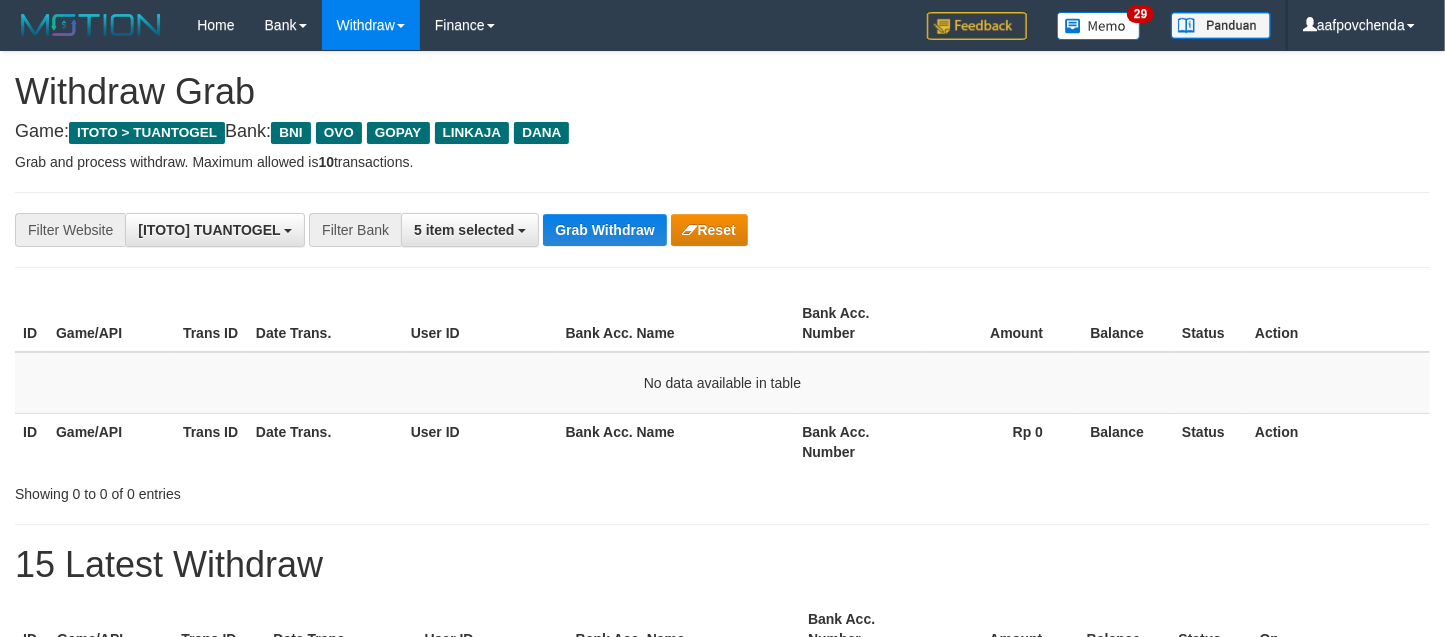 click on "**********" at bounding box center (602, 230) 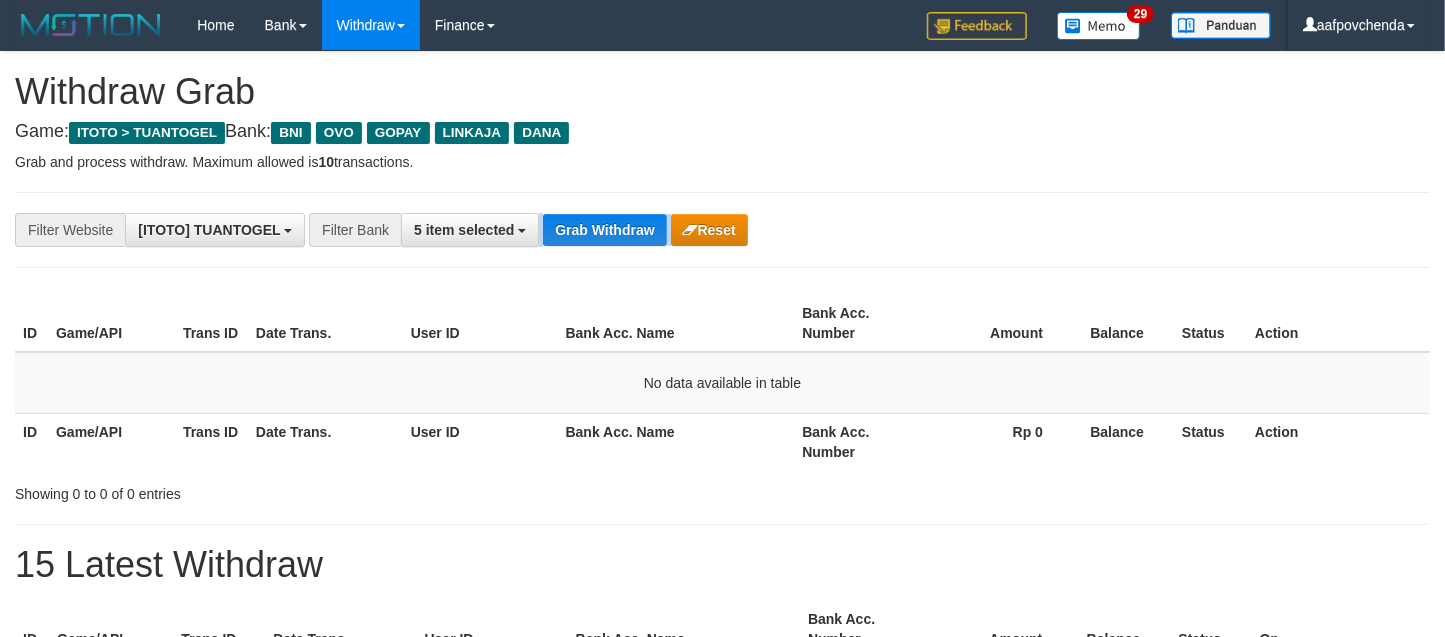 click on "**********" at bounding box center (602, 230) 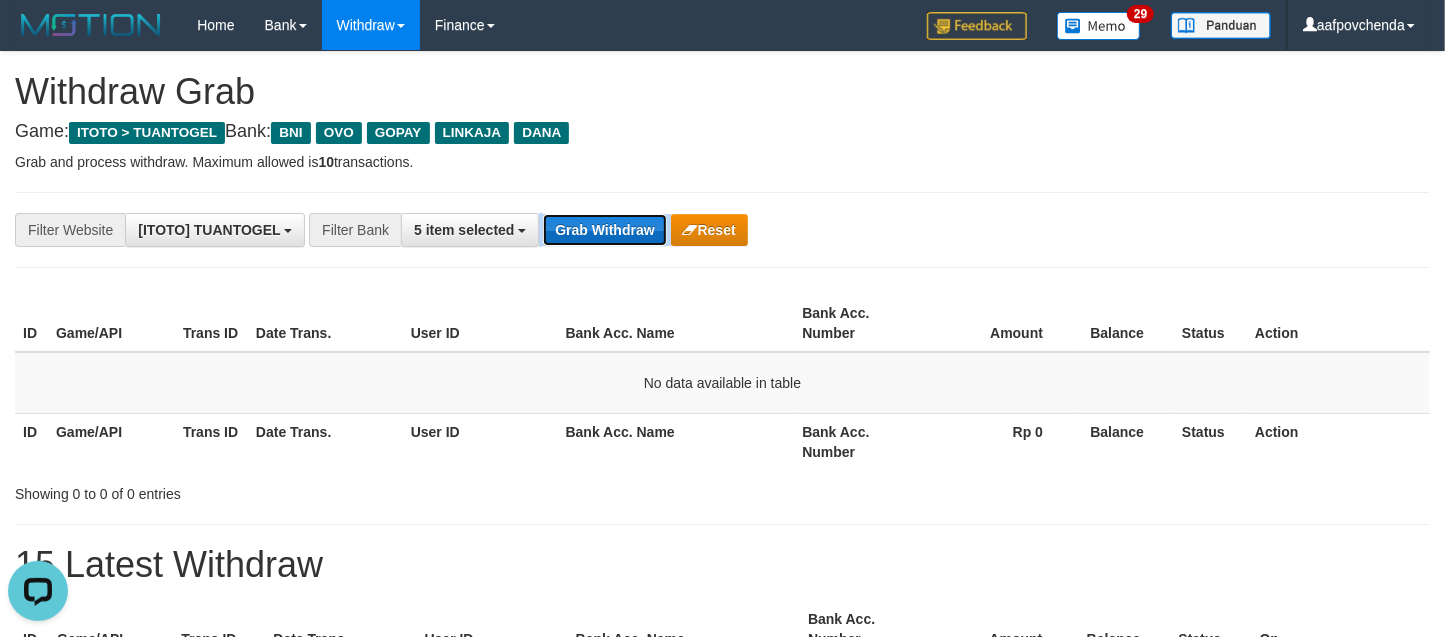 scroll, scrollTop: 0, scrollLeft: 0, axis: both 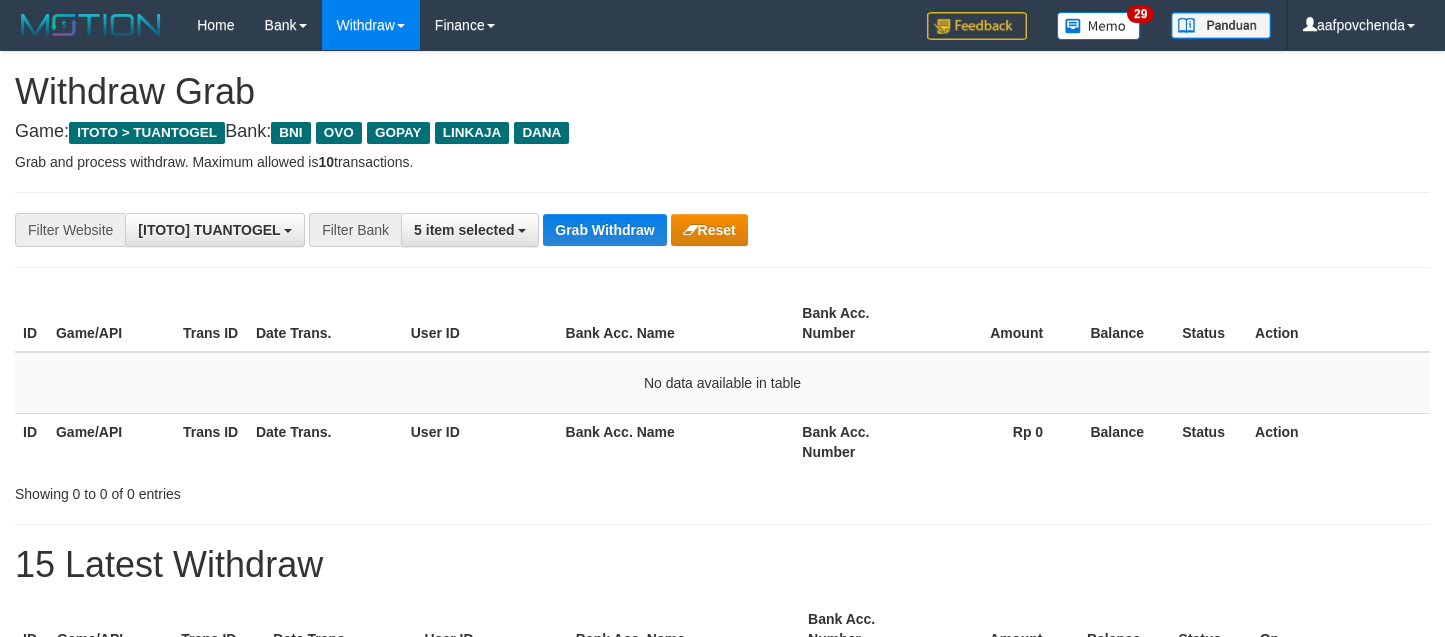 click on "Grab Withdraw" at bounding box center (604, 230) 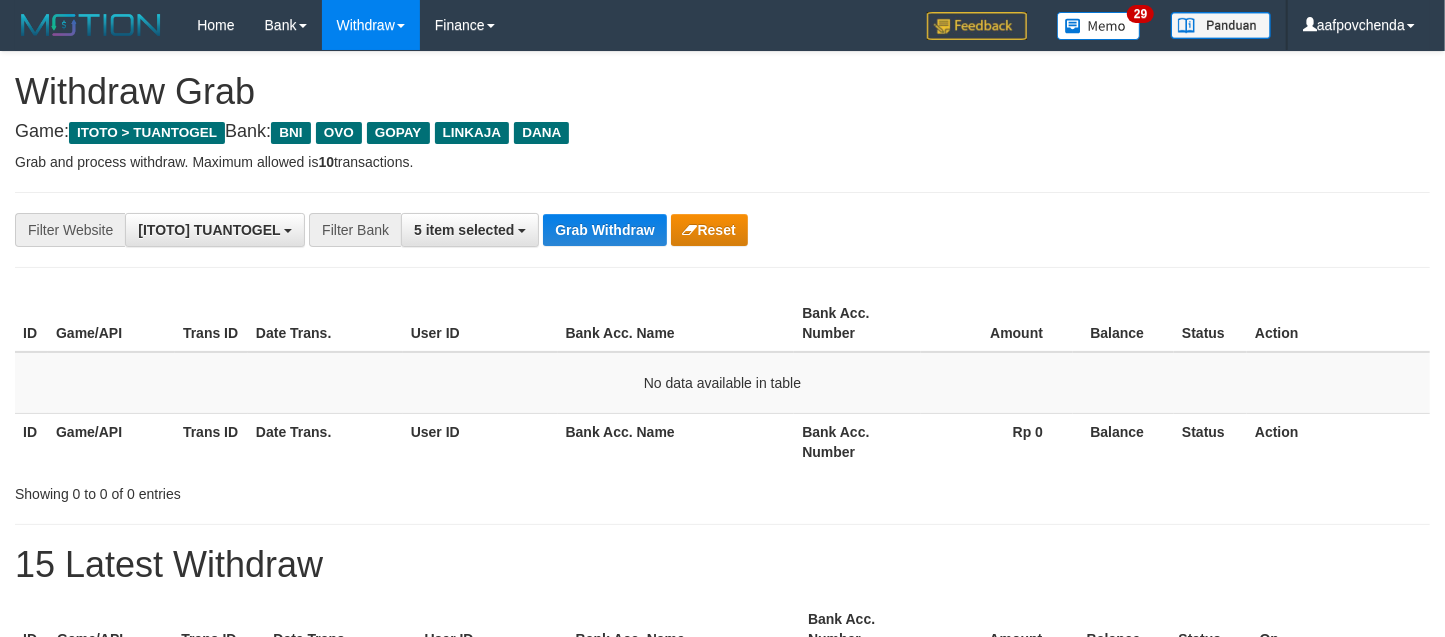 click on "Grab Withdraw" at bounding box center (604, 230) 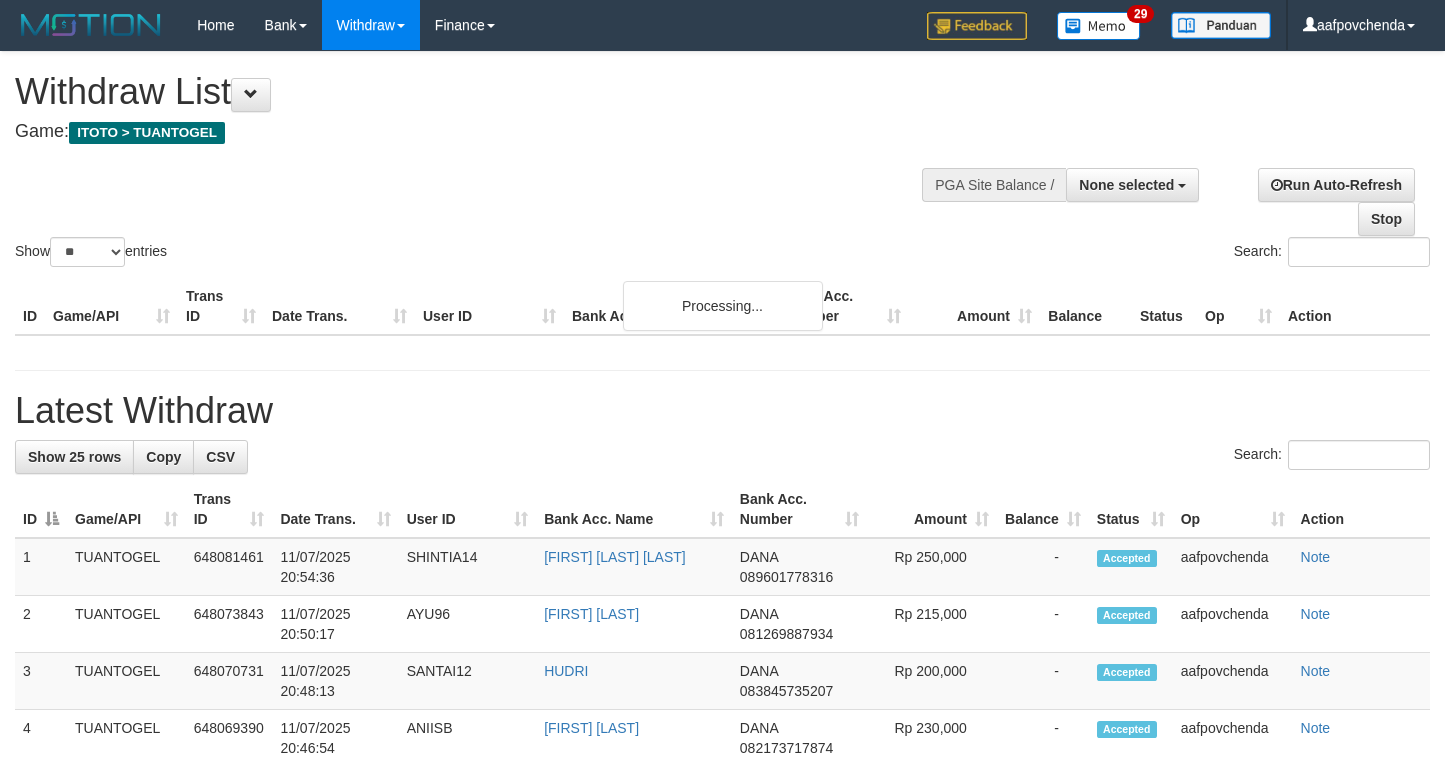 select 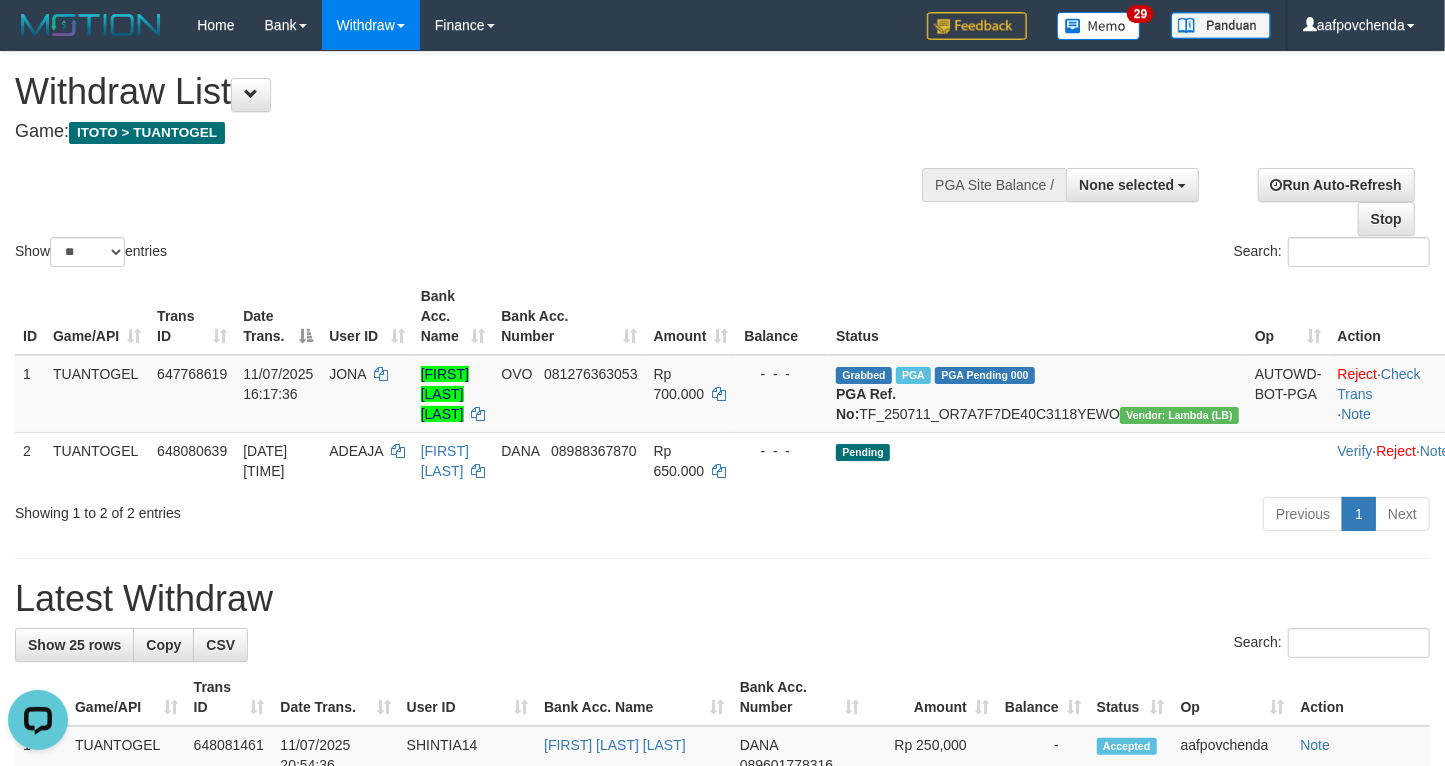 scroll, scrollTop: 0, scrollLeft: 0, axis: both 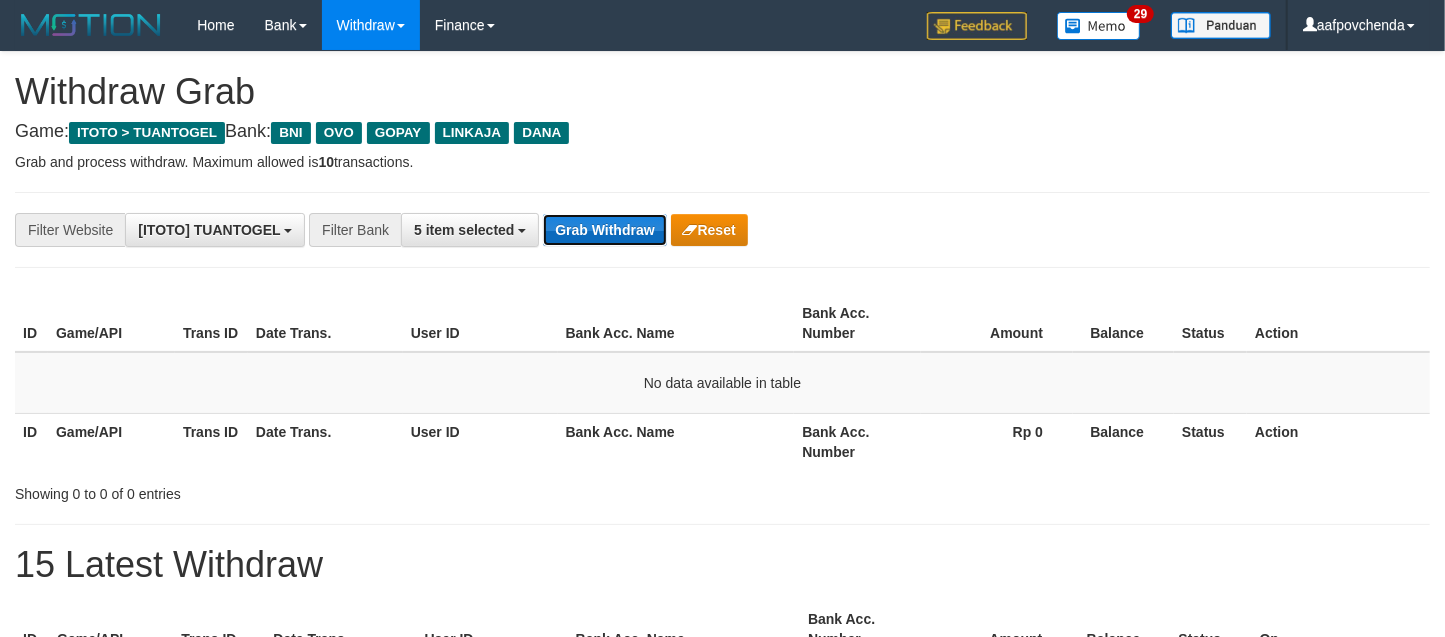click on "Grab Withdraw" at bounding box center [604, 230] 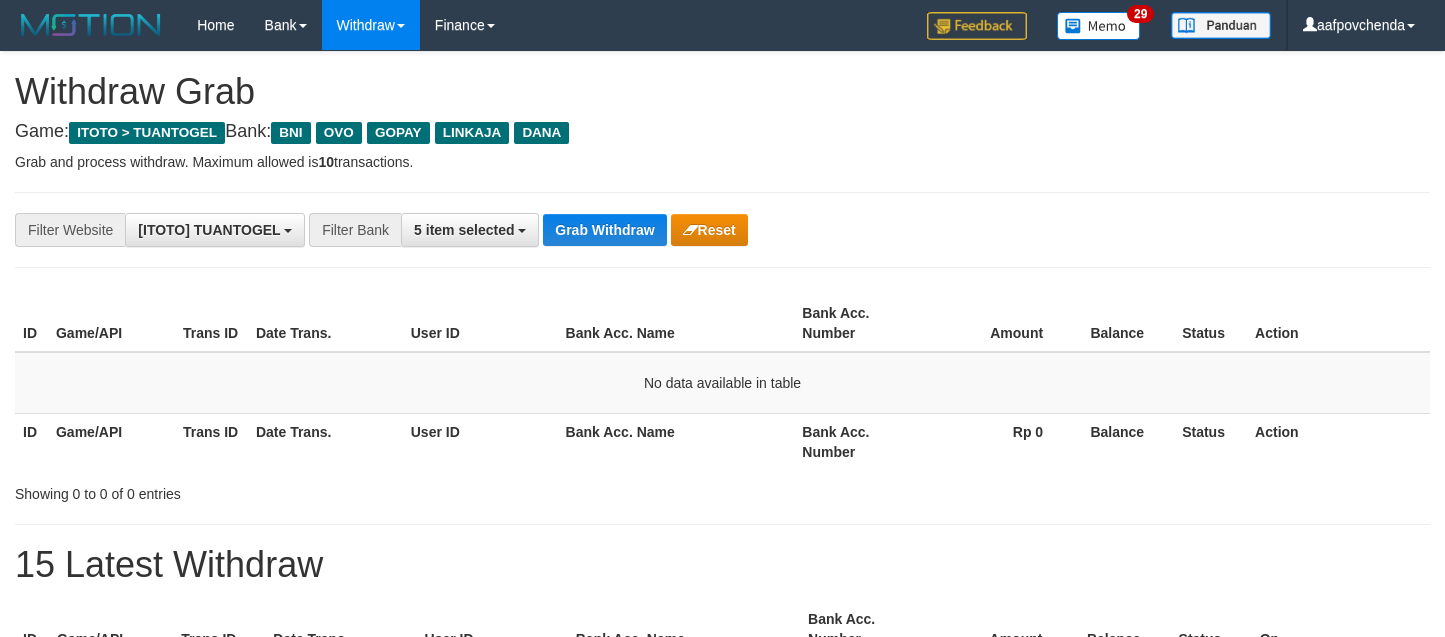 click on "Grab Withdraw" at bounding box center [604, 230] 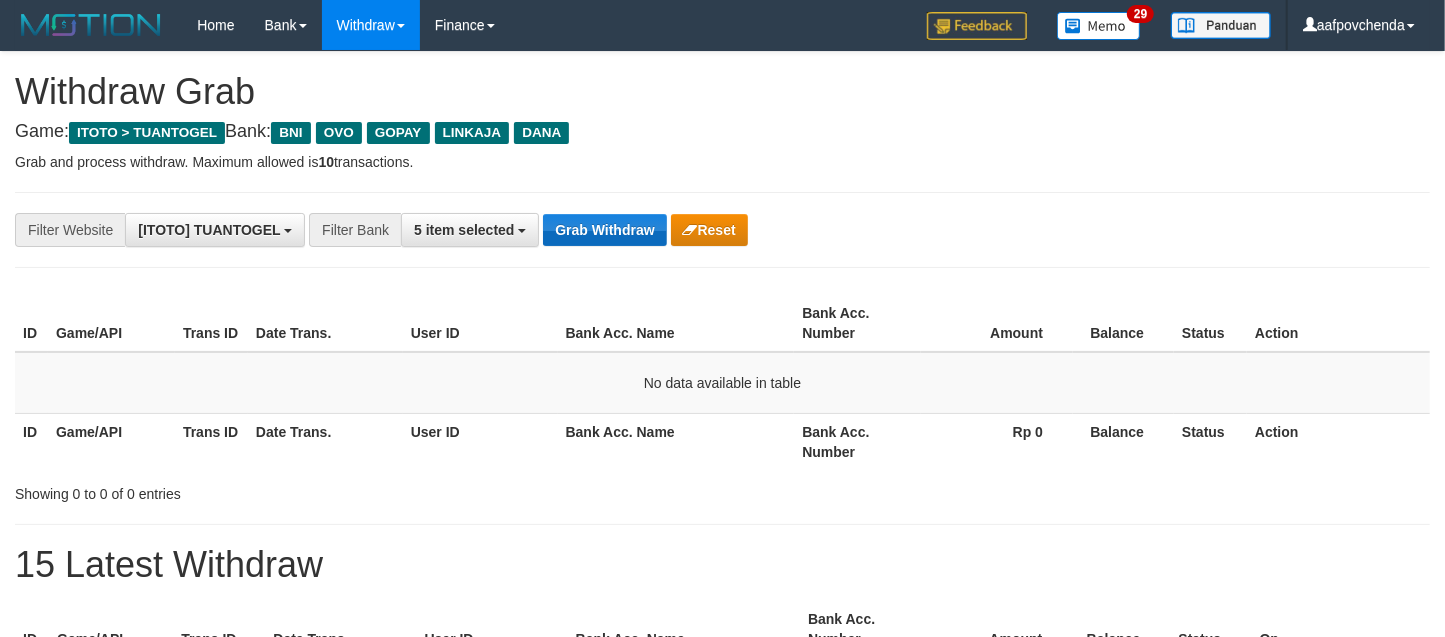 click on "Grab Withdraw" at bounding box center (604, 230) 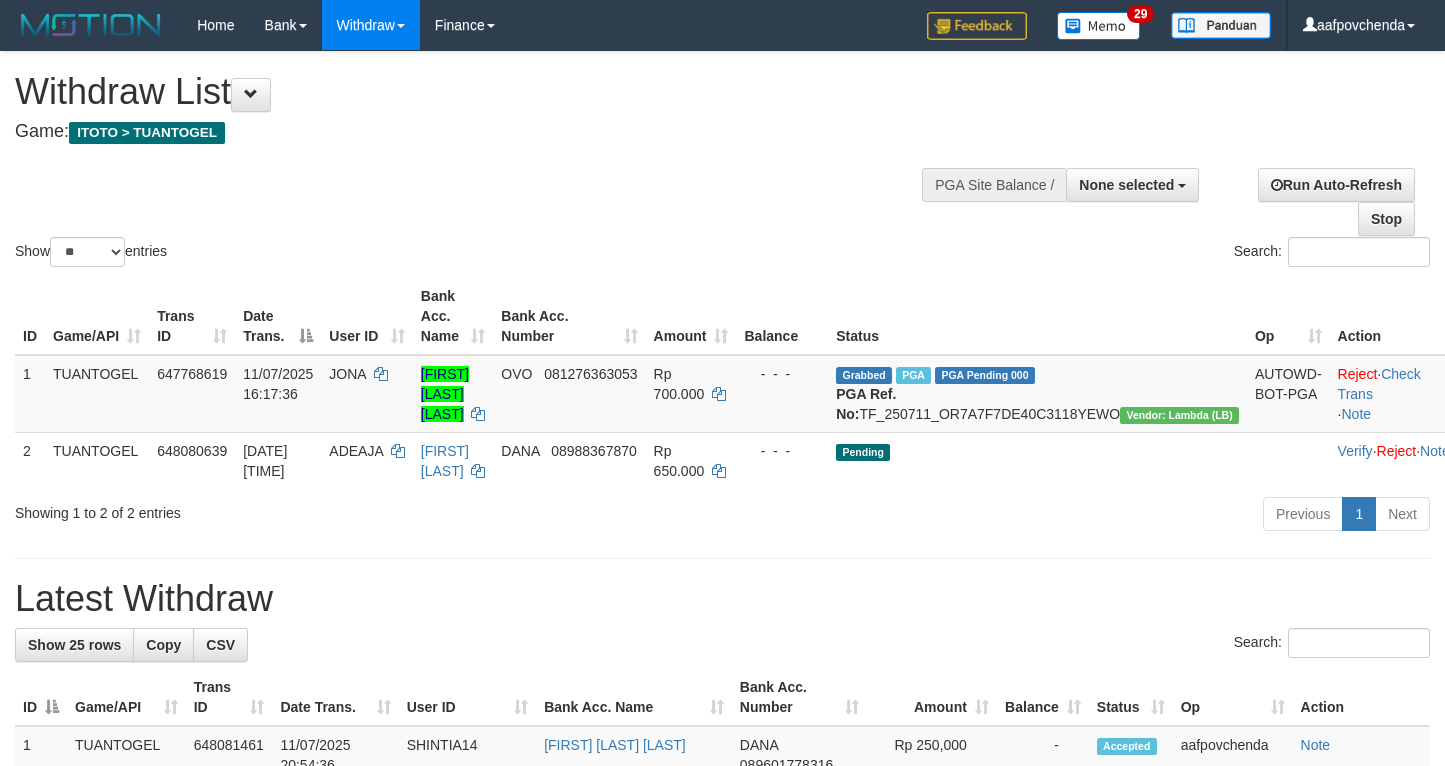 select 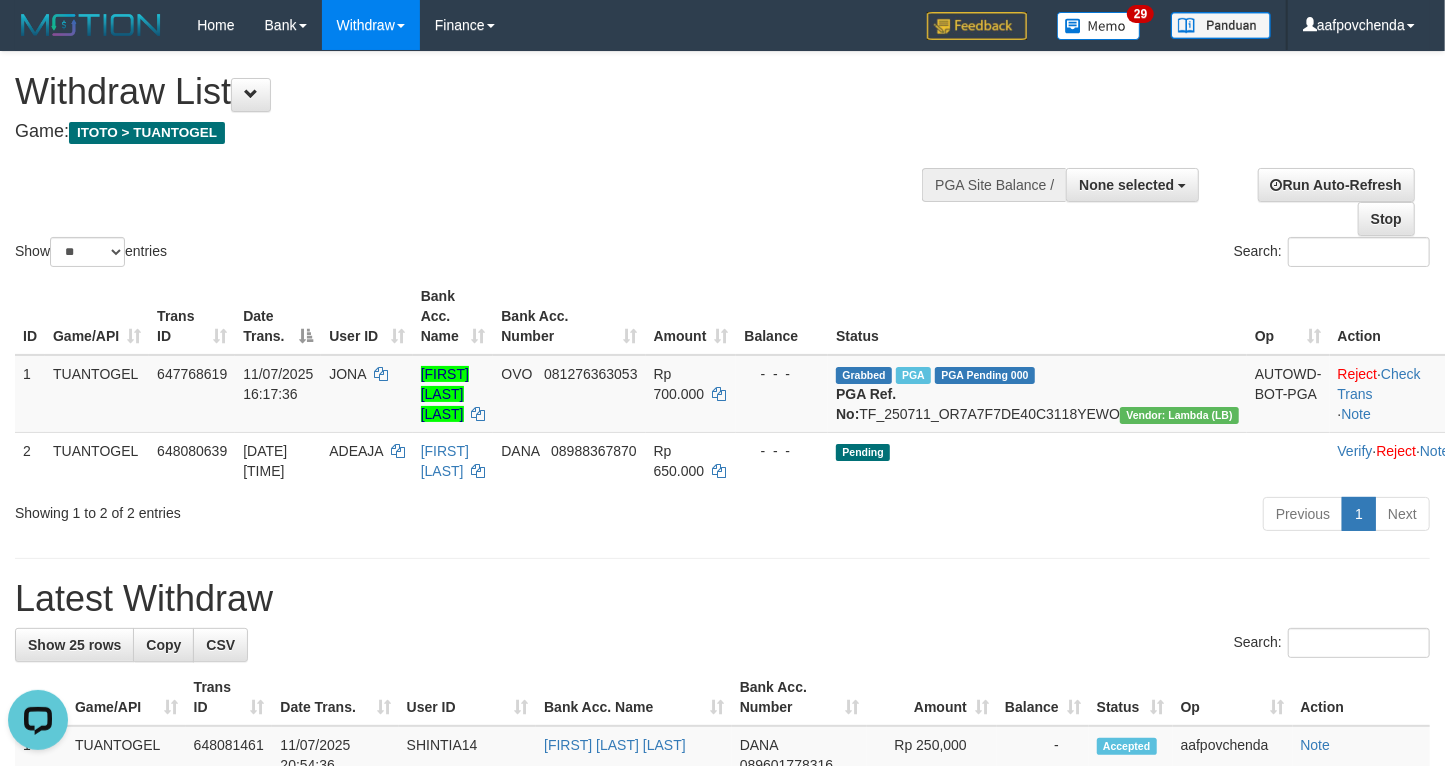 scroll, scrollTop: 0, scrollLeft: 0, axis: both 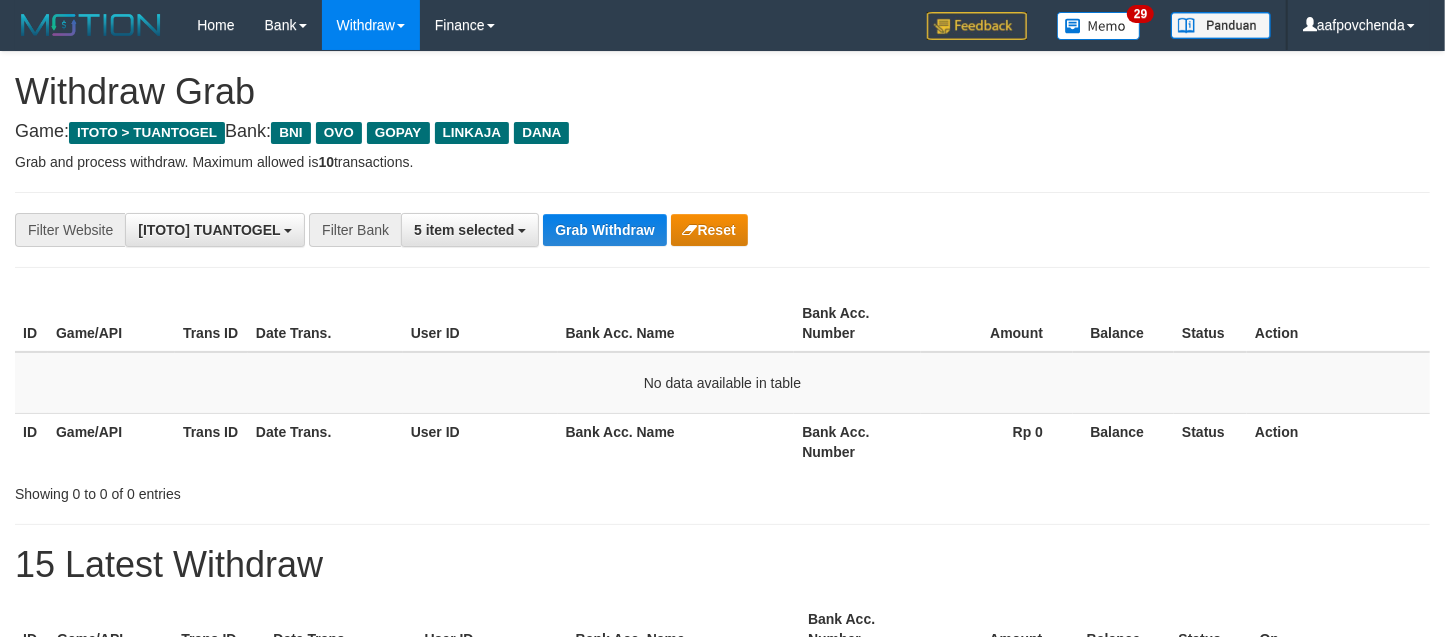 click on "Grab Withdraw" at bounding box center (604, 230) 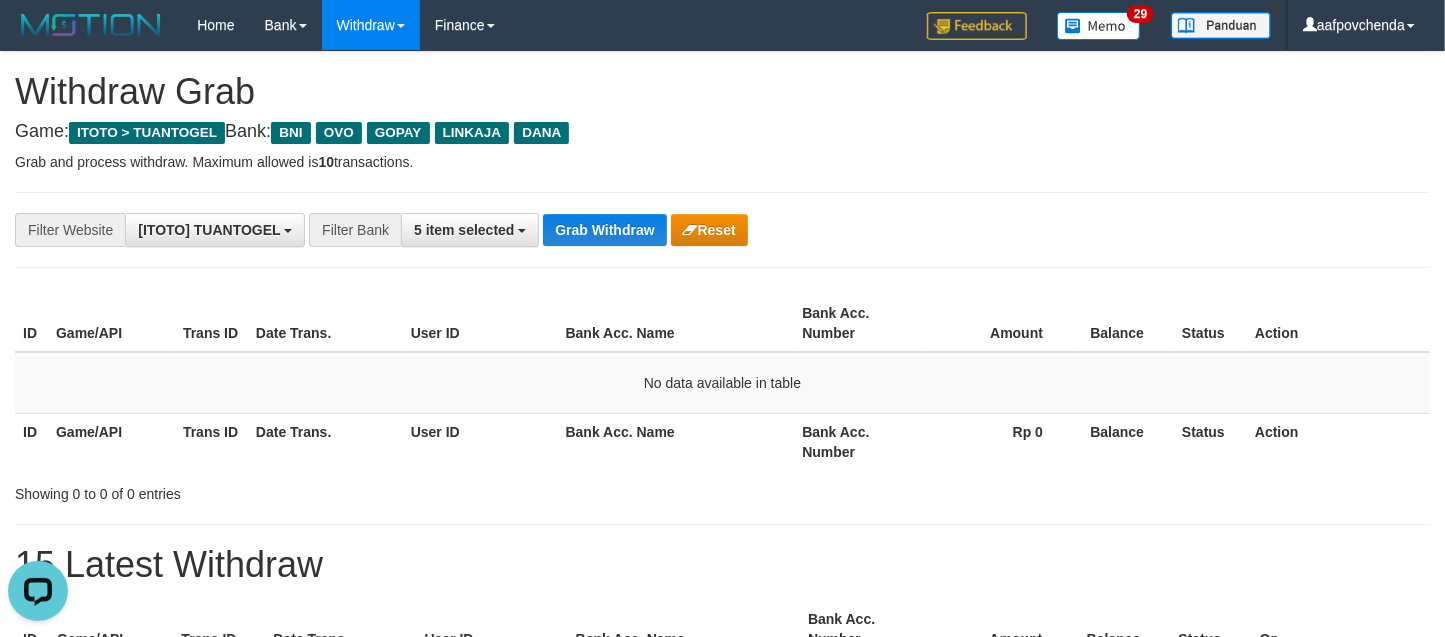scroll, scrollTop: 0, scrollLeft: 0, axis: both 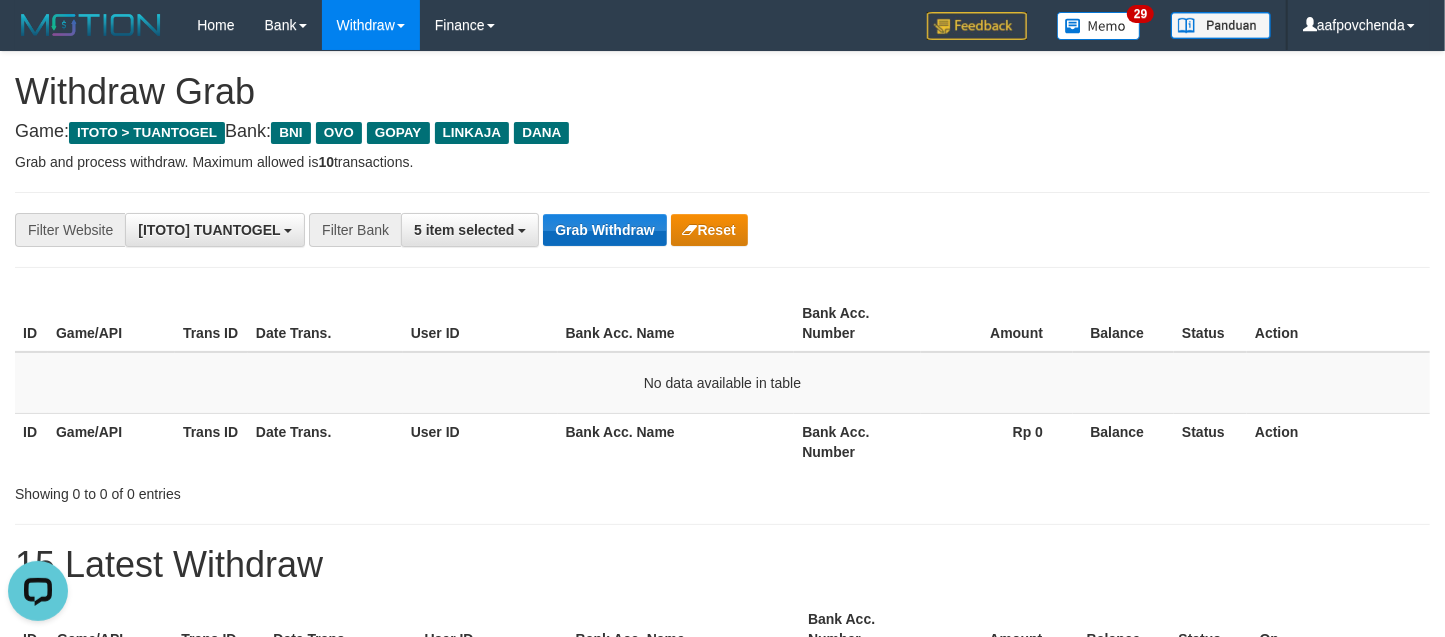drag, startPoint x: 0, startPoint y: 0, endPoint x: 621, endPoint y: 230, distance: 662.2243 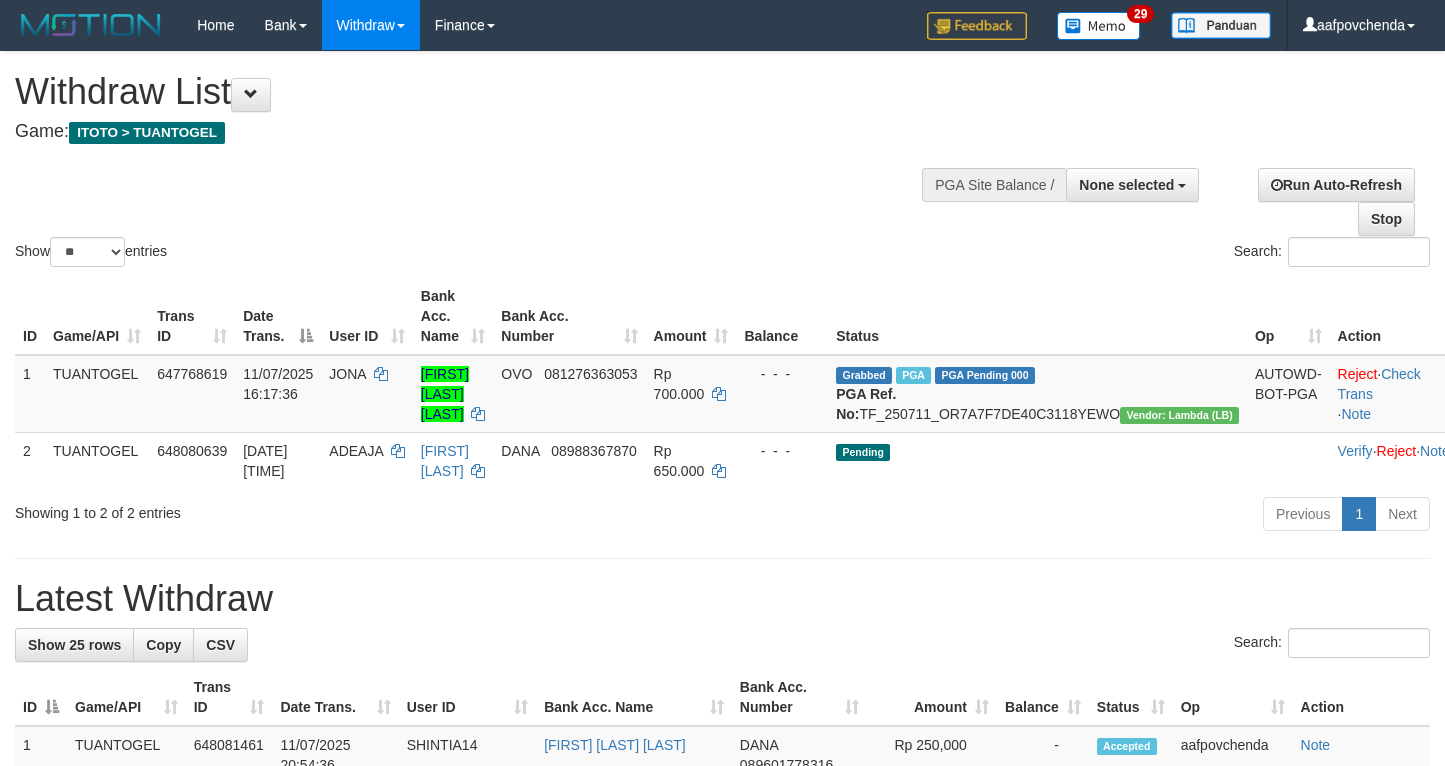 select 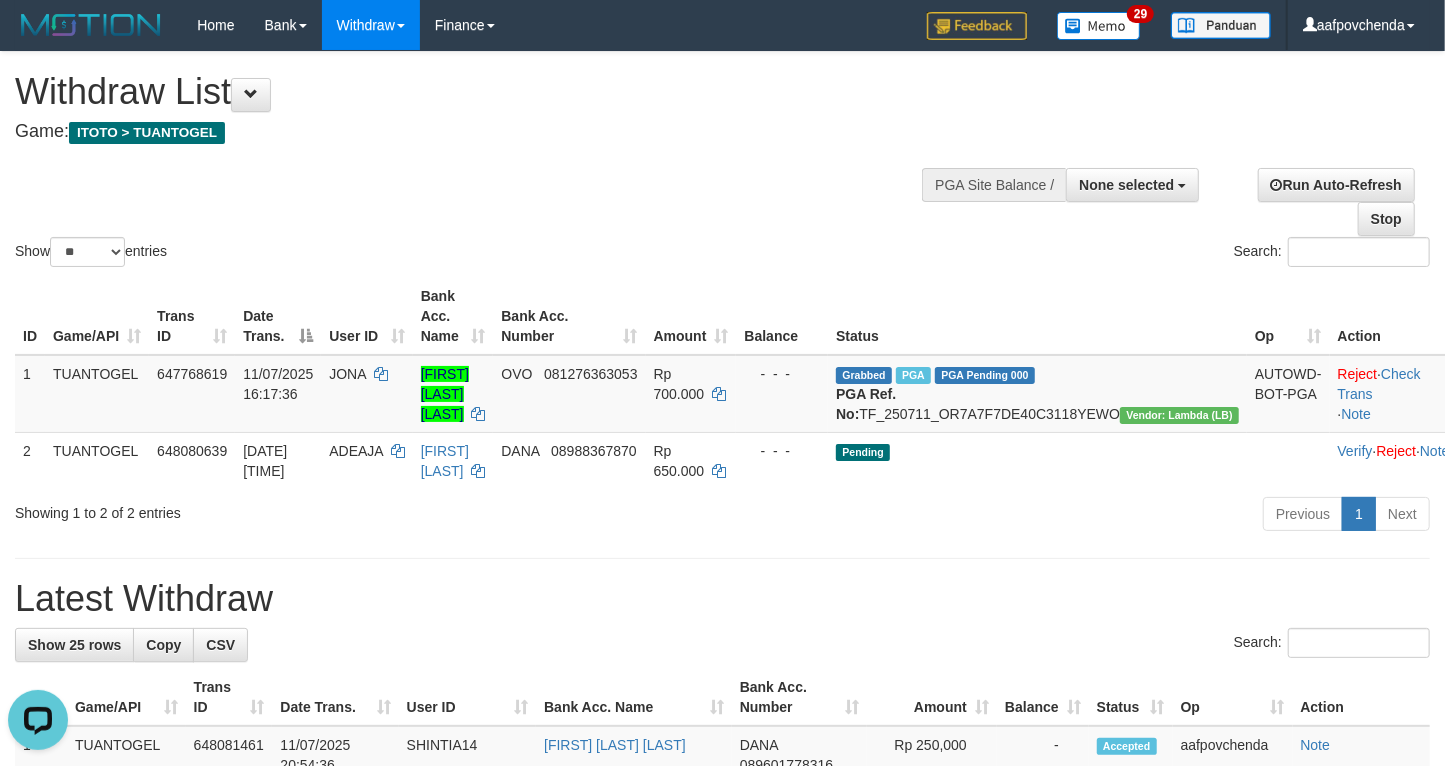 scroll, scrollTop: 0, scrollLeft: 0, axis: both 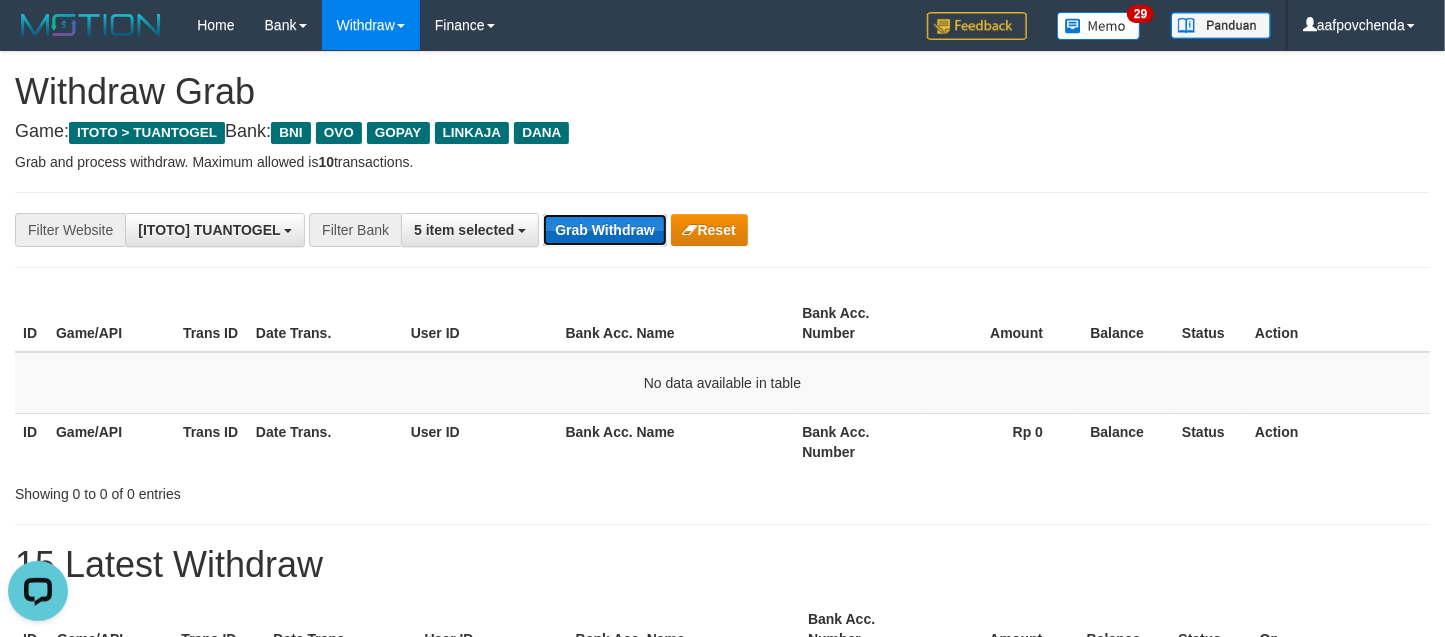 click on "Grab Withdraw" at bounding box center (604, 230) 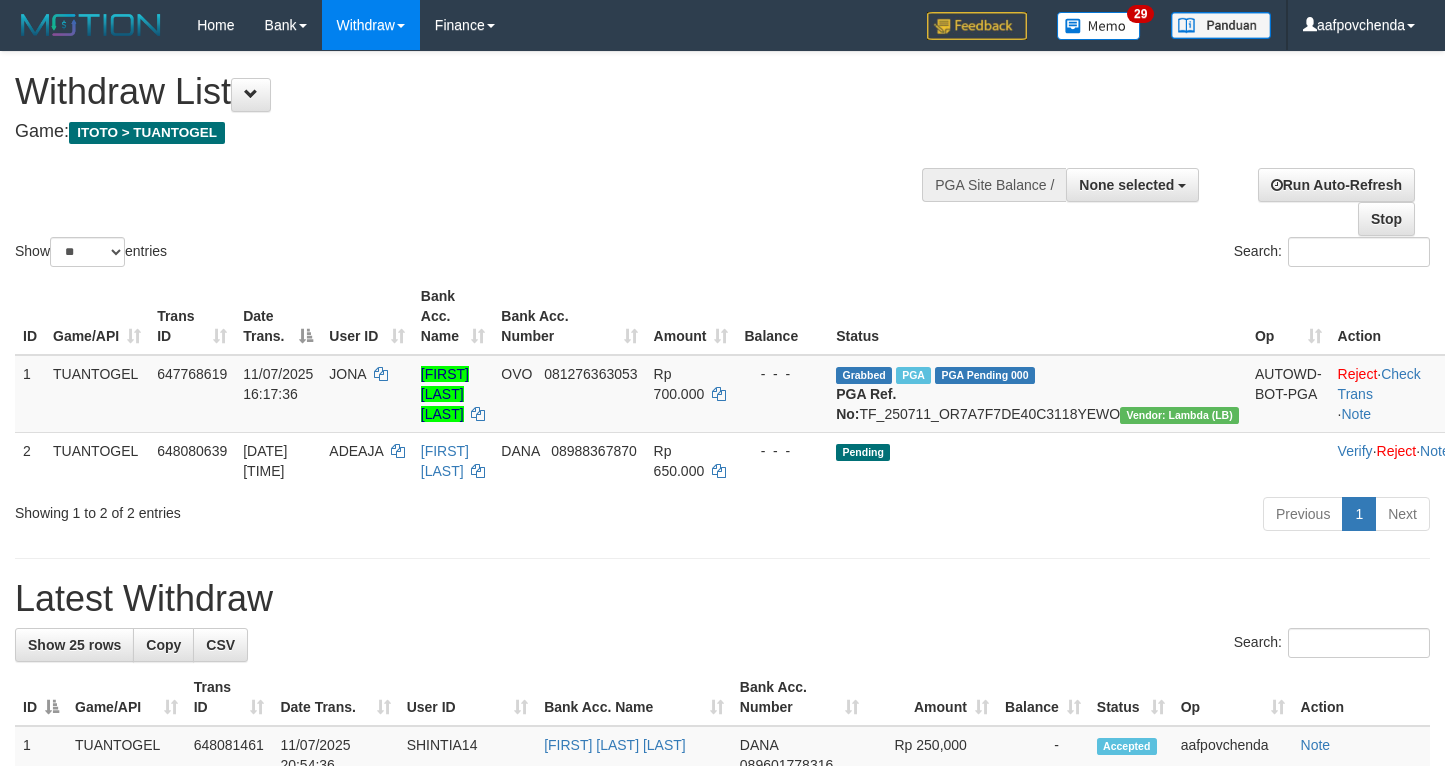 select 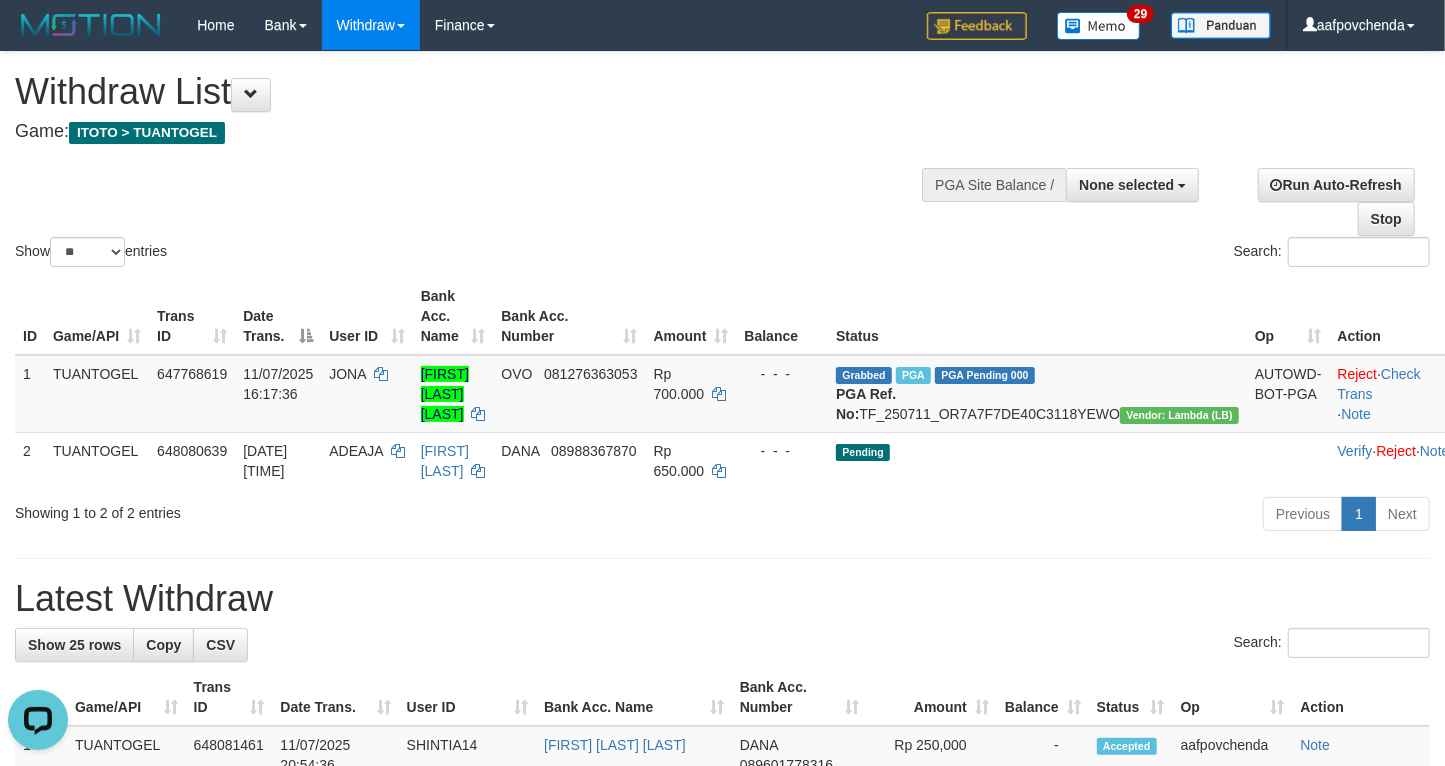 scroll, scrollTop: 0, scrollLeft: 0, axis: both 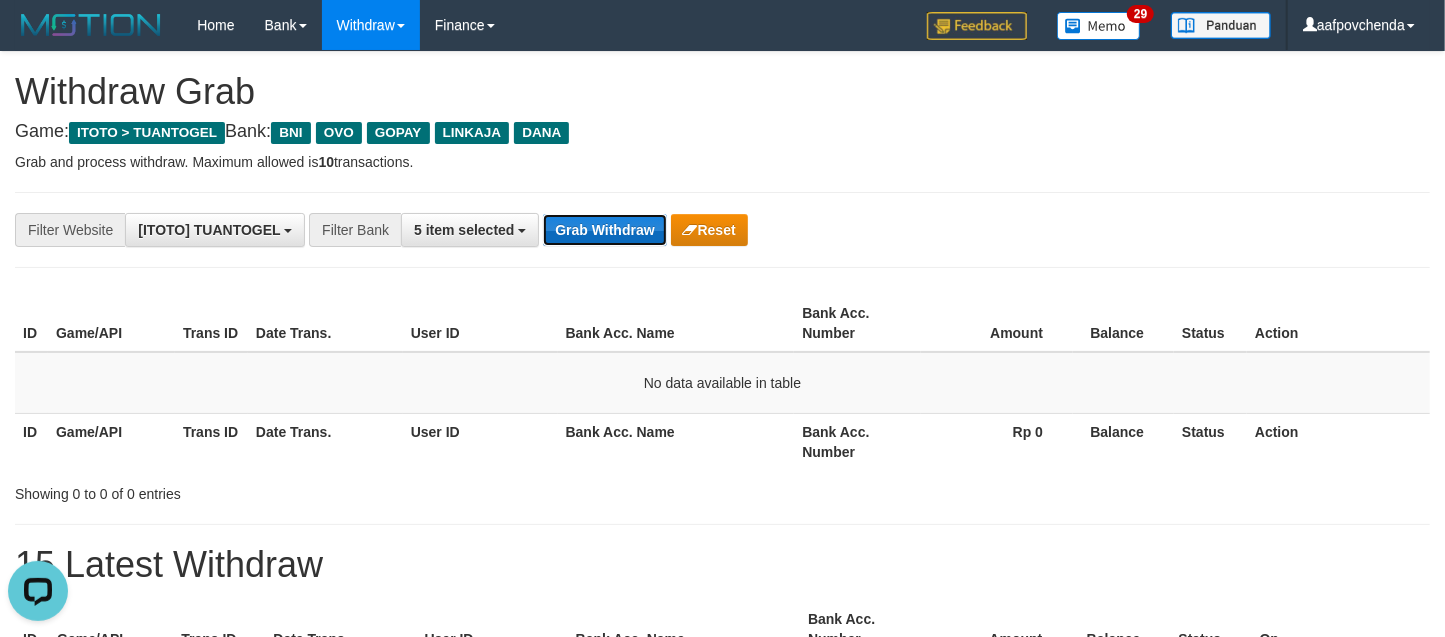 click on "Grab Withdraw" at bounding box center (604, 230) 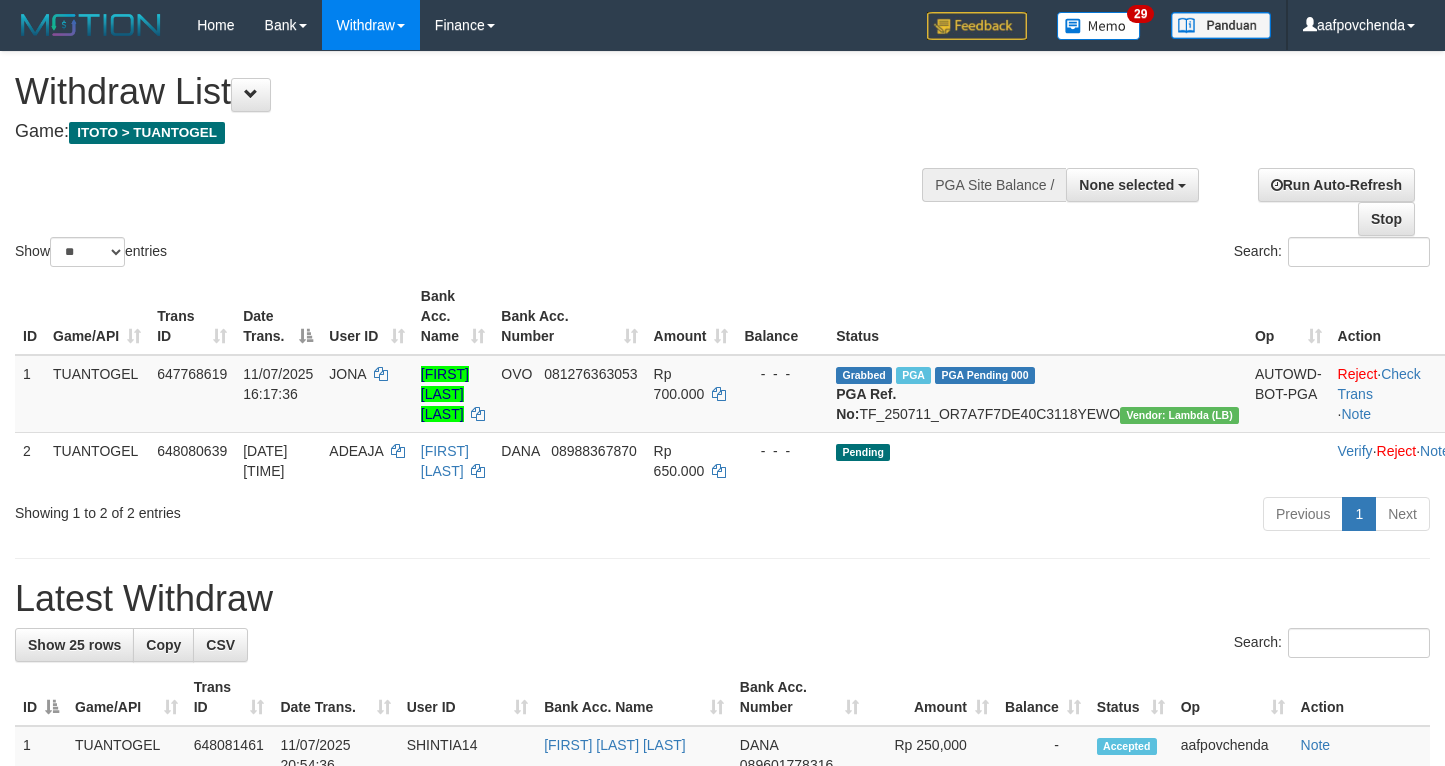 select 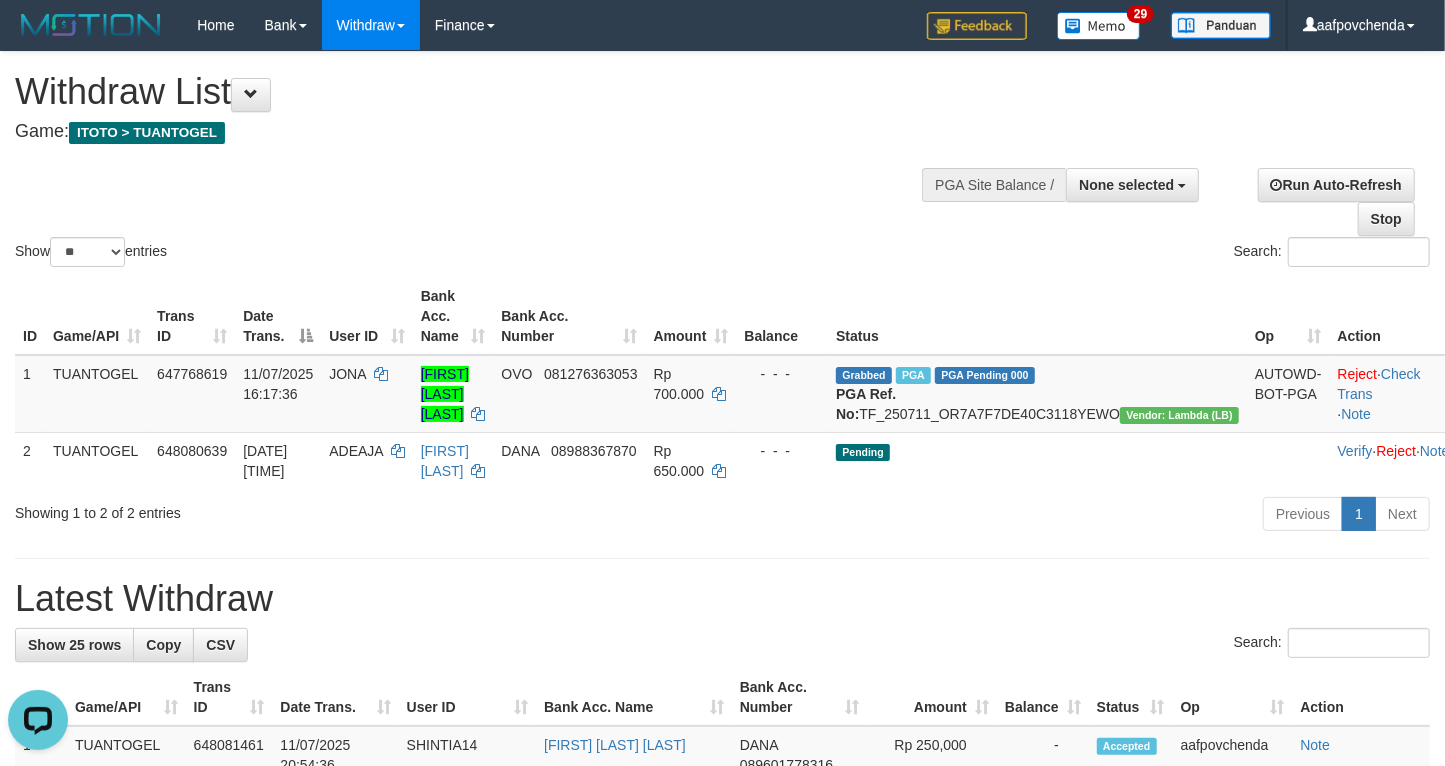 scroll, scrollTop: 0, scrollLeft: 0, axis: both 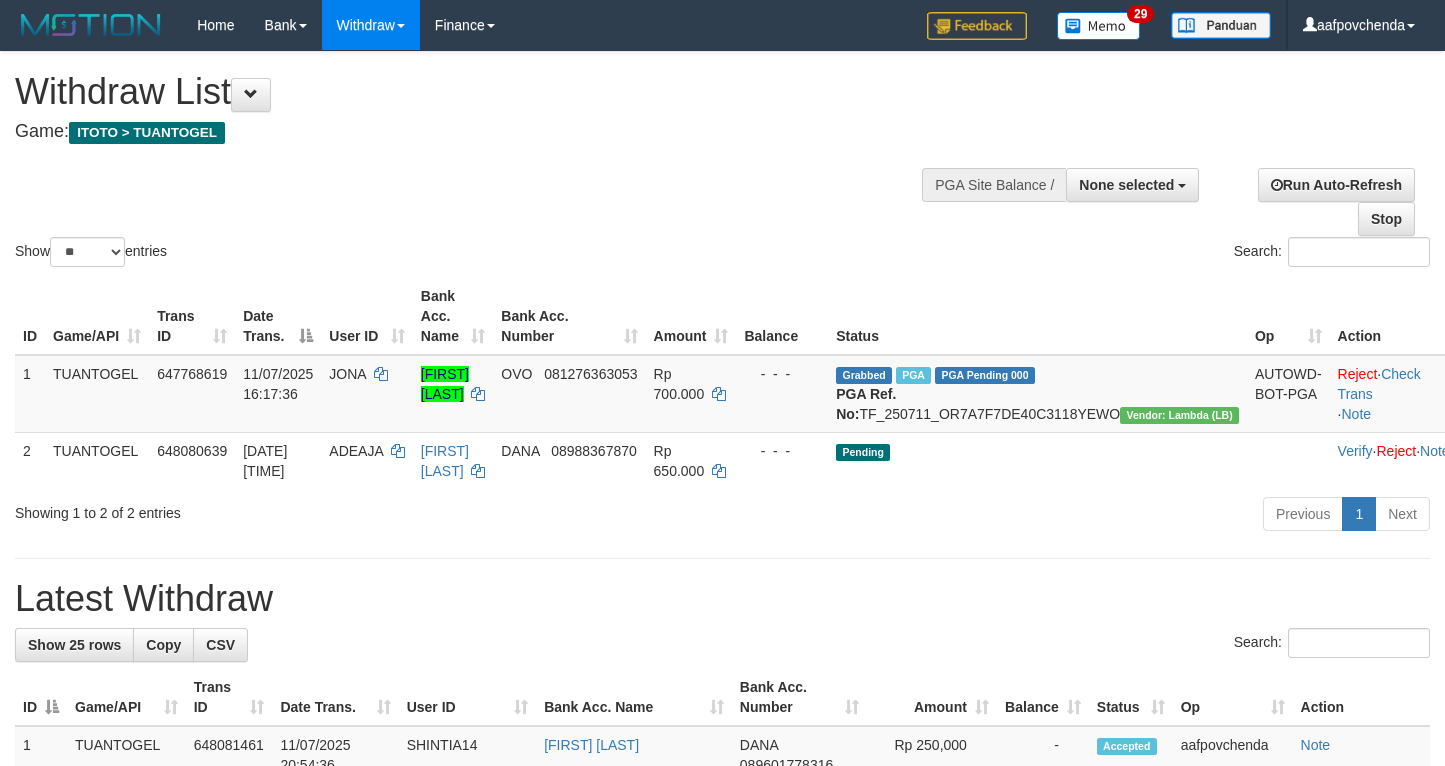 select 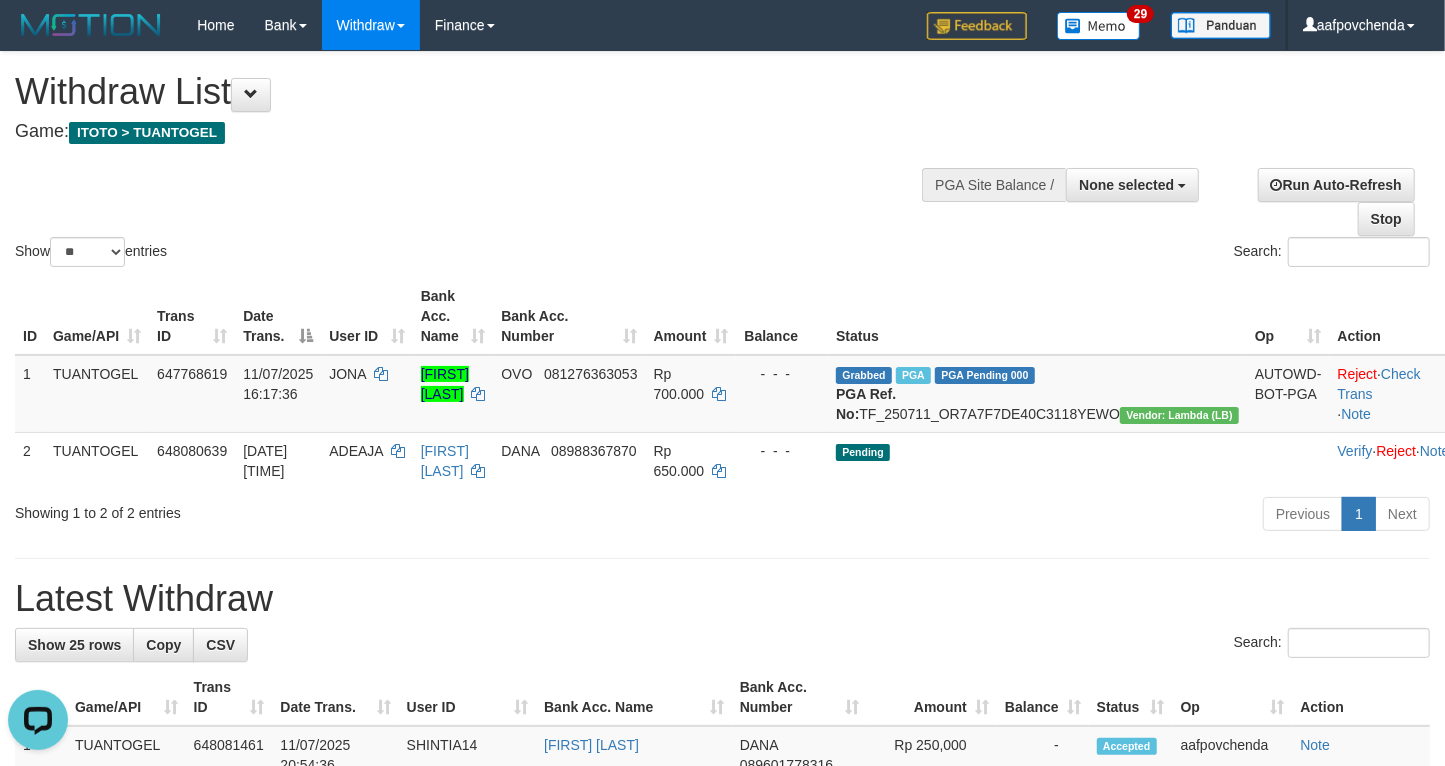 scroll, scrollTop: 0, scrollLeft: 0, axis: both 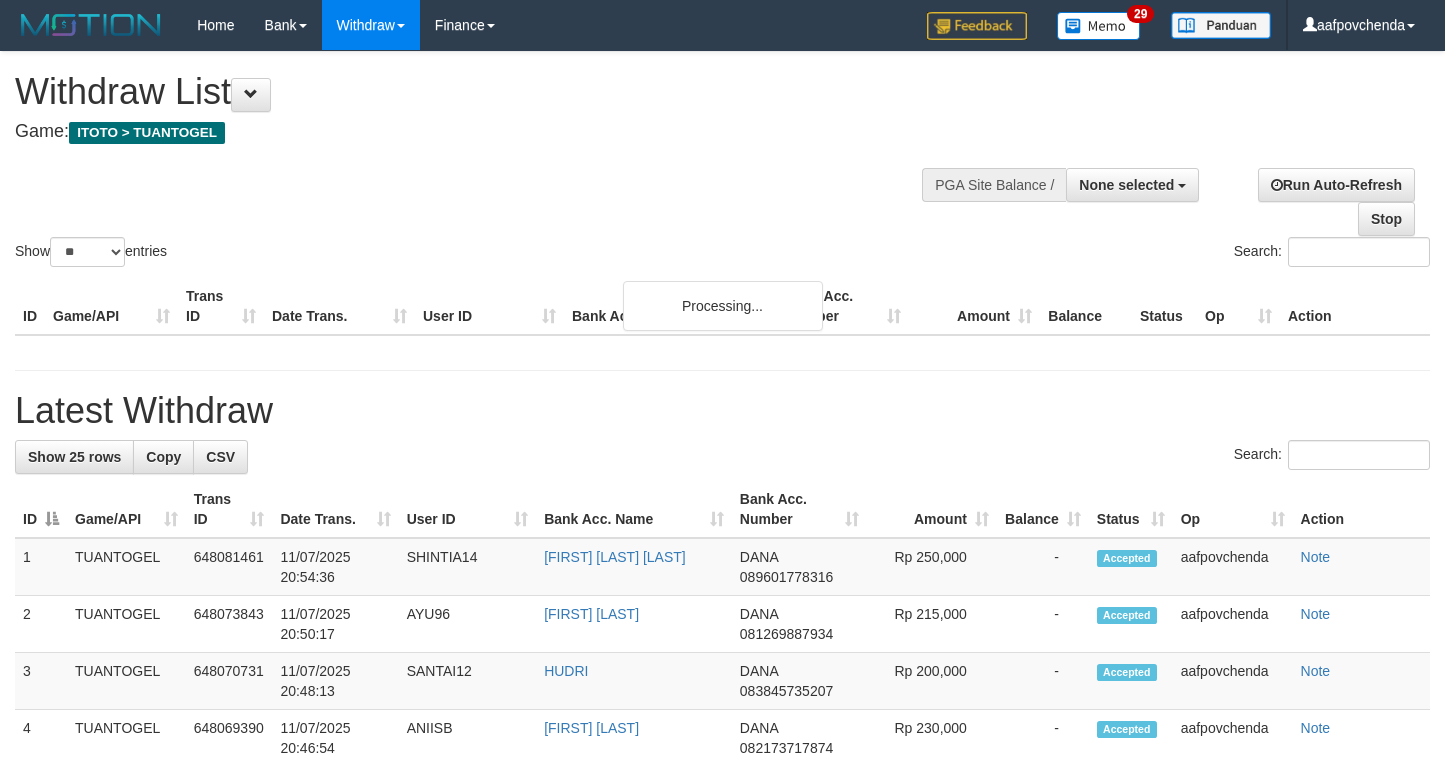 select 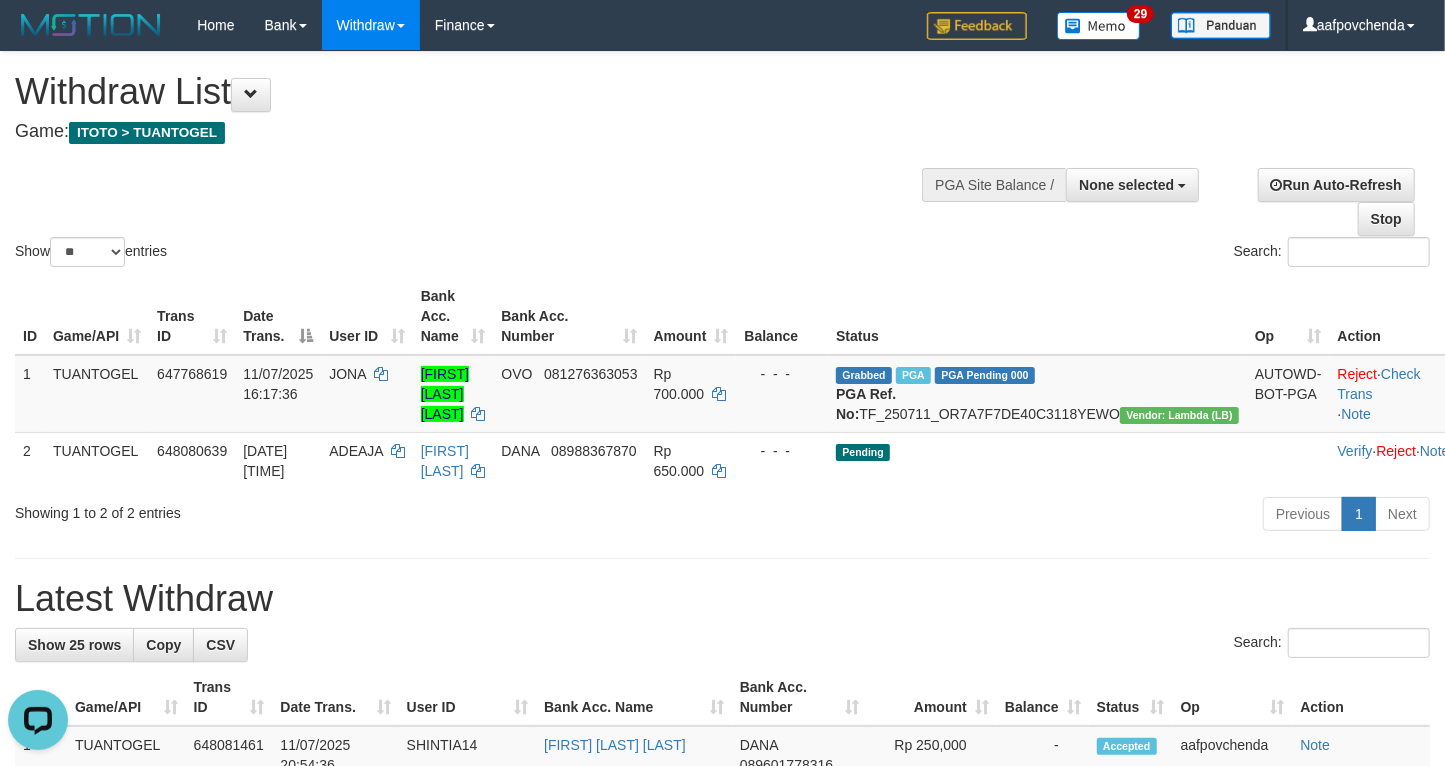 scroll, scrollTop: 0, scrollLeft: 0, axis: both 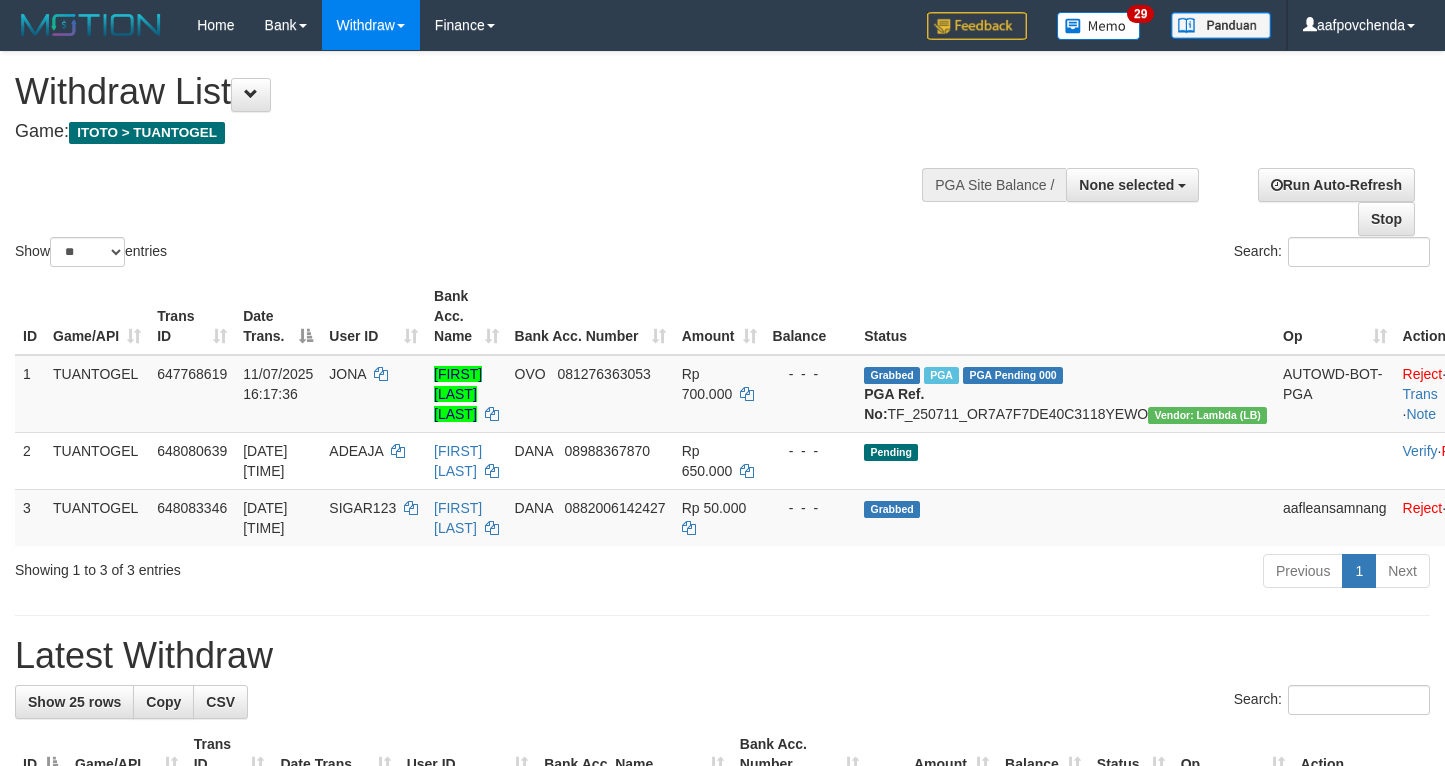 select 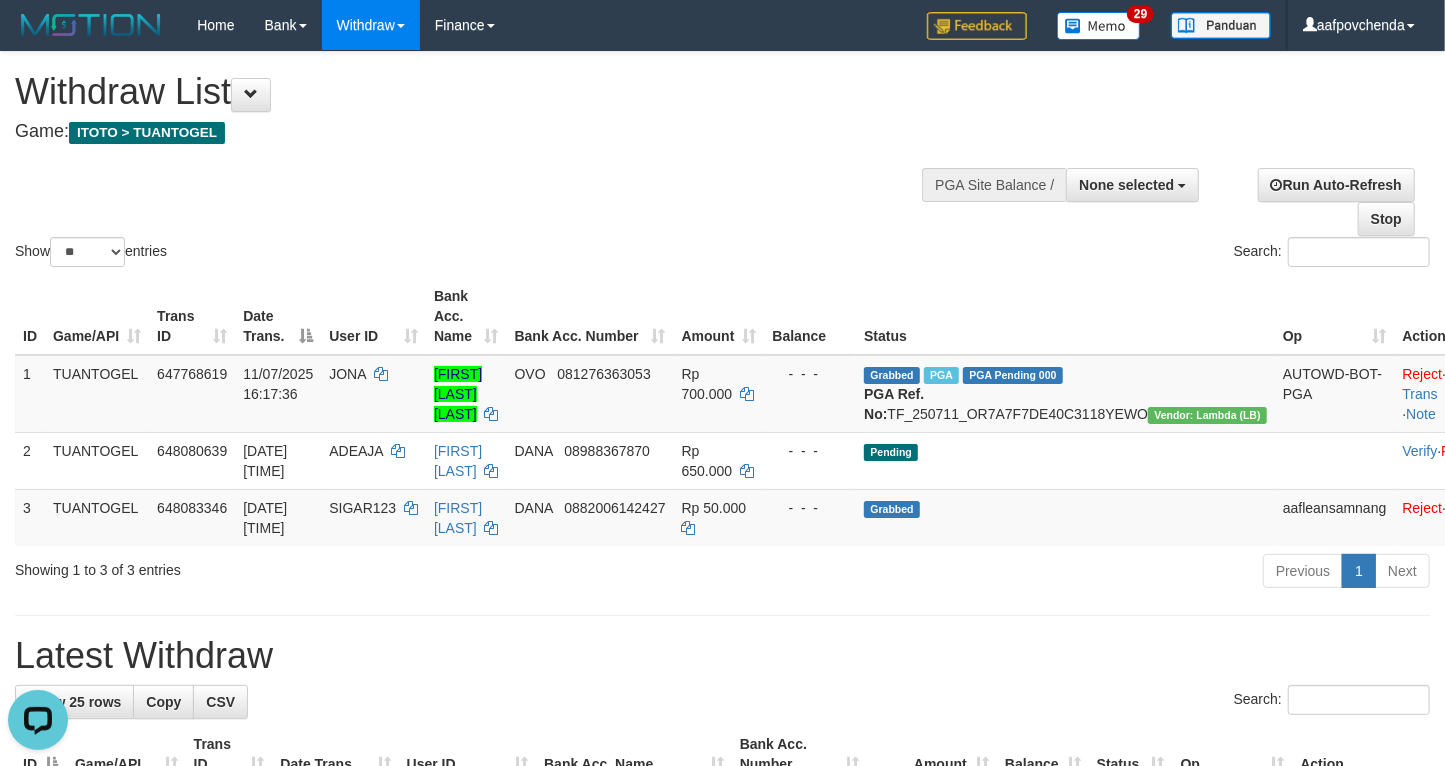 scroll, scrollTop: 0, scrollLeft: 0, axis: both 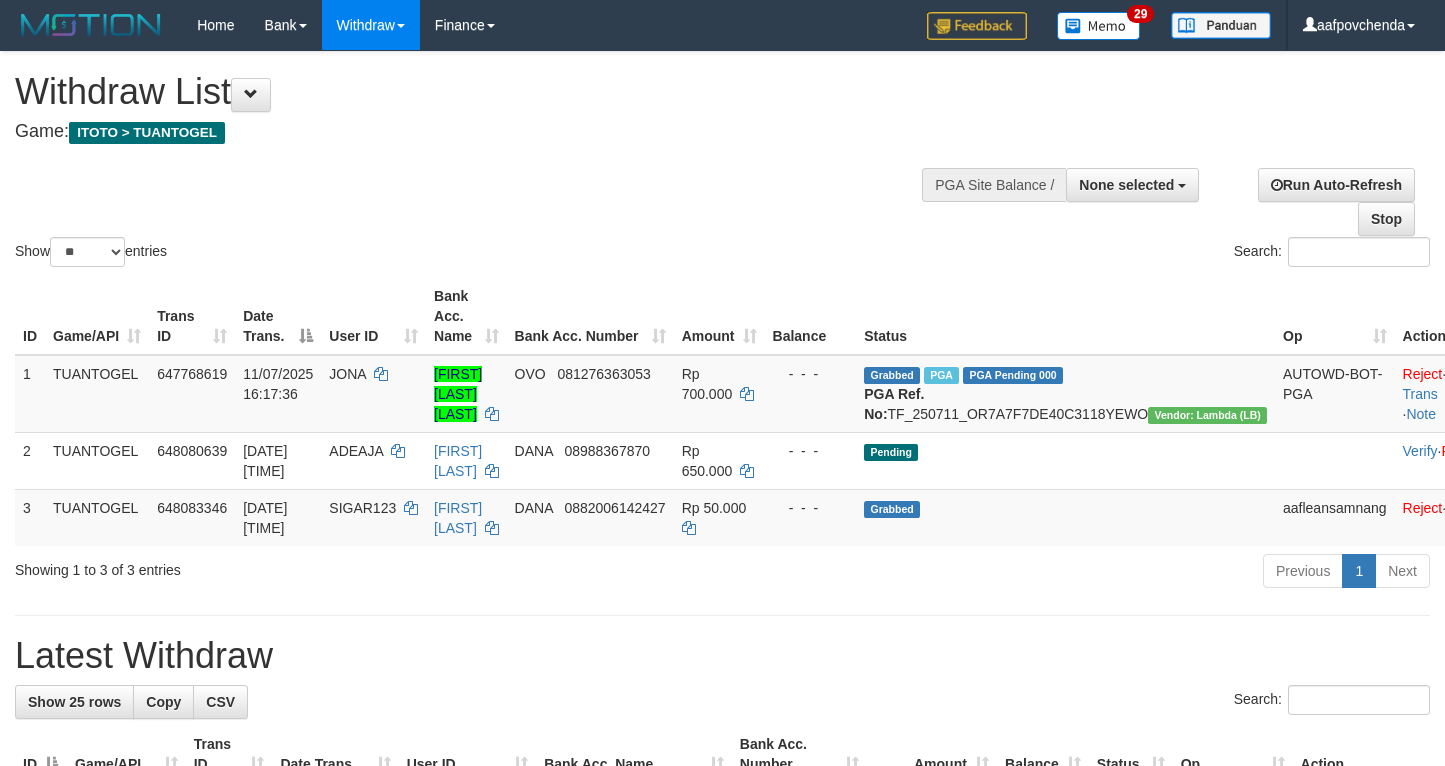 select 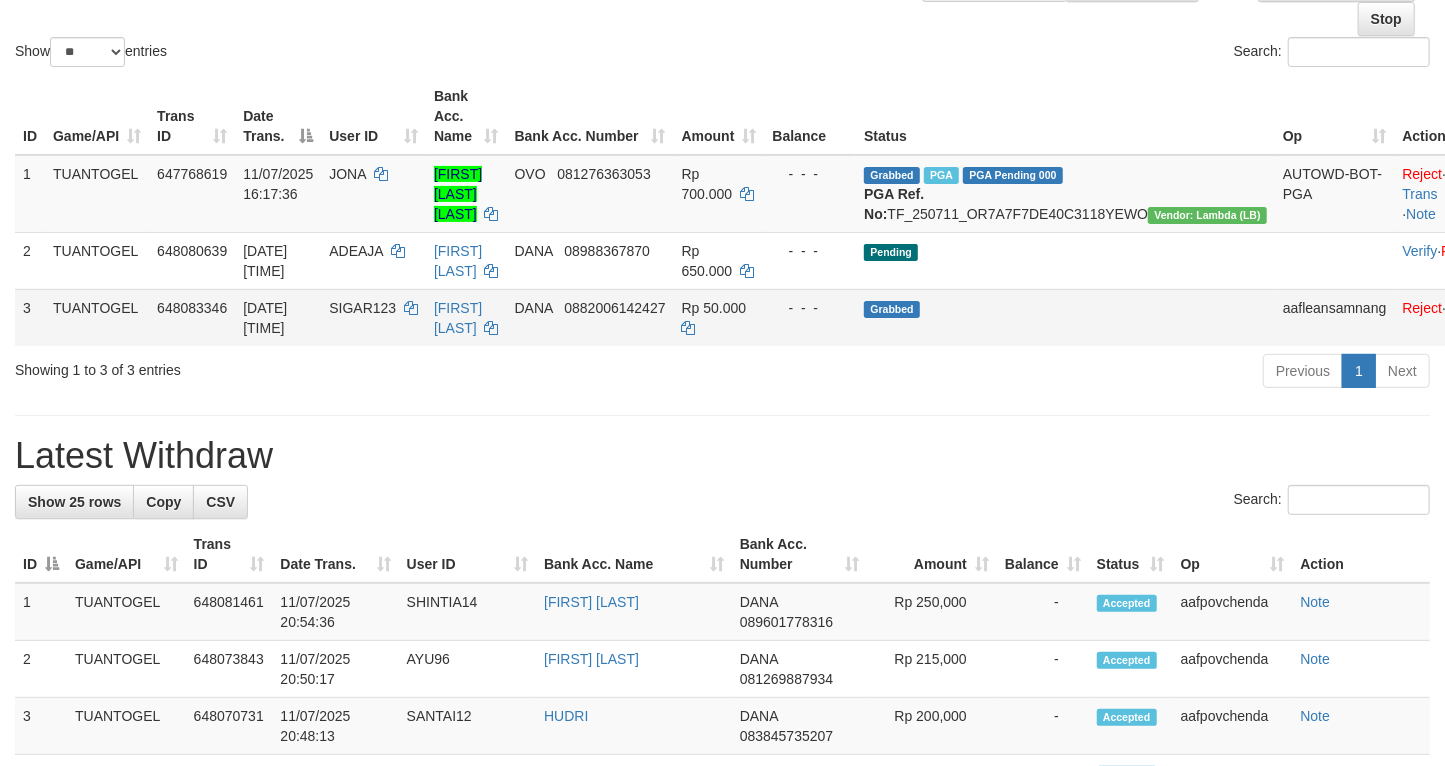 scroll, scrollTop: 266, scrollLeft: 0, axis: vertical 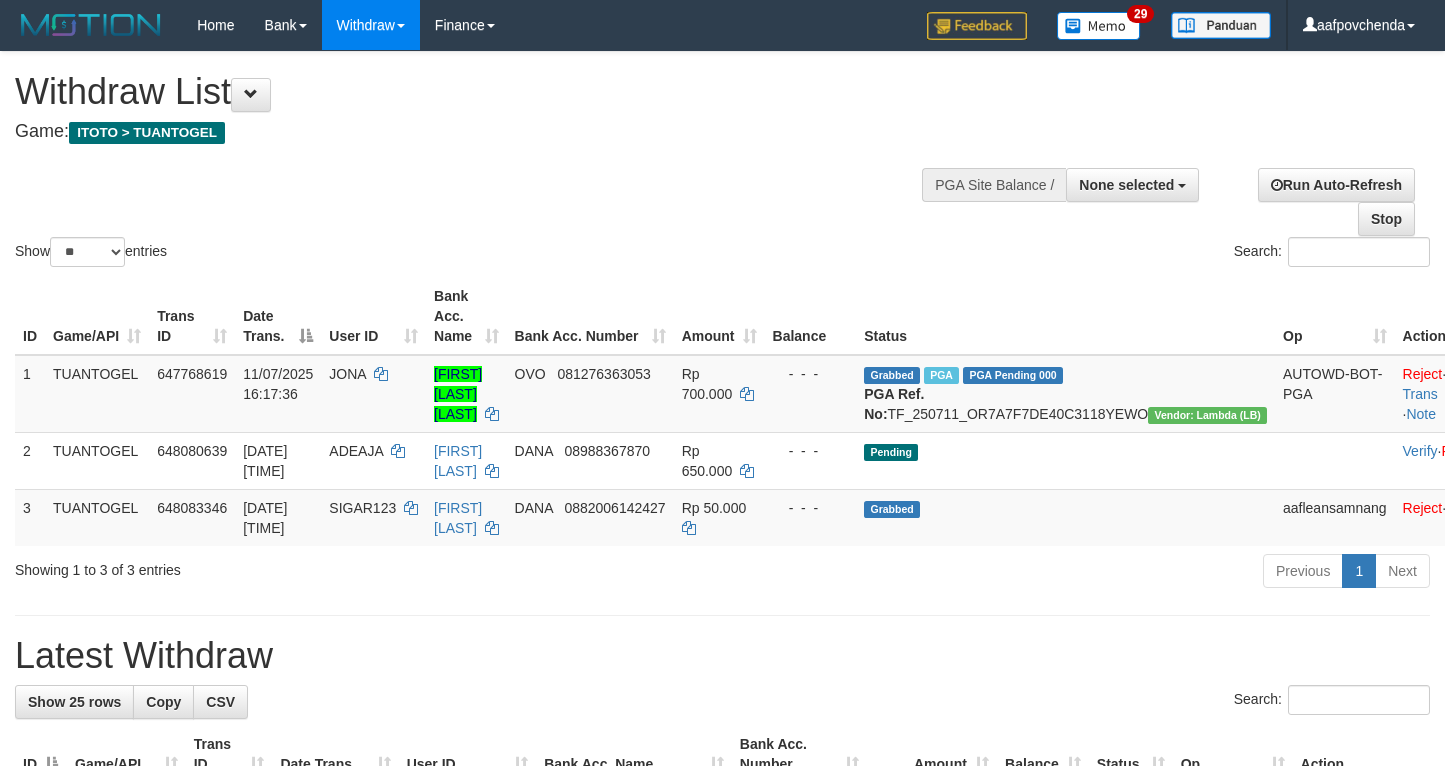 select 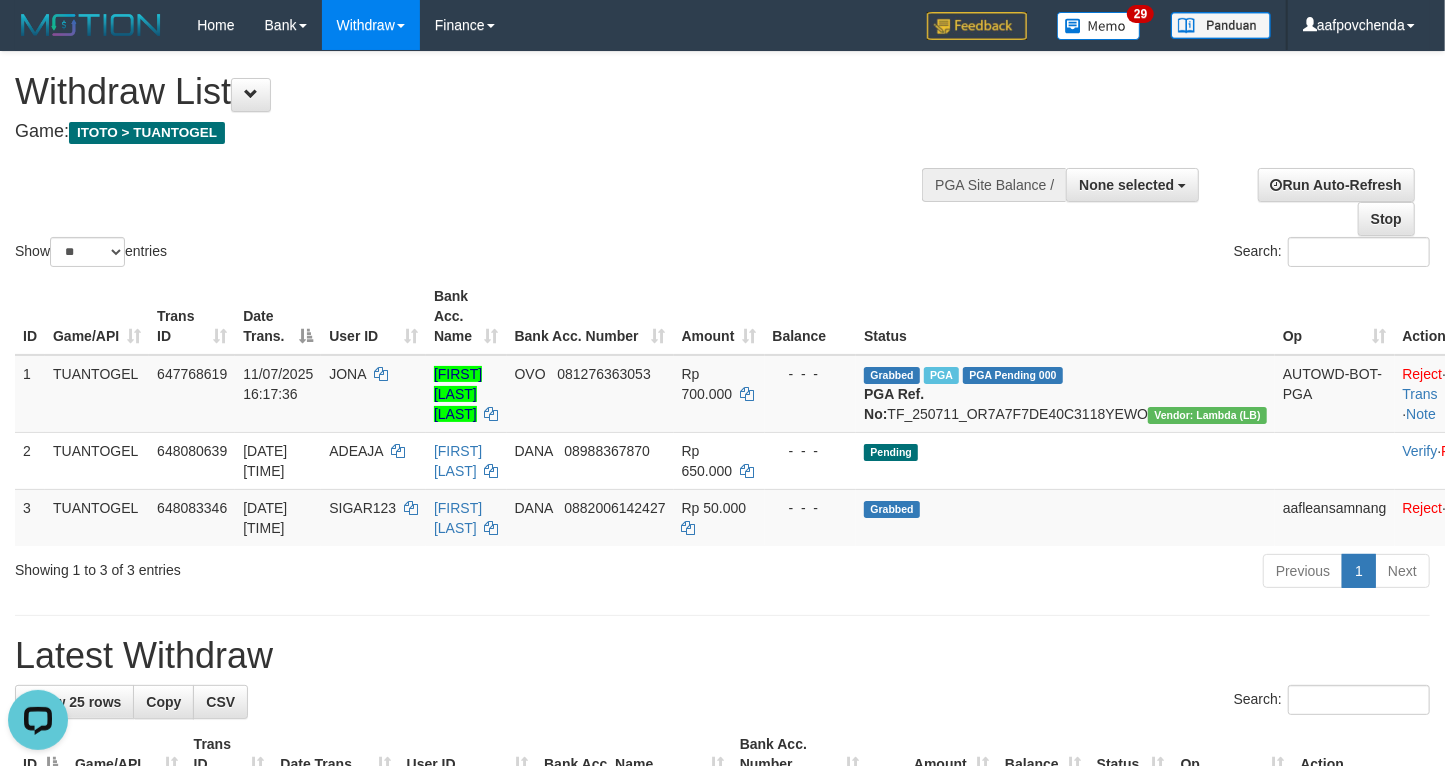 scroll, scrollTop: 0, scrollLeft: 0, axis: both 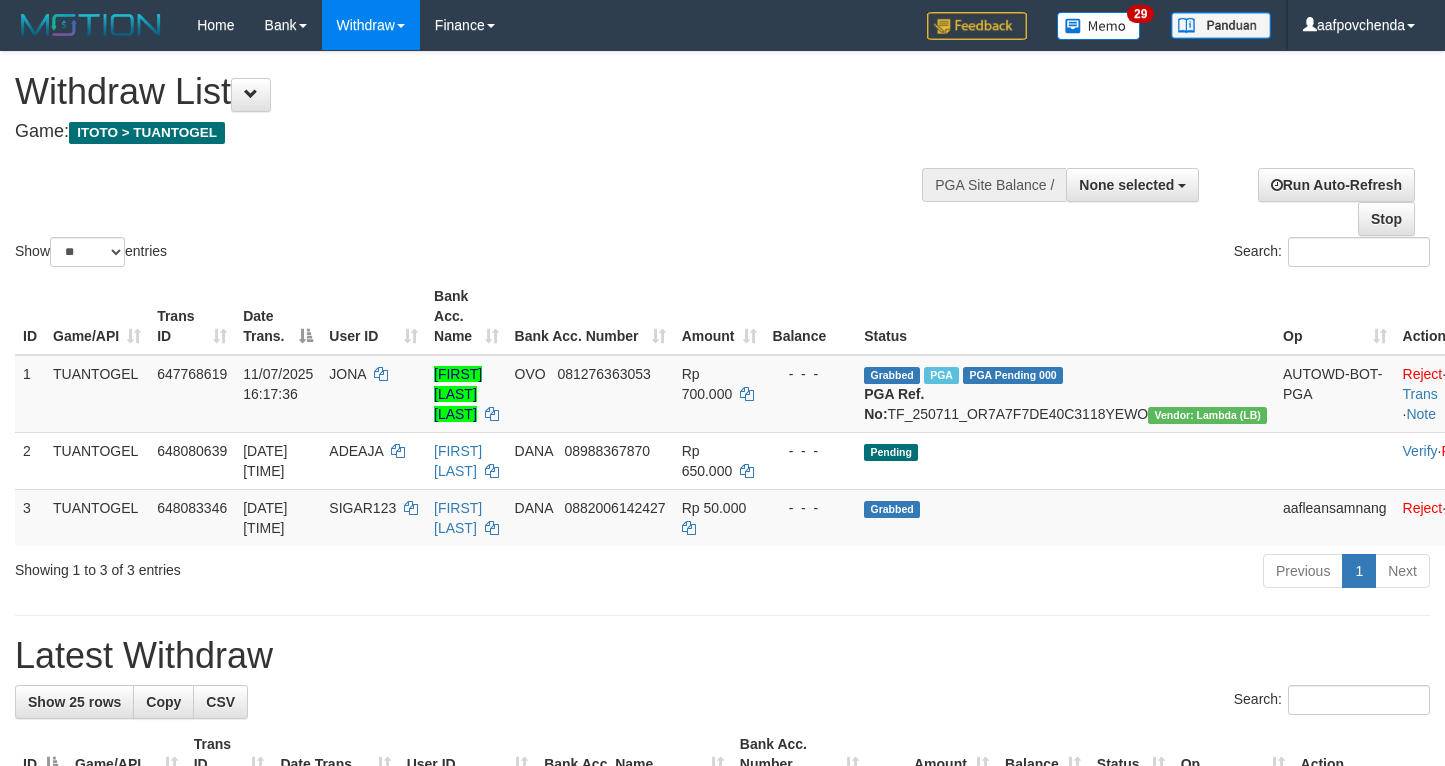 select 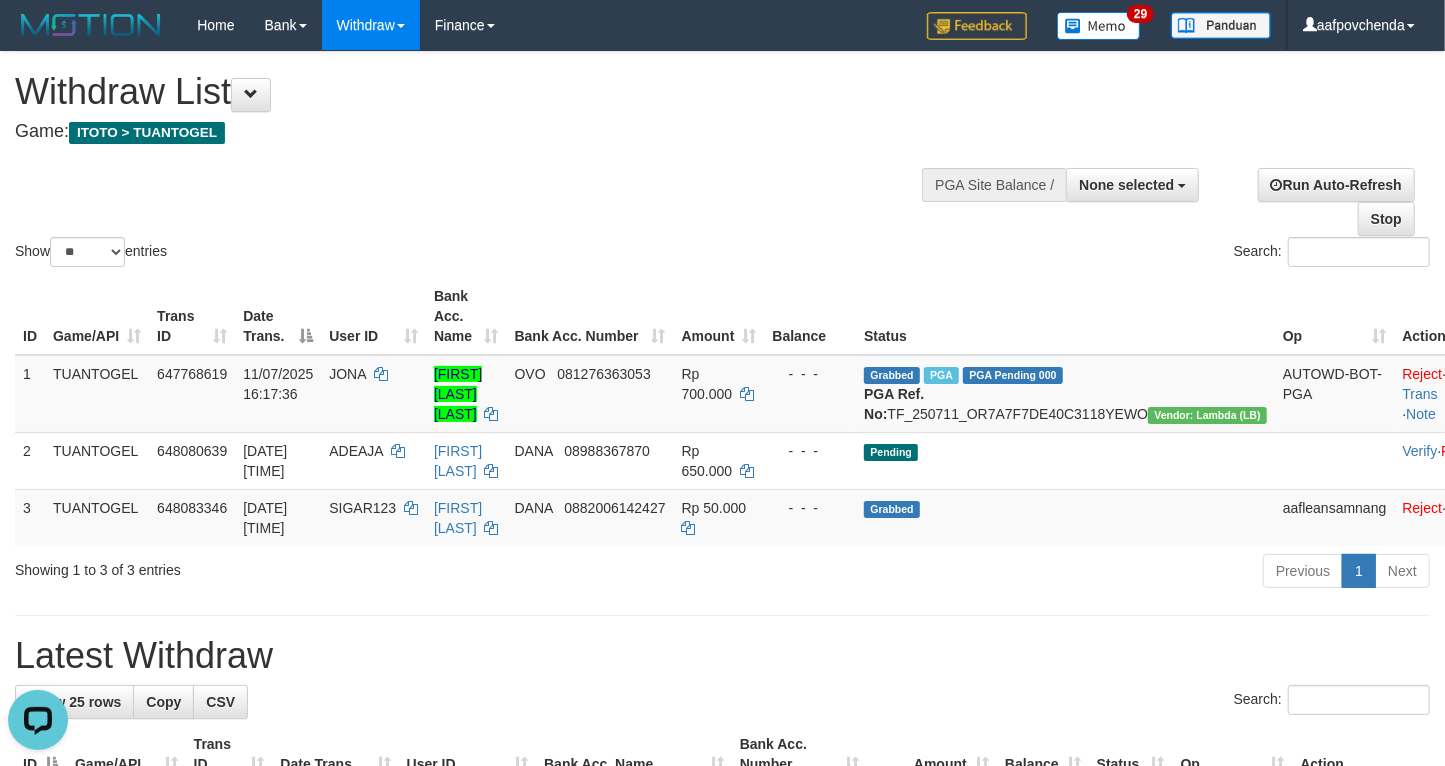 scroll, scrollTop: 0, scrollLeft: 0, axis: both 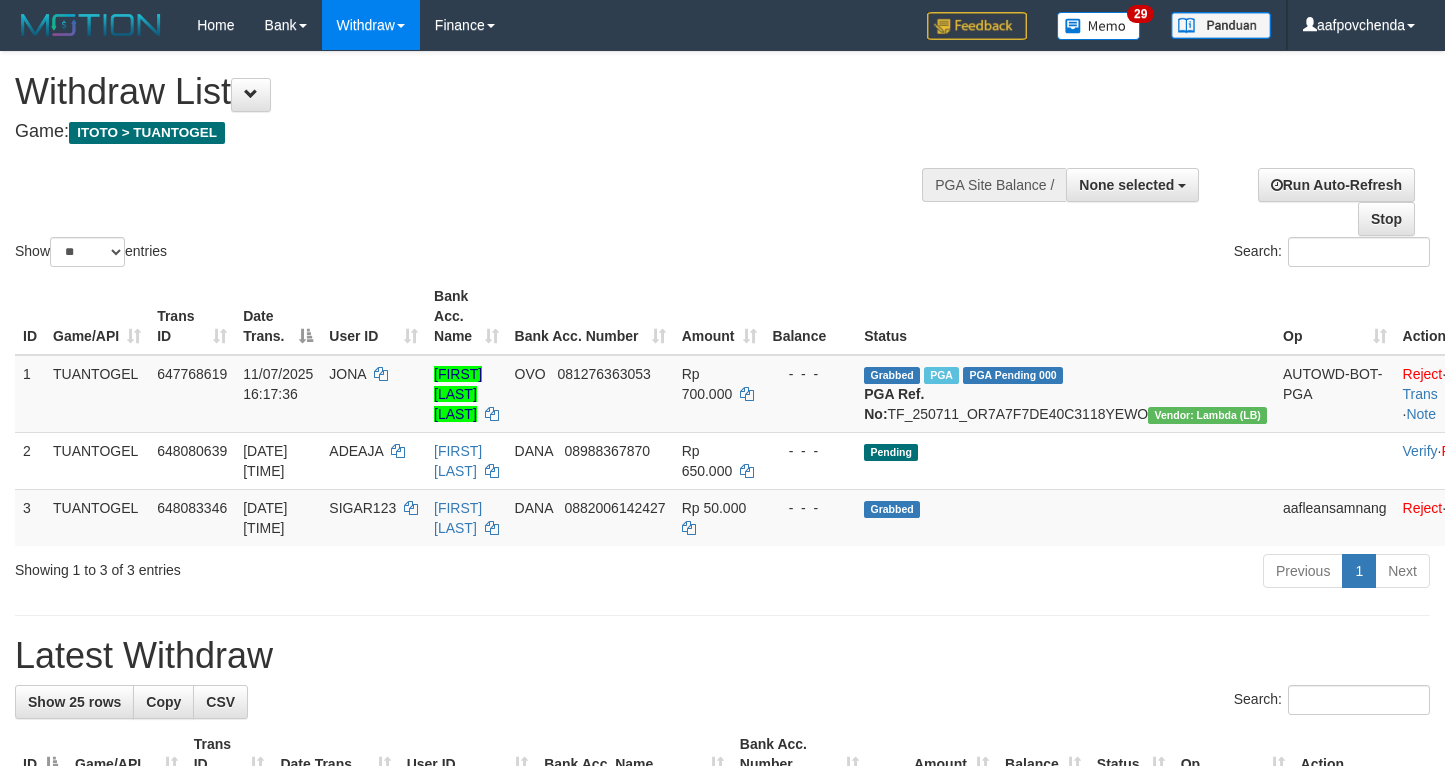select 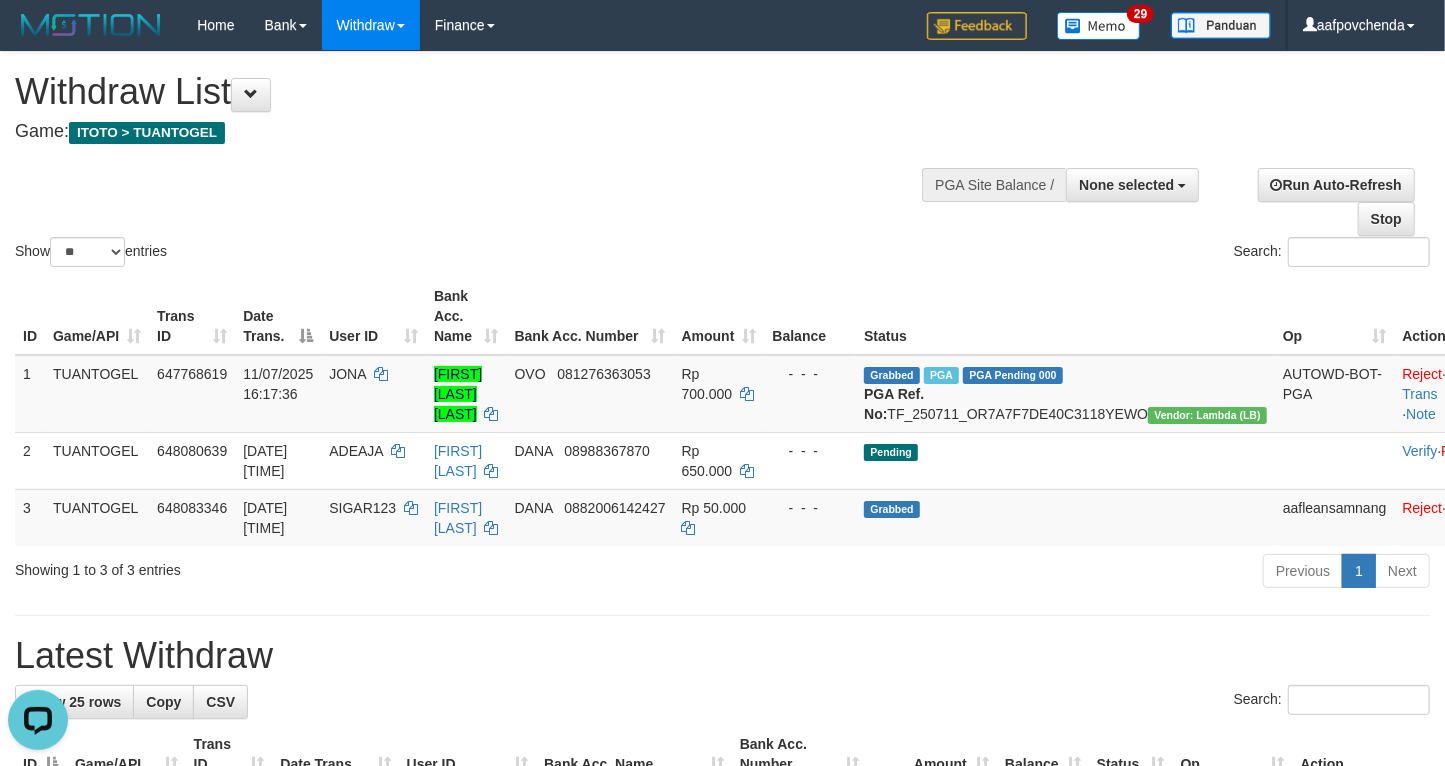 scroll, scrollTop: 0, scrollLeft: 0, axis: both 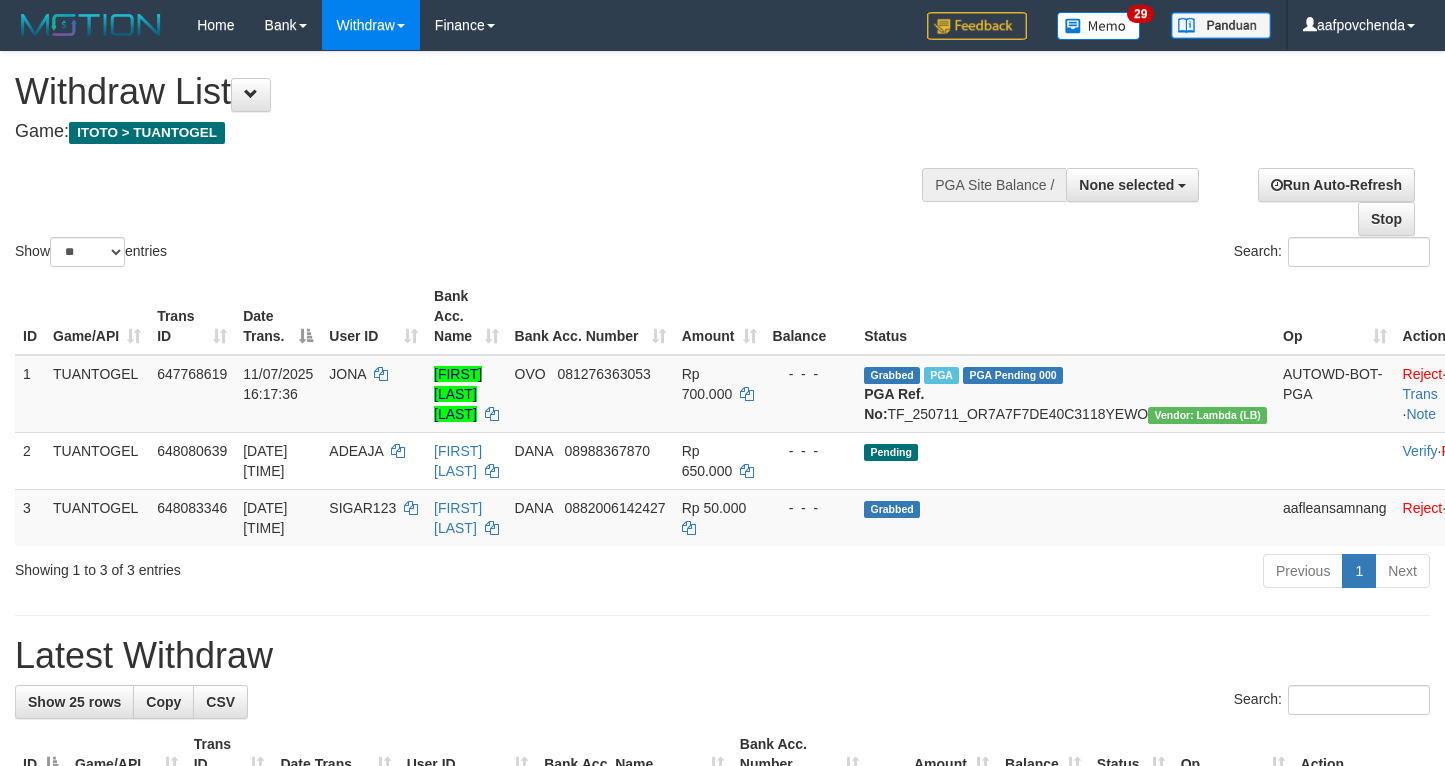 select 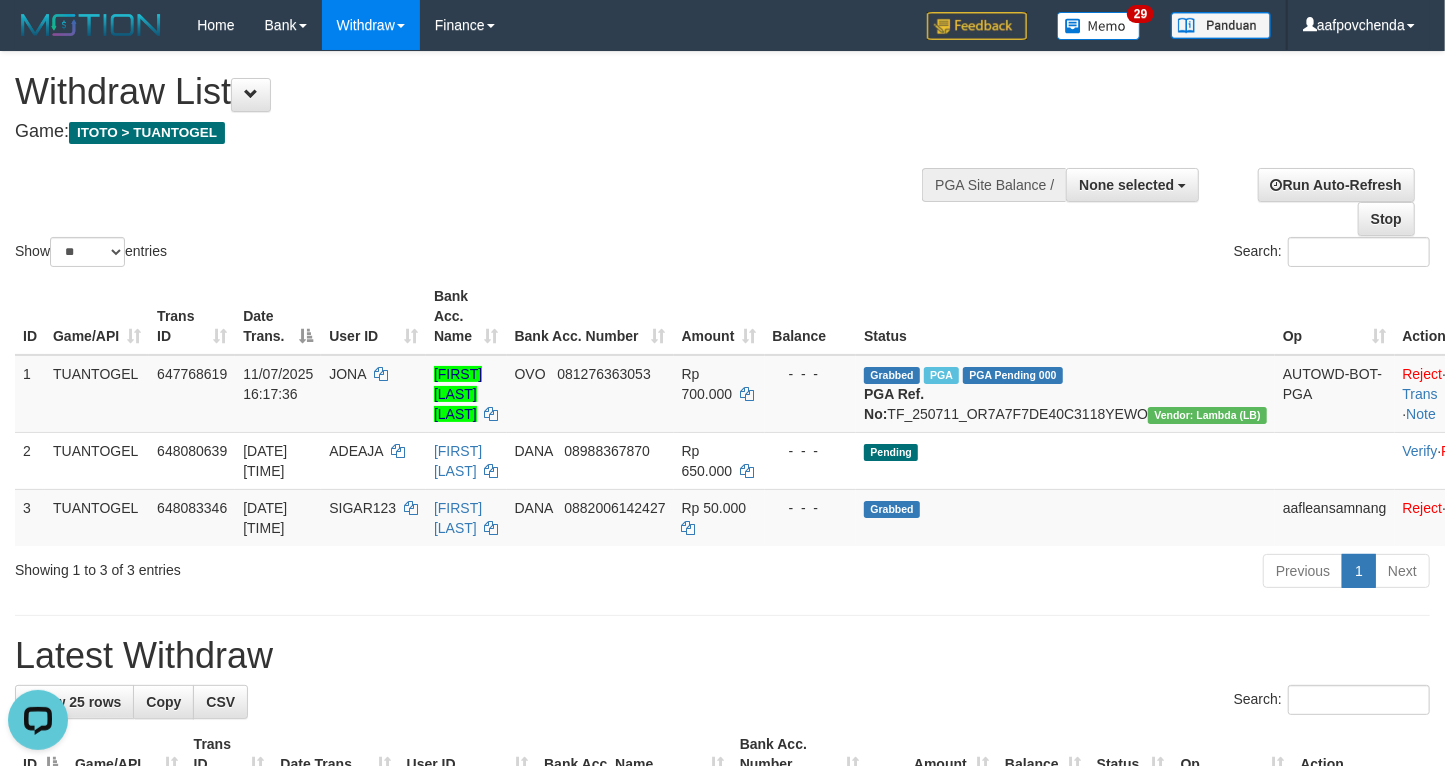 scroll, scrollTop: 0, scrollLeft: 0, axis: both 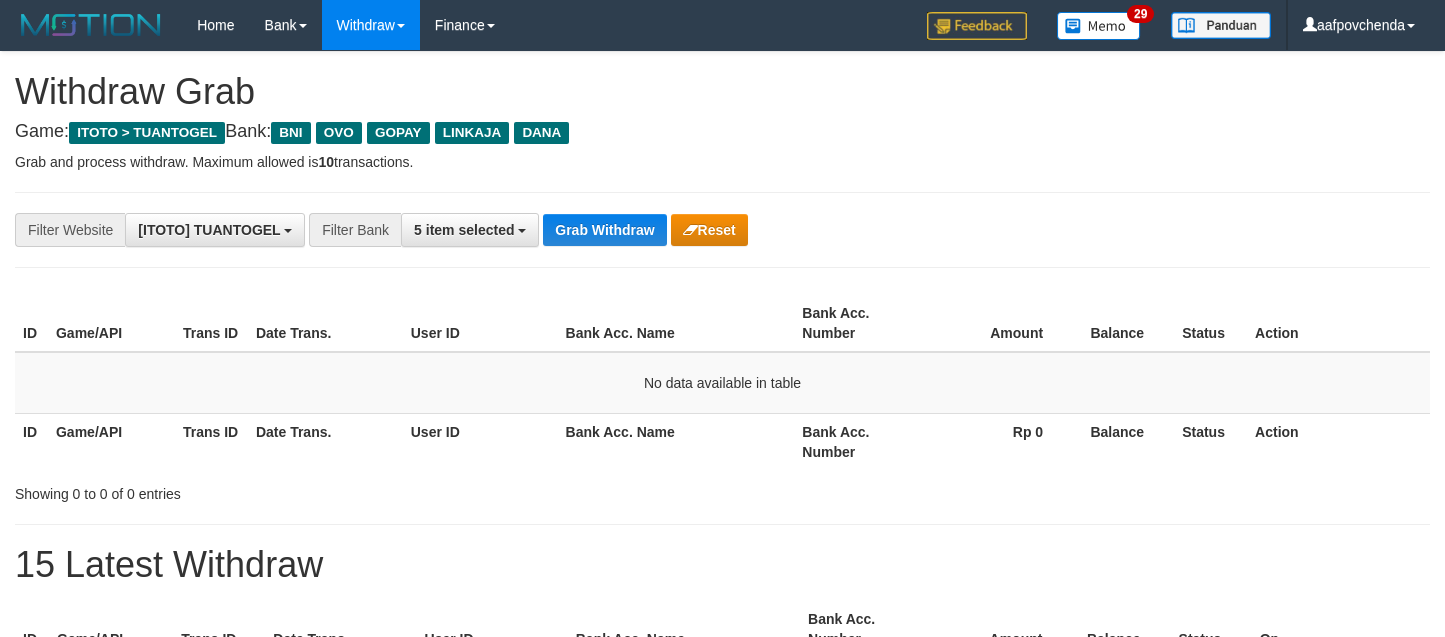 click on "Grab Withdraw" at bounding box center (604, 230) 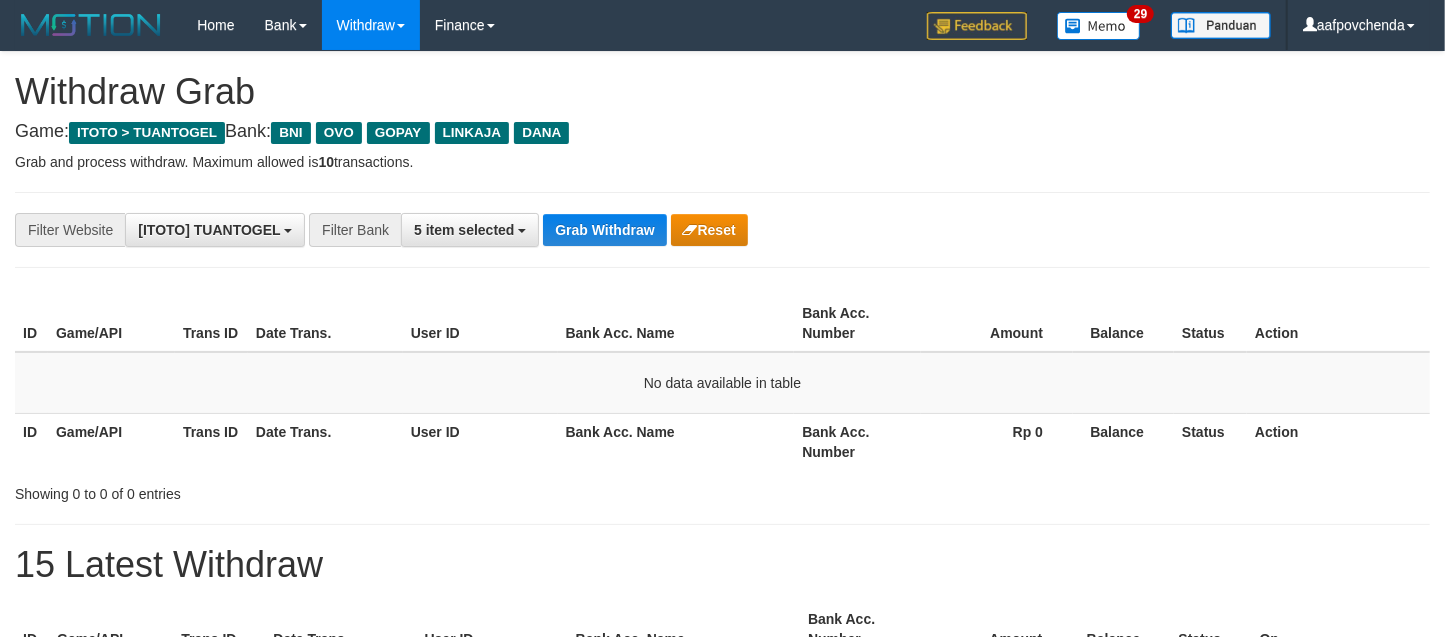 click on "Grab Withdraw" at bounding box center [604, 230] 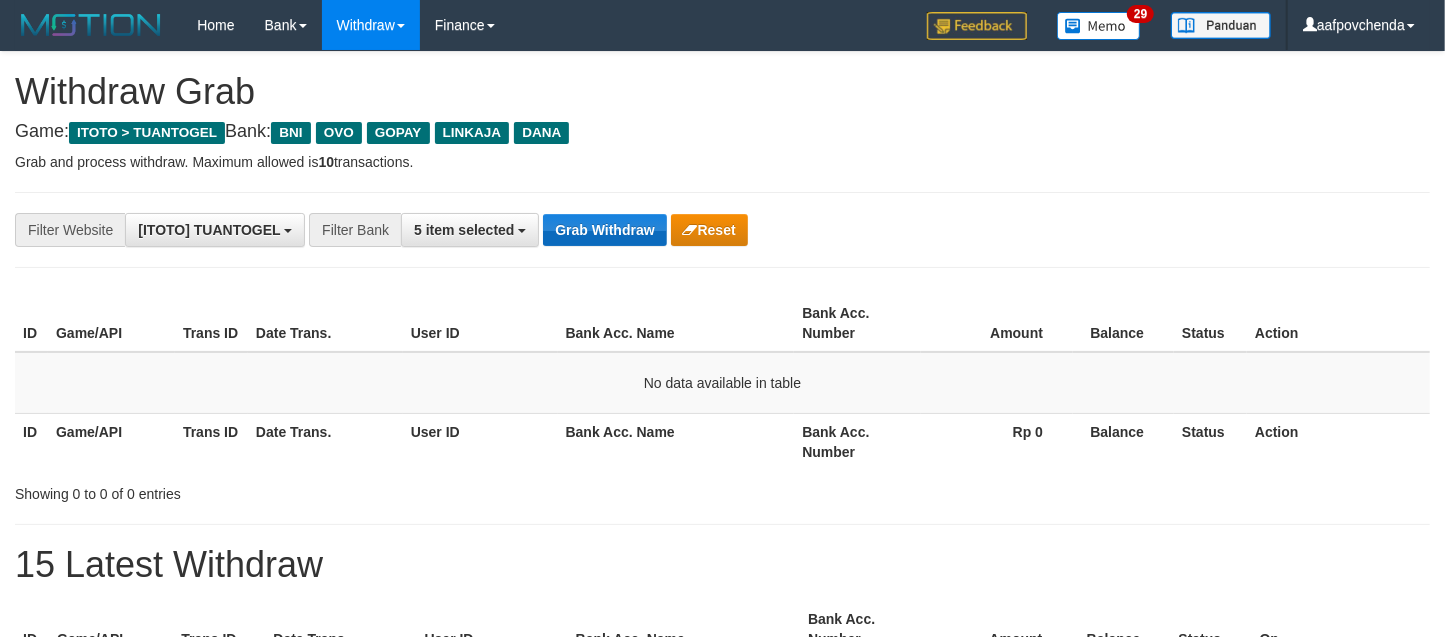 drag, startPoint x: 0, startPoint y: 0, endPoint x: 580, endPoint y: 230, distance: 623.9391 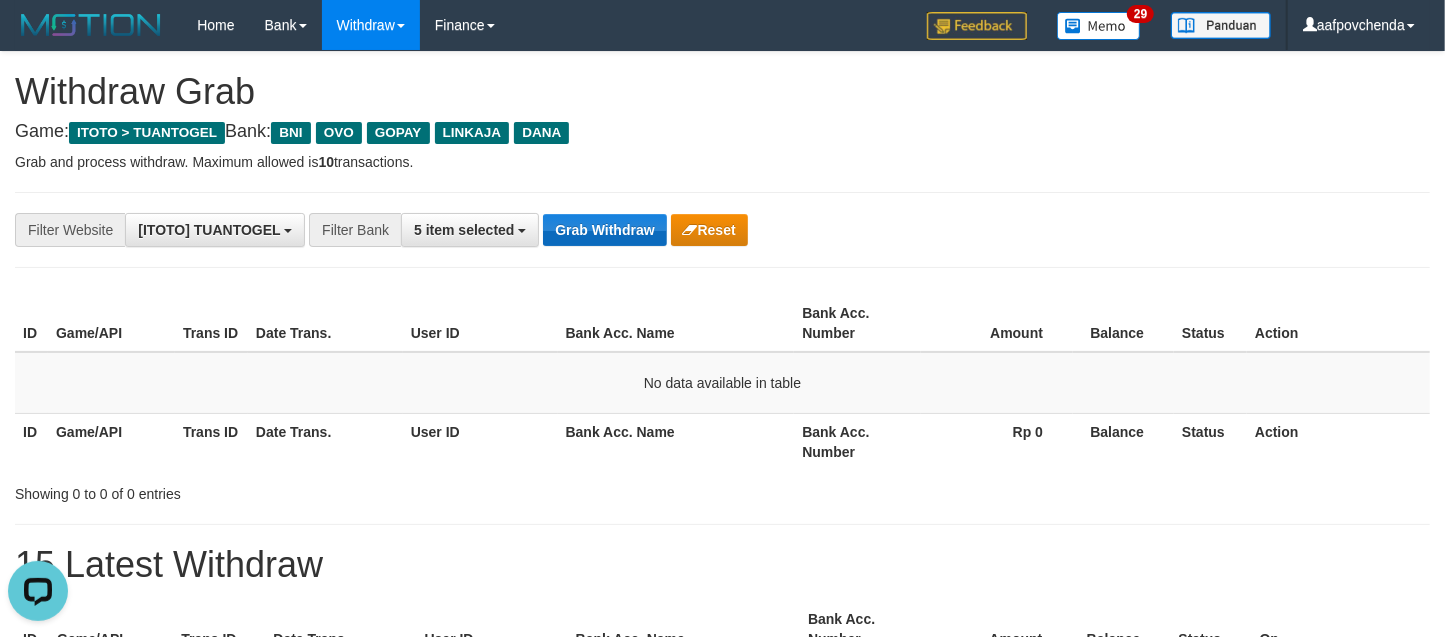 scroll, scrollTop: 0, scrollLeft: 0, axis: both 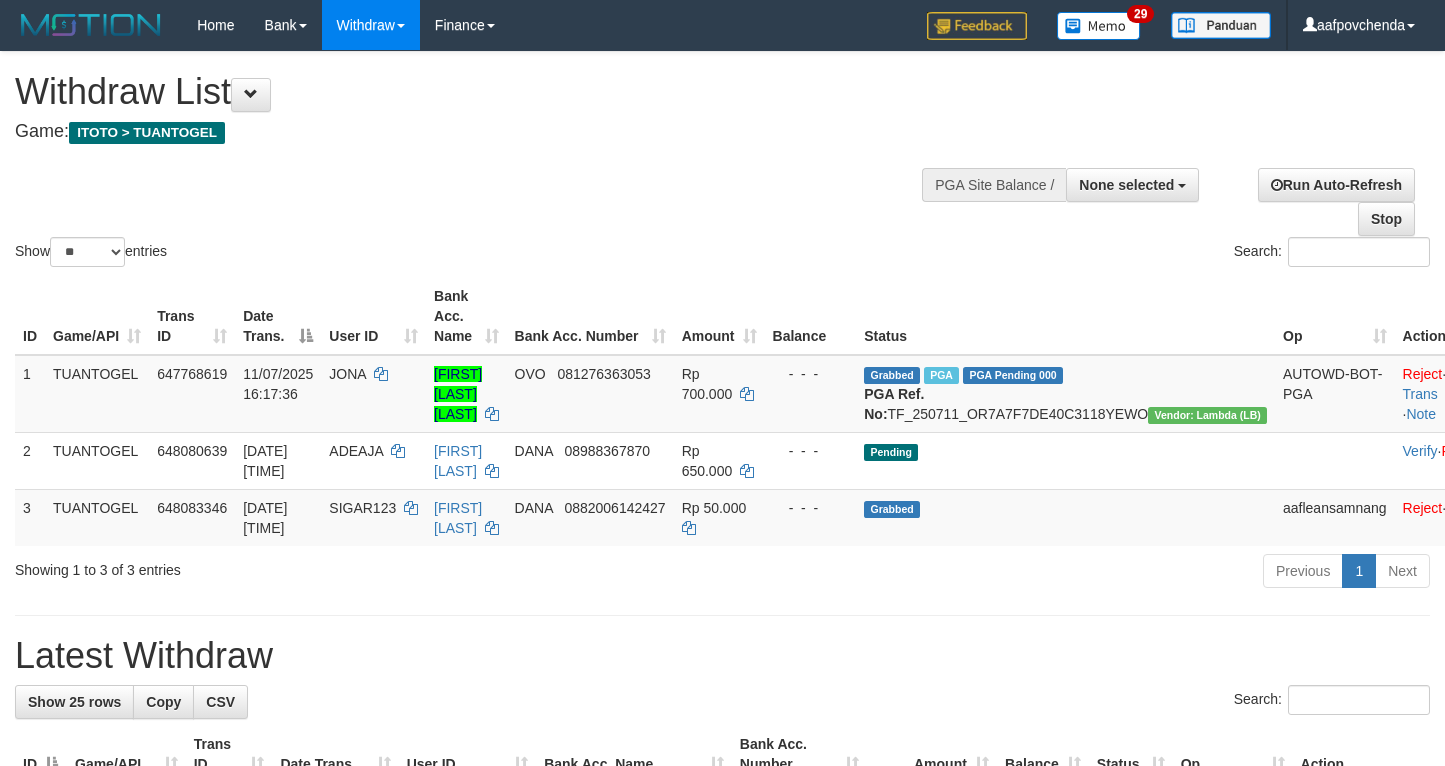 select 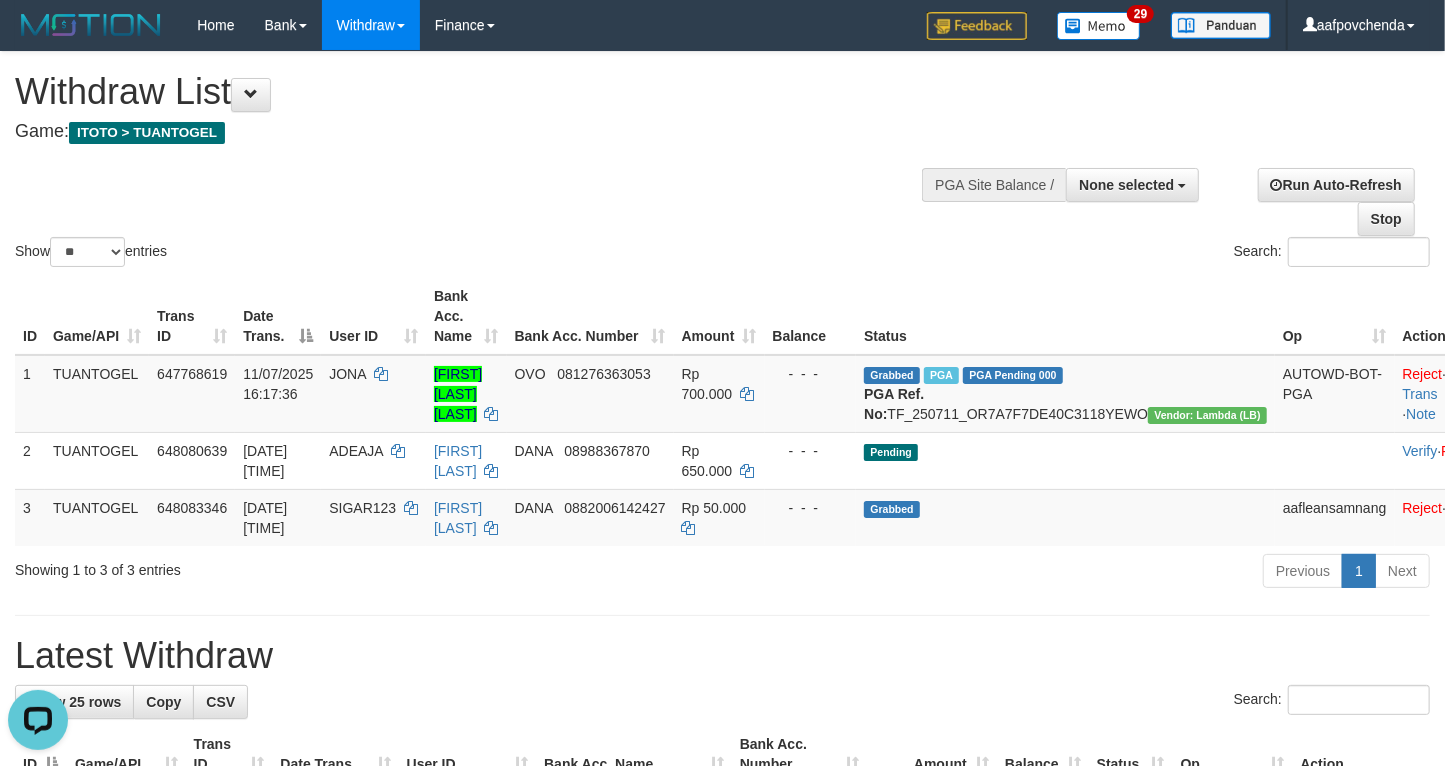 scroll, scrollTop: 0, scrollLeft: 0, axis: both 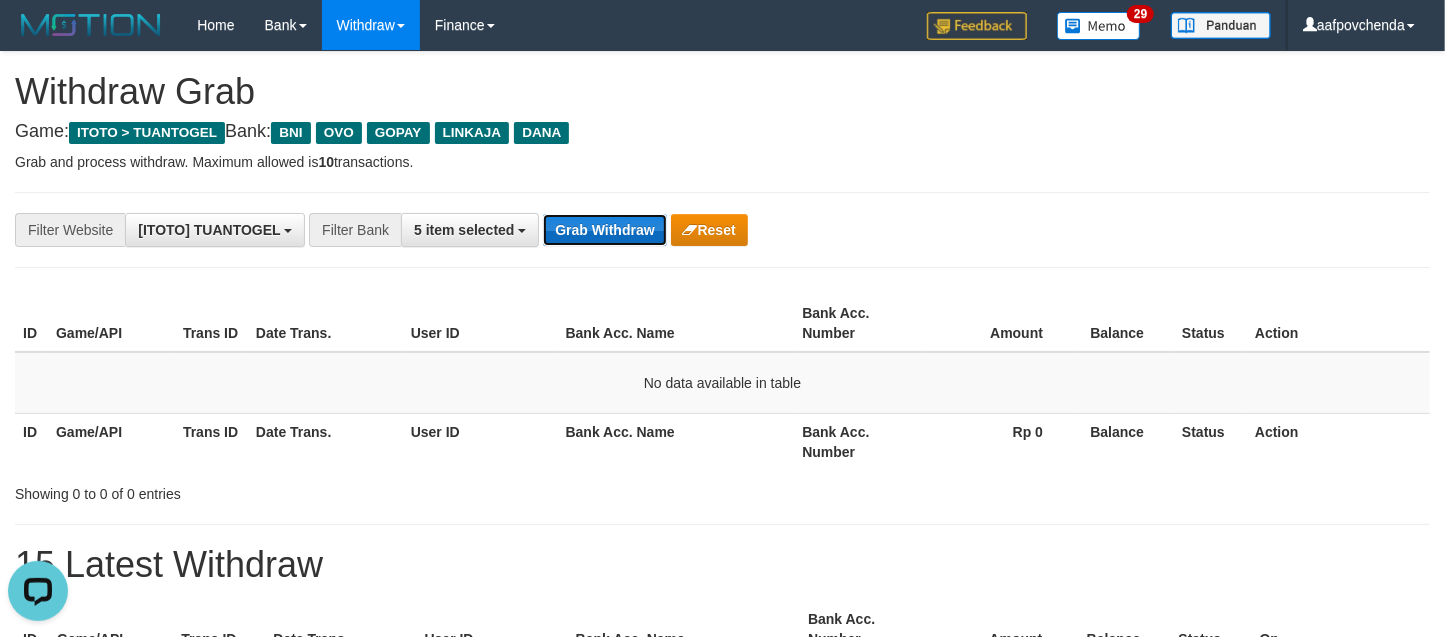 click on "Grab Withdraw" at bounding box center (604, 230) 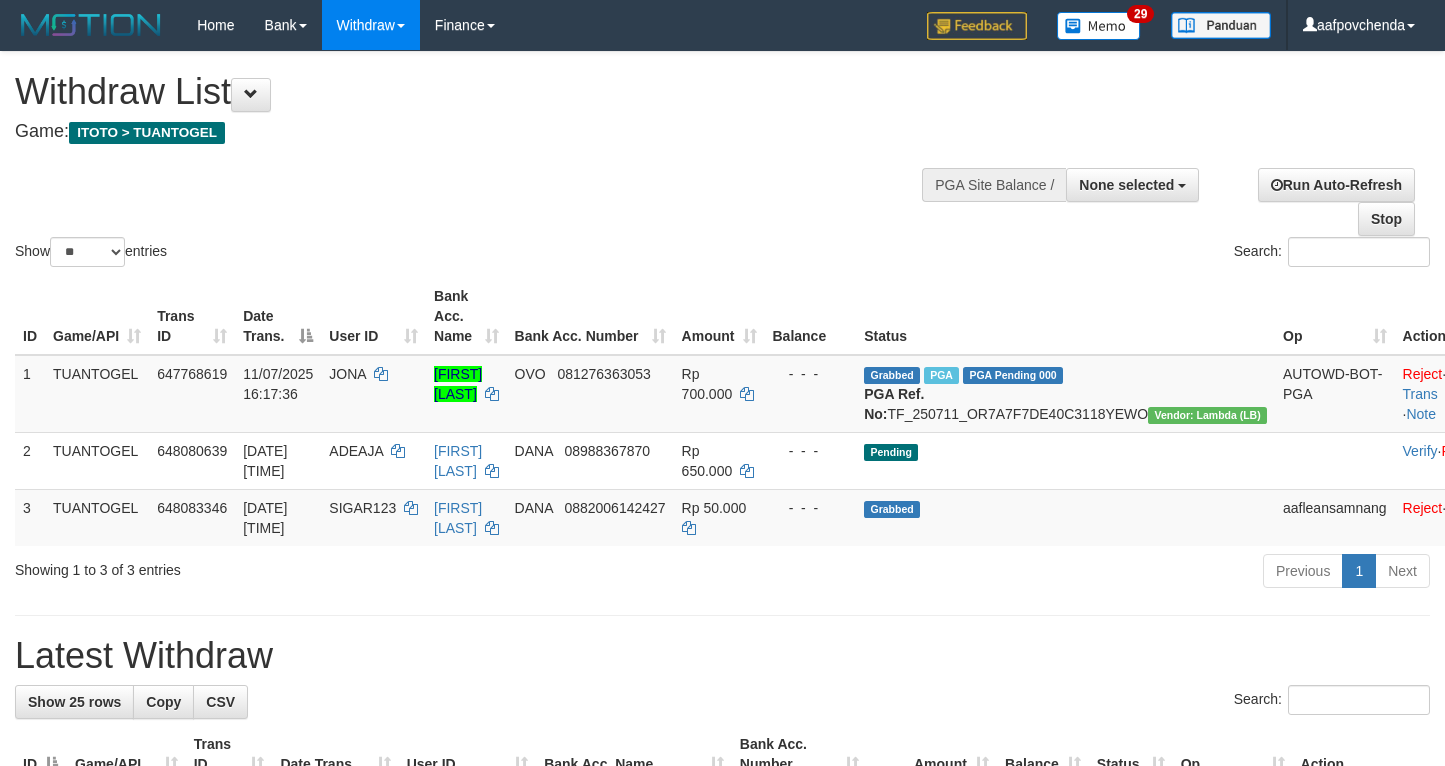 select 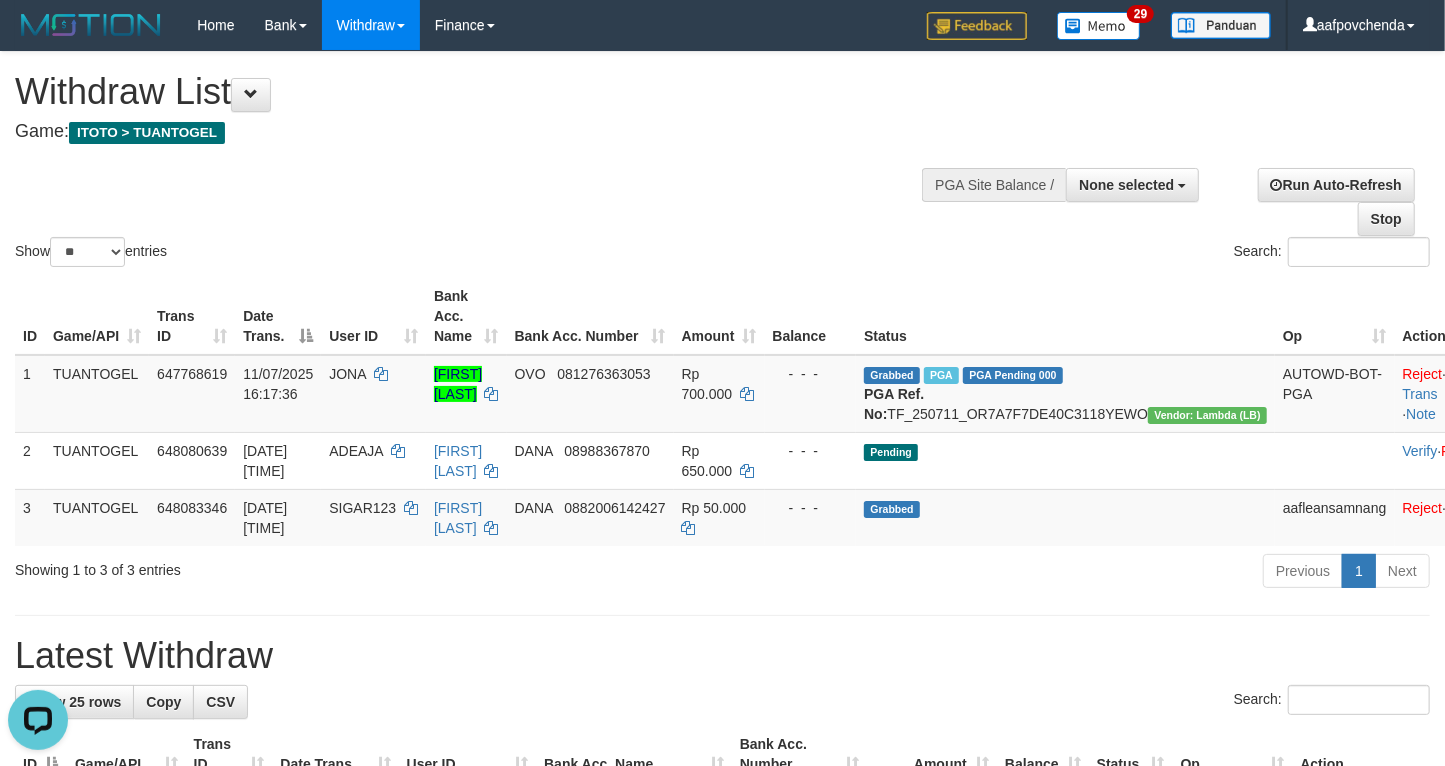 scroll, scrollTop: 0, scrollLeft: 0, axis: both 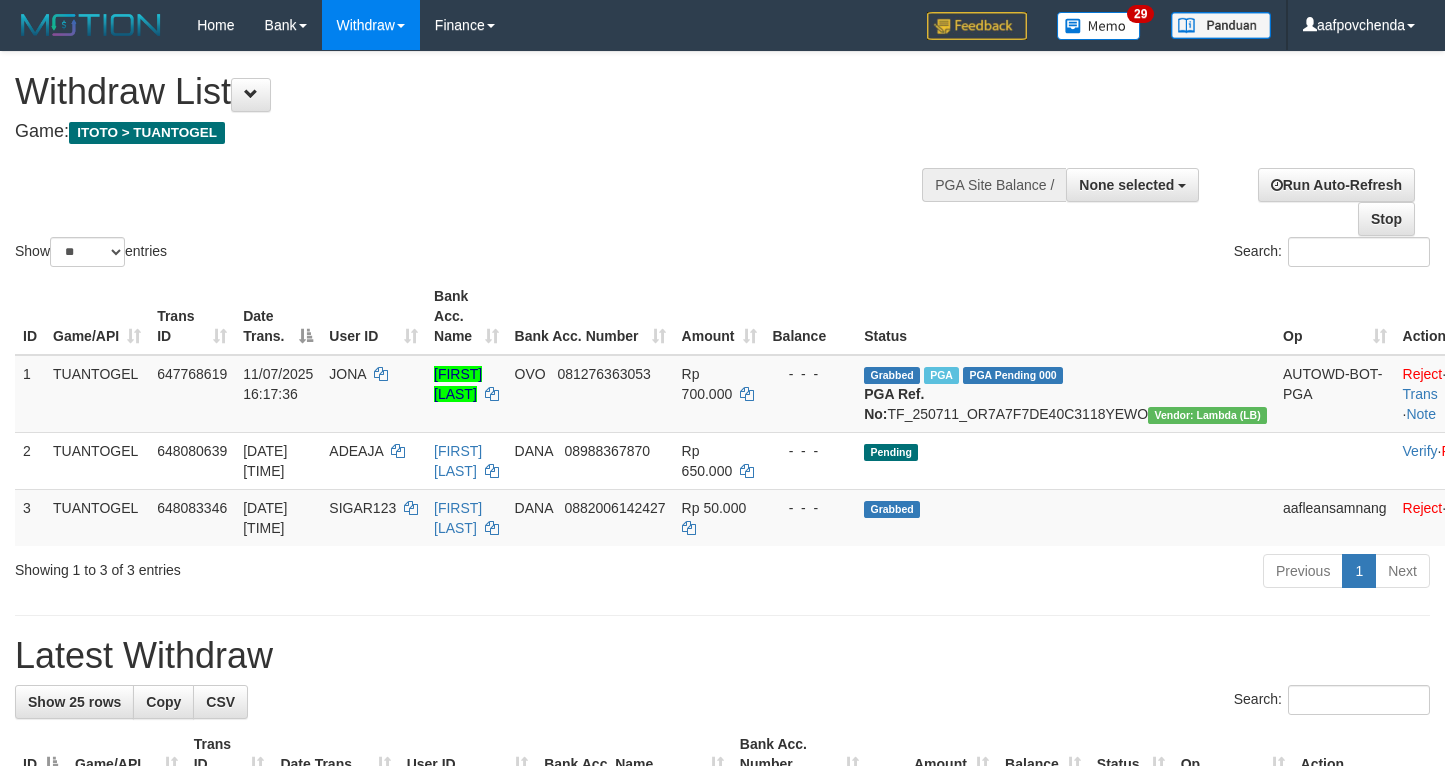 select 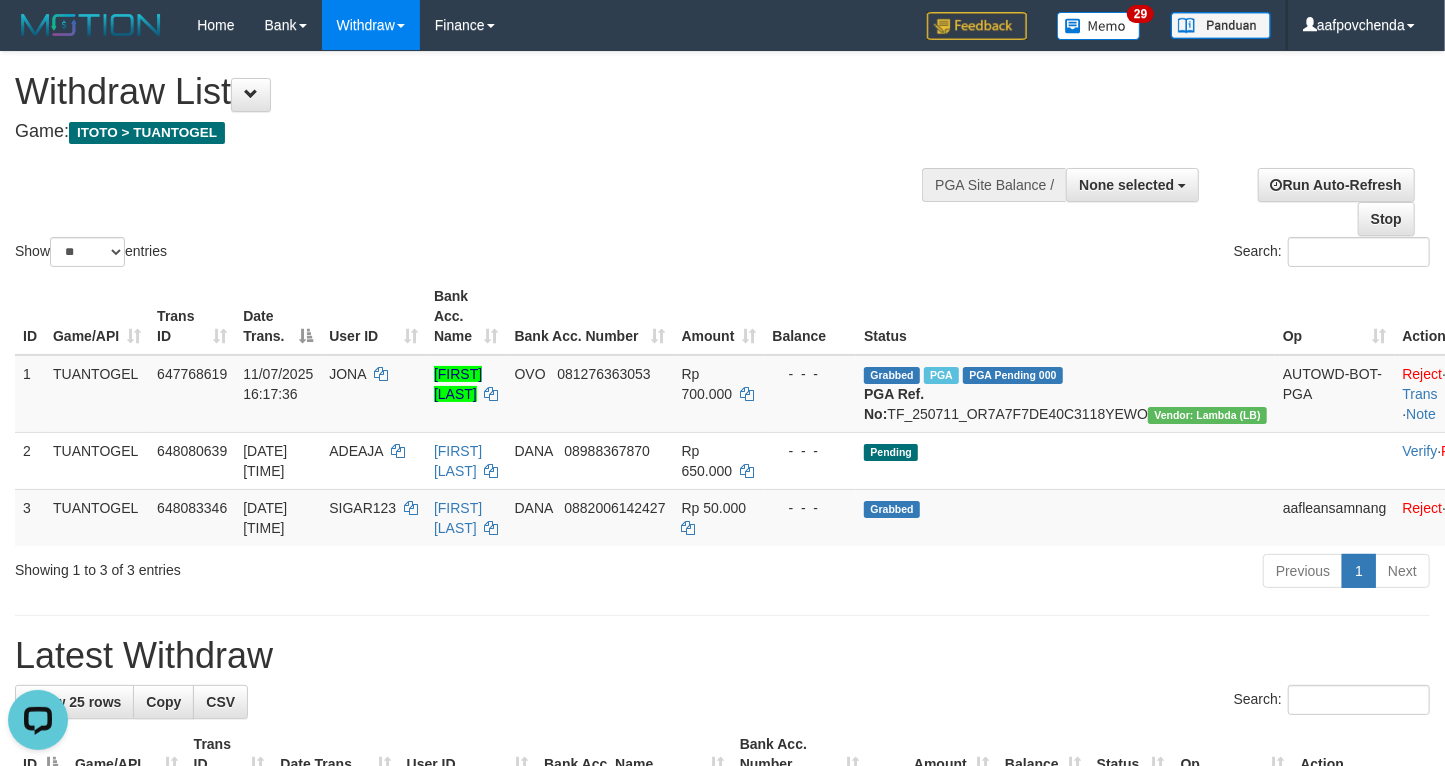 scroll, scrollTop: 0, scrollLeft: 0, axis: both 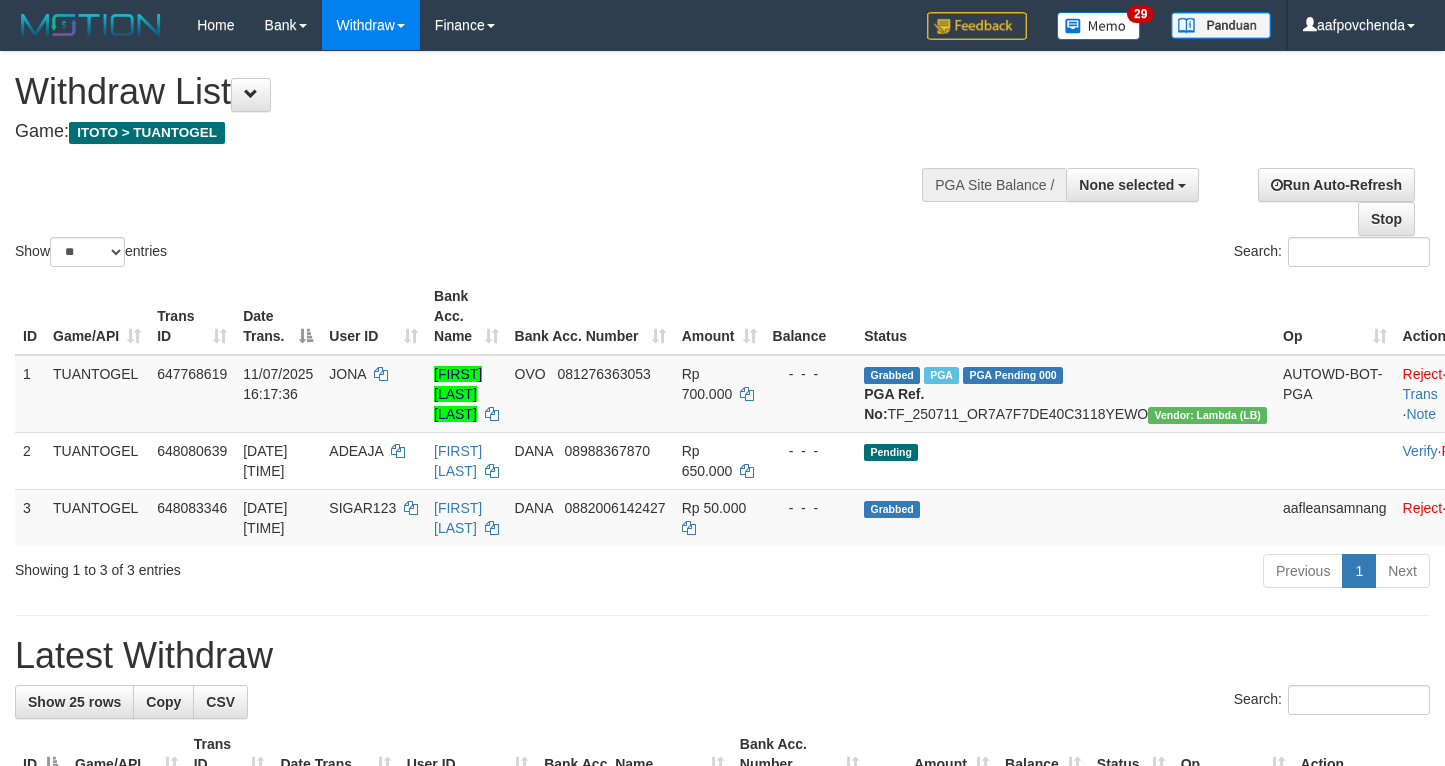 select 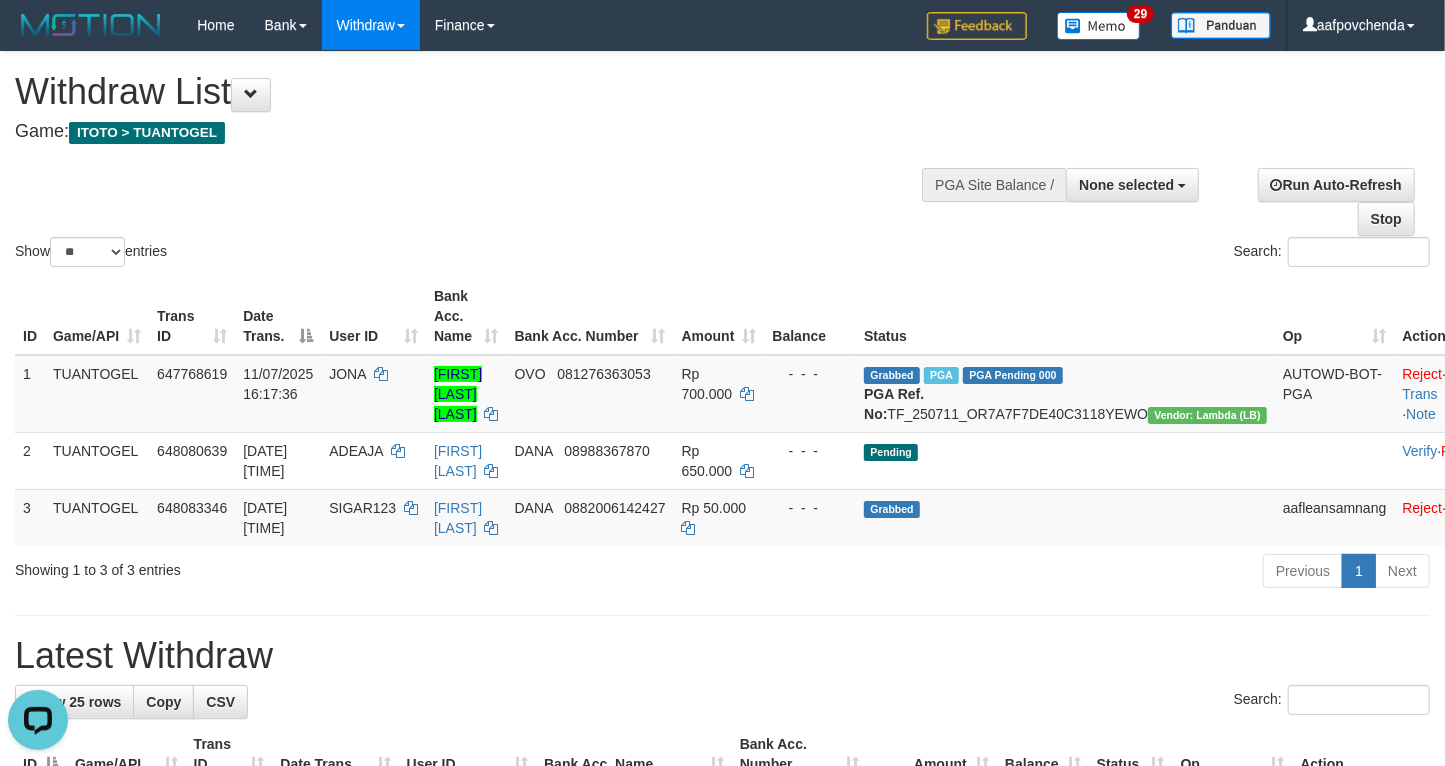 scroll, scrollTop: 0, scrollLeft: 0, axis: both 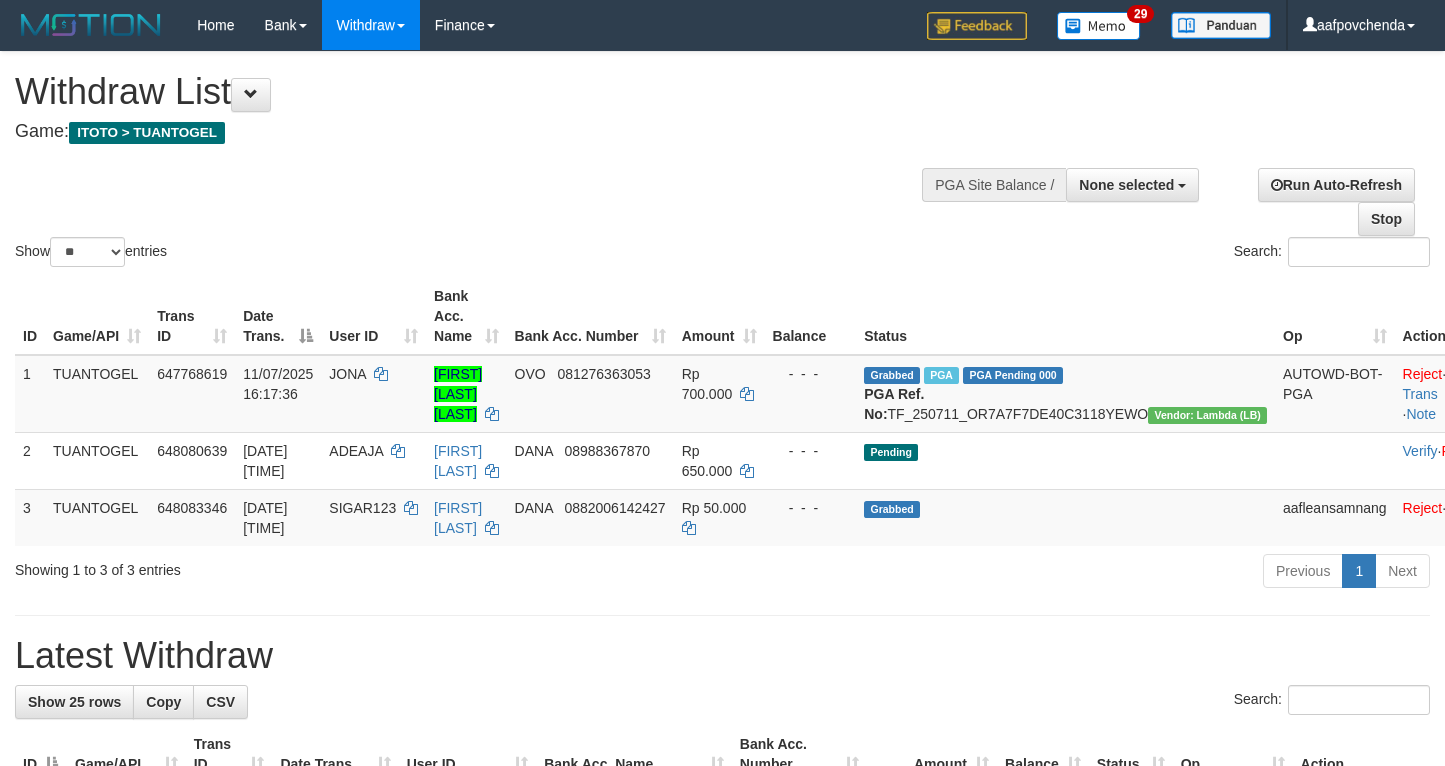 select 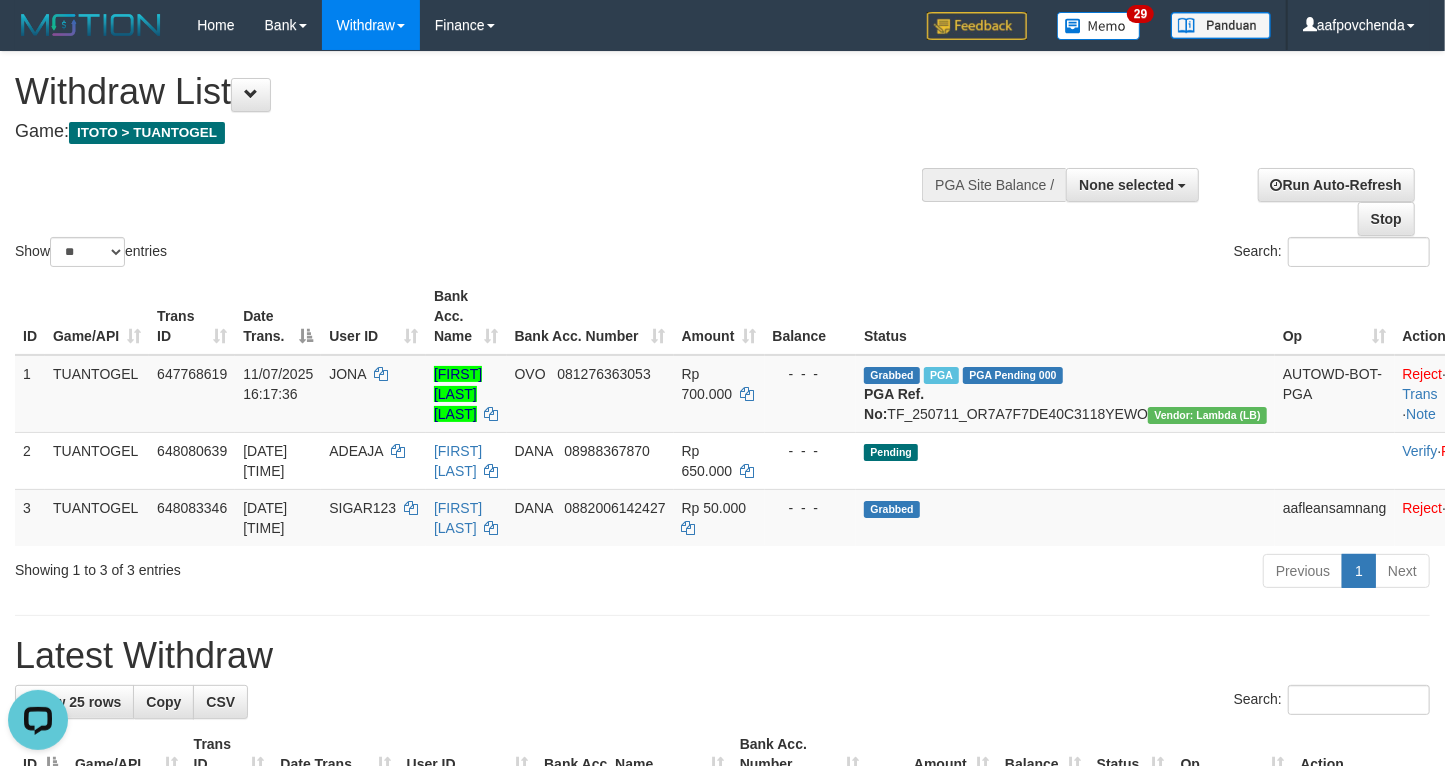 scroll, scrollTop: 0, scrollLeft: 0, axis: both 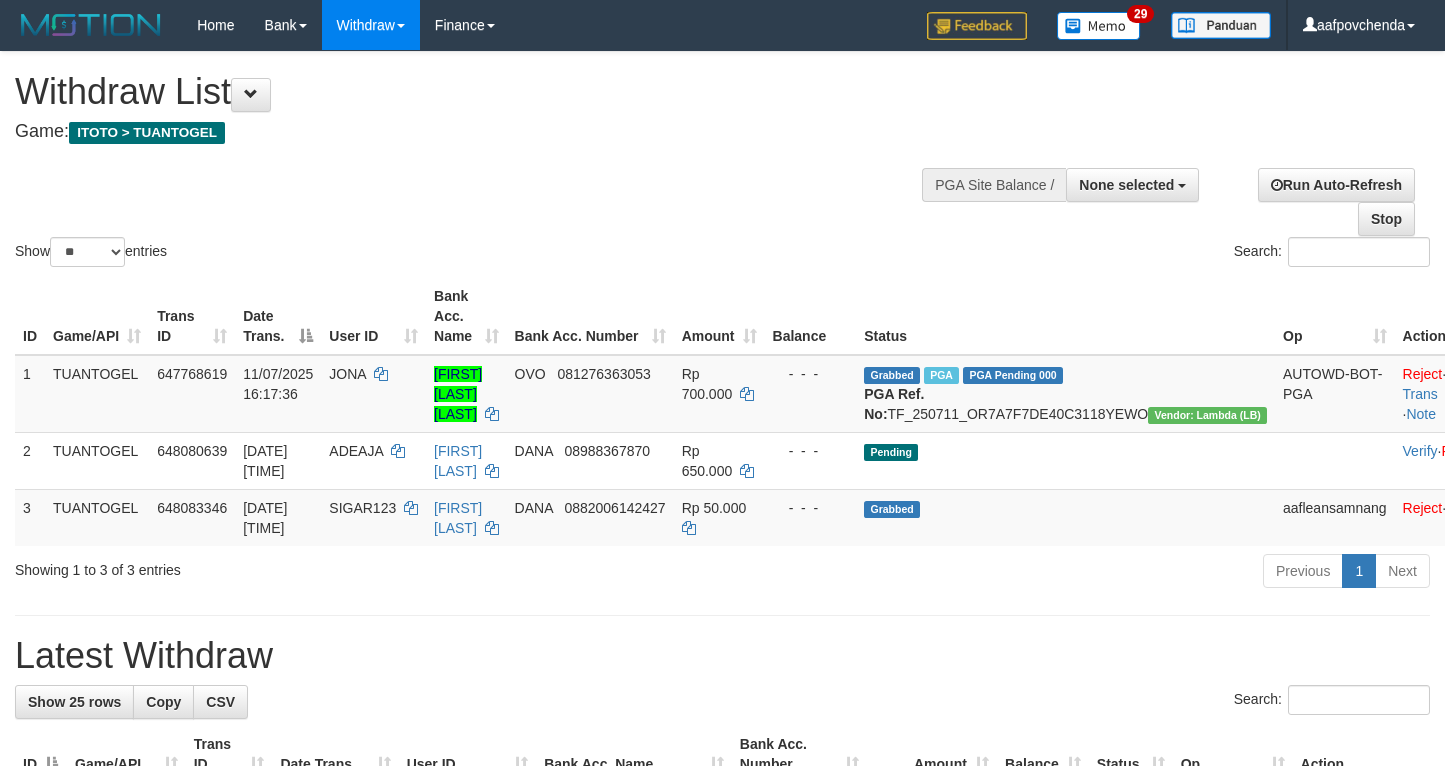 select 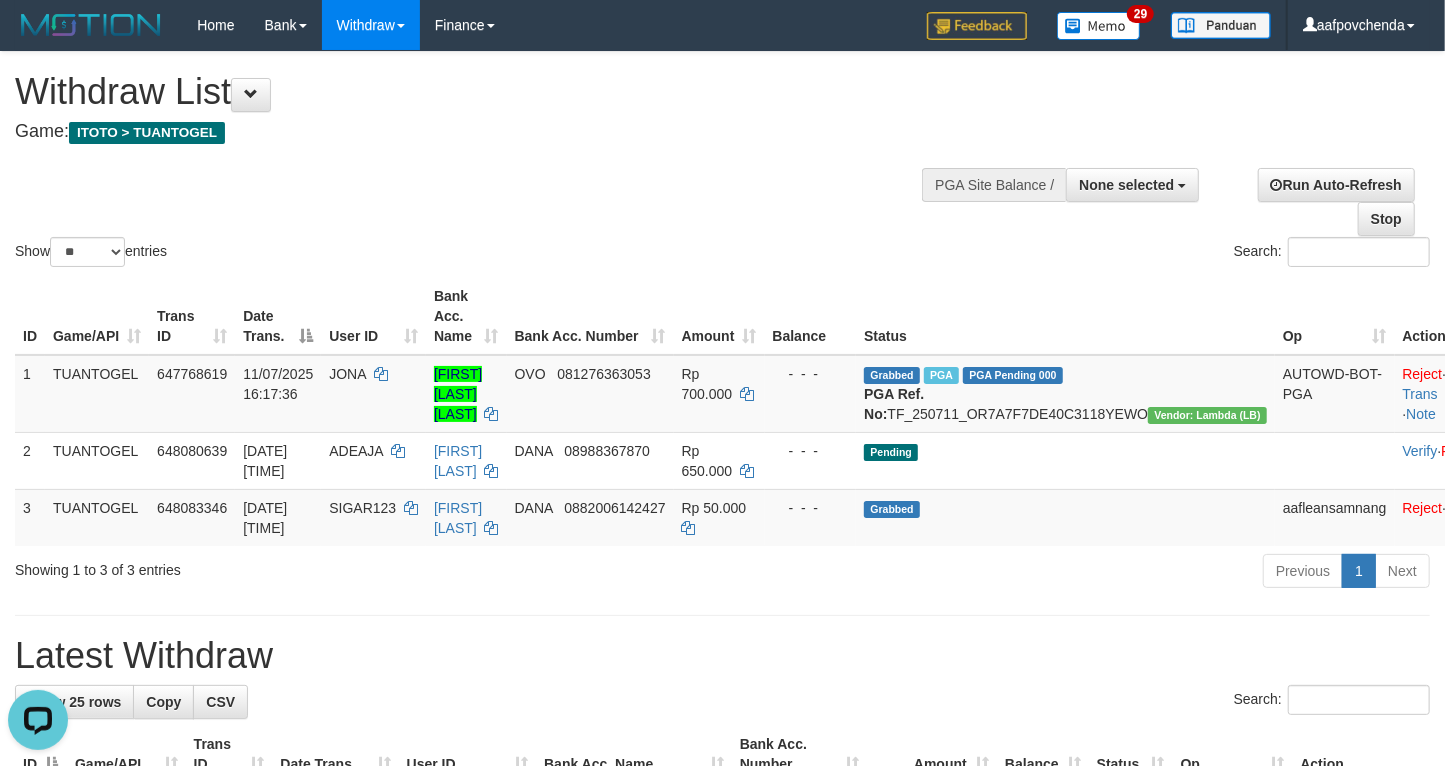 scroll, scrollTop: 0, scrollLeft: 0, axis: both 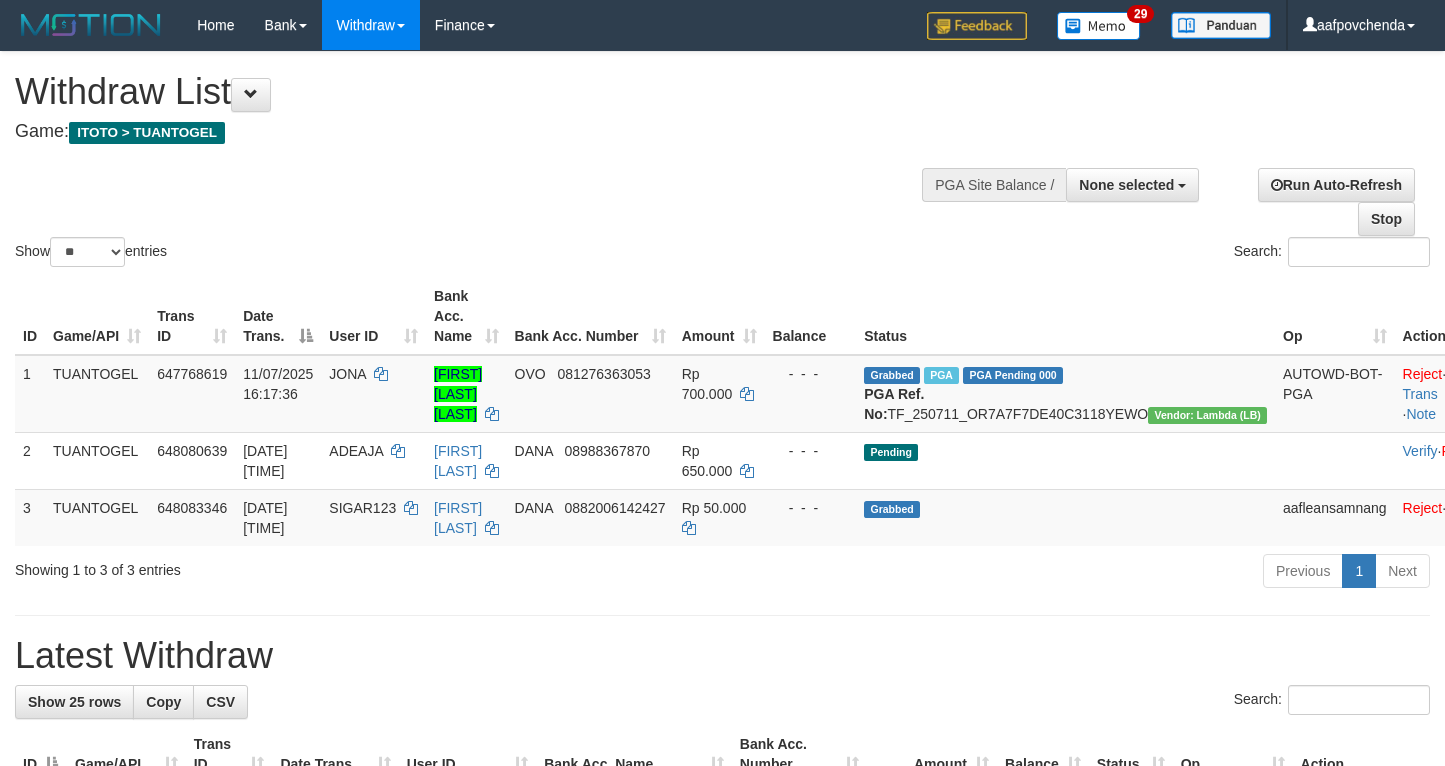select 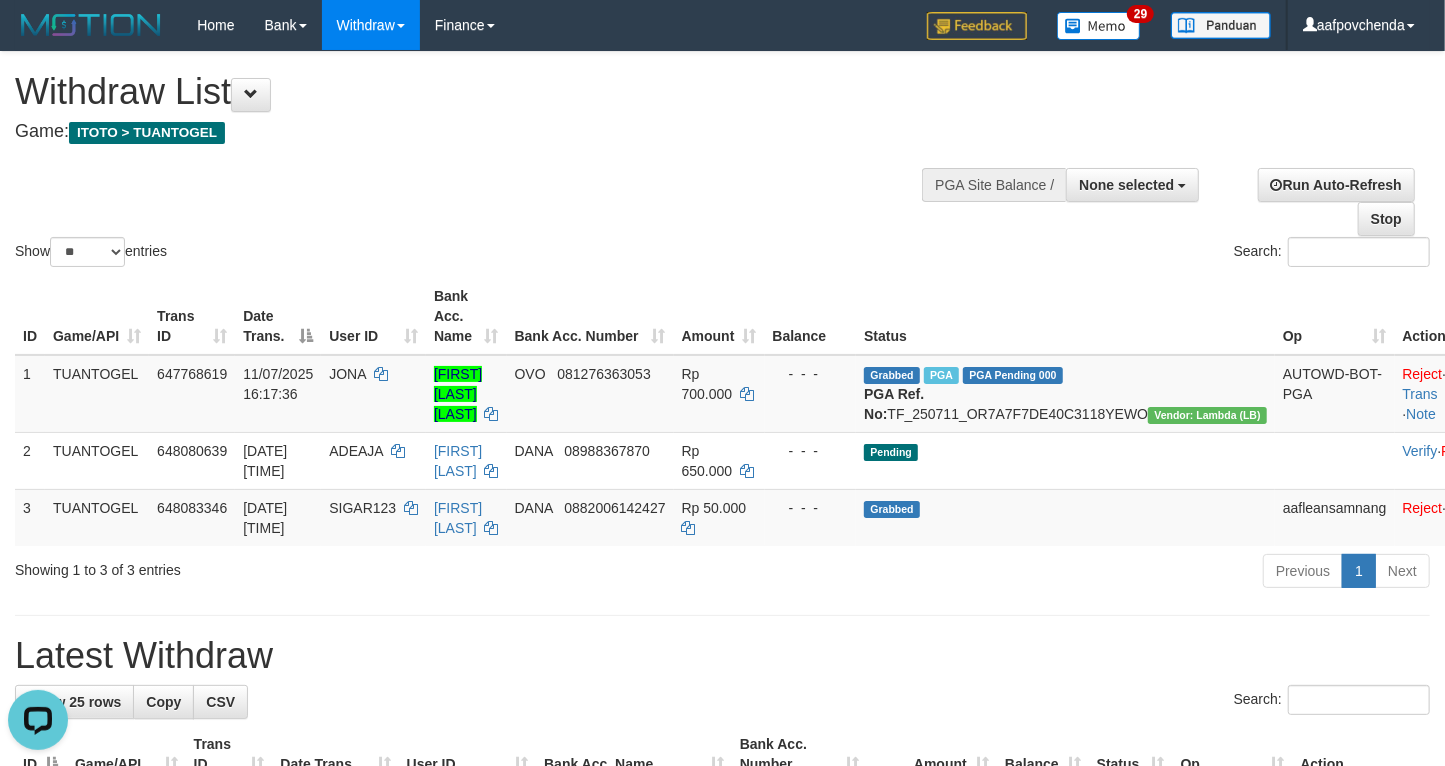 scroll, scrollTop: 0, scrollLeft: 0, axis: both 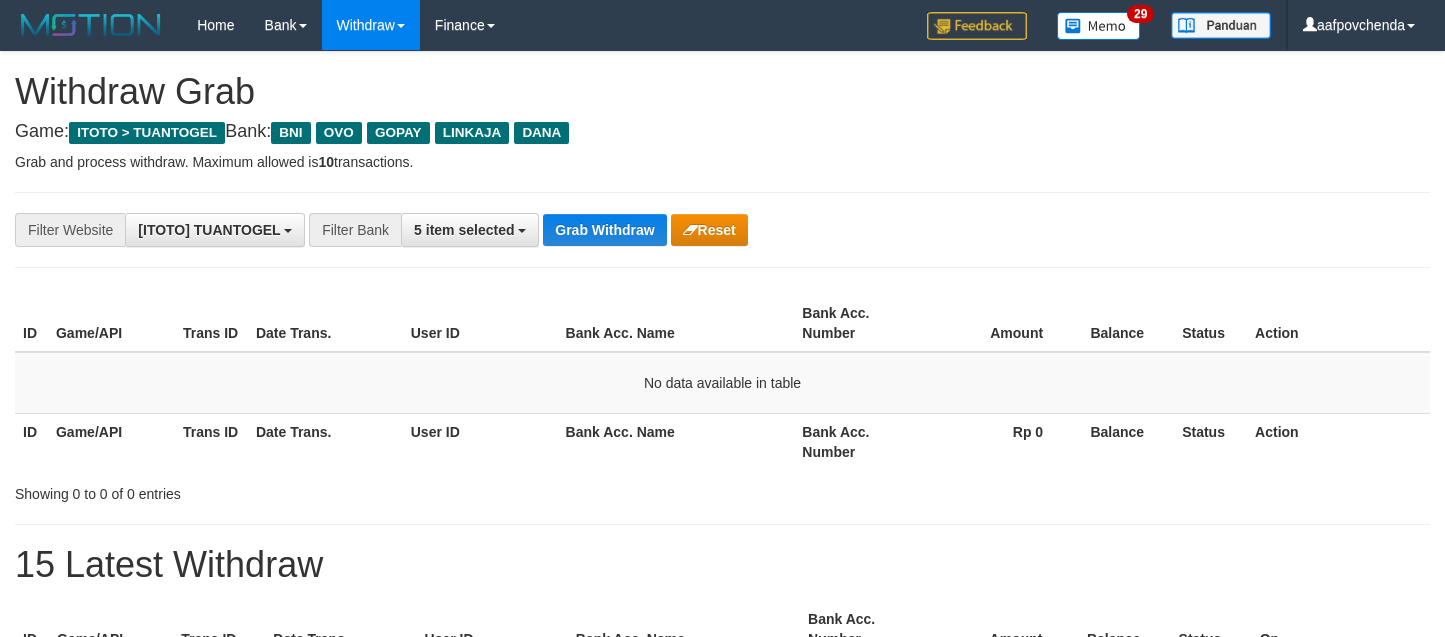 click on "Grab Withdraw" at bounding box center (604, 230) 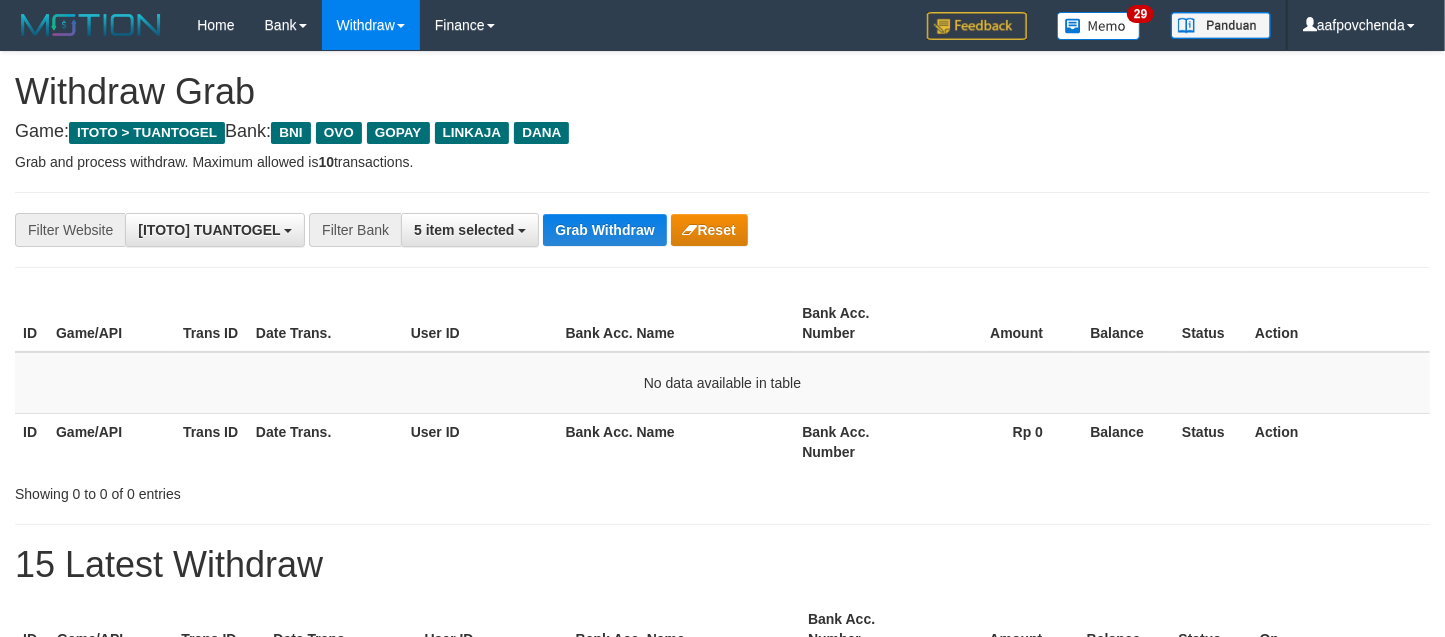 click on "Grab Withdraw" at bounding box center (604, 230) 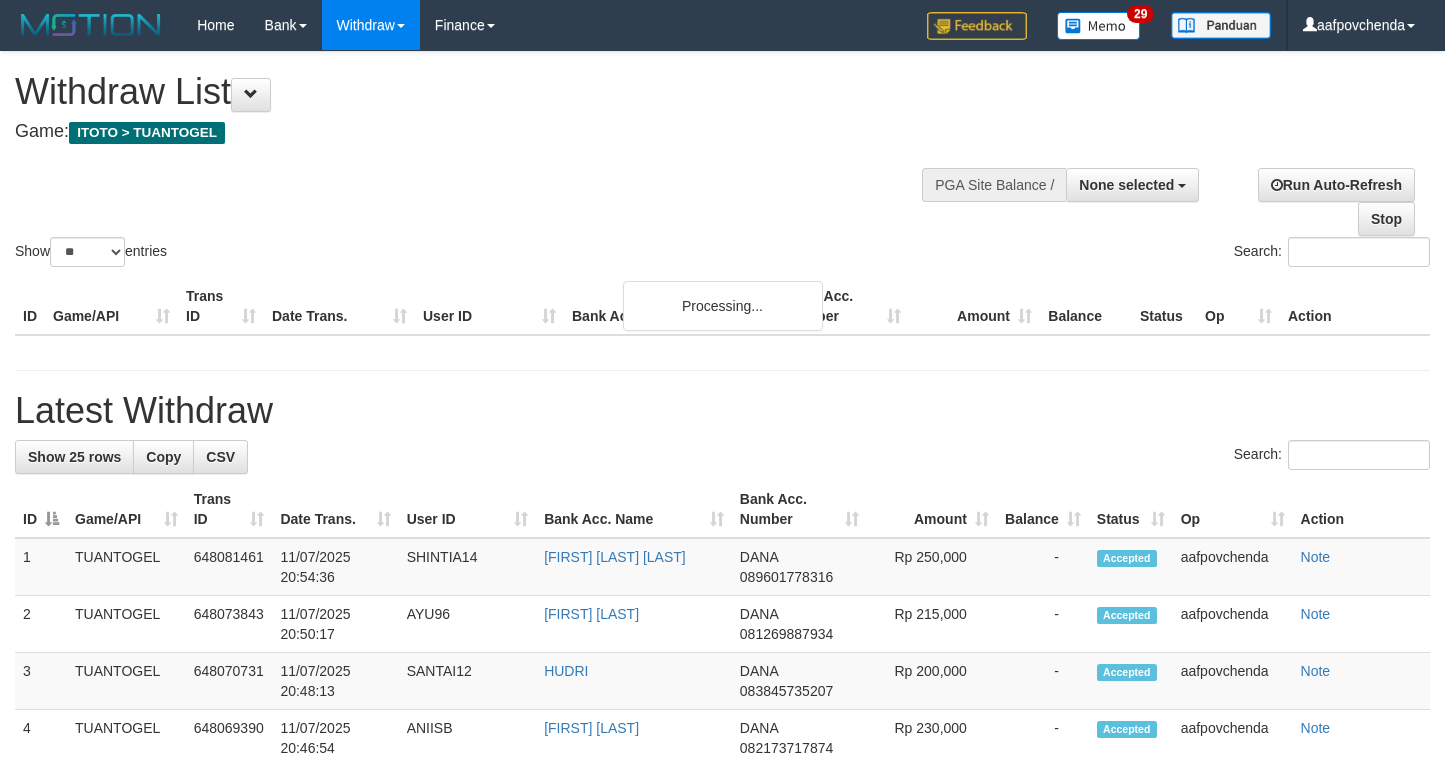 select 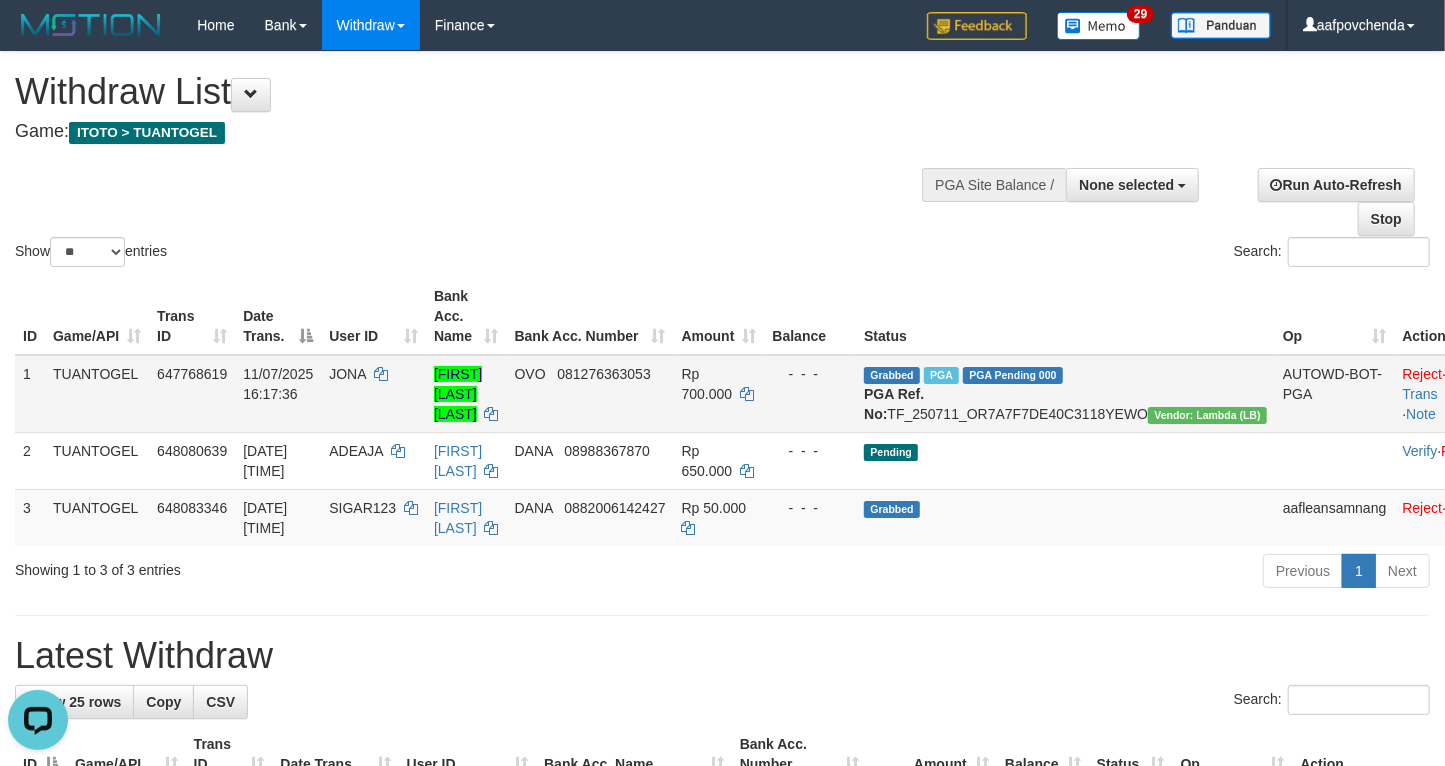 scroll, scrollTop: 0, scrollLeft: 0, axis: both 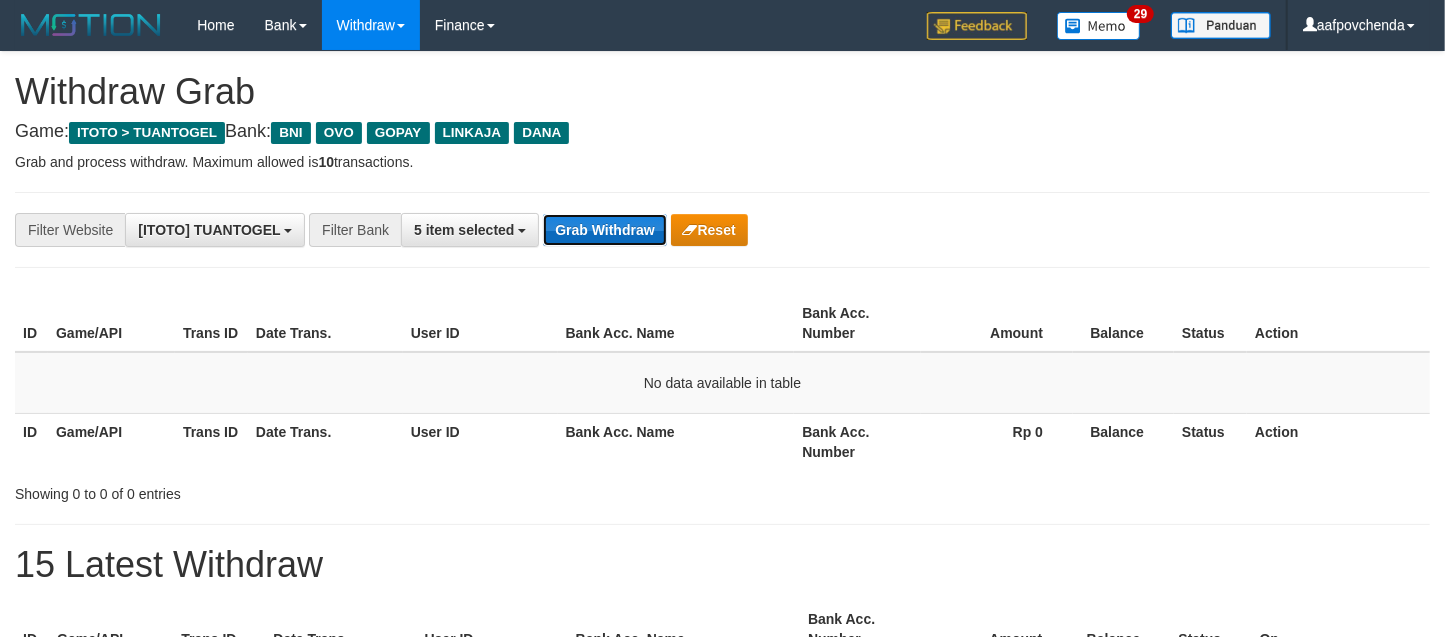 click on "Grab Withdraw" at bounding box center (604, 230) 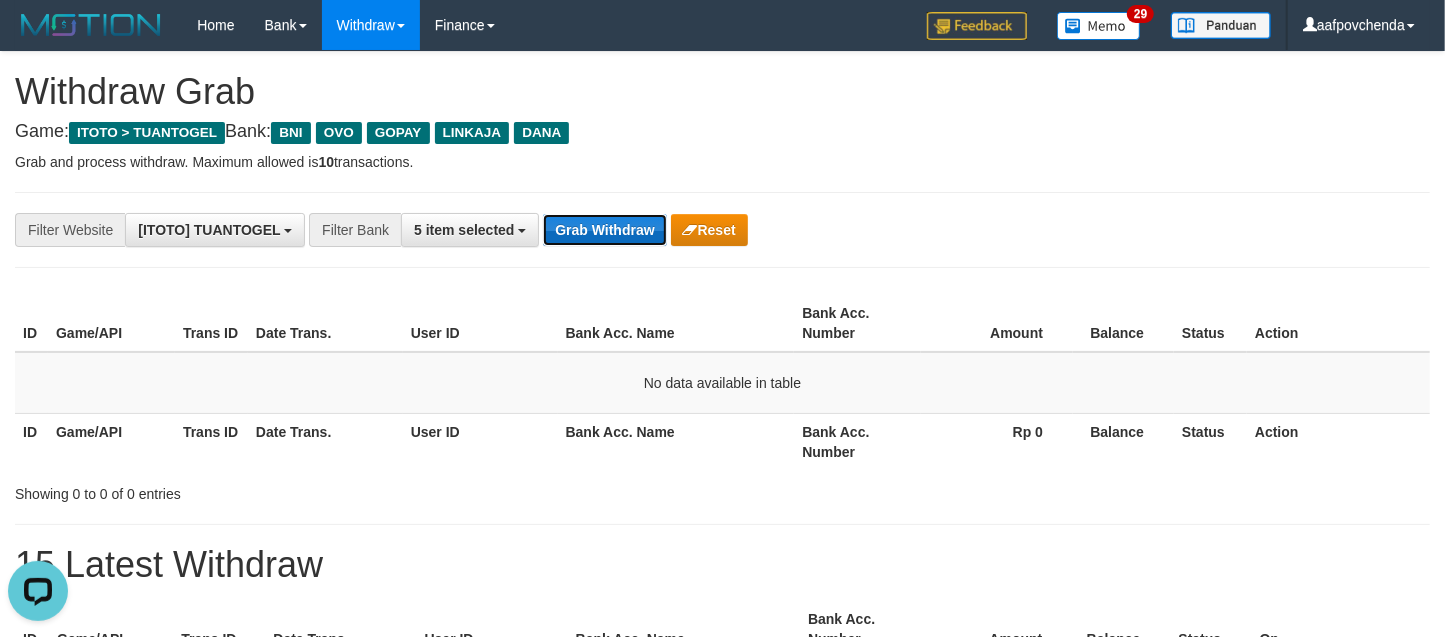 scroll, scrollTop: 0, scrollLeft: 0, axis: both 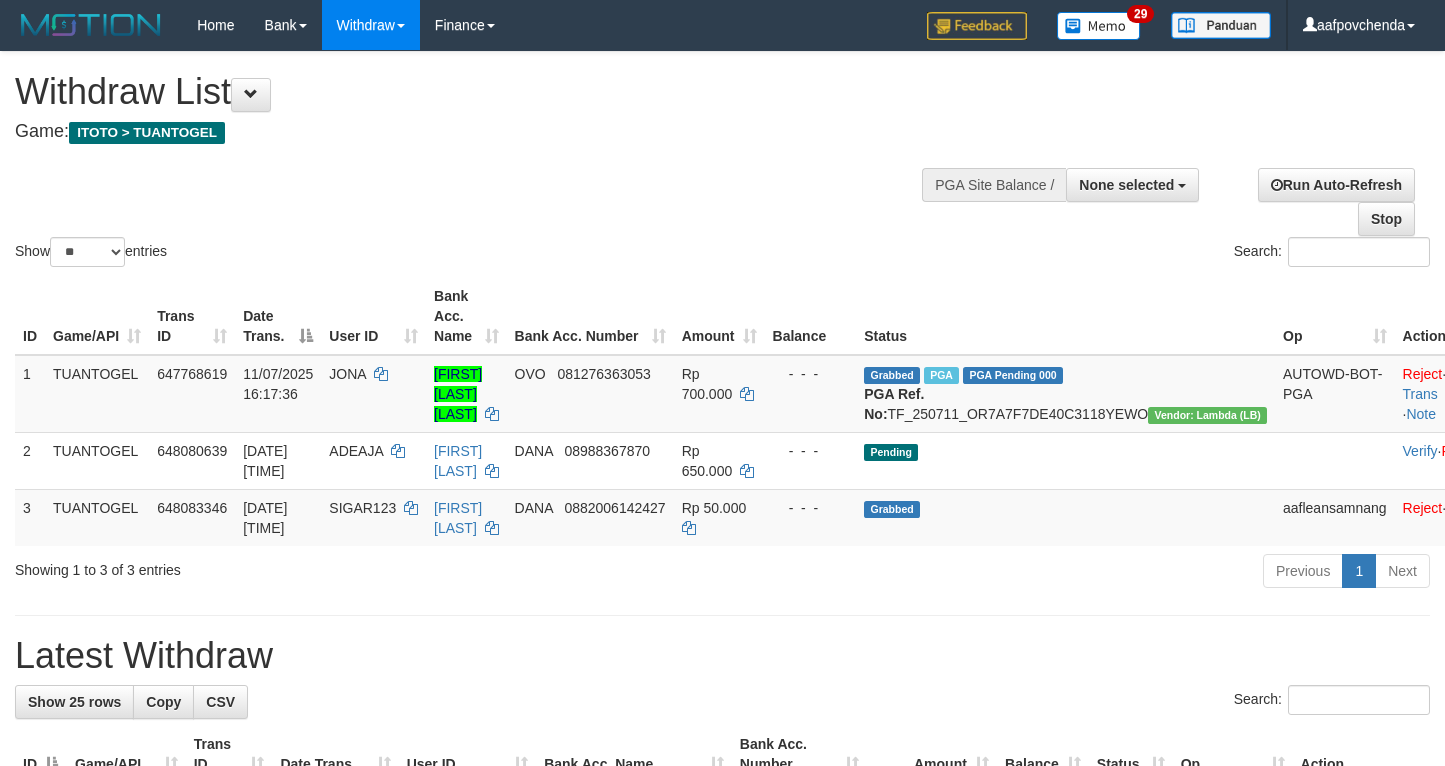 select 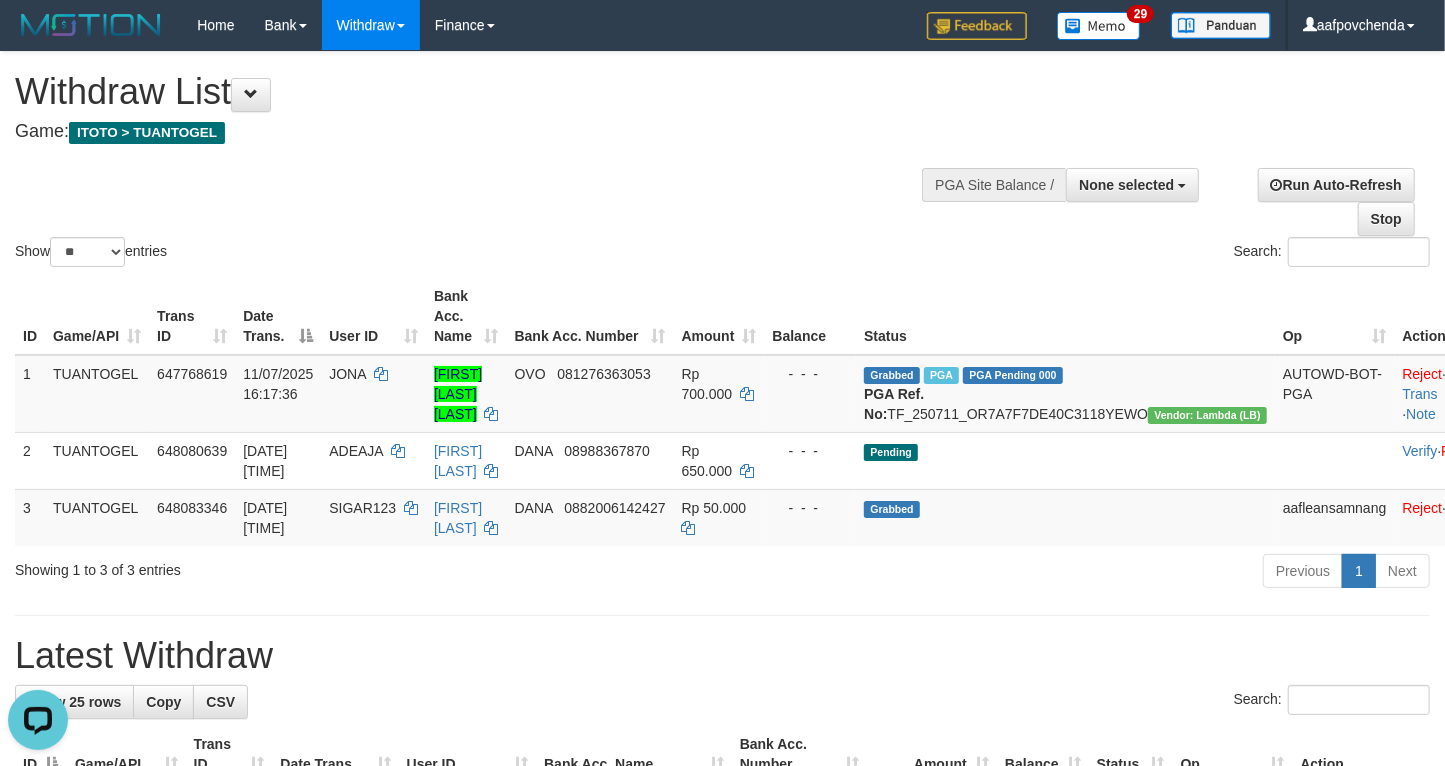 scroll, scrollTop: 0, scrollLeft: 0, axis: both 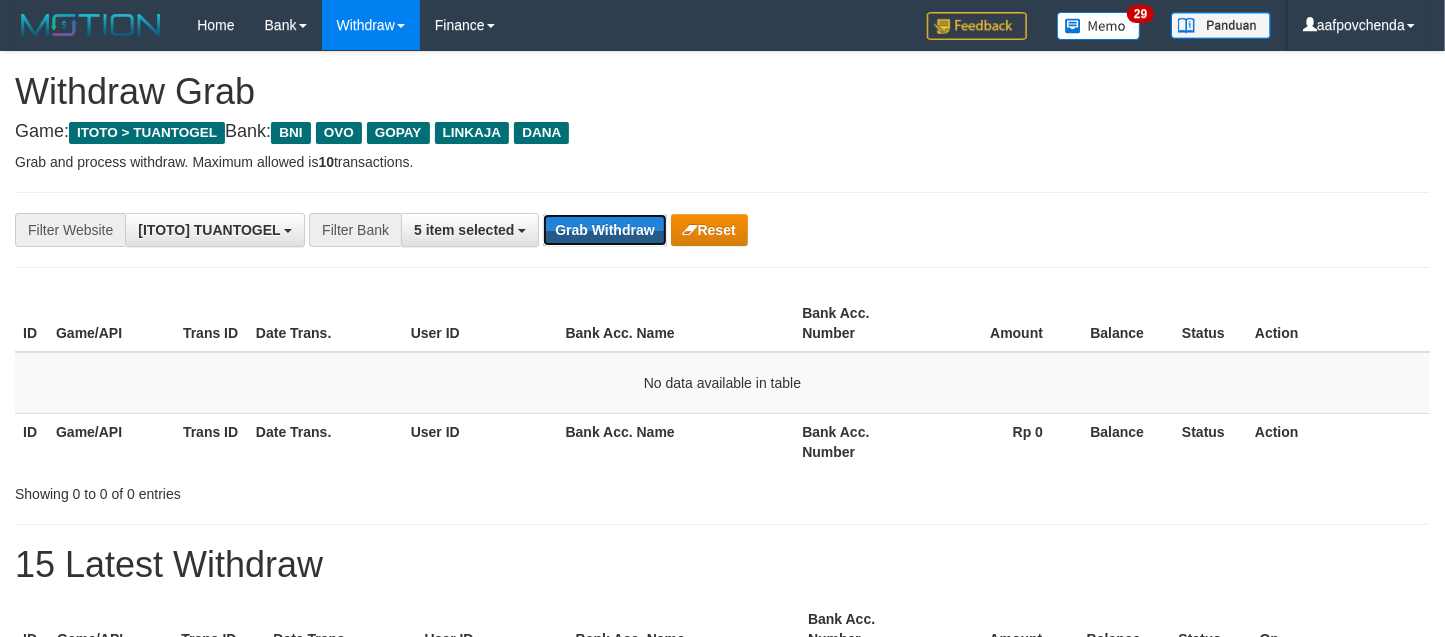 click on "Grab Withdraw" at bounding box center [604, 230] 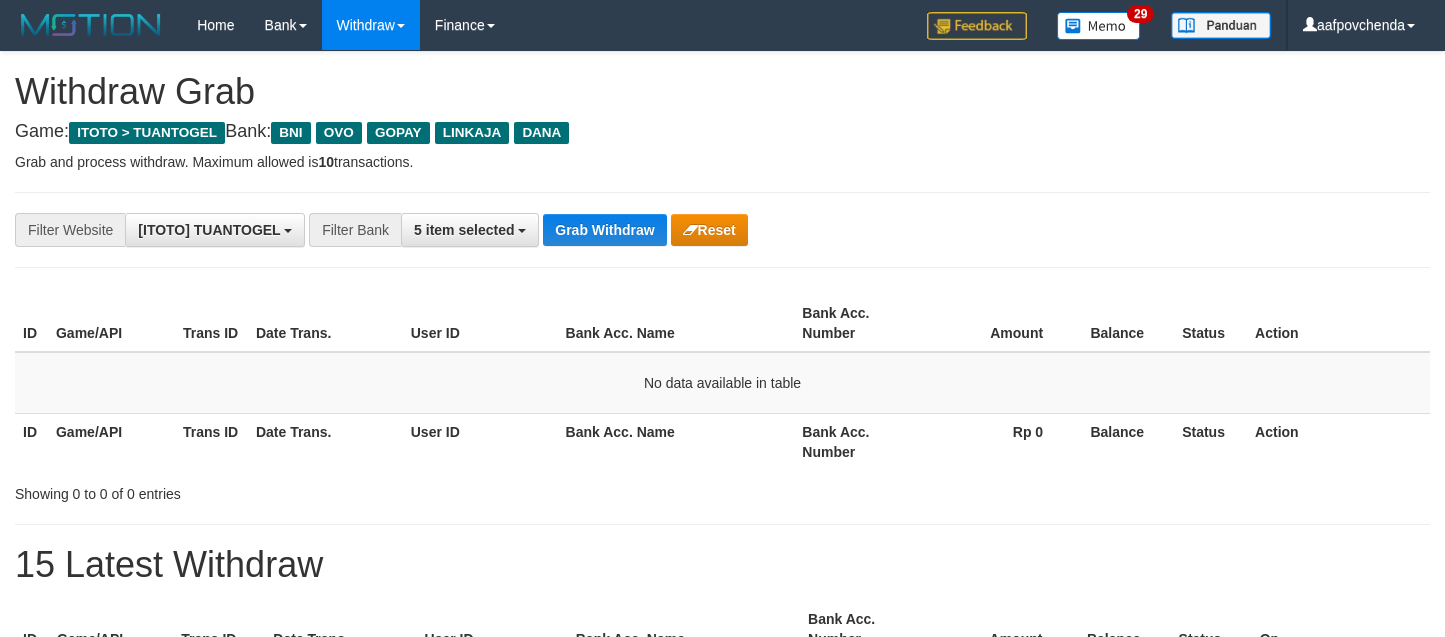 scroll, scrollTop: 0, scrollLeft: 0, axis: both 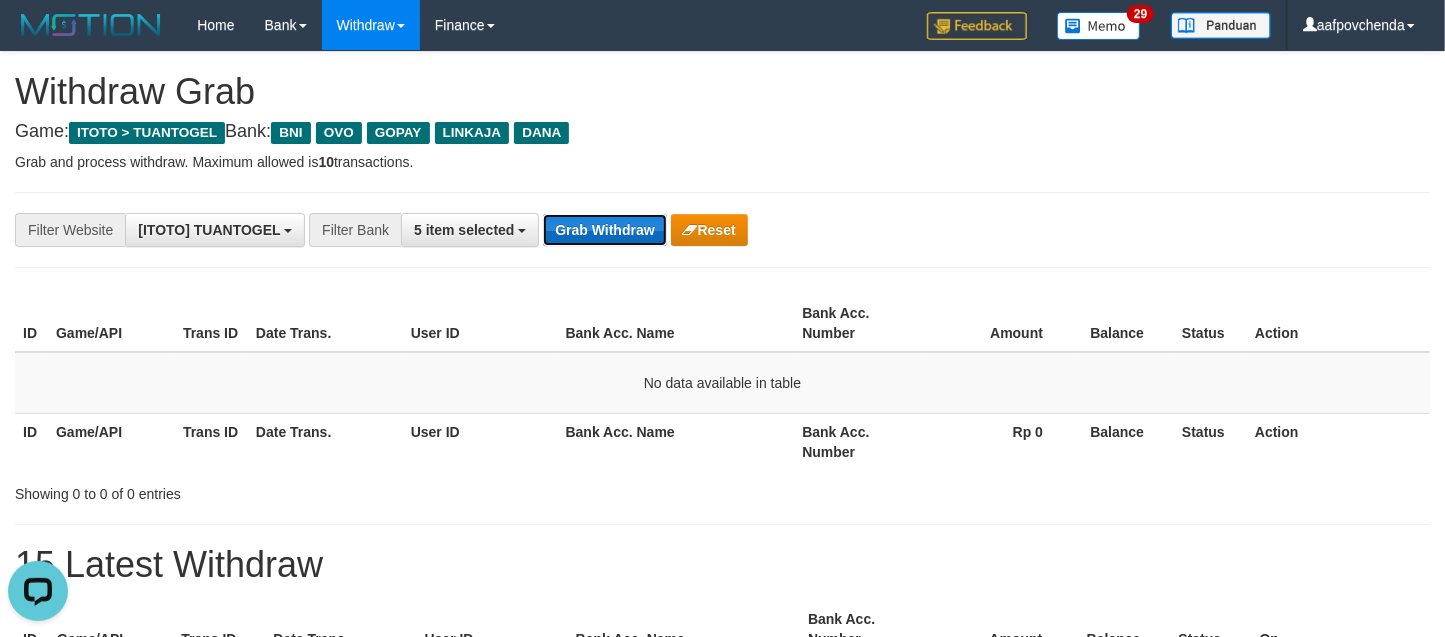 click on "Grab Withdraw" at bounding box center [604, 230] 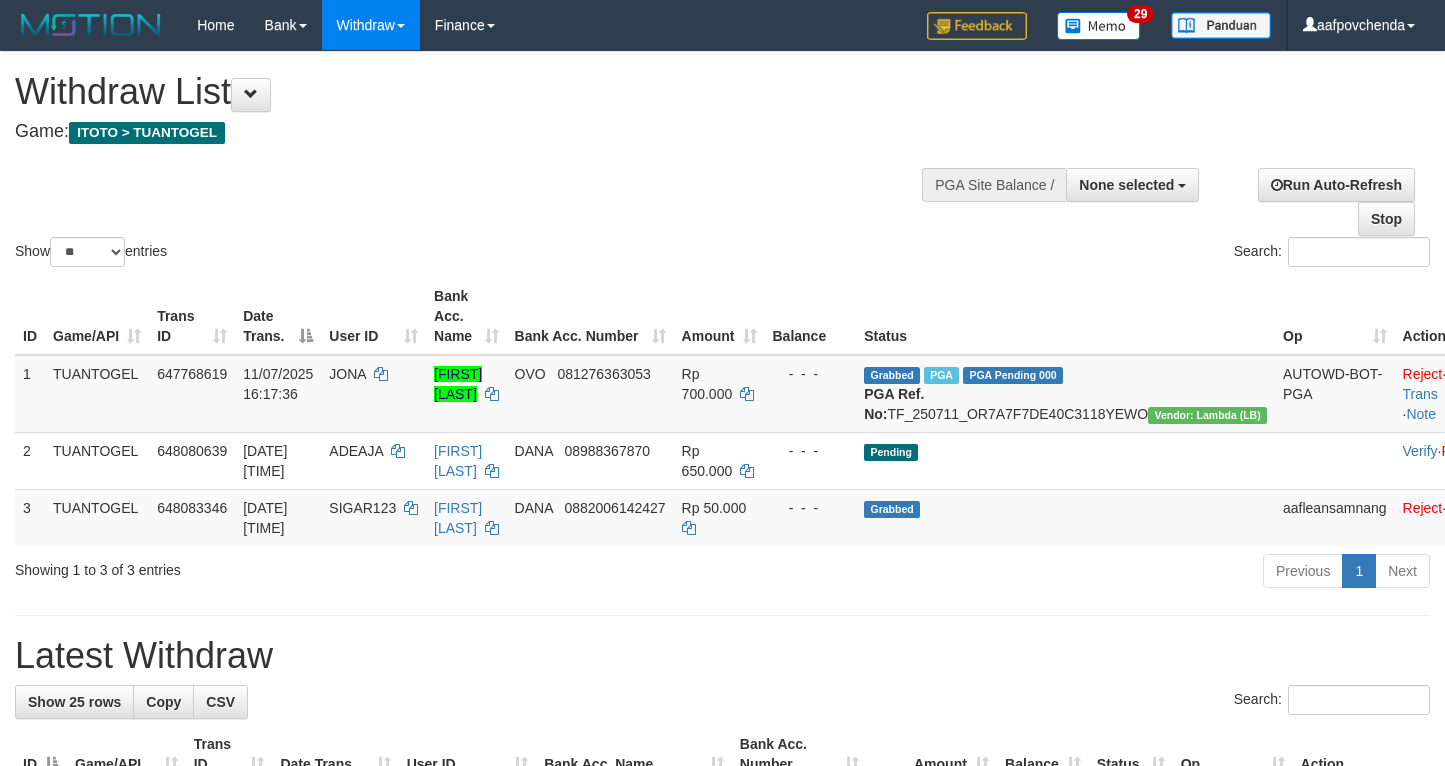 select 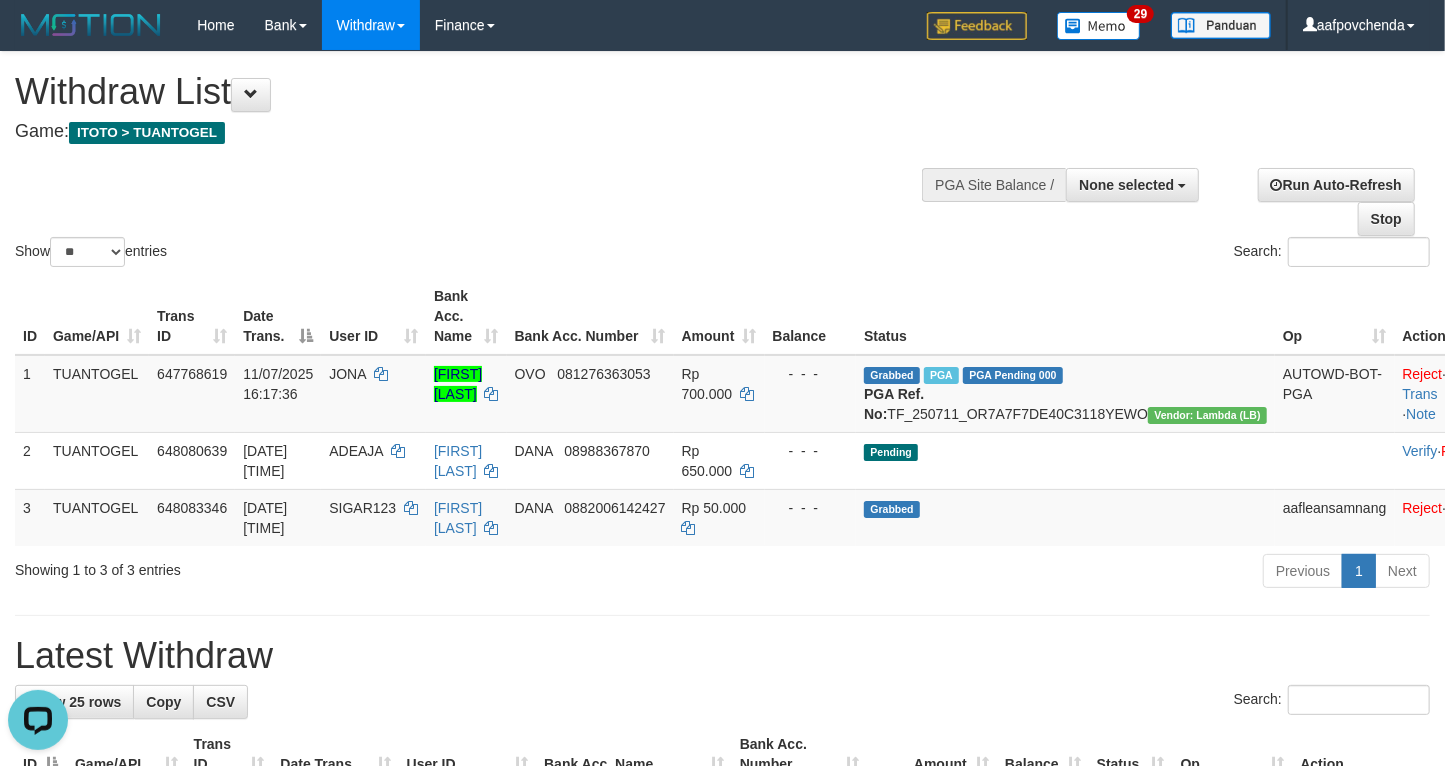 scroll, scrollTop: 0, scrollLeft: 0, axis: both 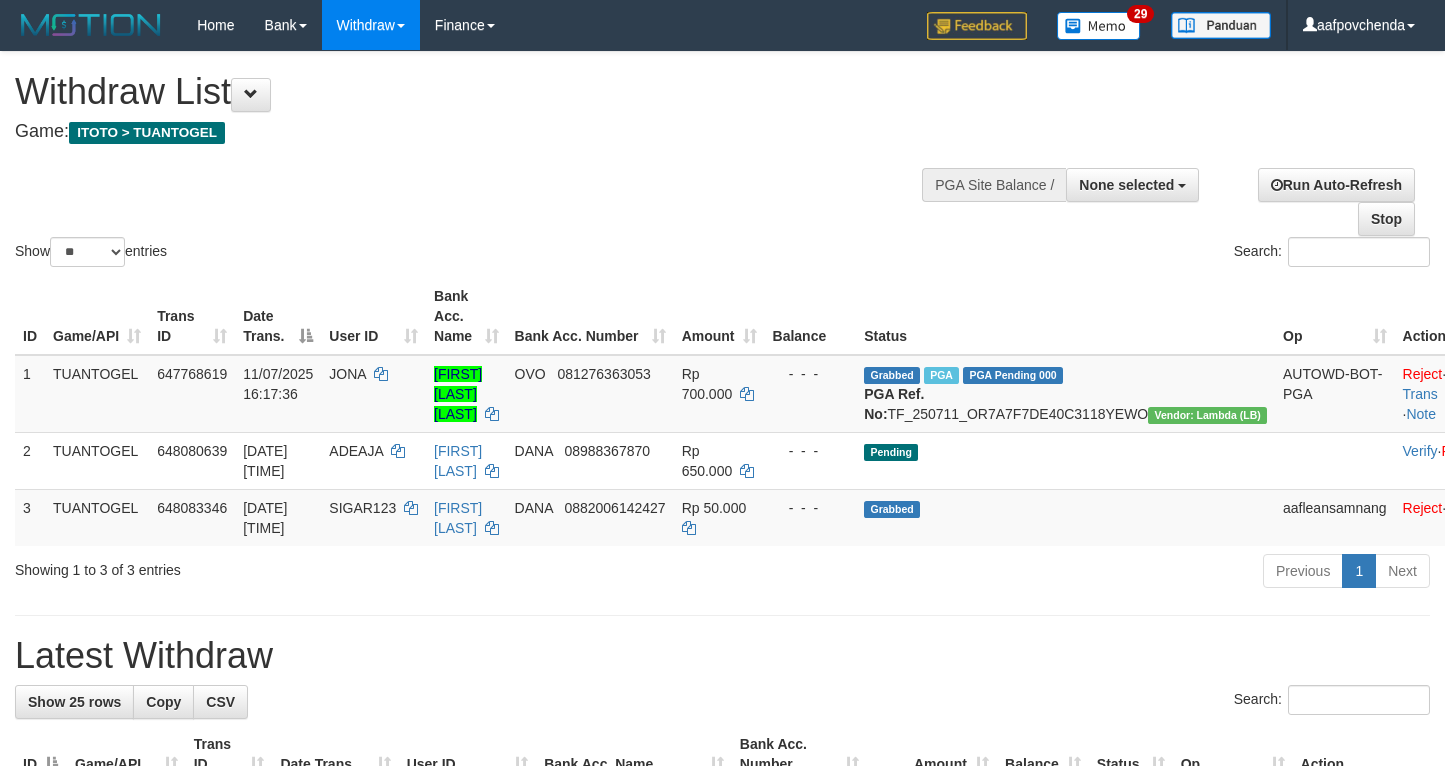 select 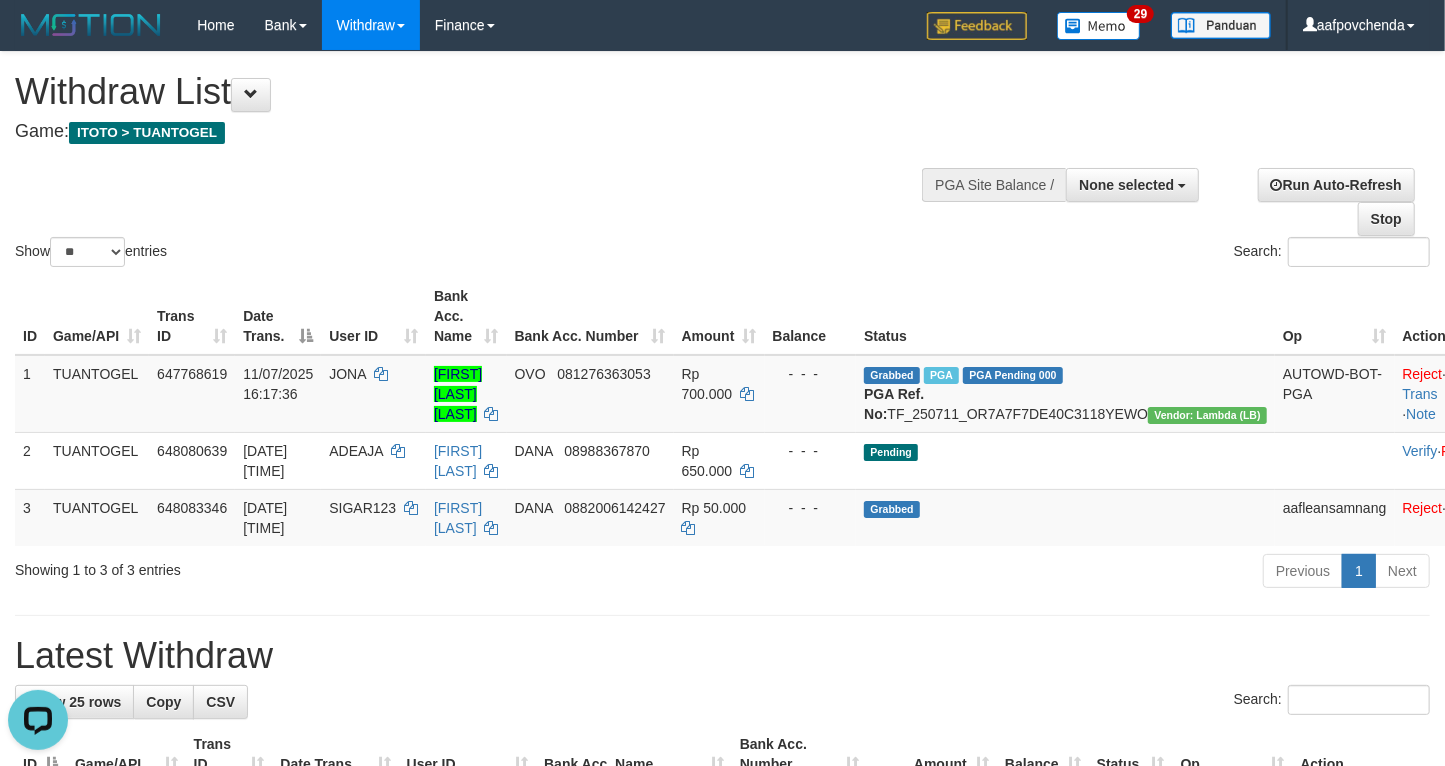 scroll, scrollTop: 0, scrollLeft: 0, axis: both 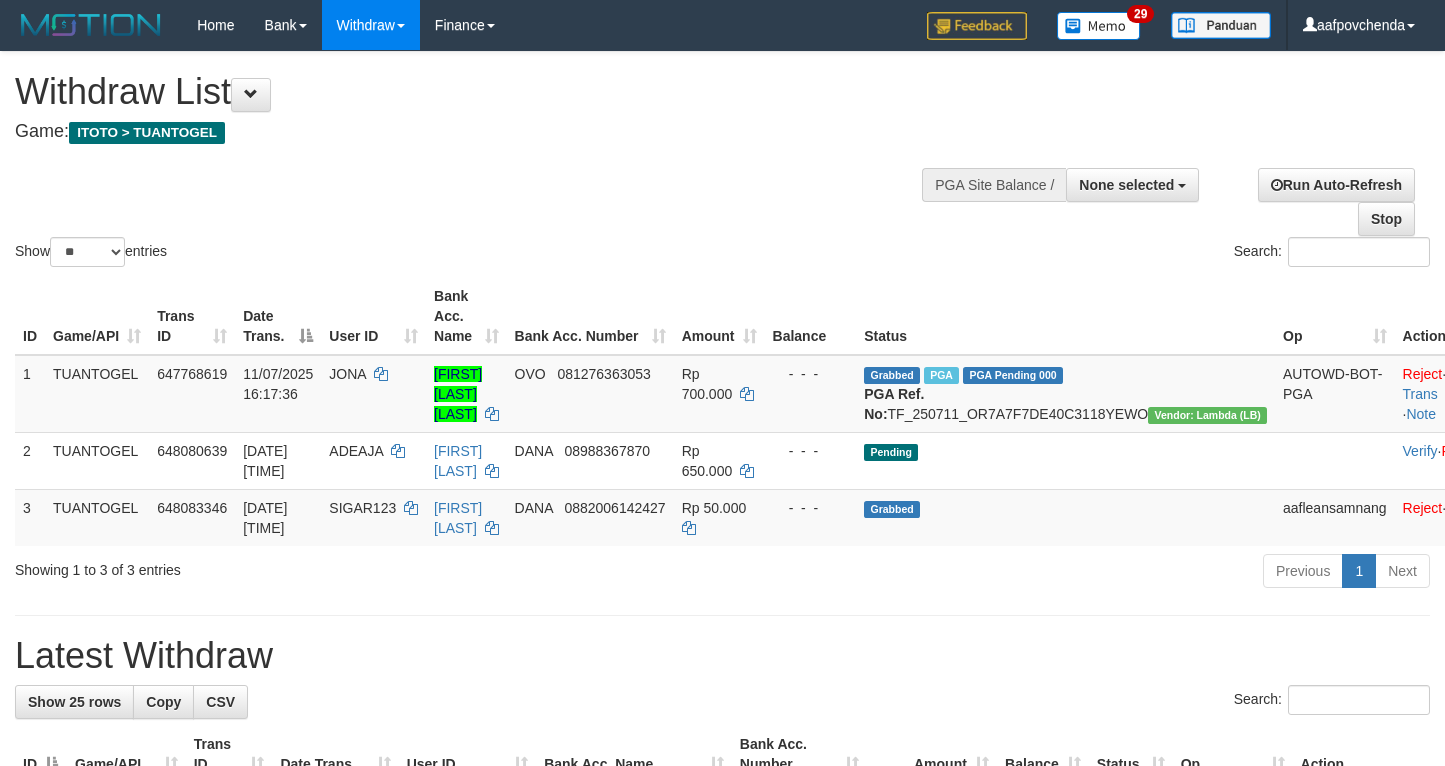 select 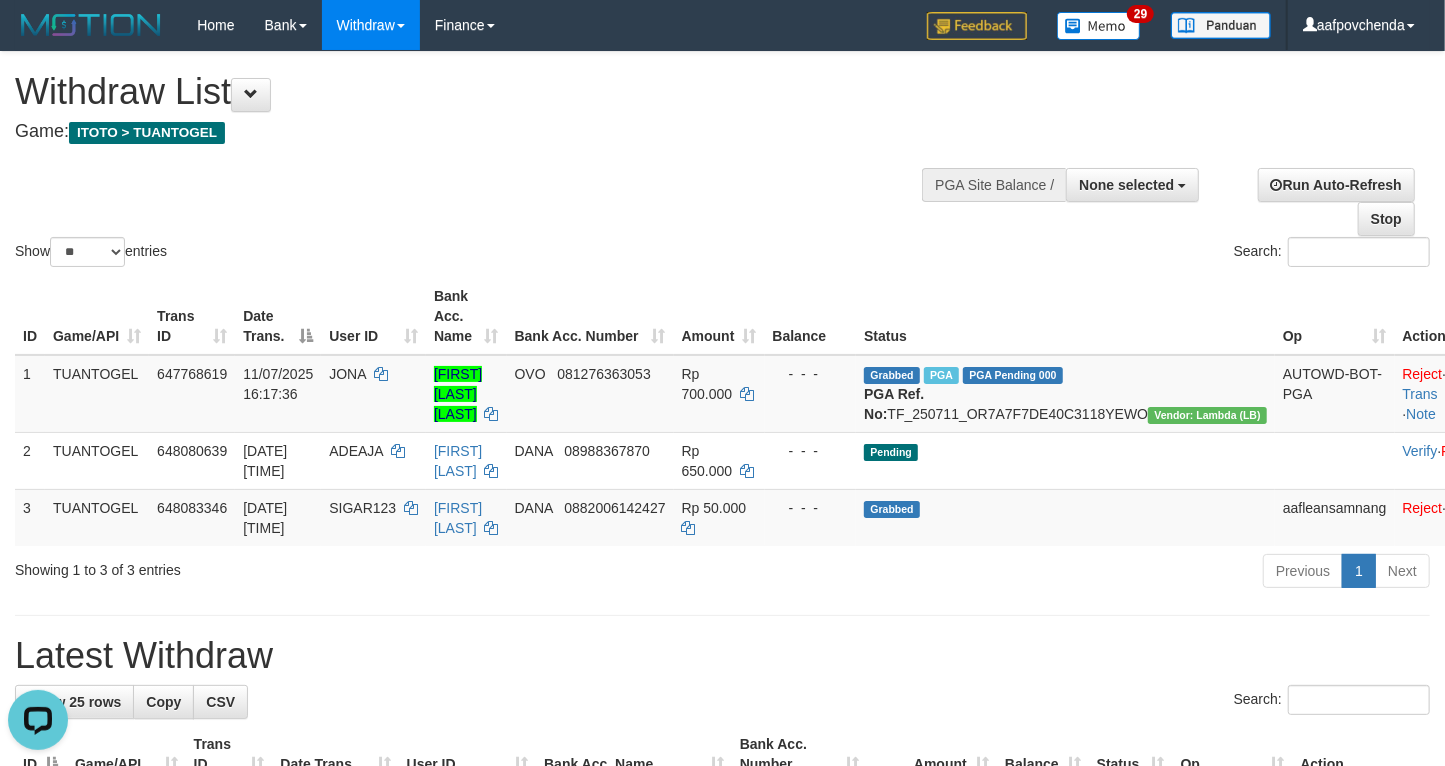 scroll, scrollTop: 0, scrollLeft: 0, axis: both 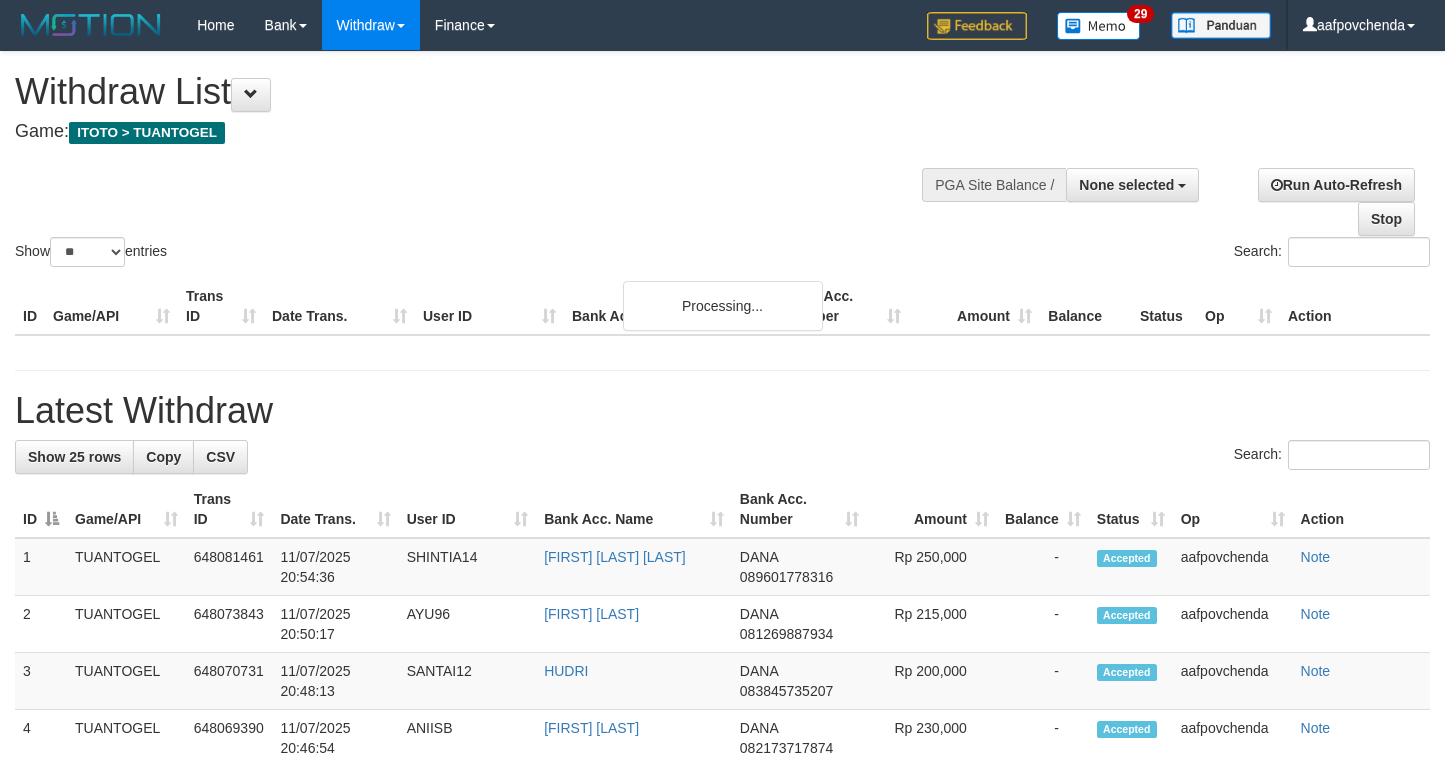 select 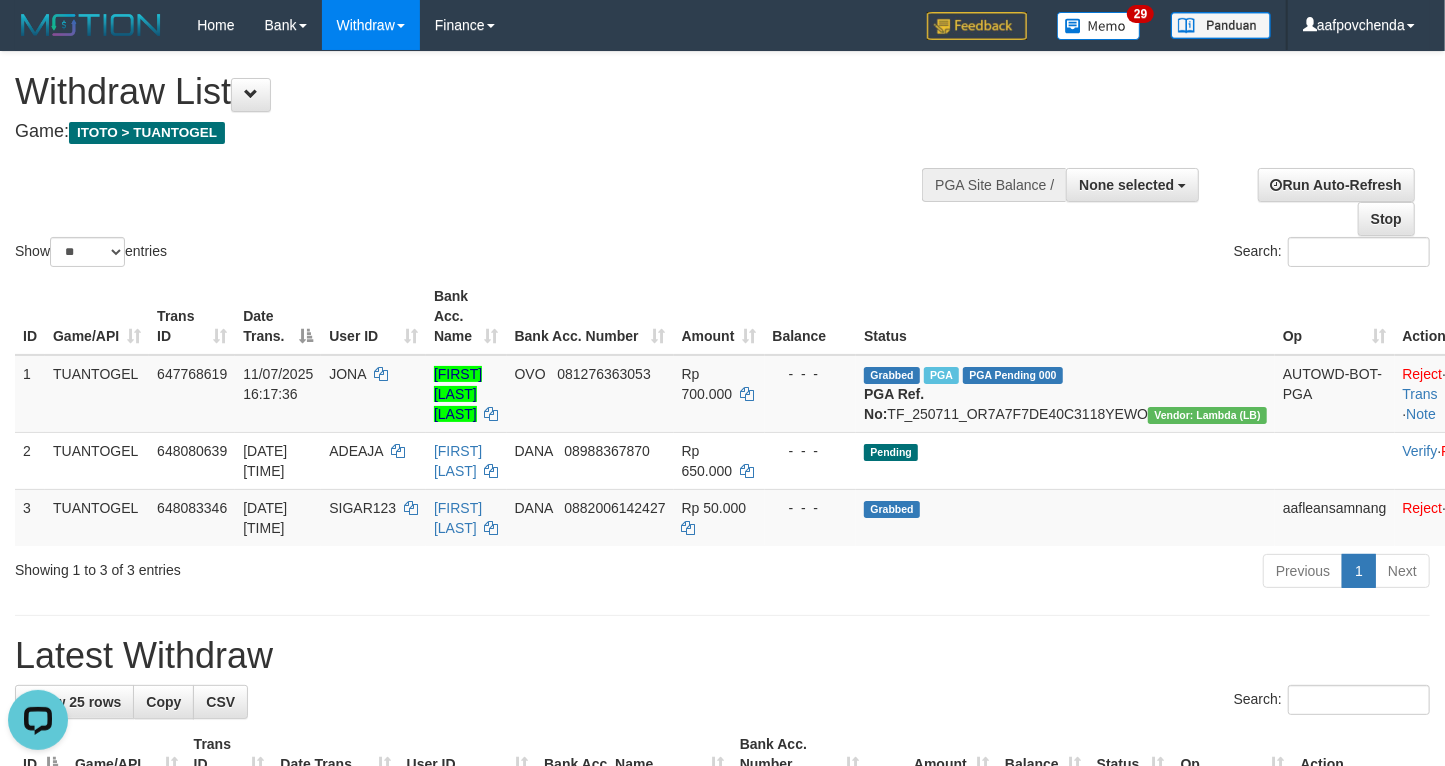 scroll, scrollTop: 0, scrollLeft: 0, axis: both 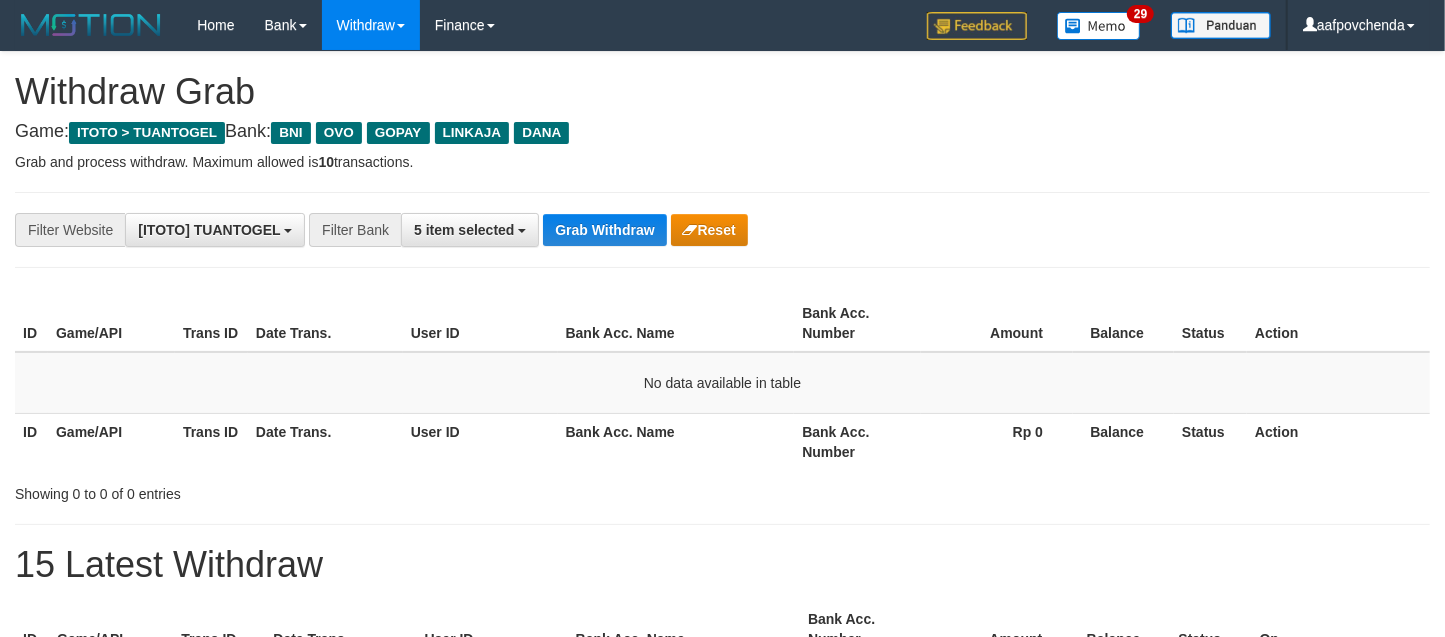 click on "Grab Withdraw" at bounding box center (604, 230) 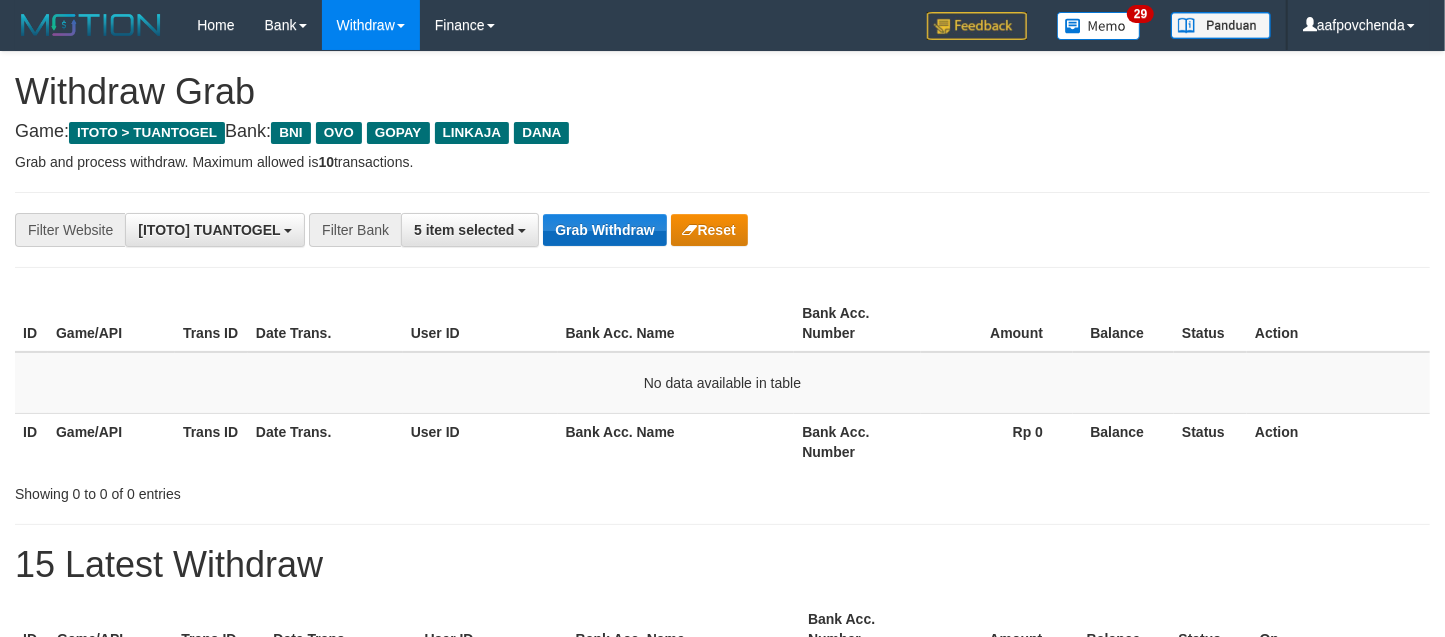 click on "Grab Withdraw" at bounding box center (604, 230) 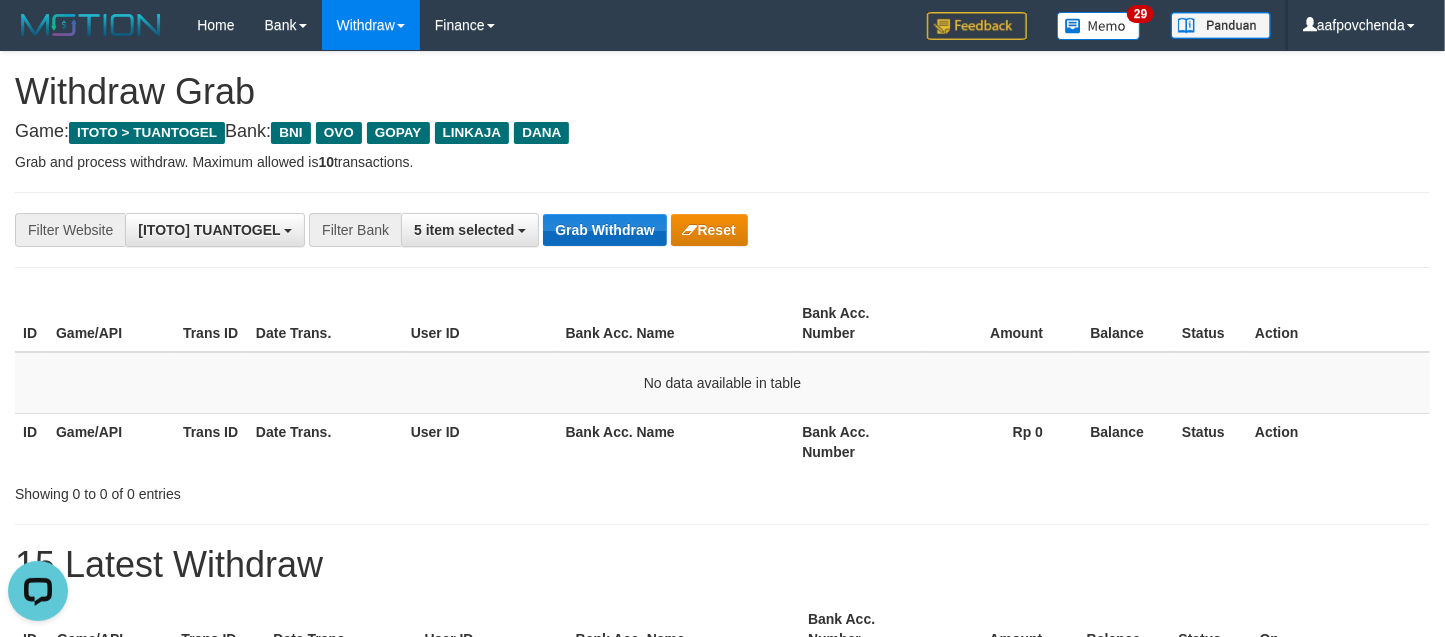 scroll, scrollTop: 0, scrollLeft: 0, axis: both 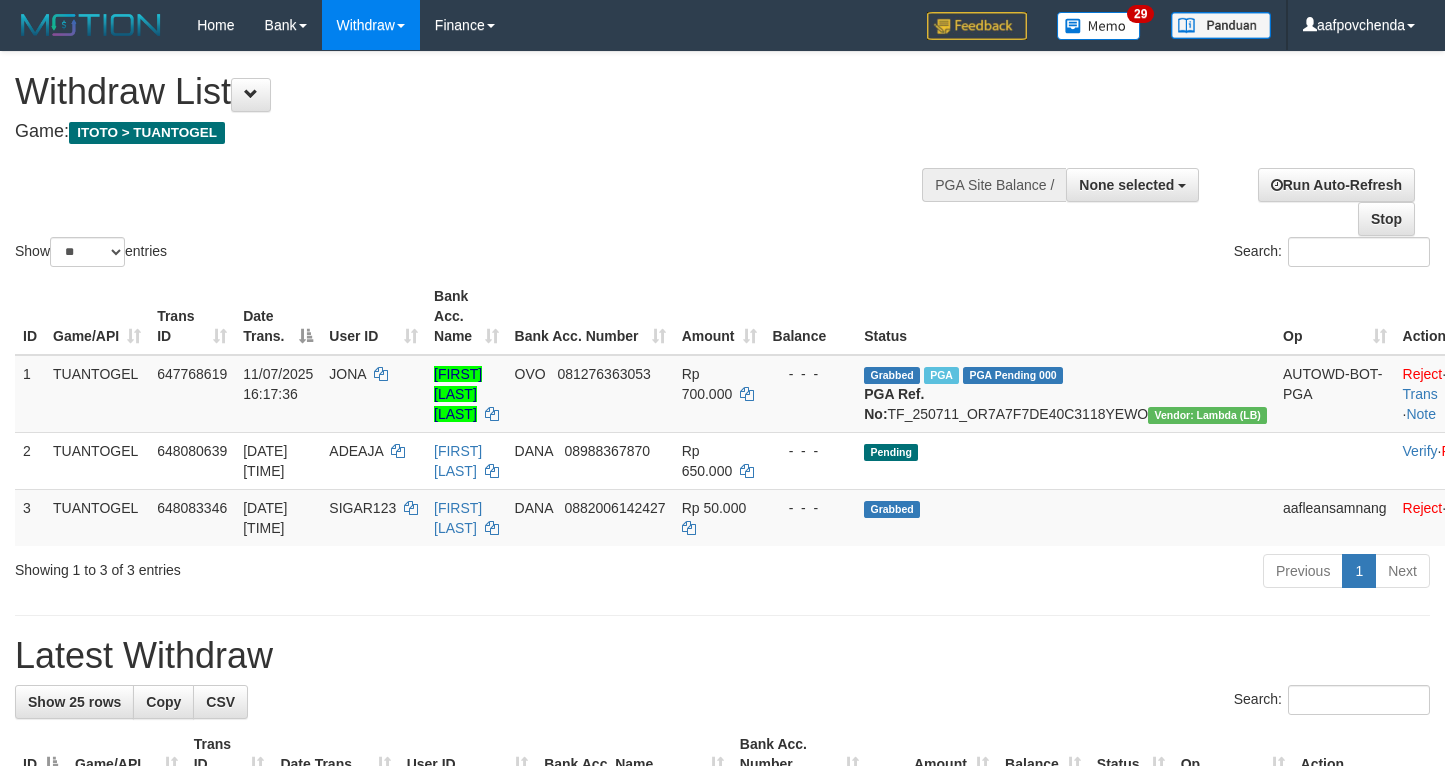 select 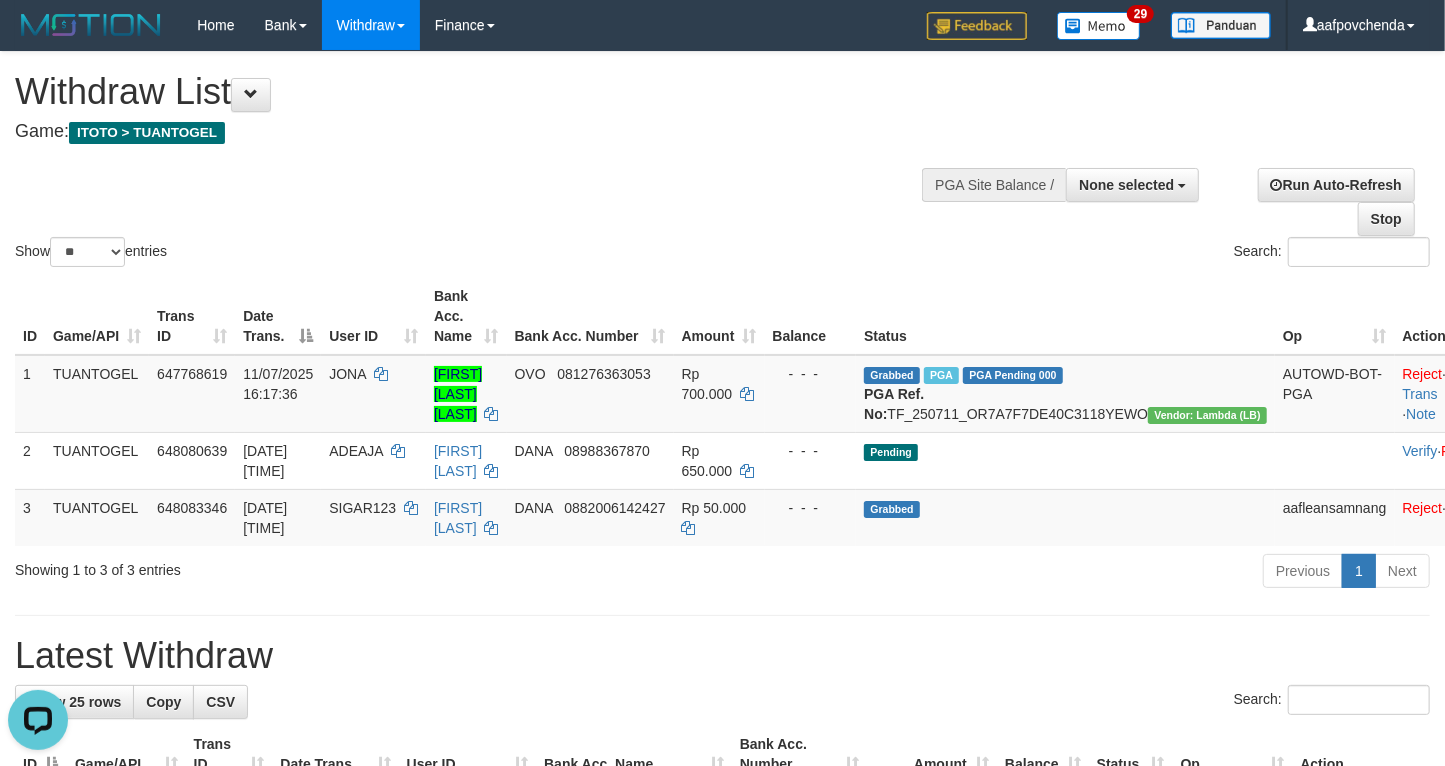scroll, scrollTop: 0, scrollLeft: 0, axis: both 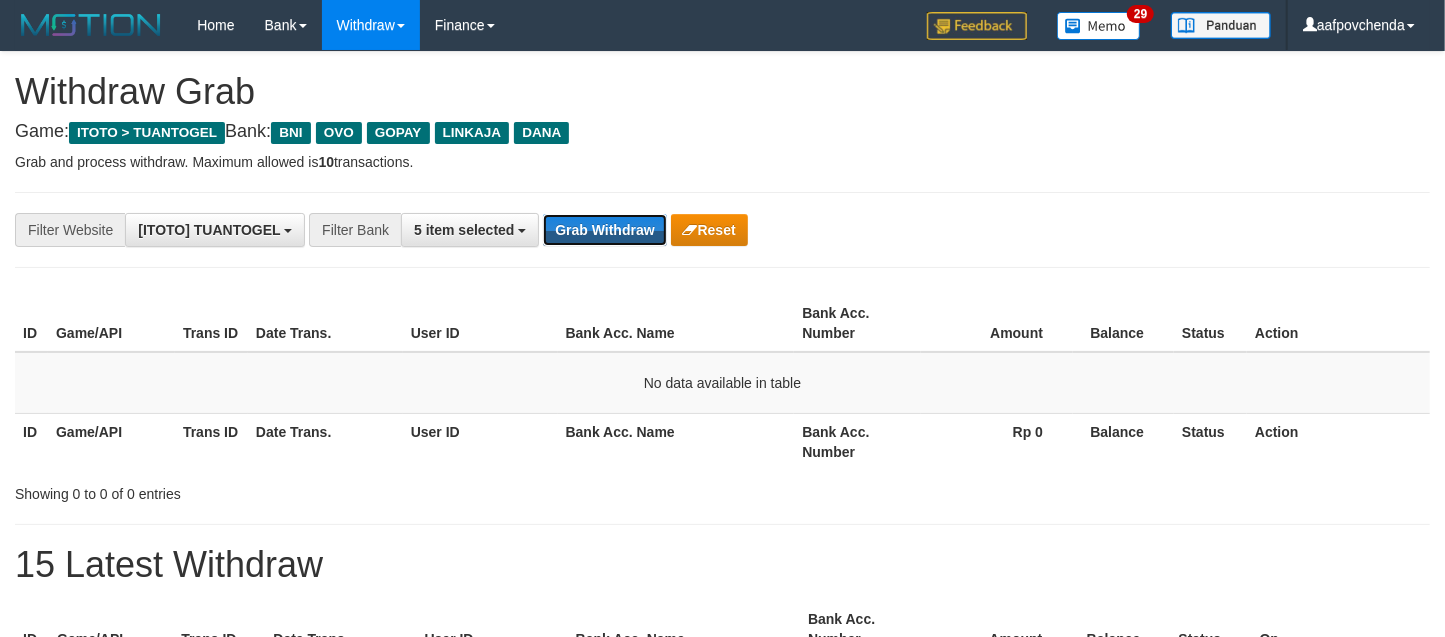 click on "Grab Withdraw" at bounding box center [604, 230] 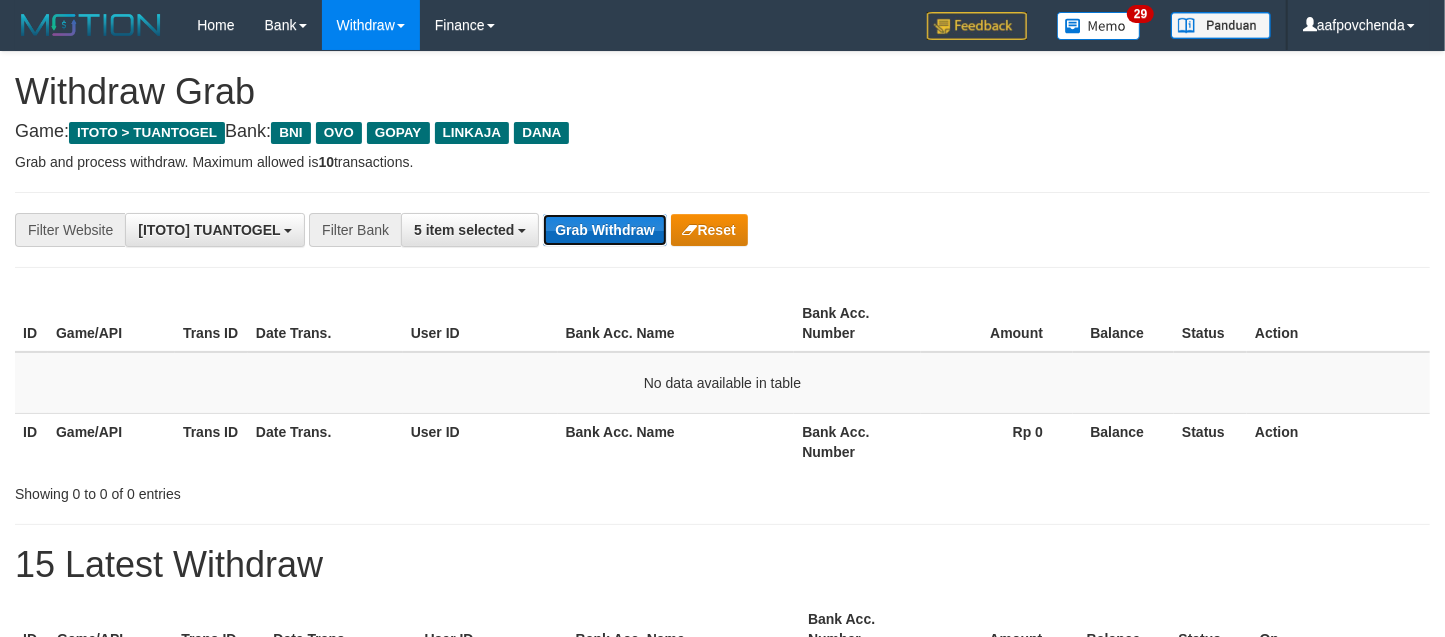 click on "Grab Withdraw" at bounding box center [604, 230] 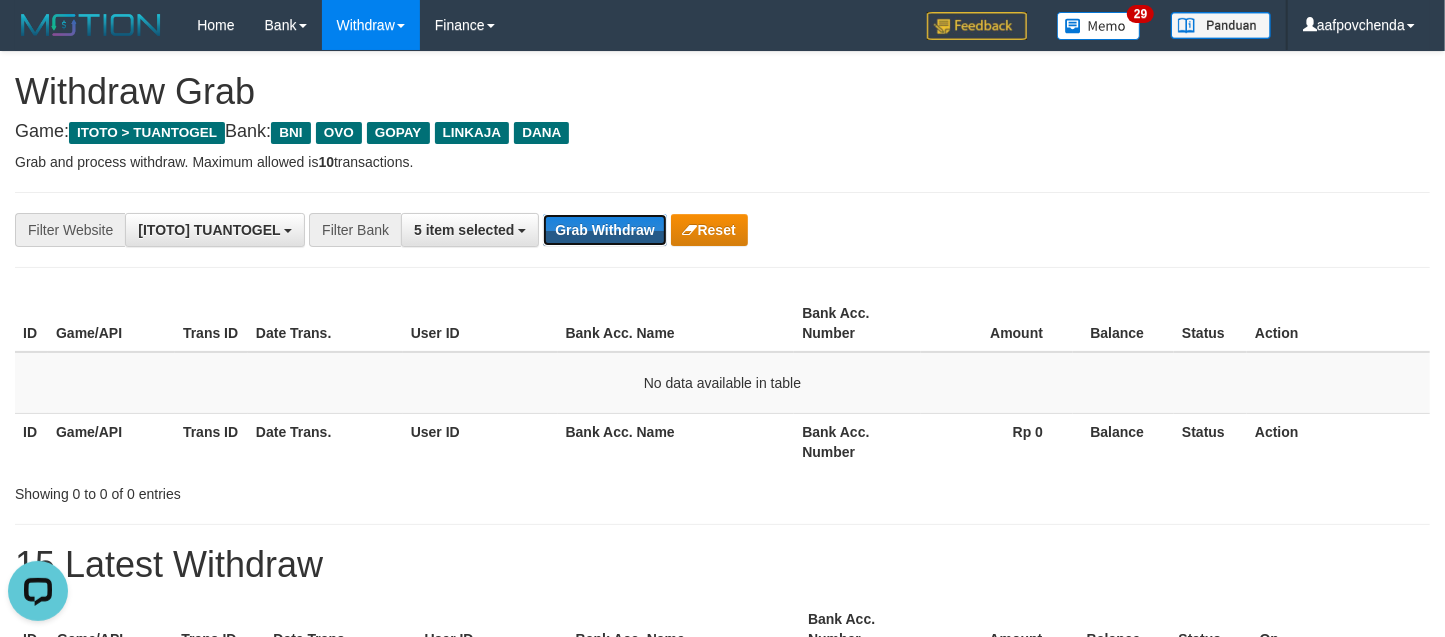 scroll, scrollTop: 0, scrollLeft: 0, axis: both 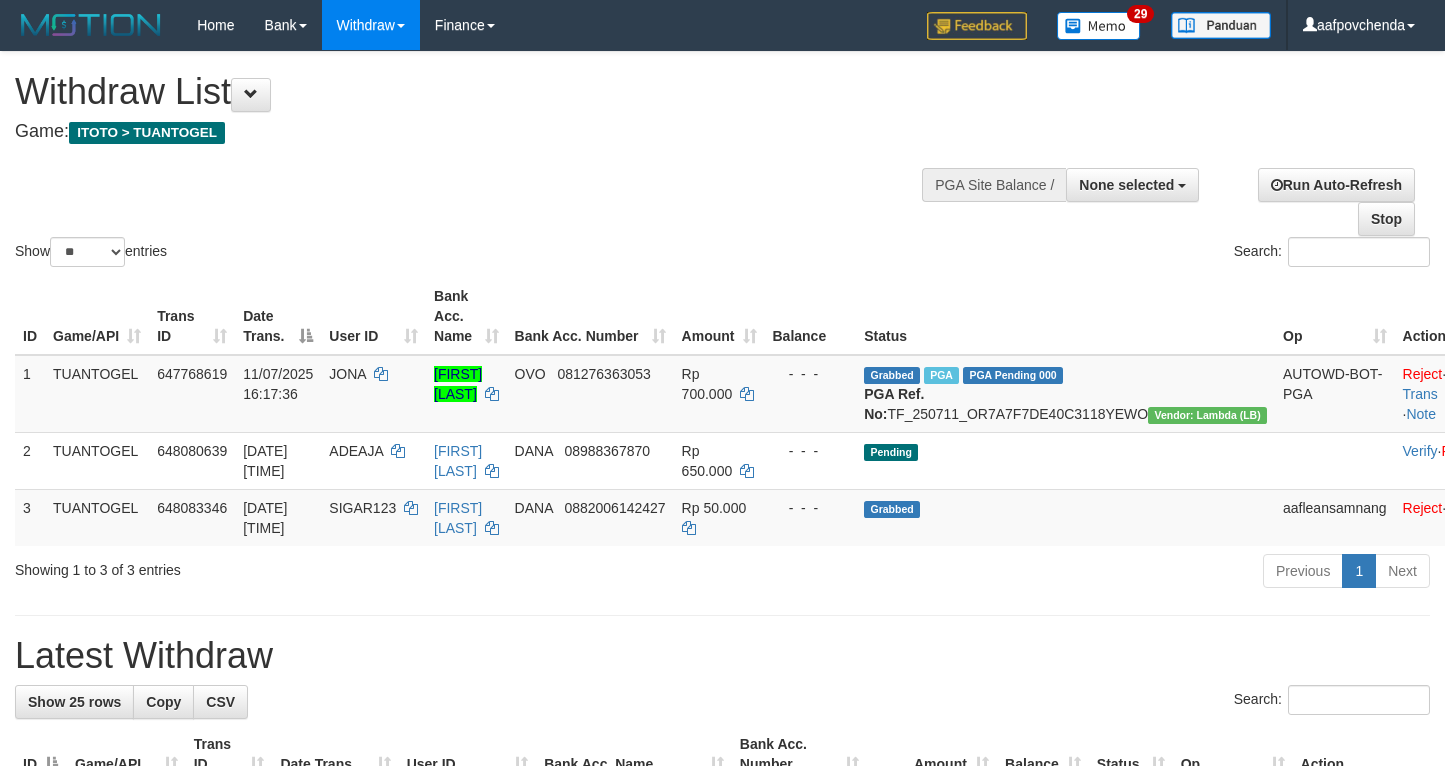 select 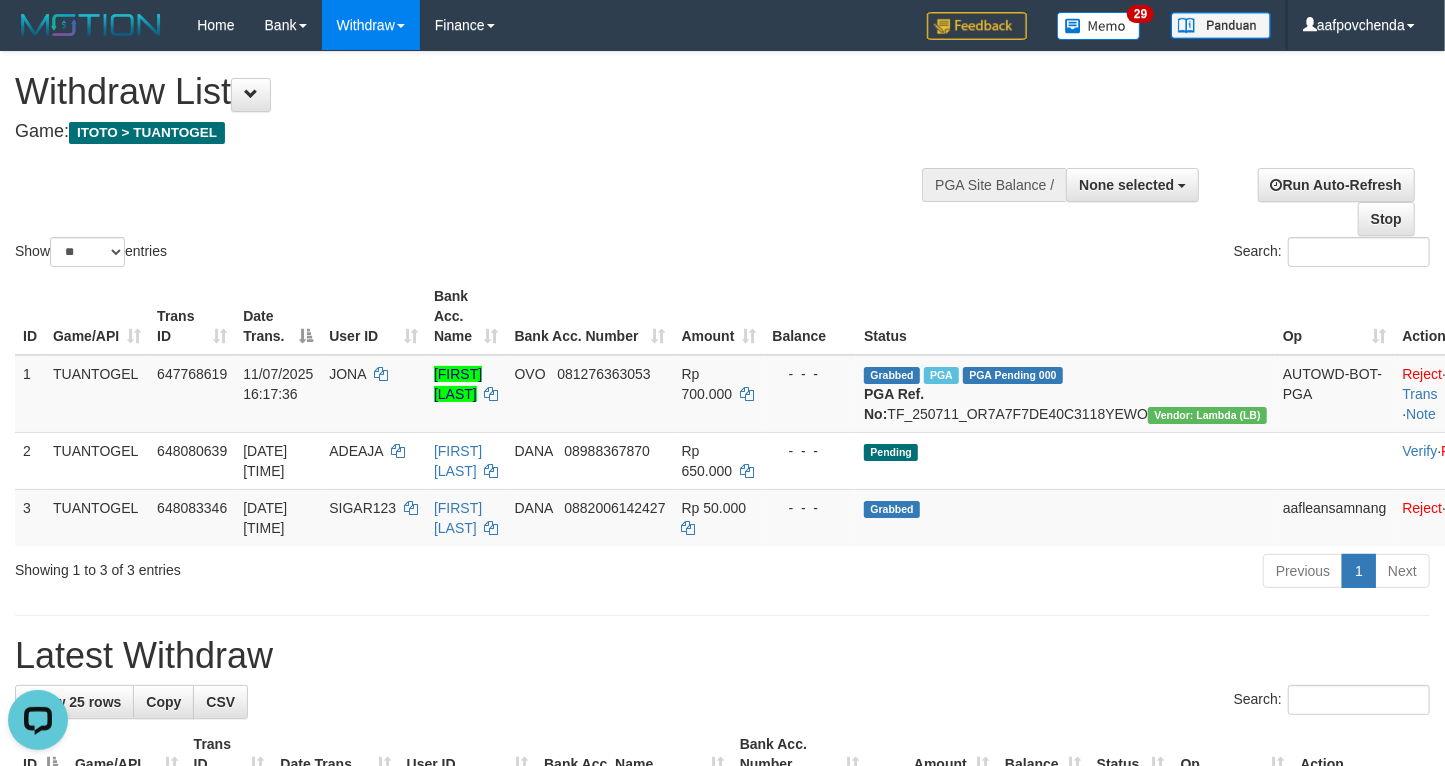 scroll, scrollTop: 0, scrollLeft: 0, axis: both 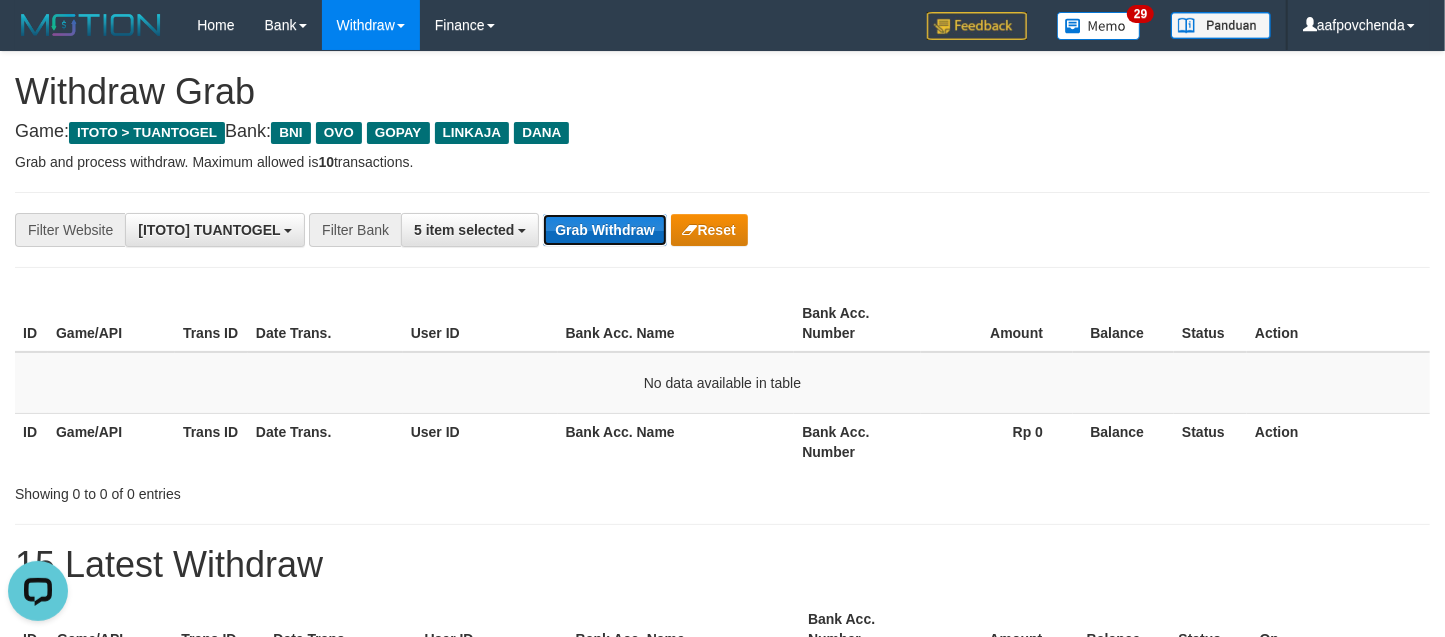 click on "Grab Withdraw" at bounding box center [604, 230] 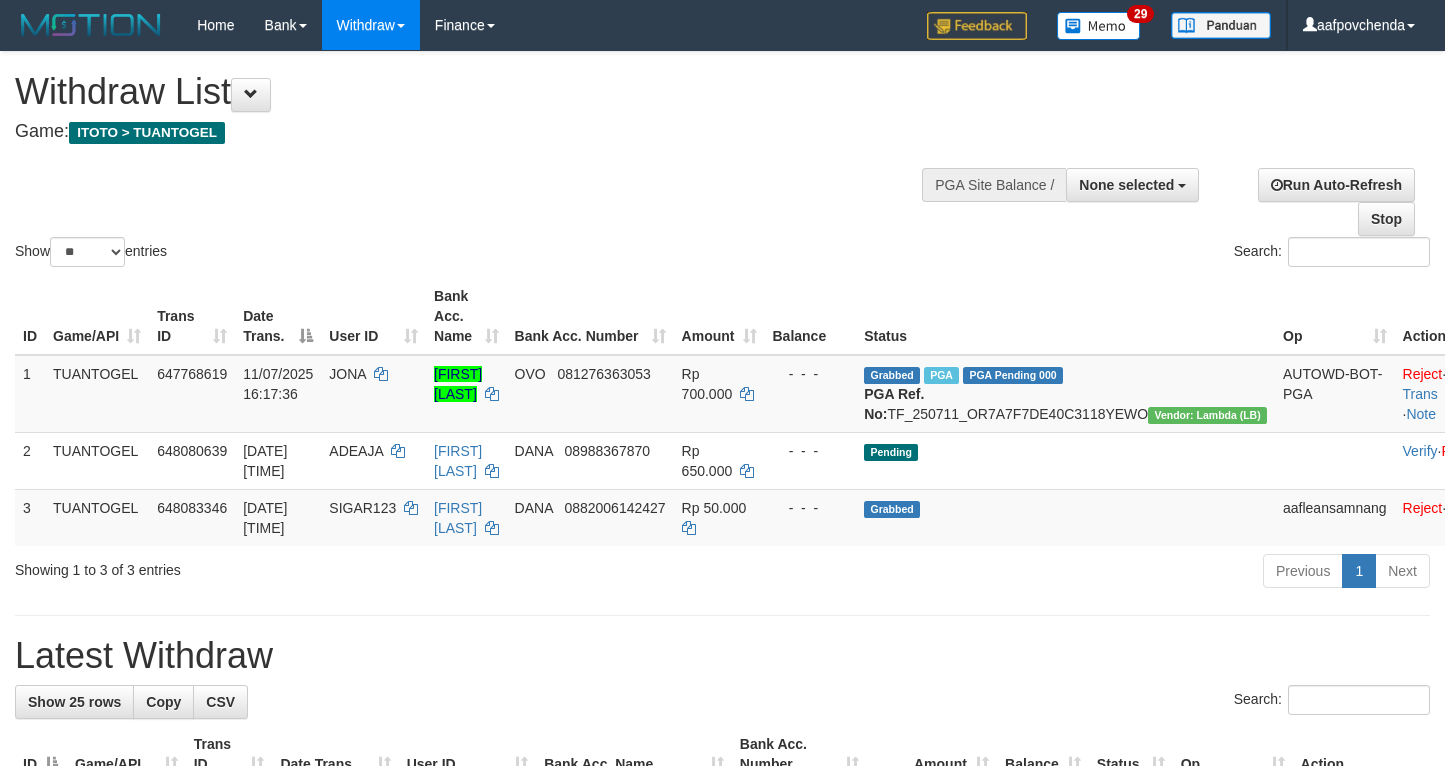 select 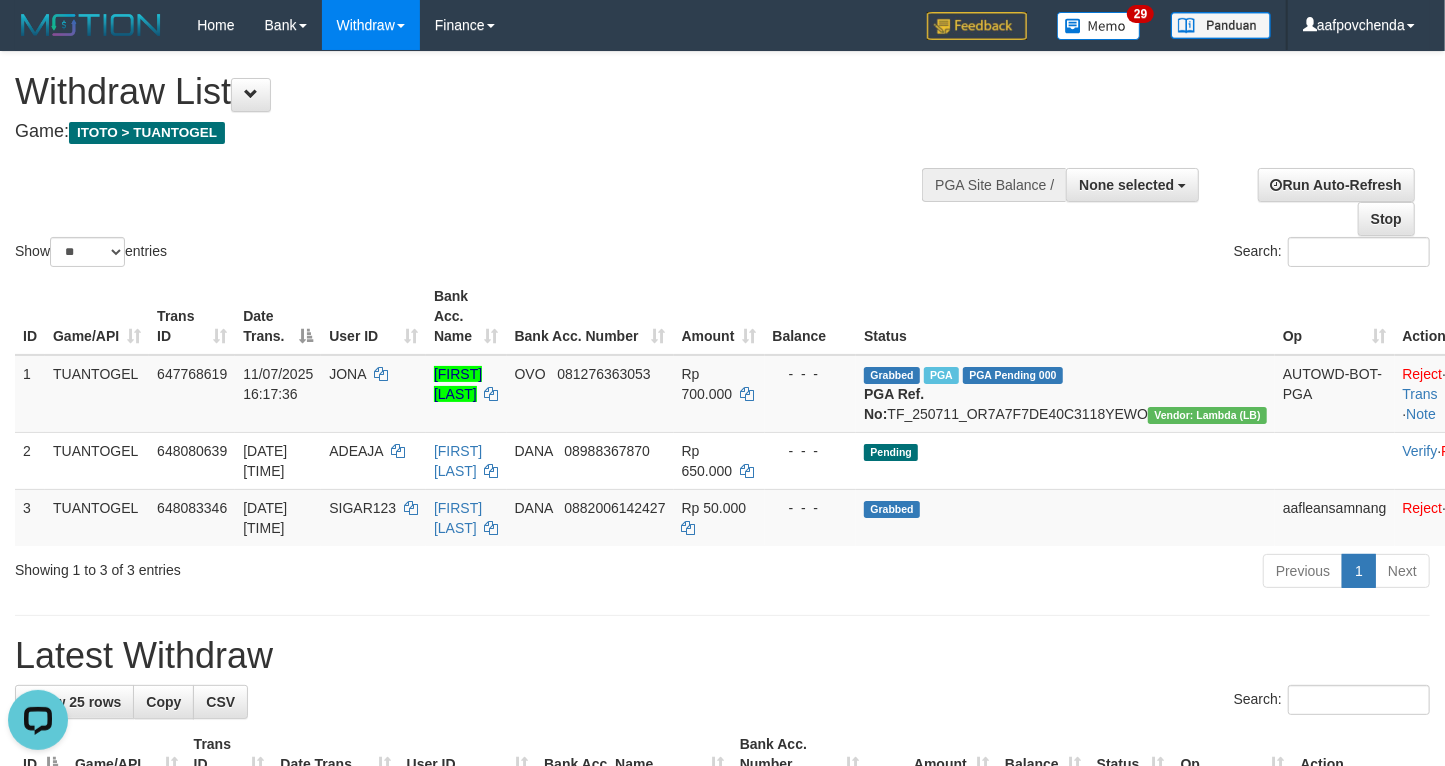 scroll, scrollTop: 0, scrollLeft: 0, axis: both 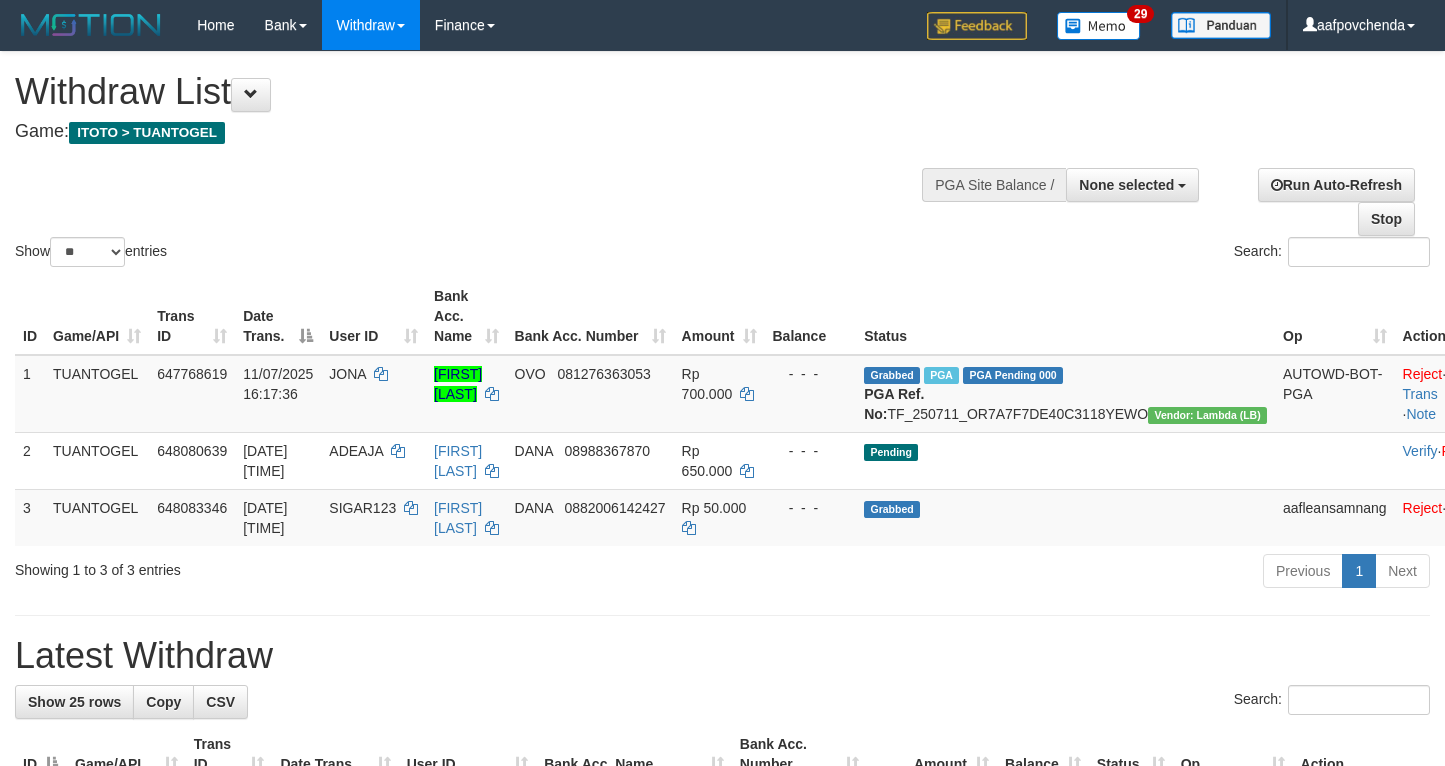 select 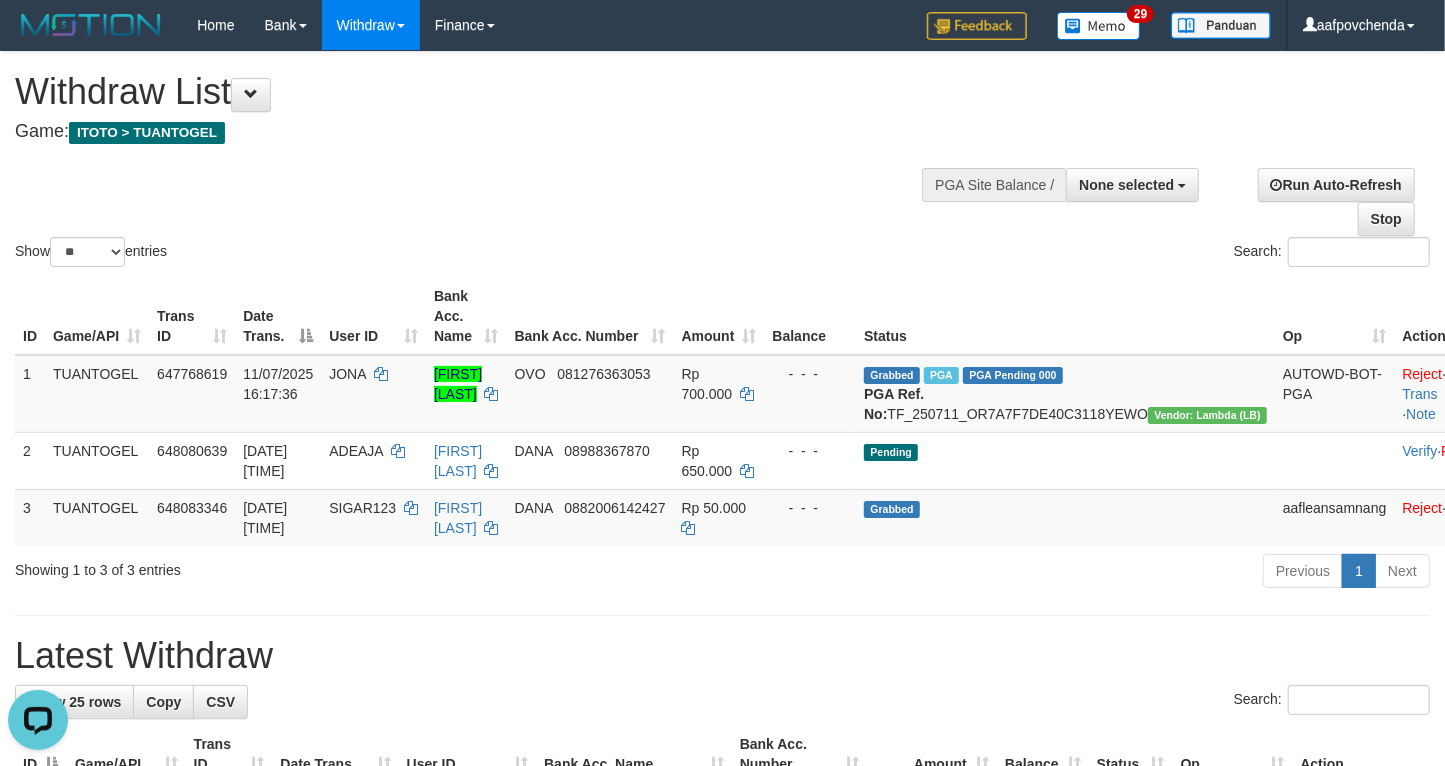 scroll, scrollTop: 0, scrollLeft: 0, axis: both 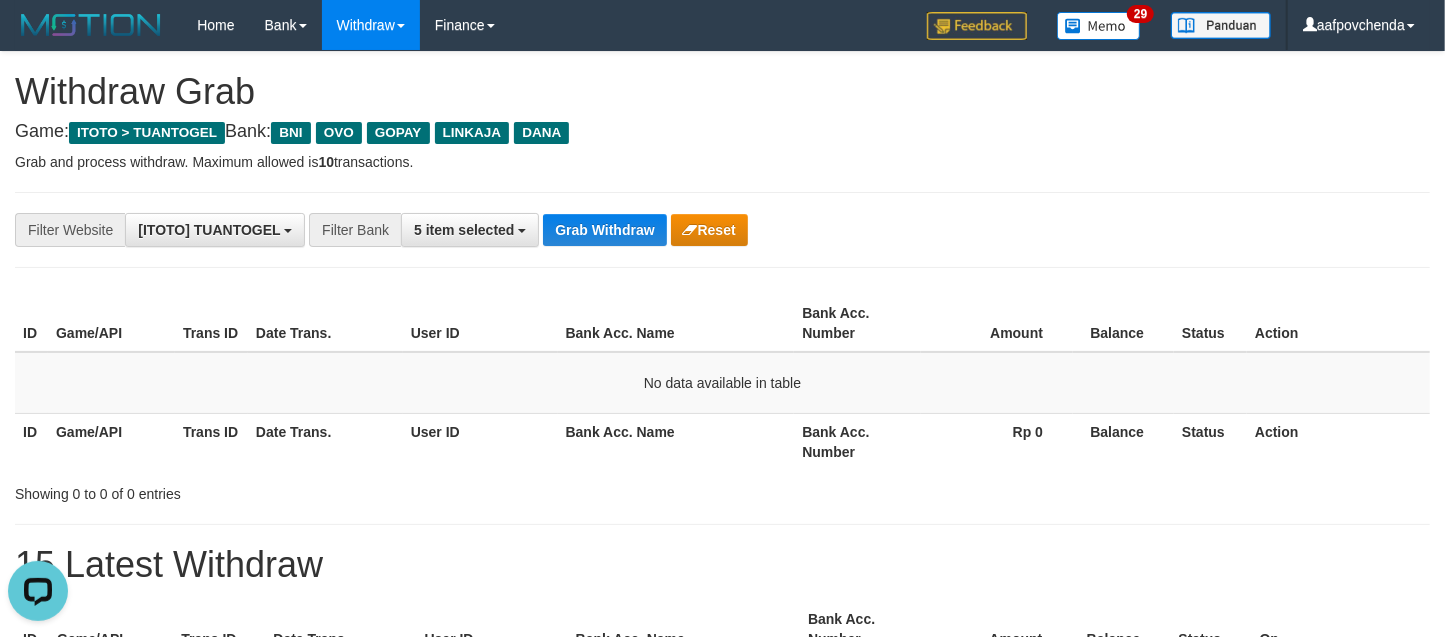 click on "**********" at bounding box center (722, 230) 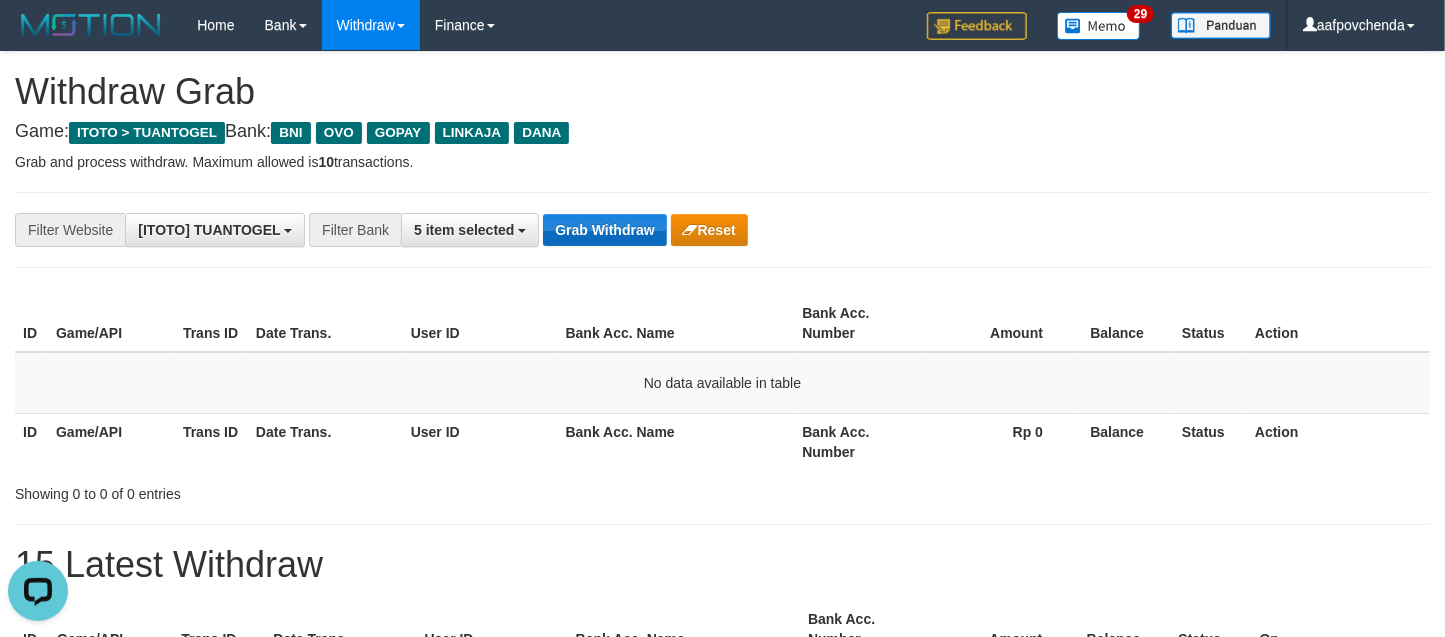 click on "**********" at bounding box center (602, 230) 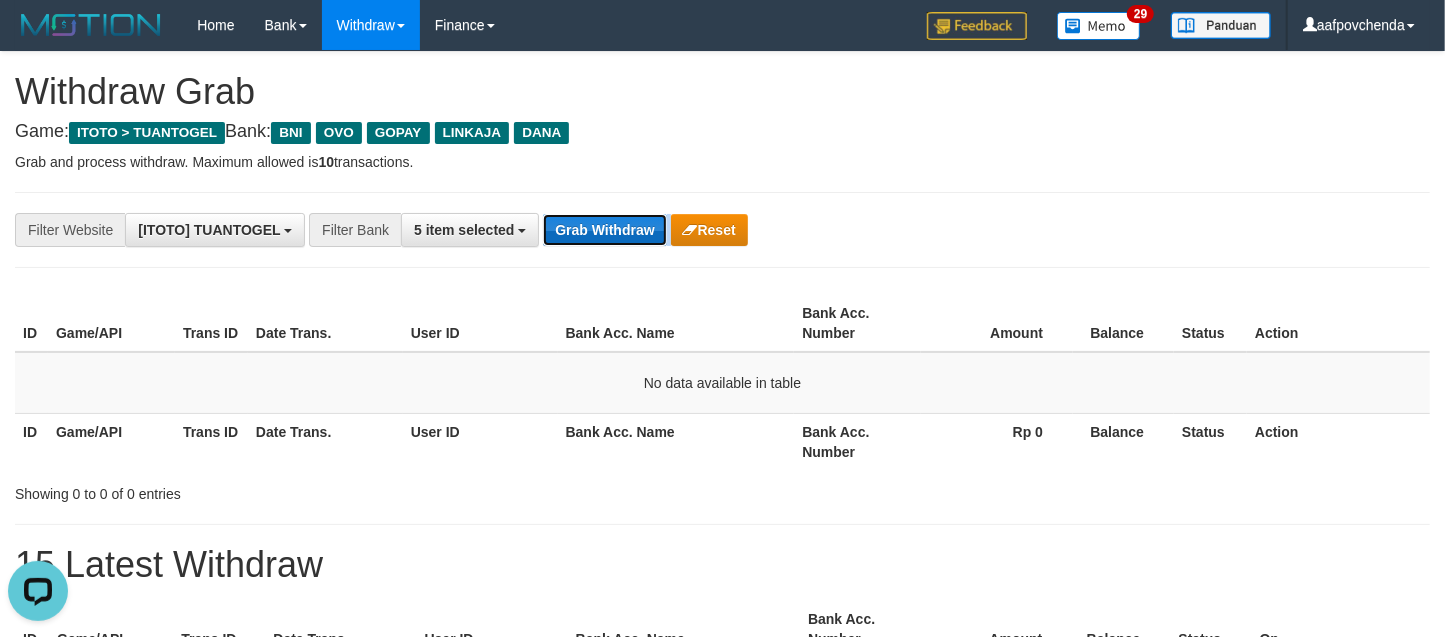 click on "Grab Withdraw" at bounding box center (604, 230) 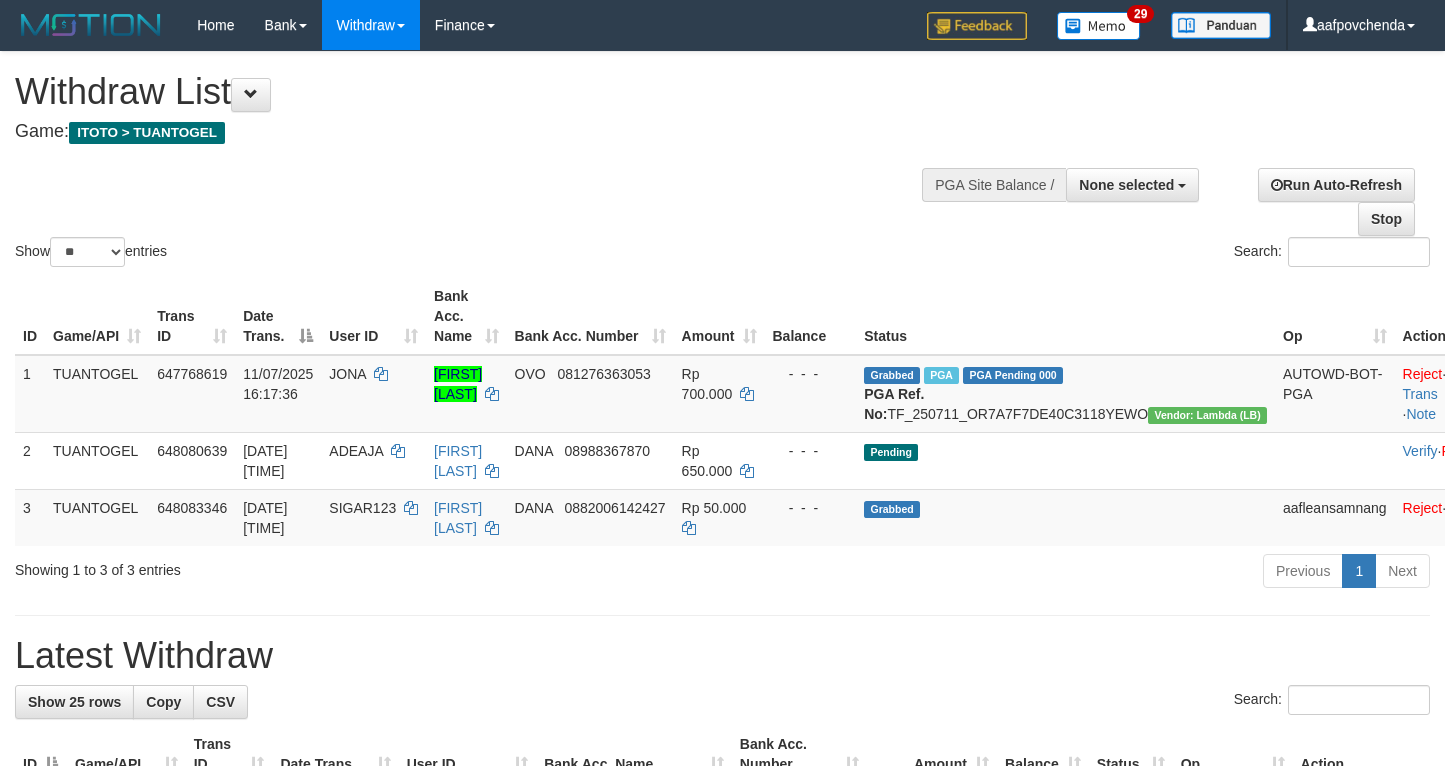 select 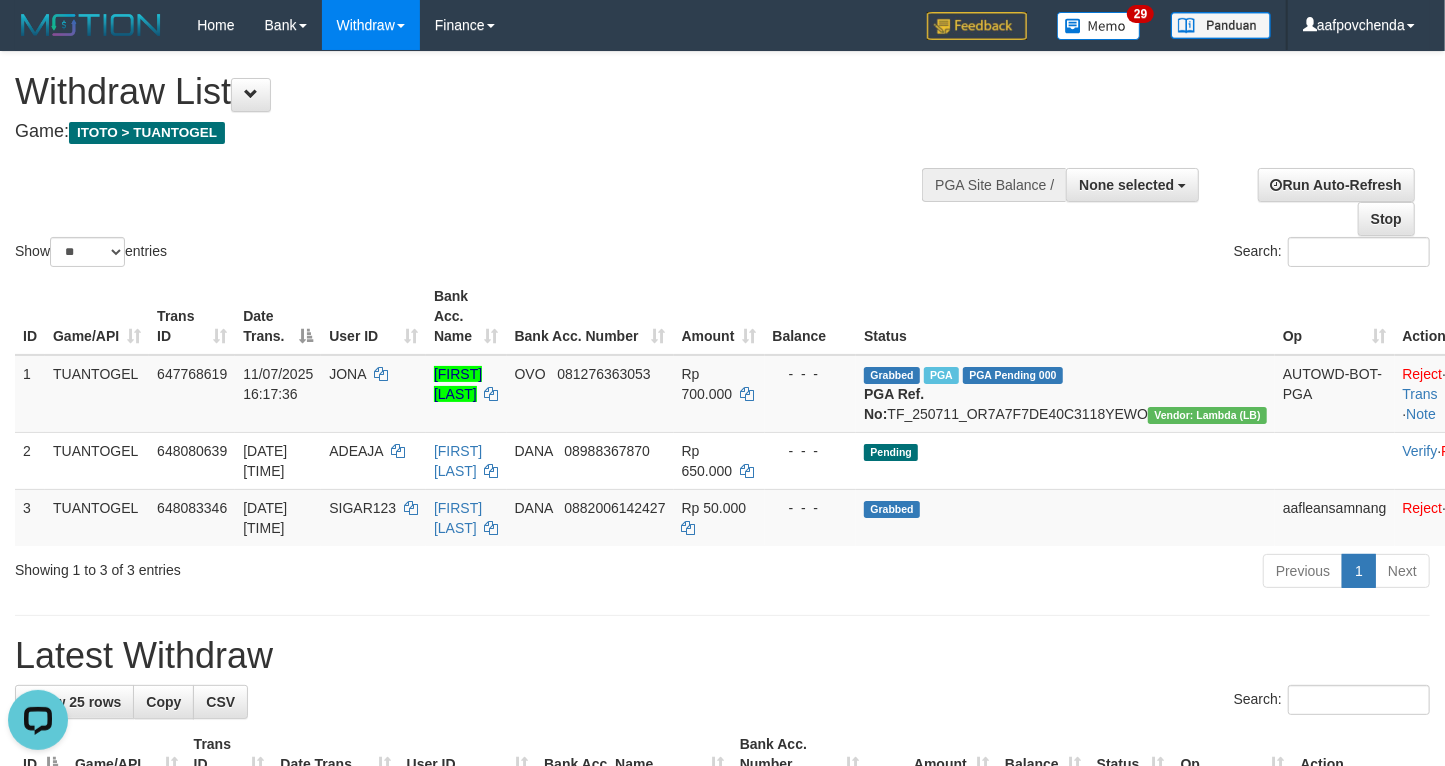 scroll, scrollTop: 0, scrollLeft: 0, axis: both 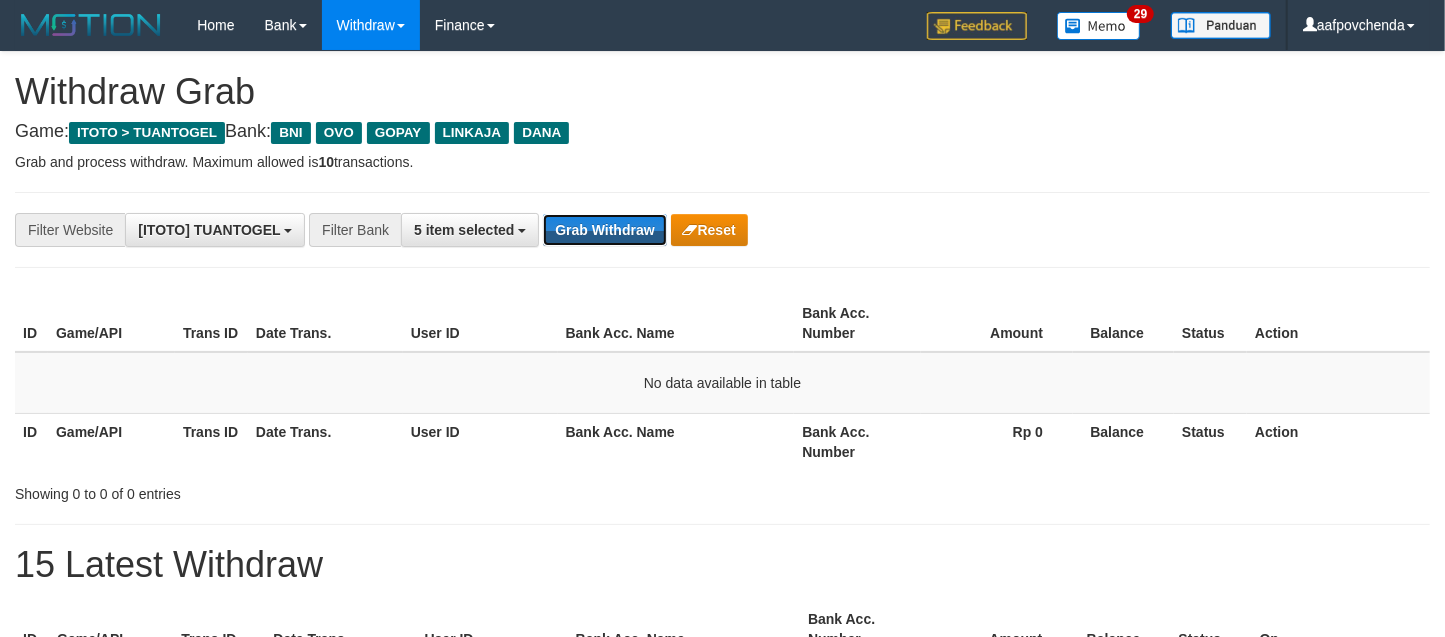 click on "Grab Withdraw" at bounding box center [604, 230] 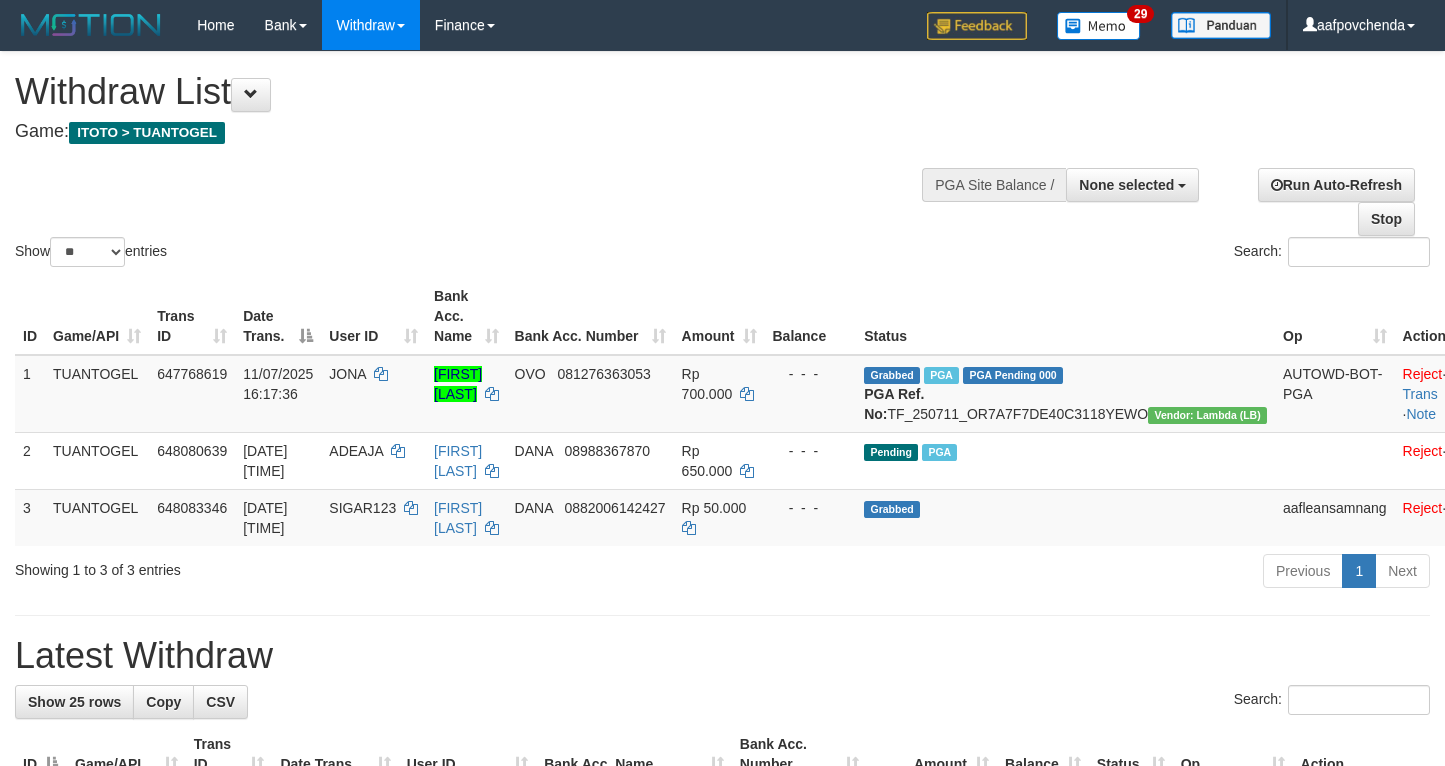 select 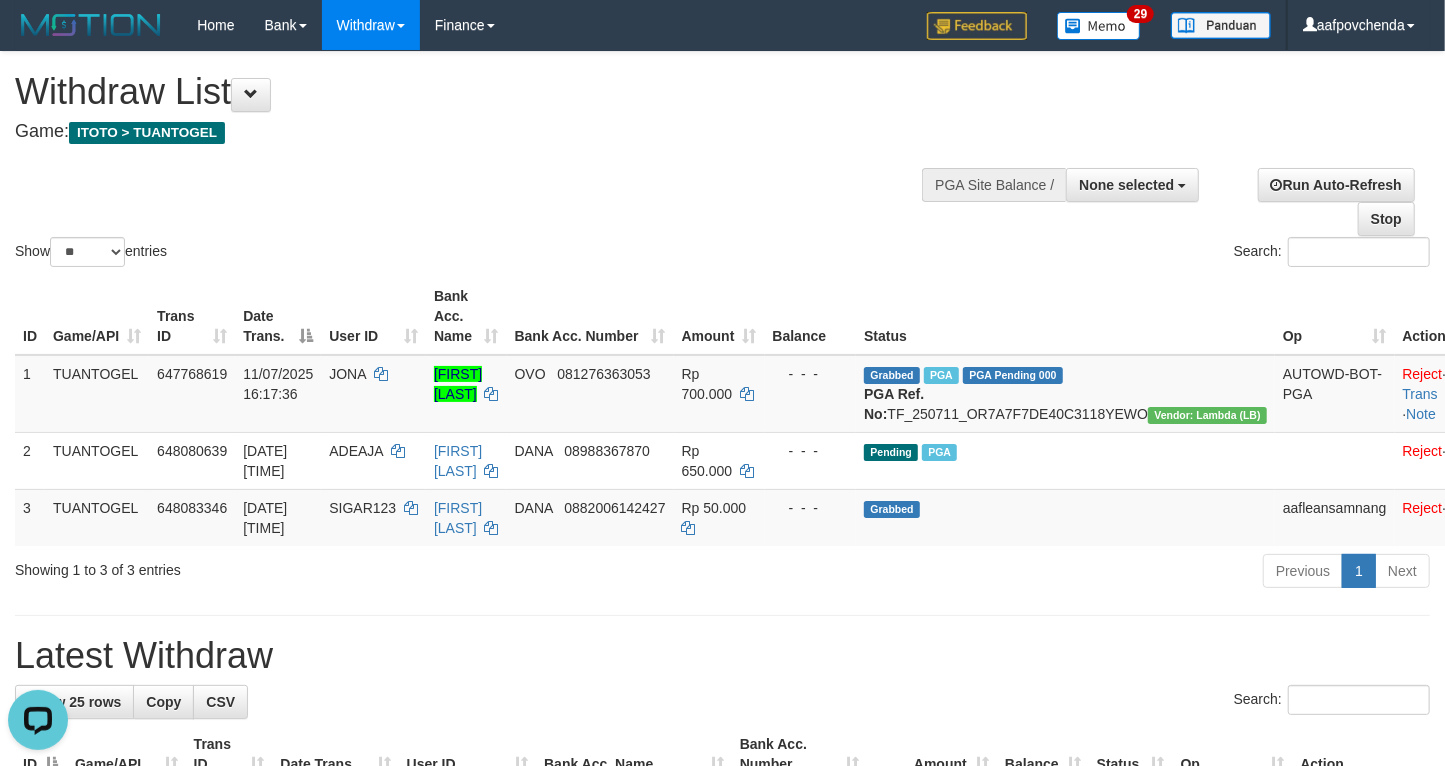 scroll, scrollTop: 0, scrollLeft: 0, axis: both 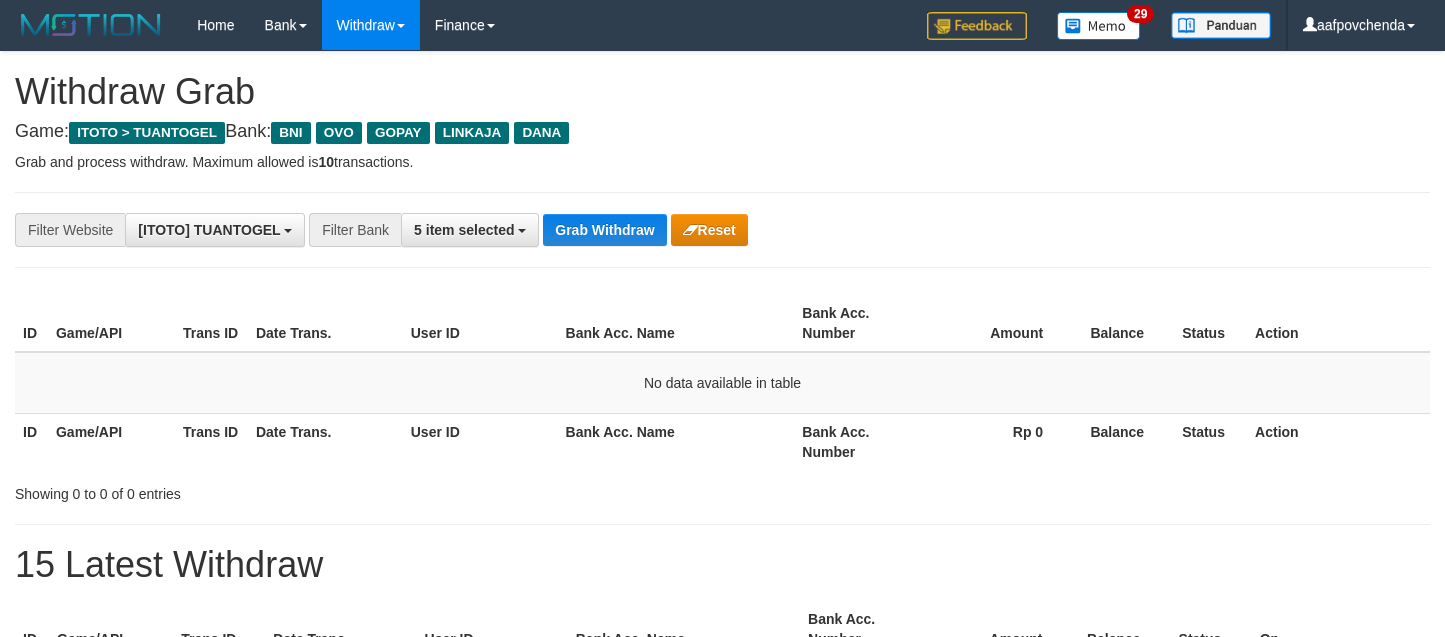 click on "Grab Withdraw" at bounding box center [604, 230] 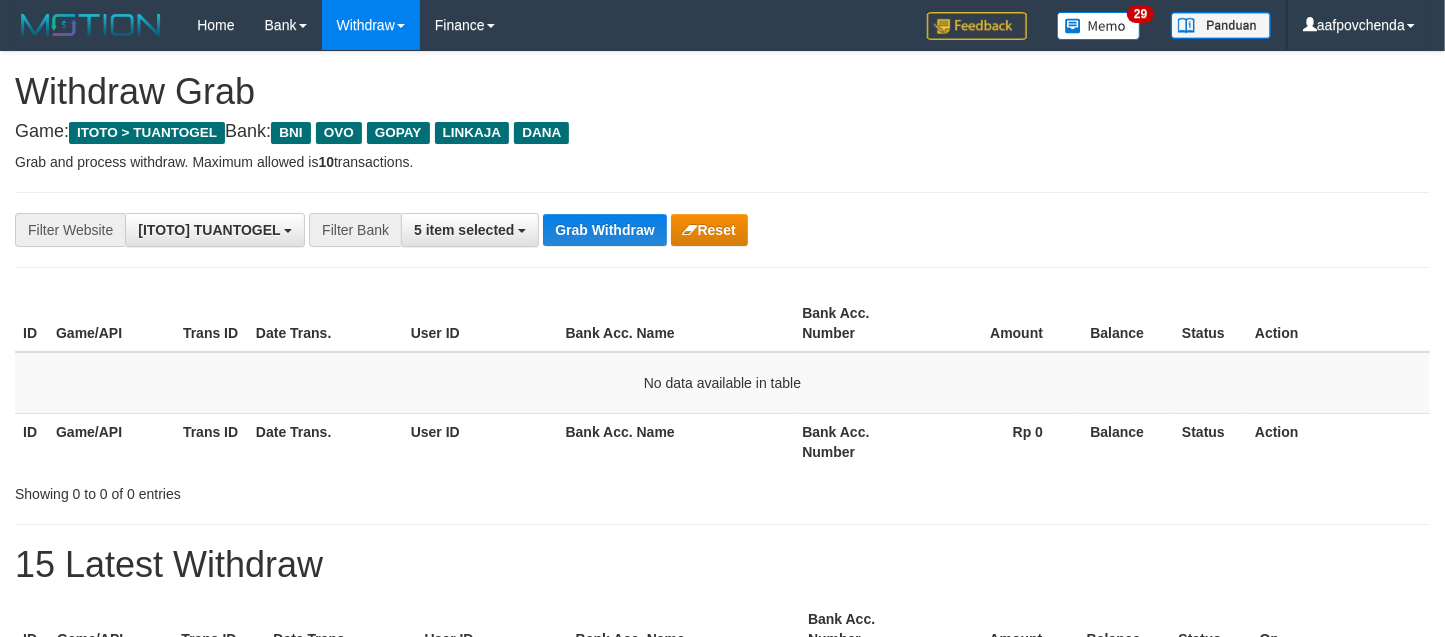 click on "Grab Withdraw" at bounding box center (604, 230) 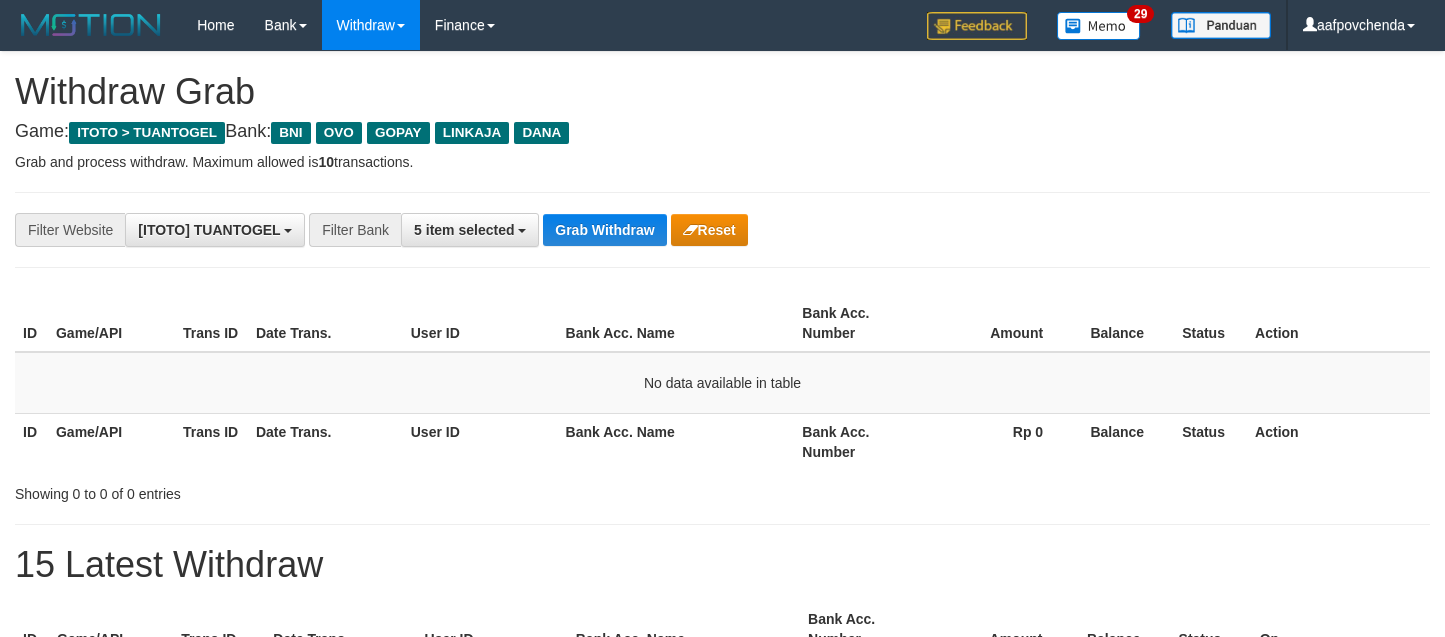 scroll, scrollTop: 0, scrollLeft: 0, axis: both 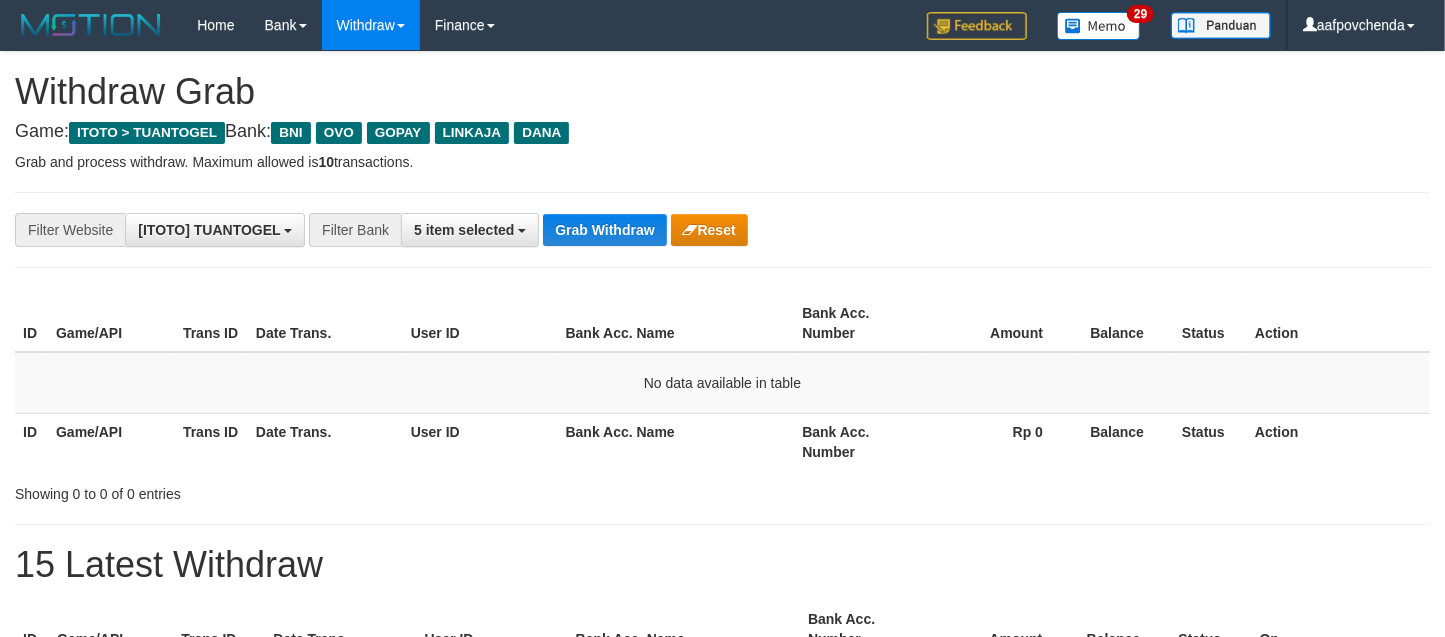 click on "Grab Withdraw" at bounding box center (604, 230) 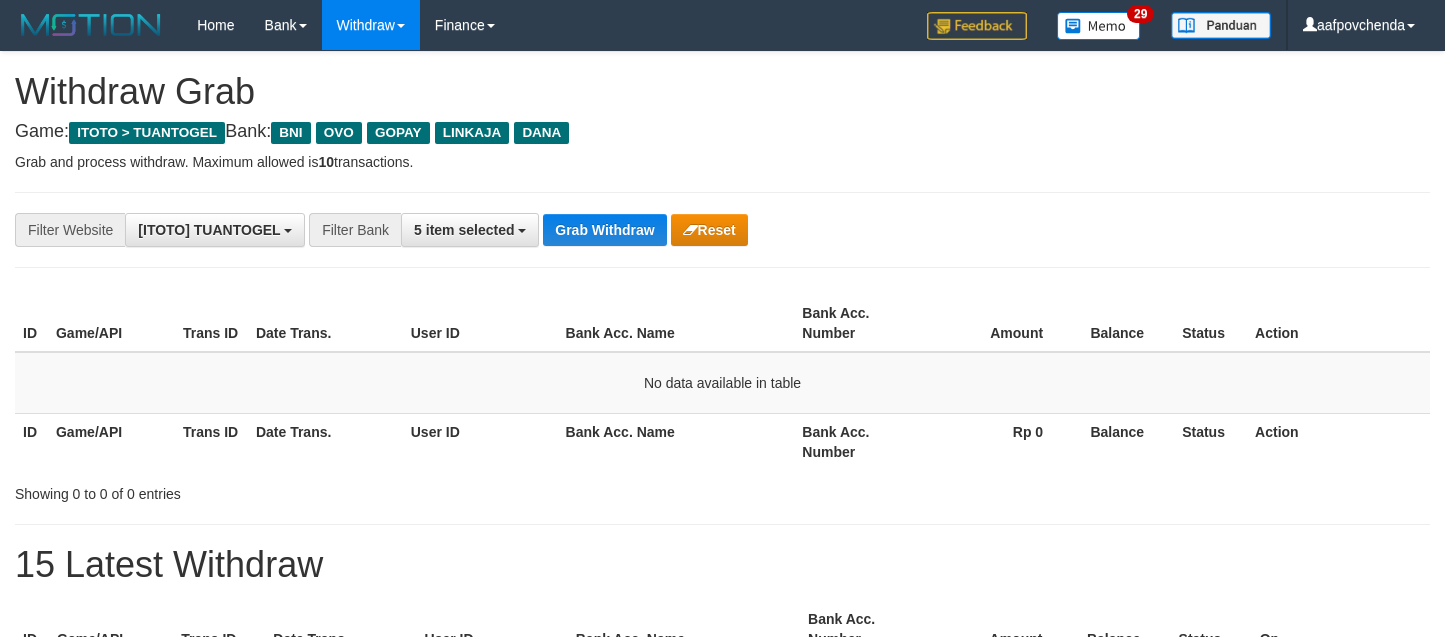 scroll, scrollTop: 0, scrollLeft: 0, axis: both 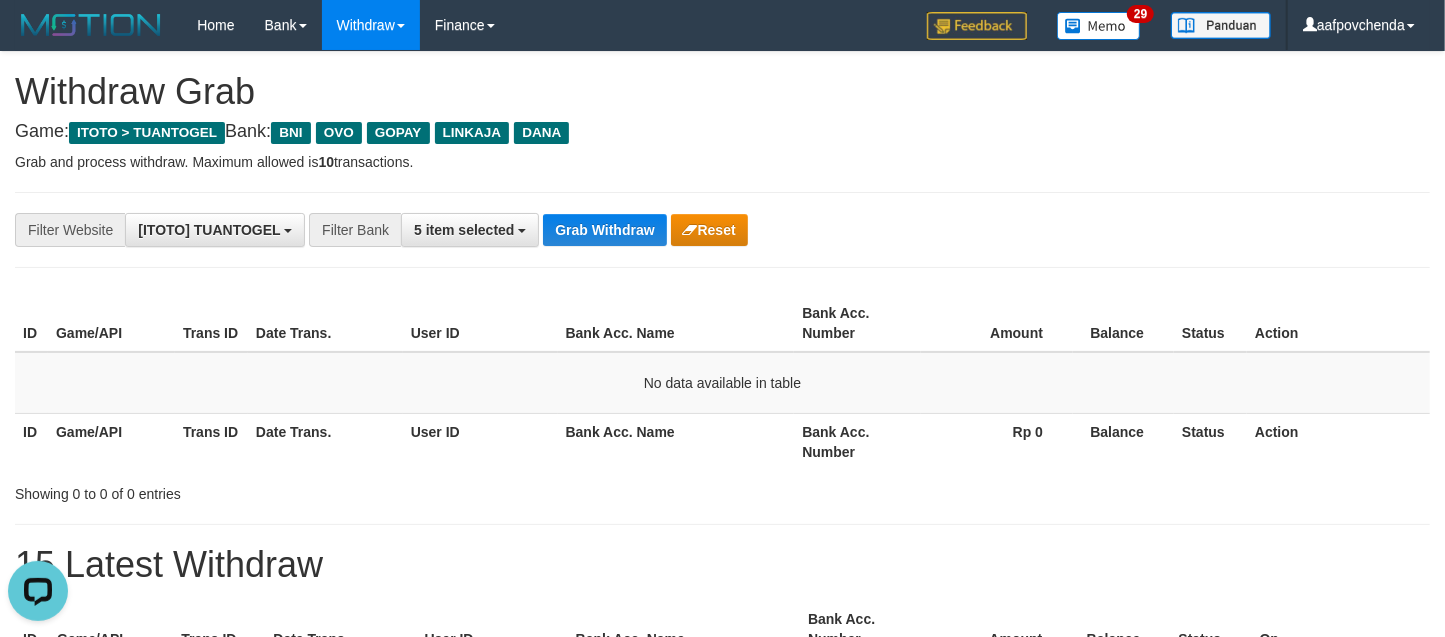 click on "**********" at bounding box center [602, 230] 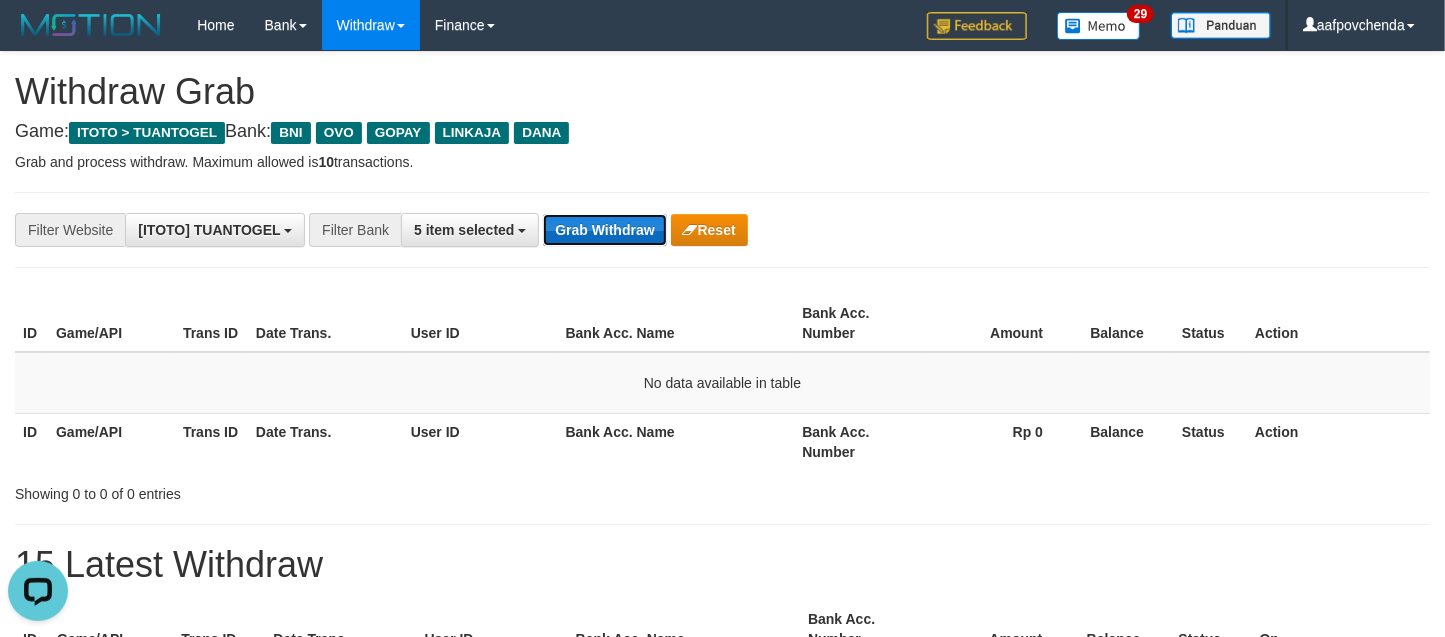 click on "Grab Withdraw" at bounding box center [604, 230] 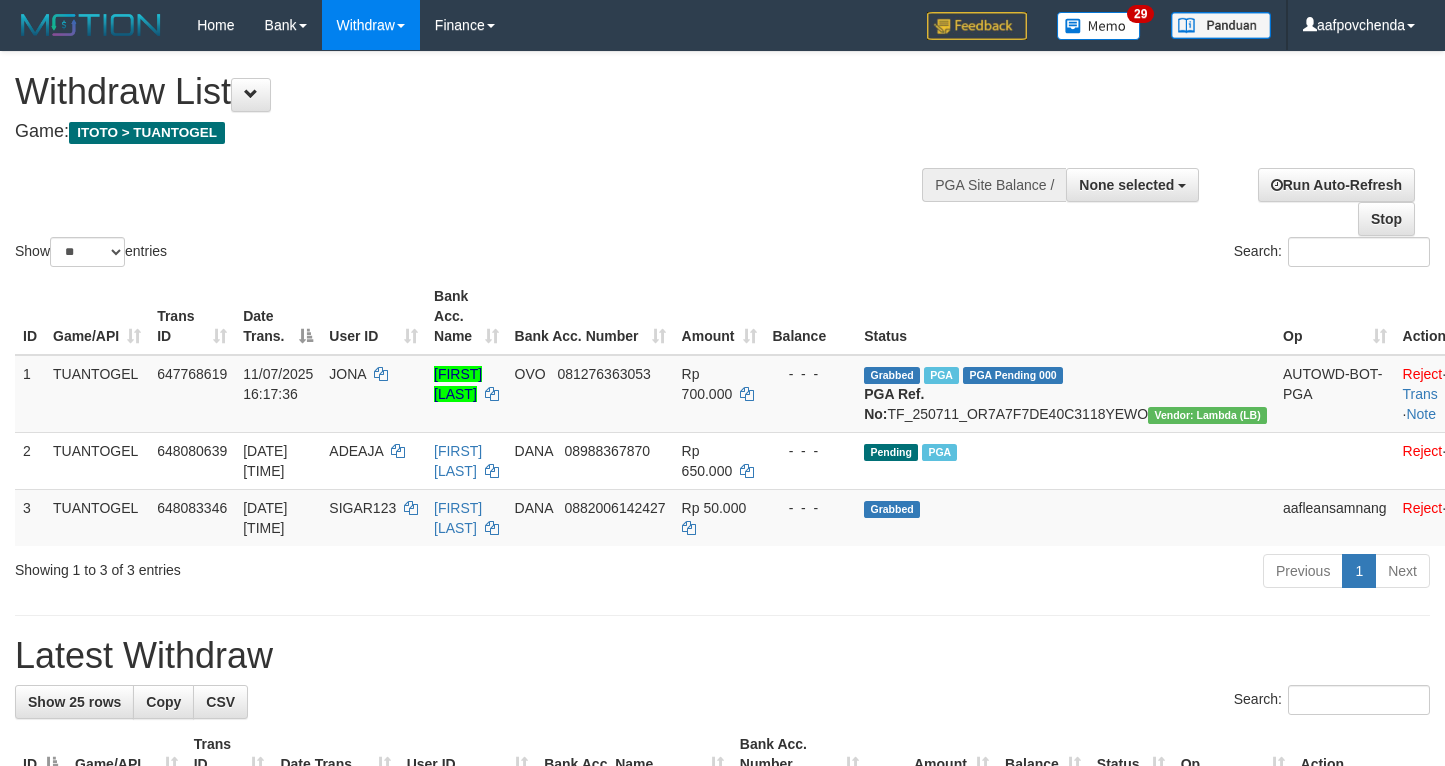 select 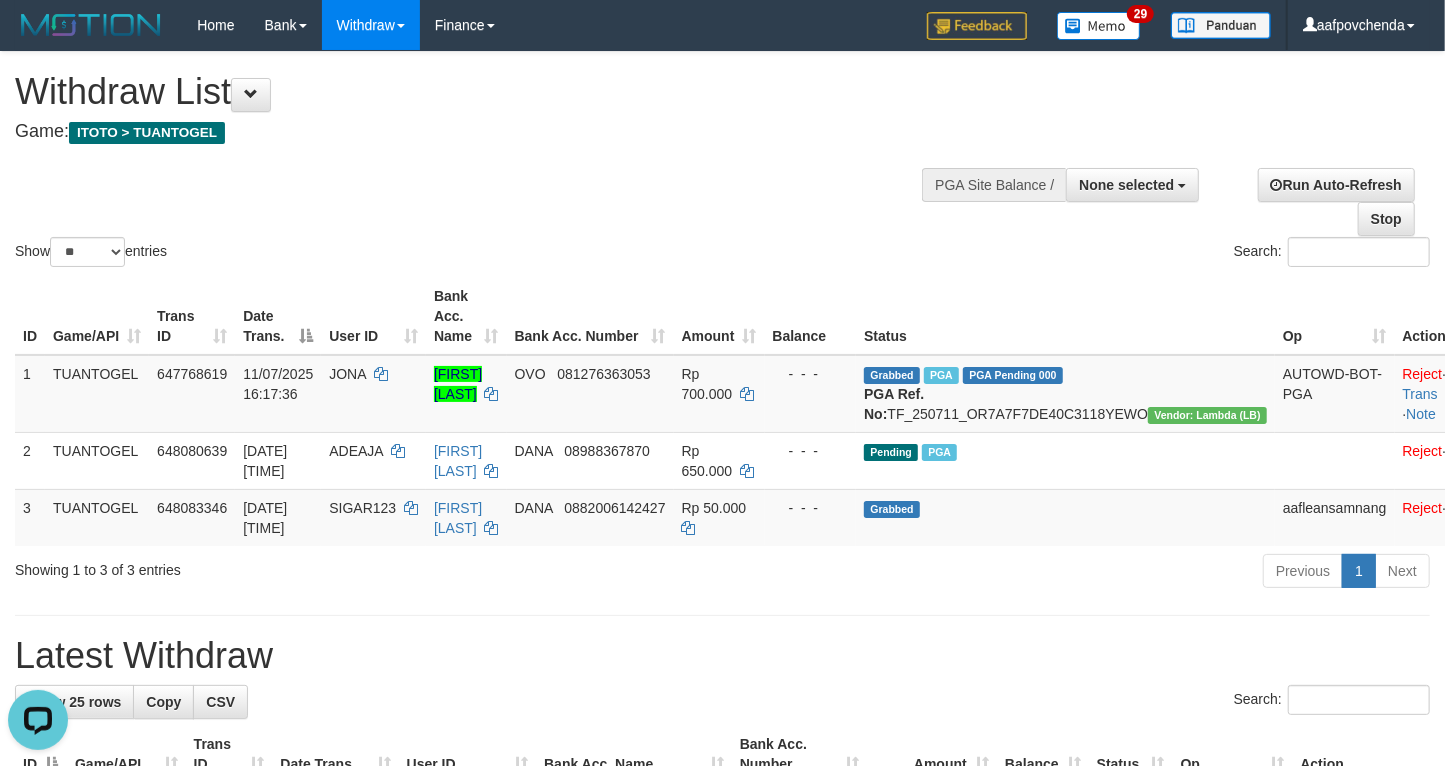 scroll, scrollTop: 0, scrollLeft: 0, axis: both 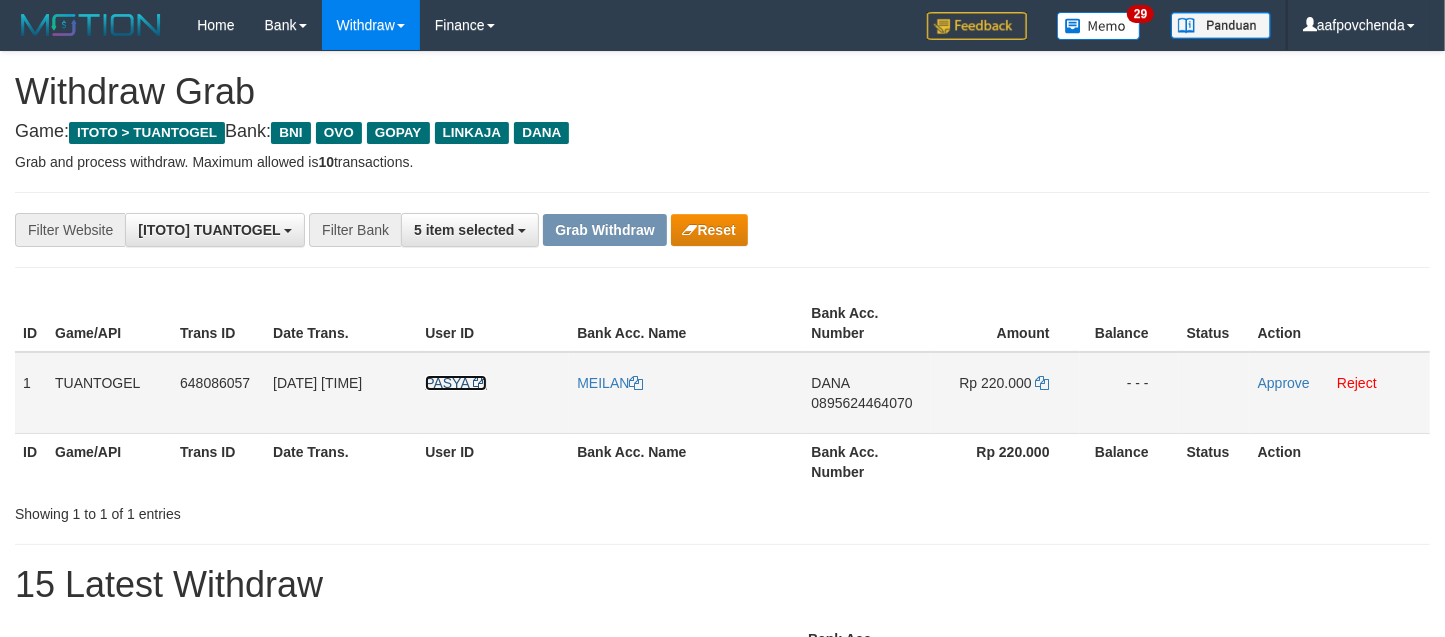 click at bounding box center [480, 383] 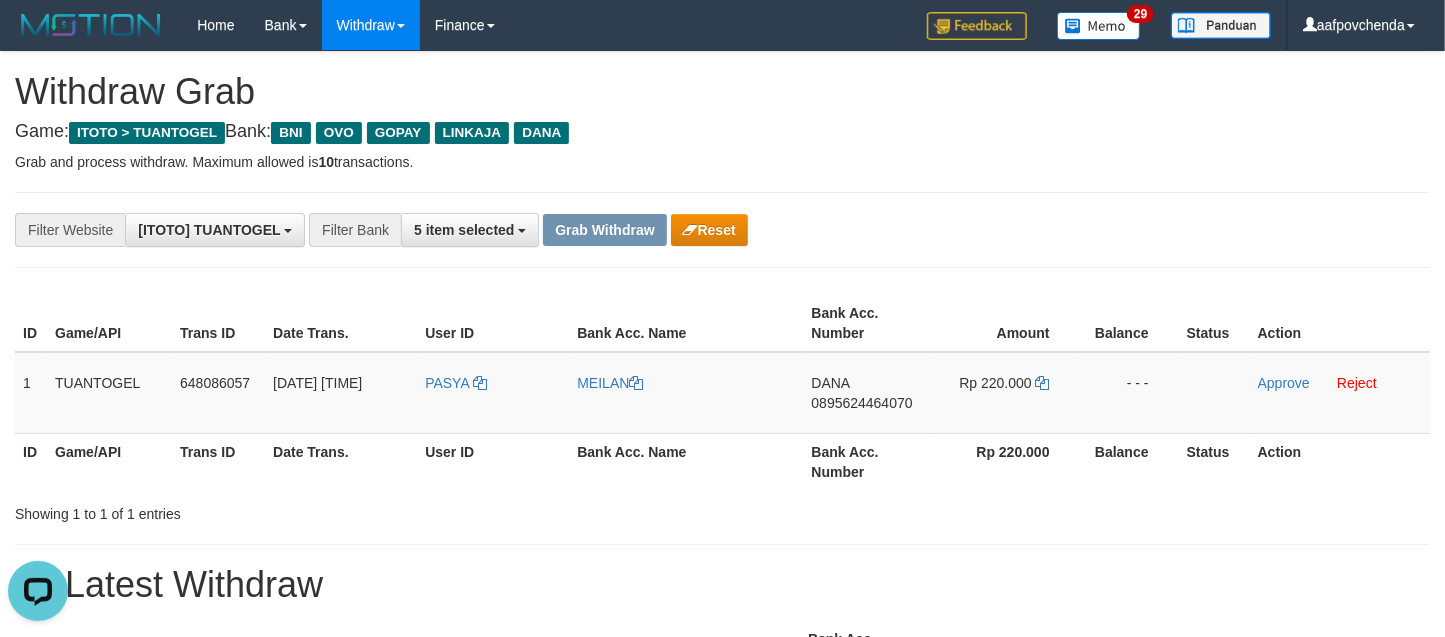 scroll, scrollTop: 0, scrollLeft: 0, axis: both 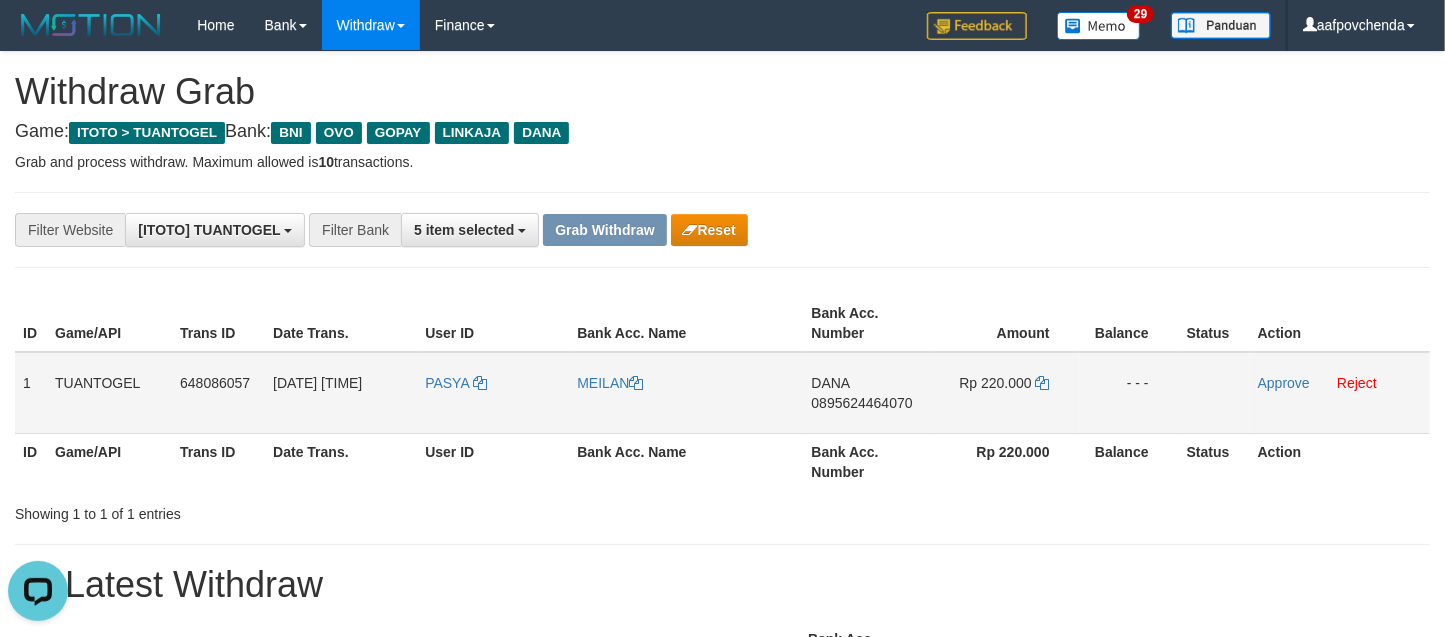 click on "0895624464070" at bounding box center (862, 403) 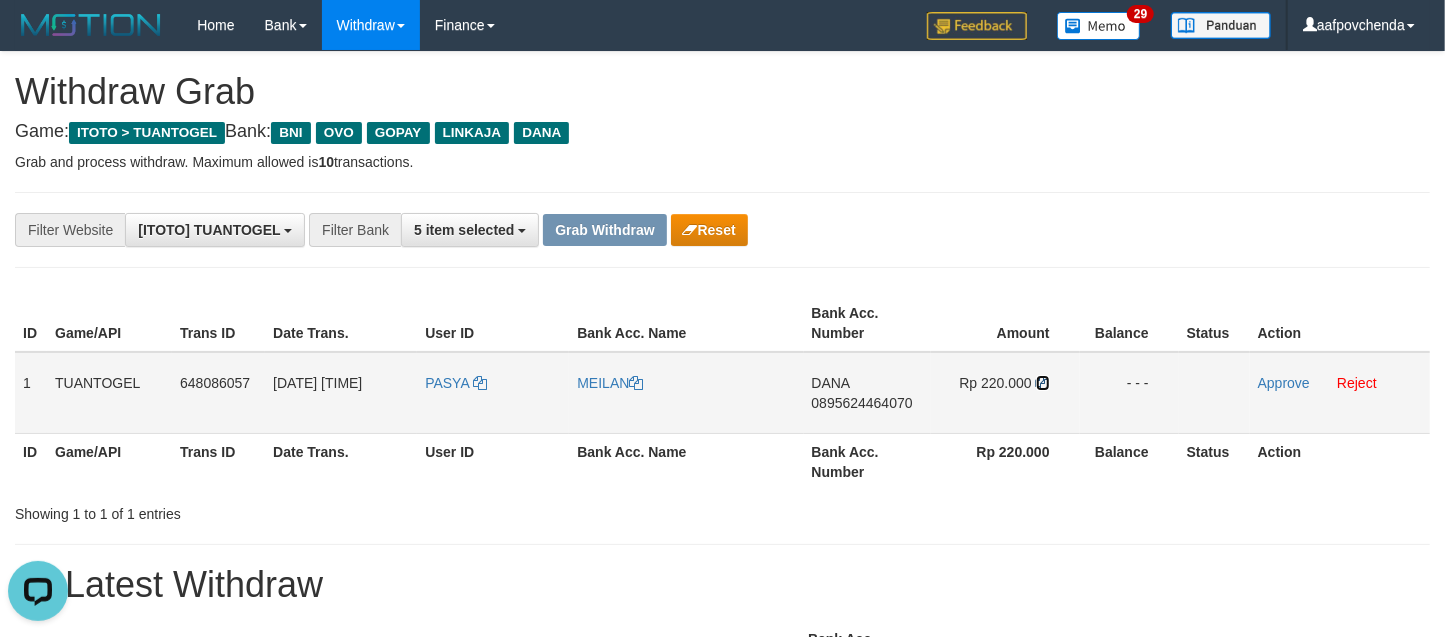 click at bounding box center [1043, 383] 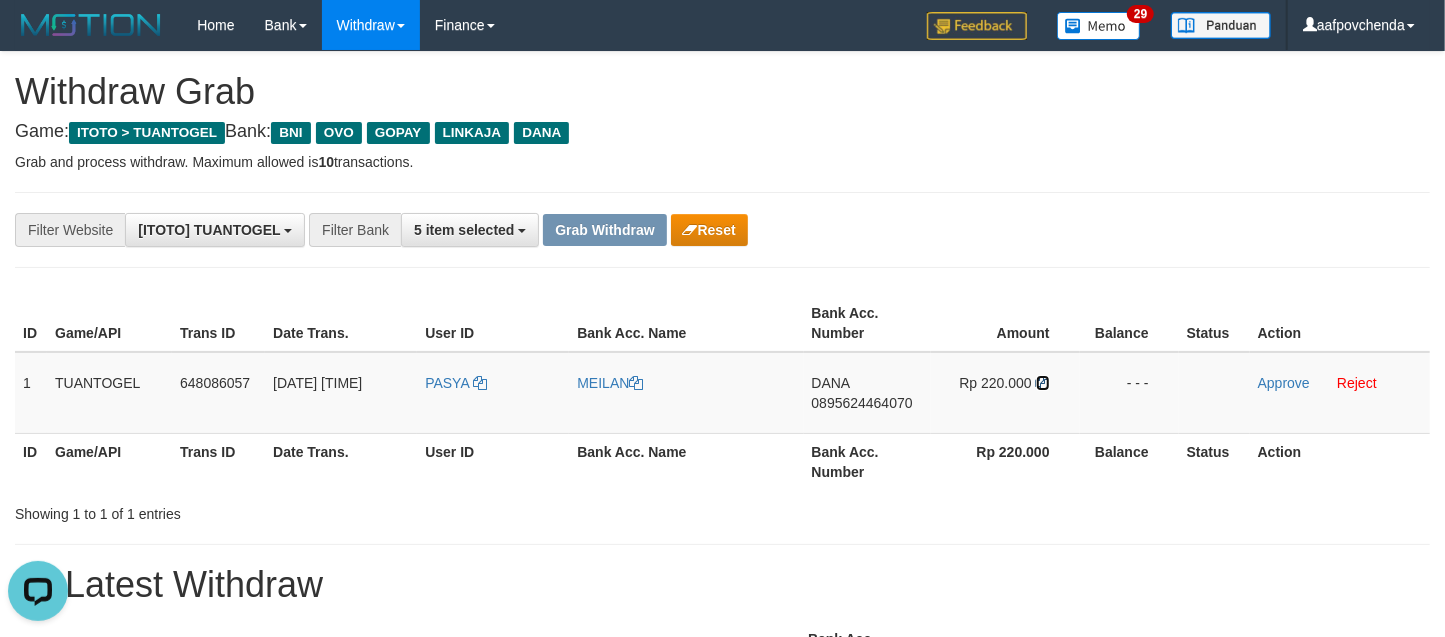 drag, startPoint x: 1041, startPoint y: 376, endPoint x: 1464, endPoint y: 417, distance: 424.98236 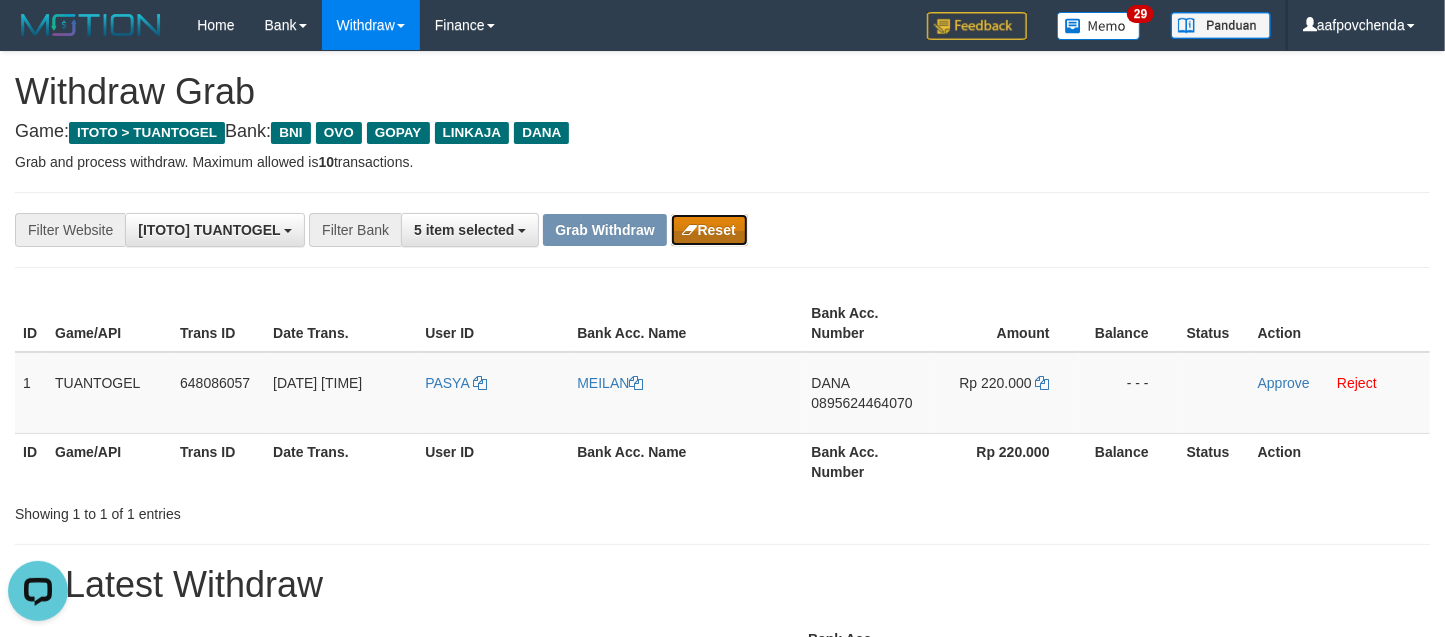 click on "Reset" at bounding box center (709, 230) 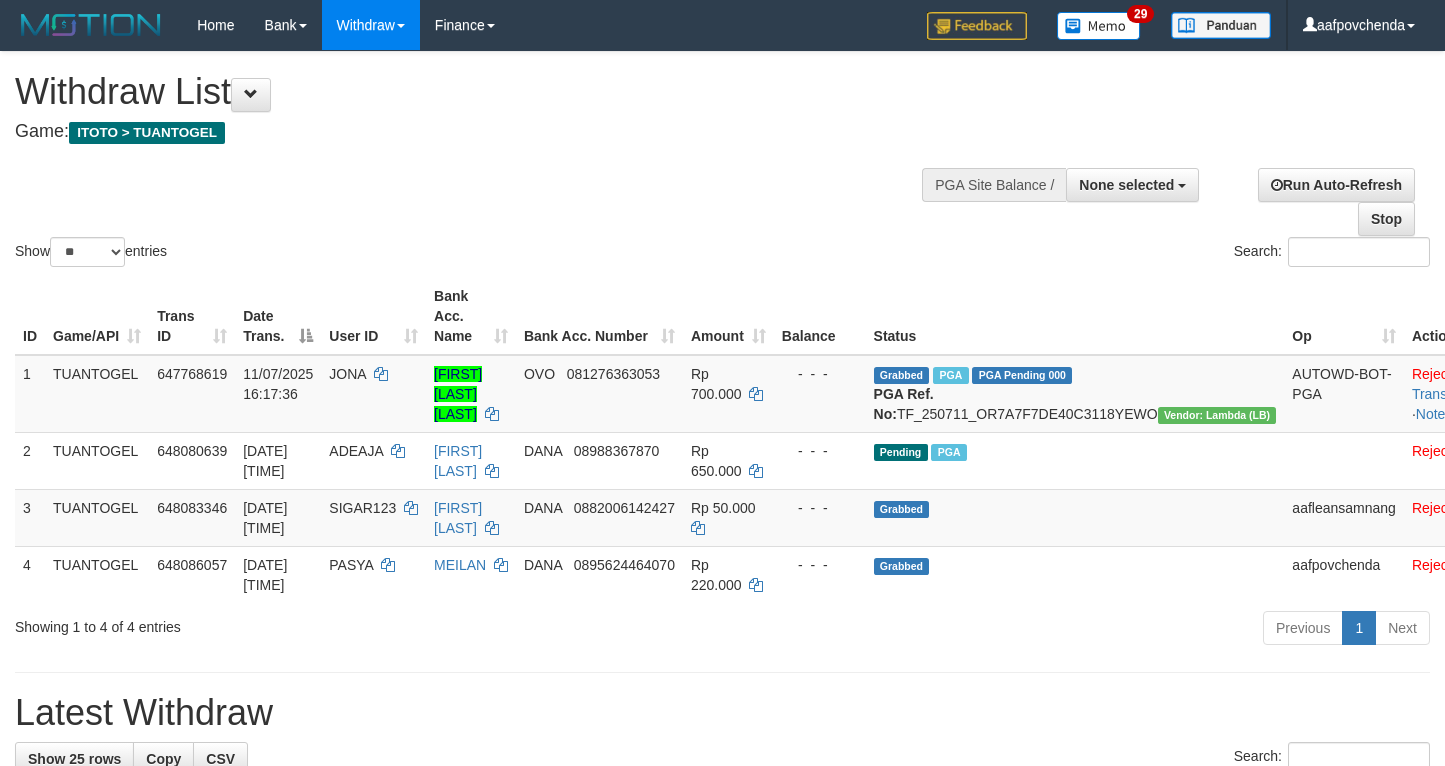 select 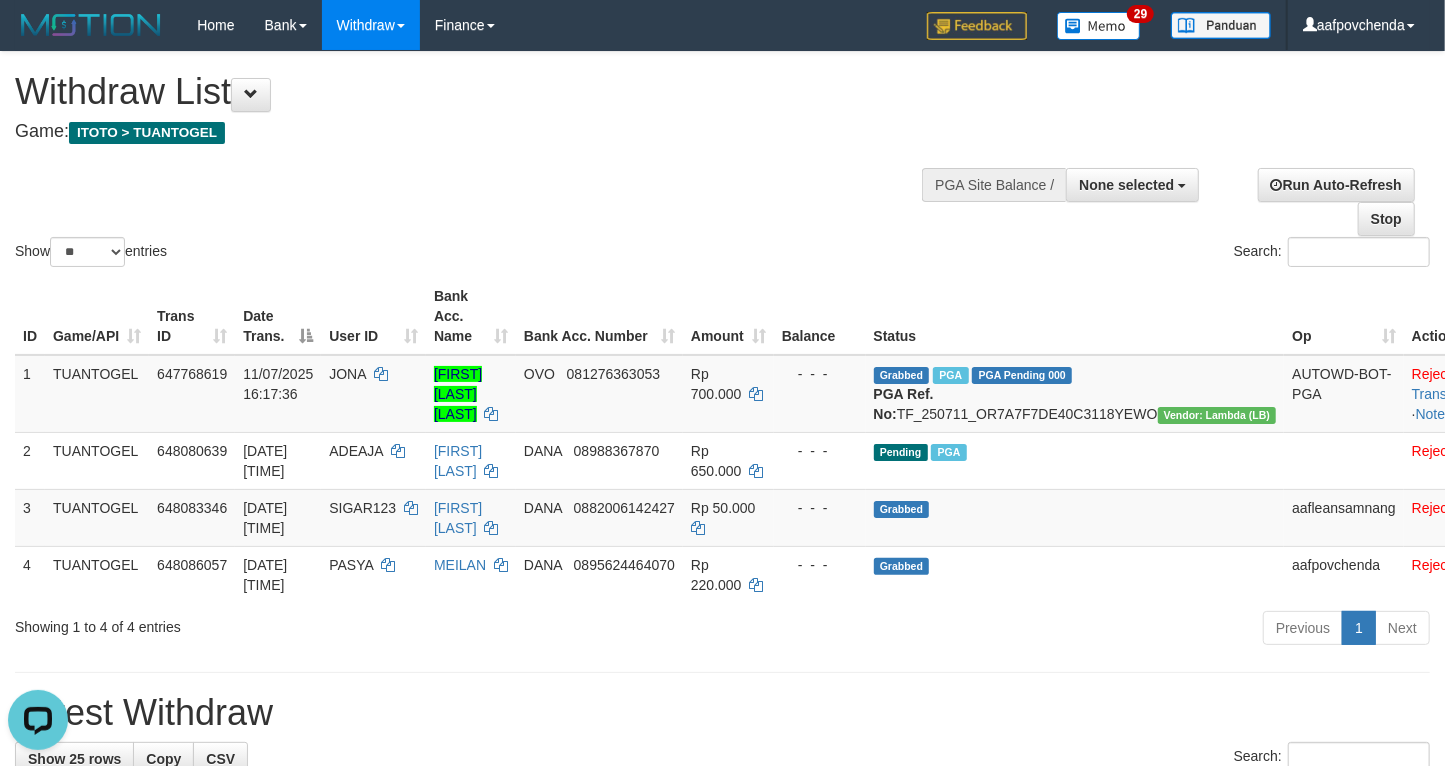 scroll, scrollTop: 0, scrollLeft: 0, axis: both 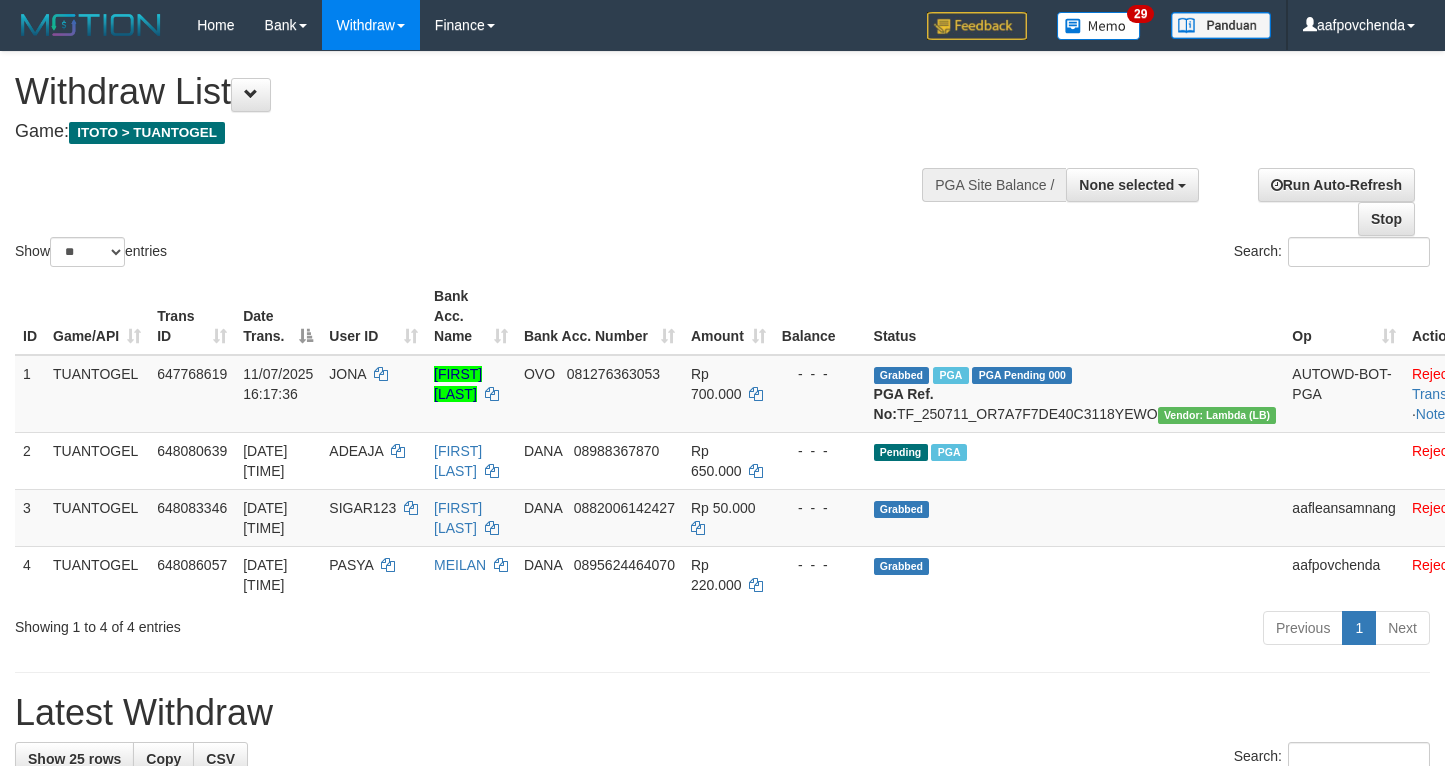 select 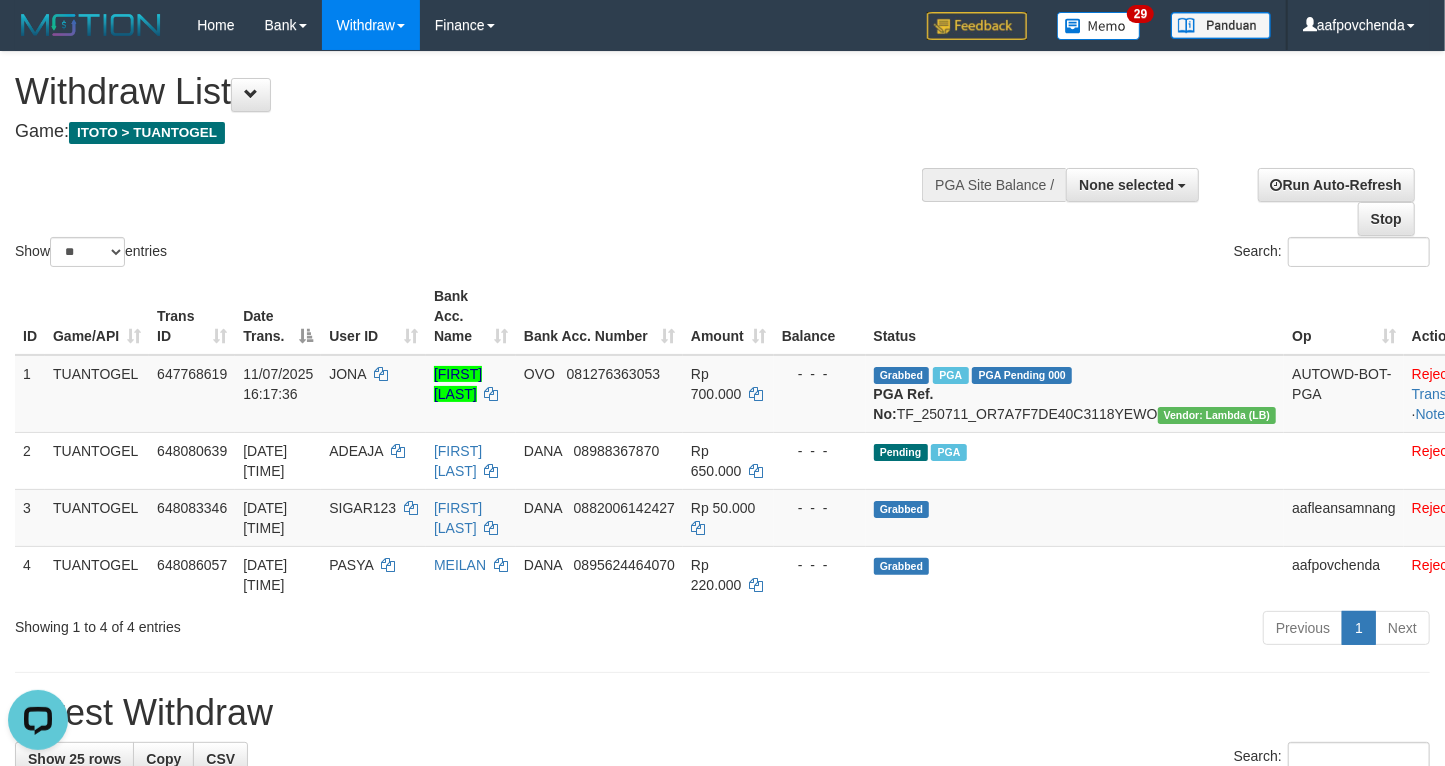 scroll, scrollTop: 0, scrollLeft: 0, axis: both 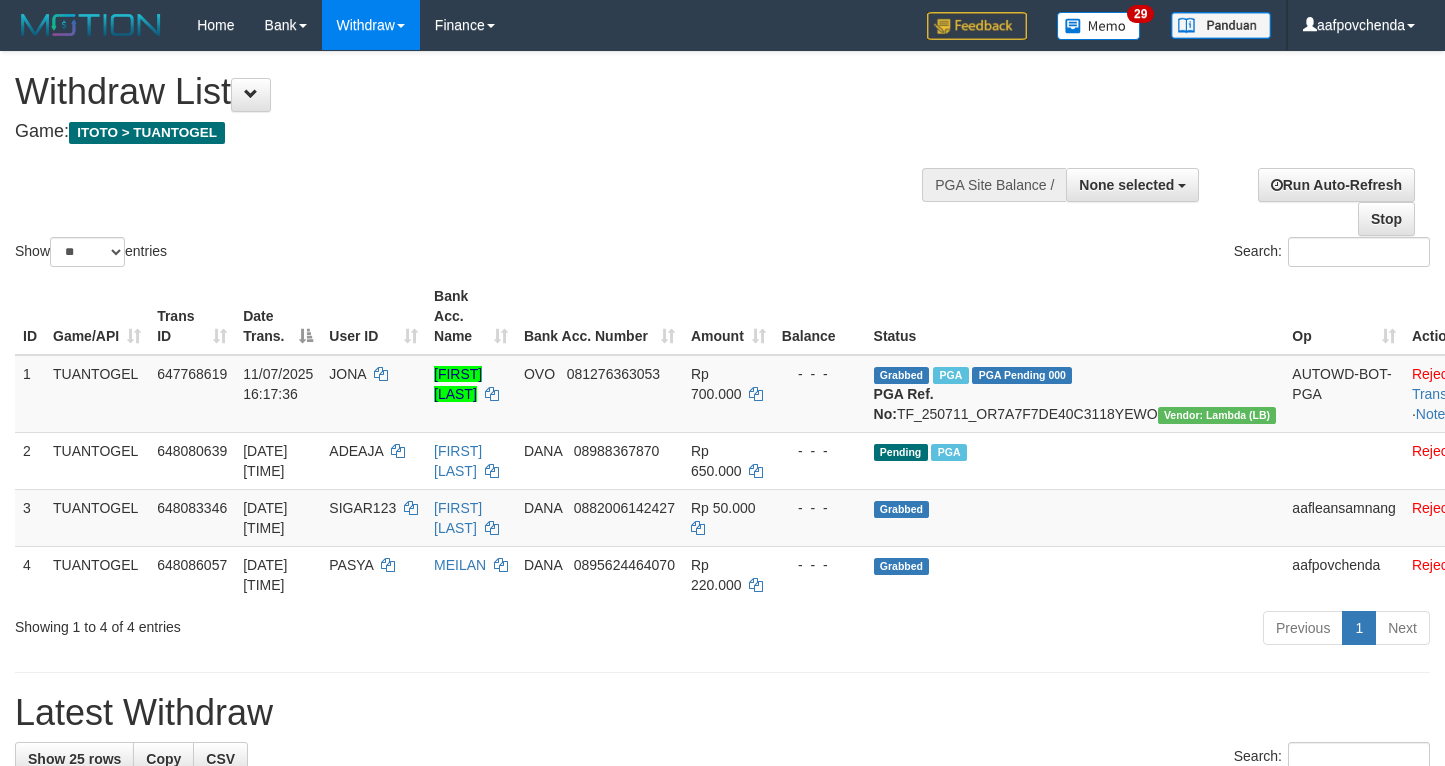 select 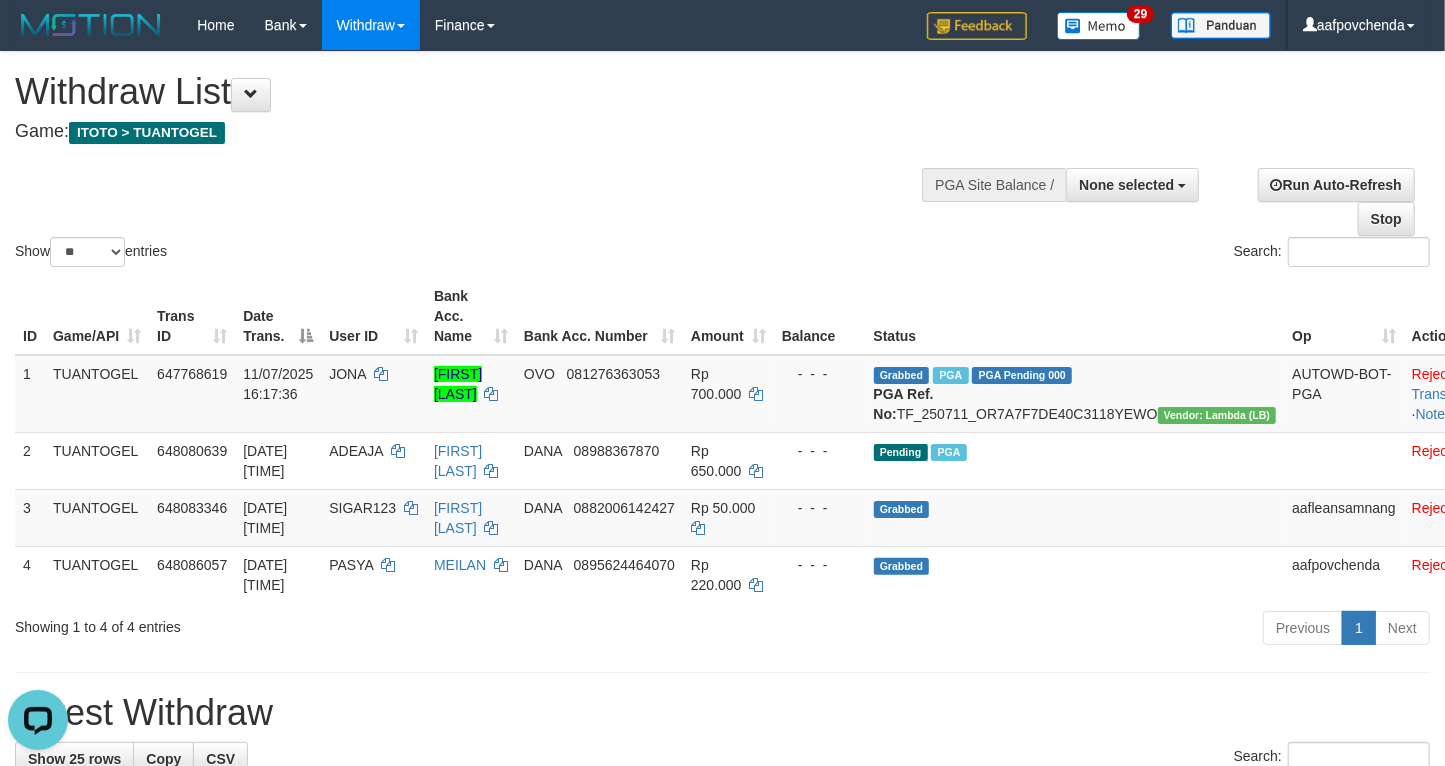 scroll, scrollTop: 0, scrollLeft: 0, axis: both 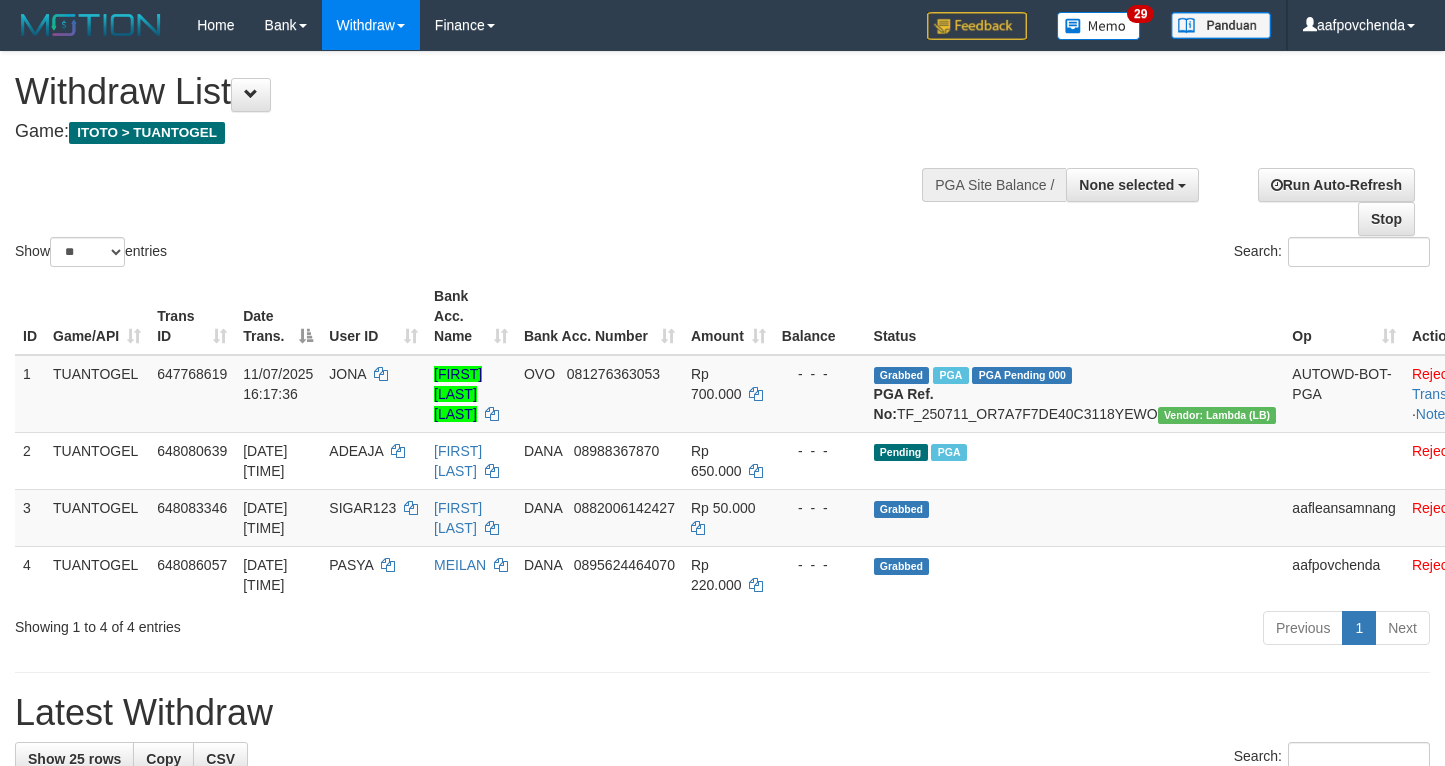 select 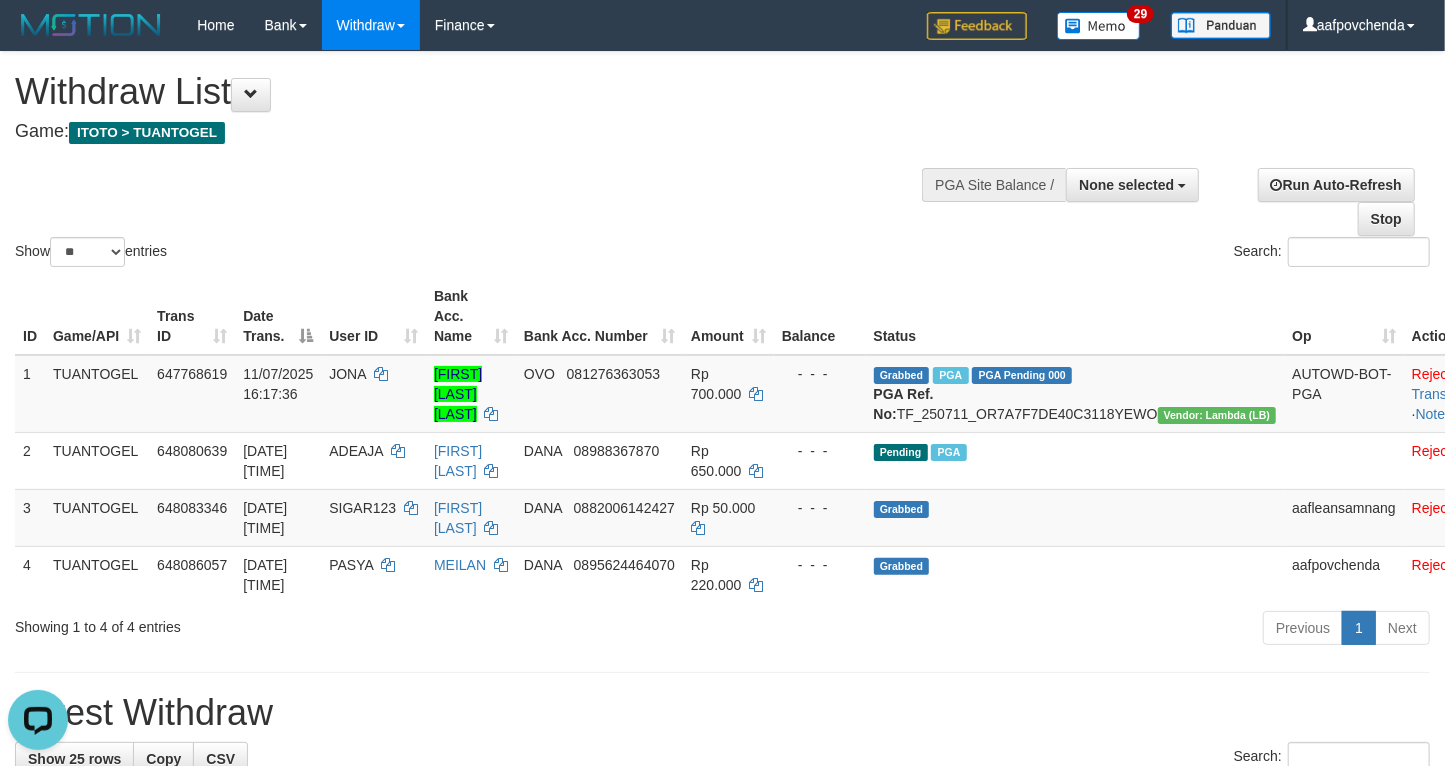 scroll, scrollTop: 0, scrollLeft: 0, axis: both 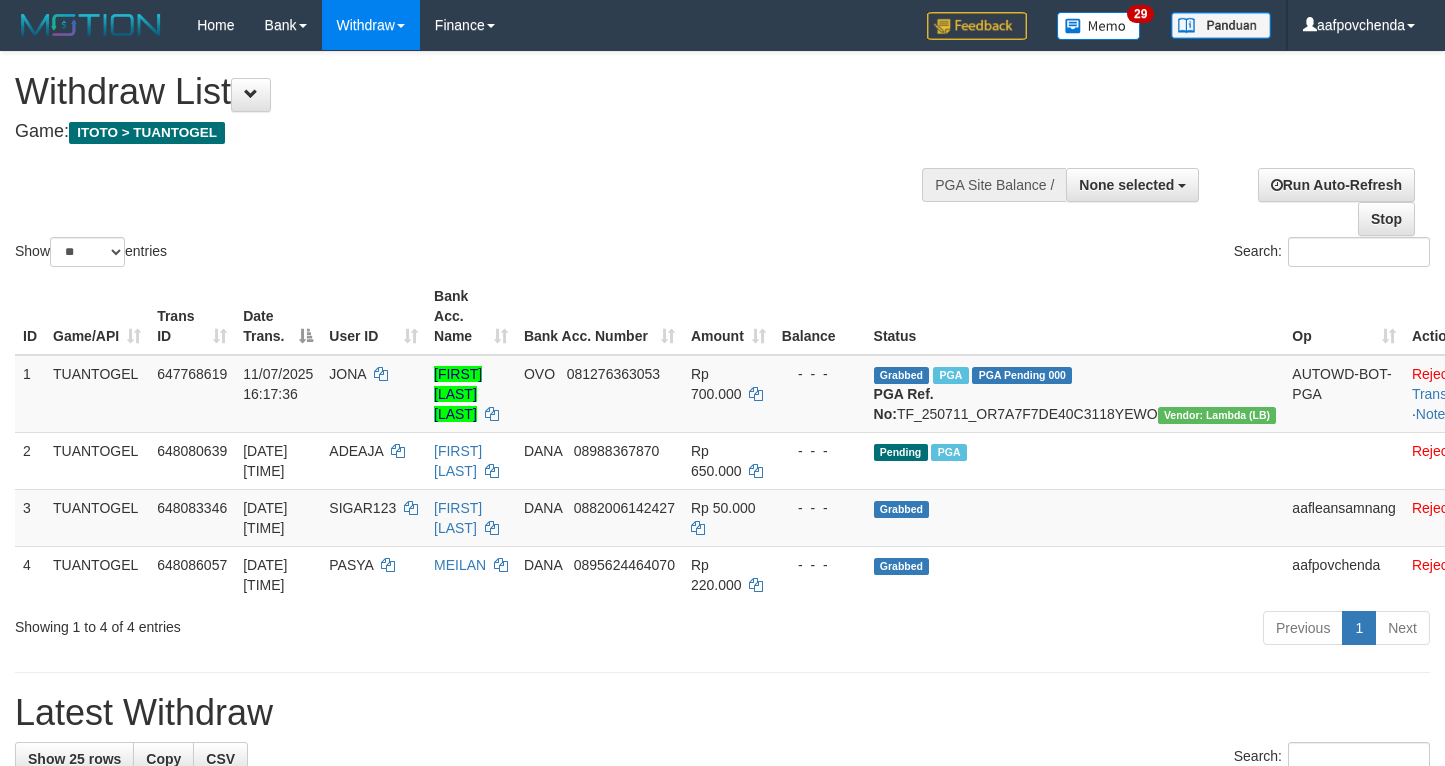 select 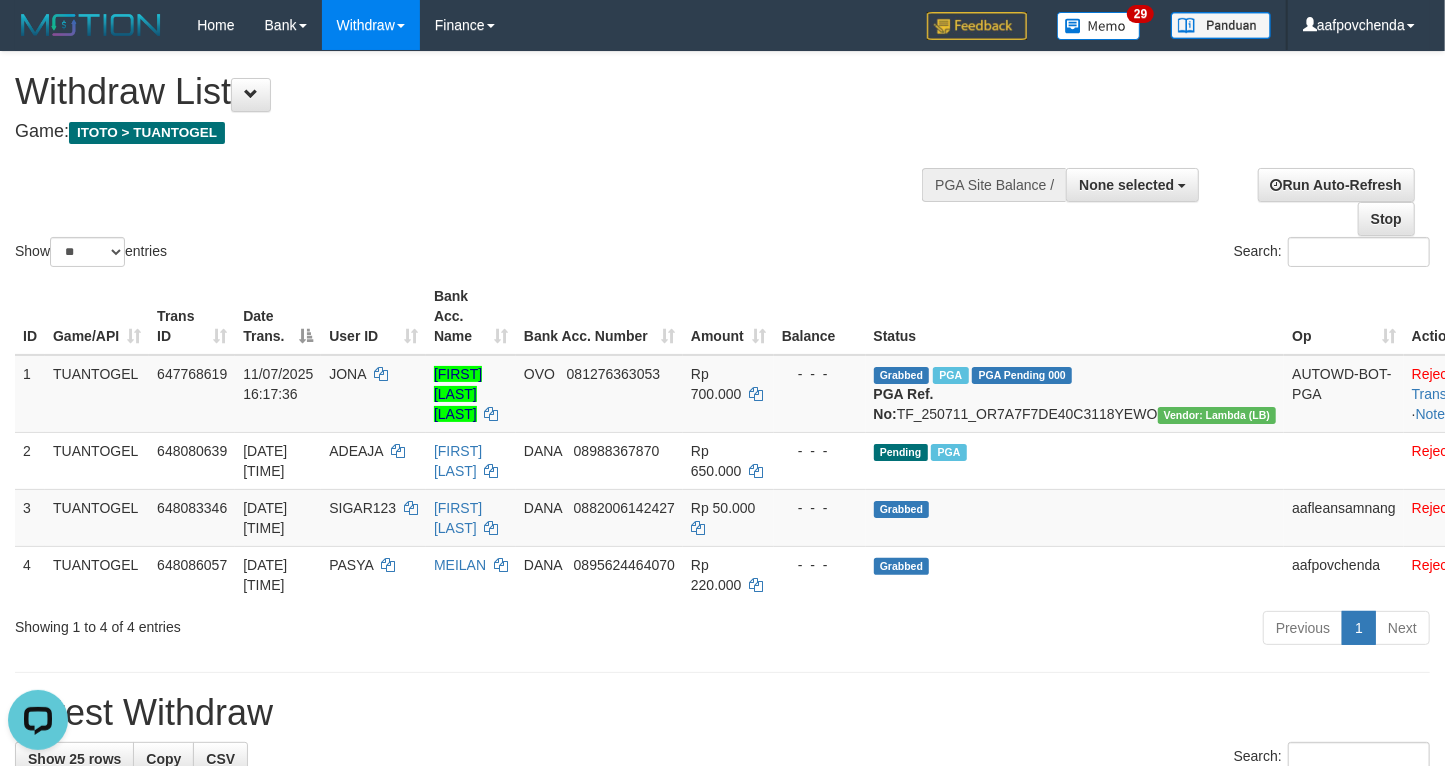 scroll, scrollTop: 0, scrollLeft: 0, axis: both 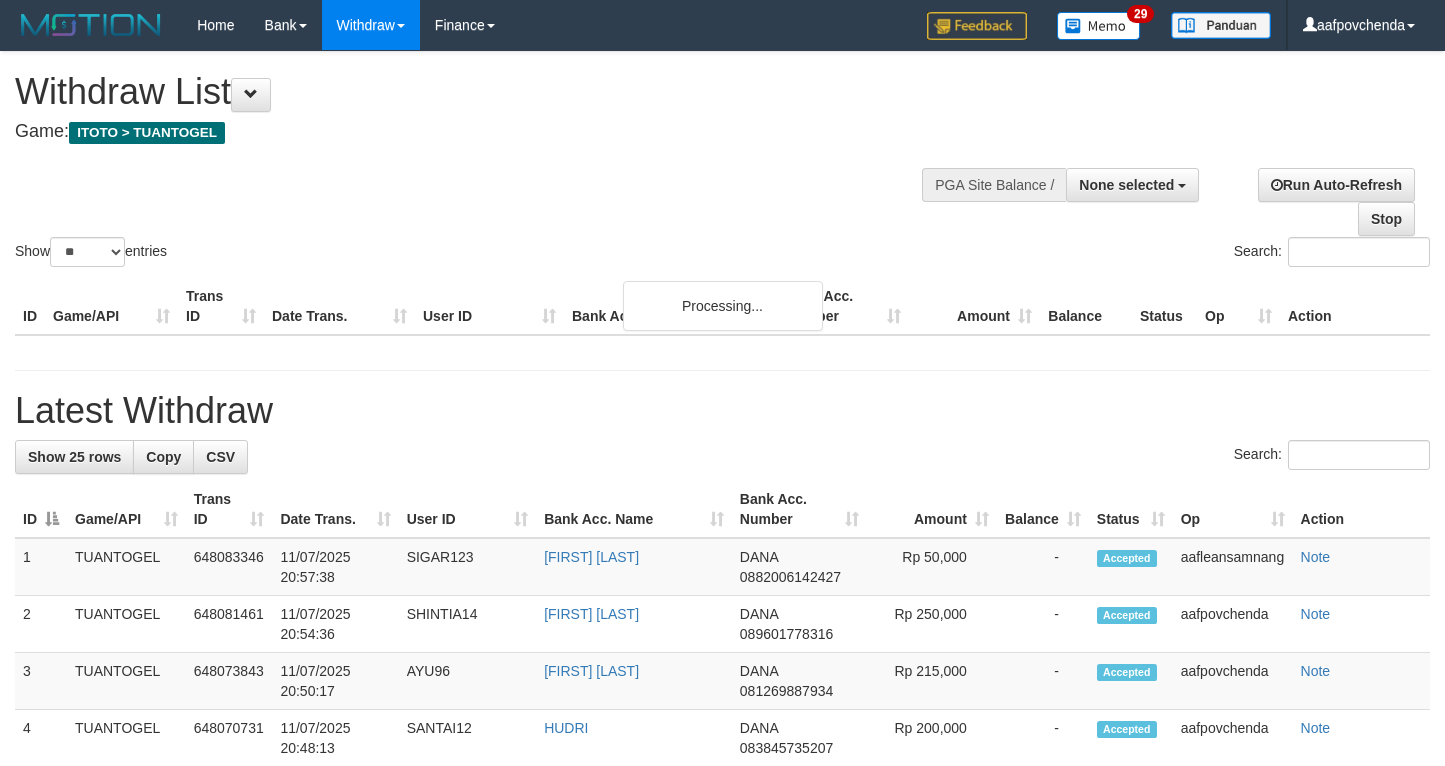 select 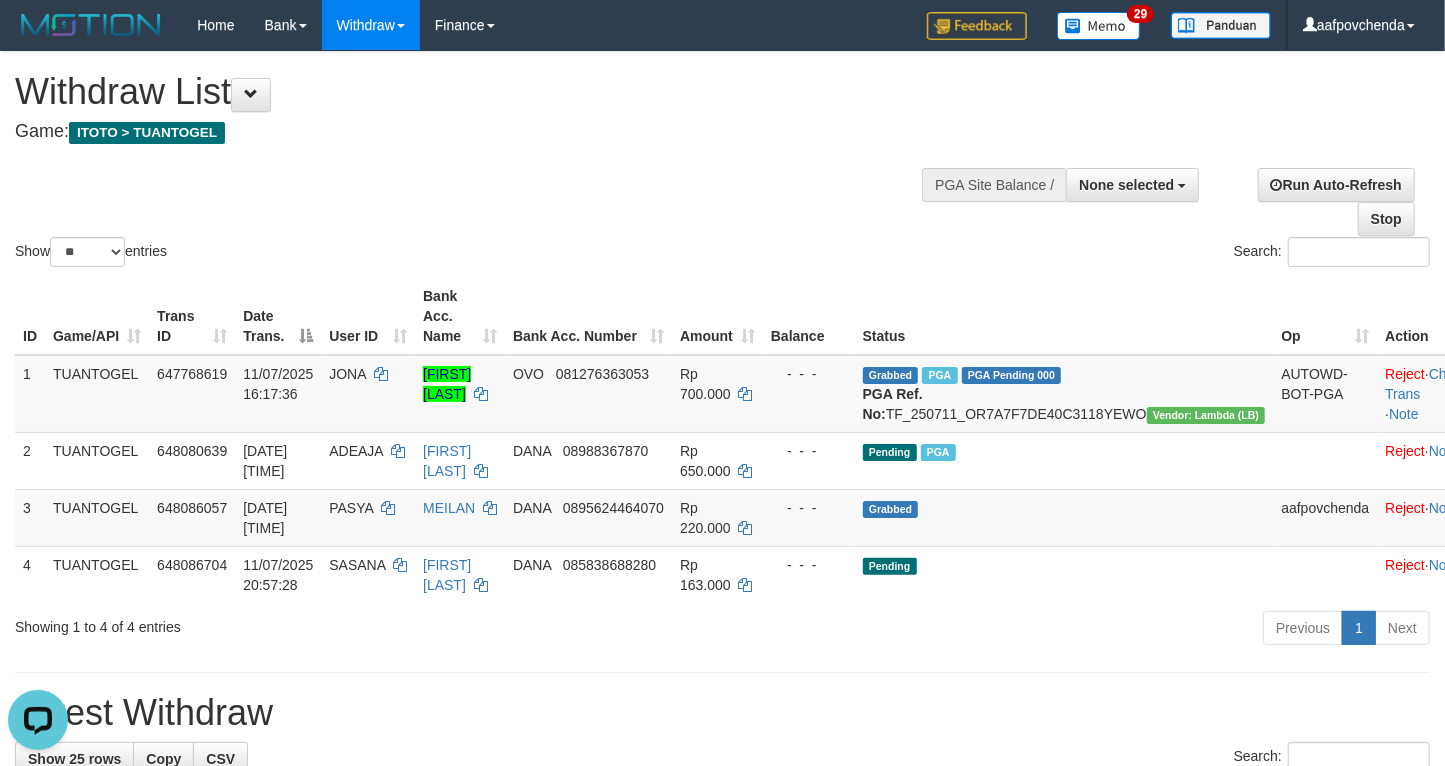 scroll, scrollTop: 0, scrollLeft: 0, axis: both 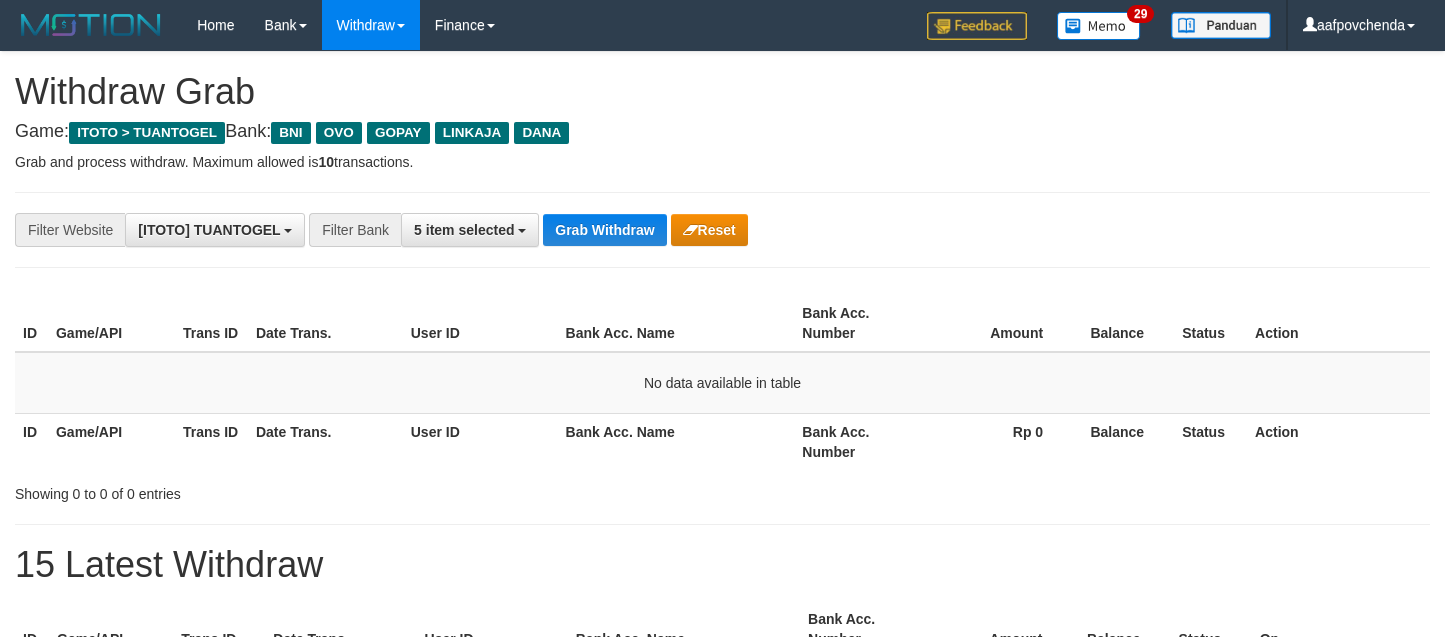 click on "Grab Withdraw" at bounding box center [604, 230] 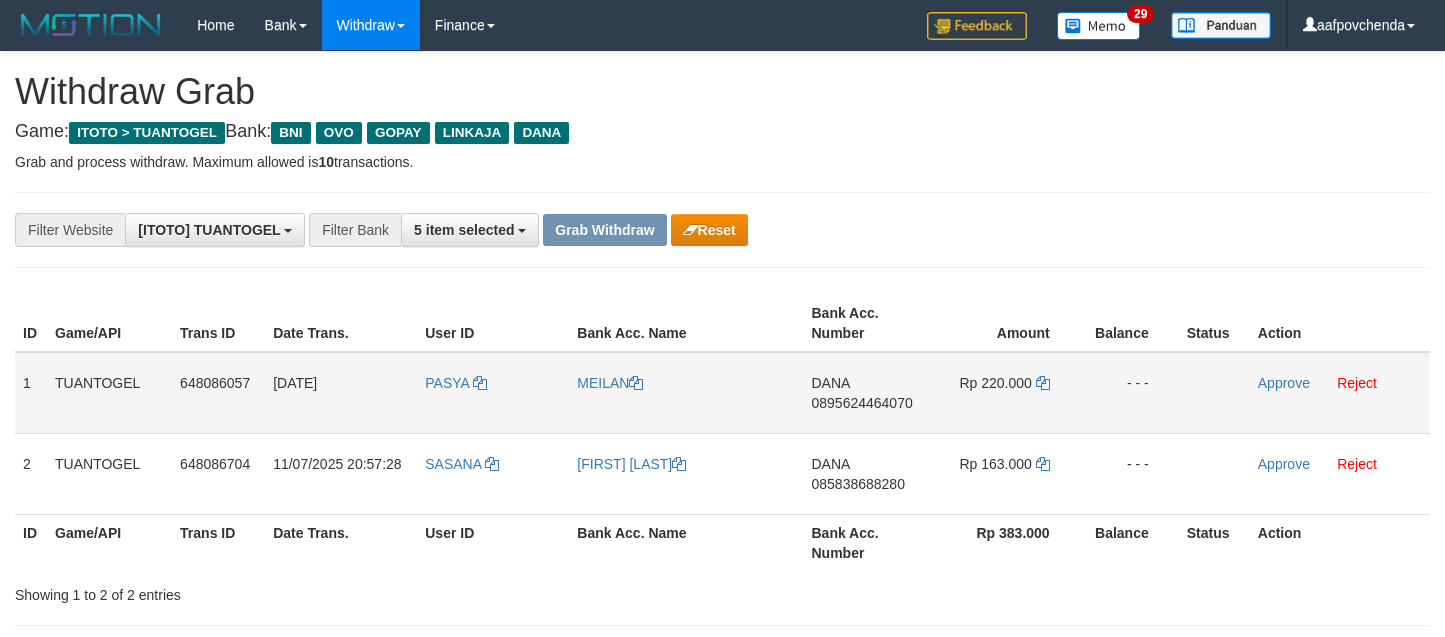 scroll, scrollTop: 0, scrollLeft: 0, axis: both 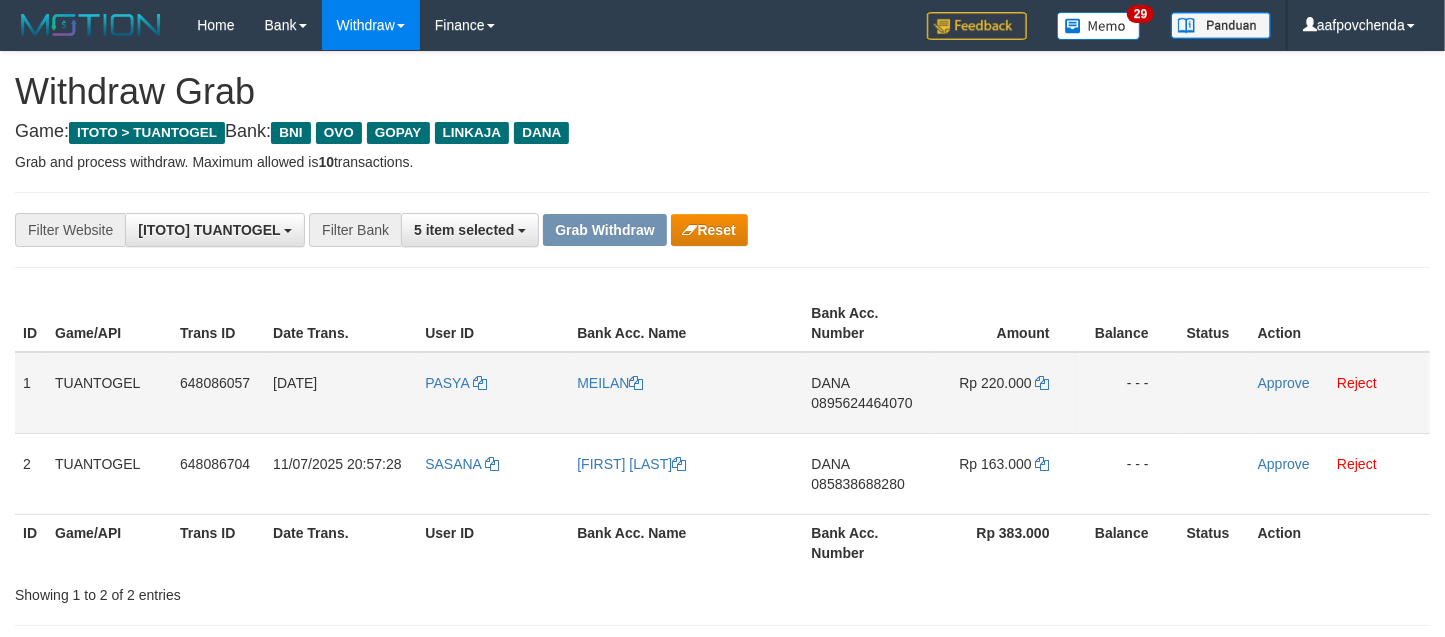 click on "0895624464070" at bounding box center (862, 403) 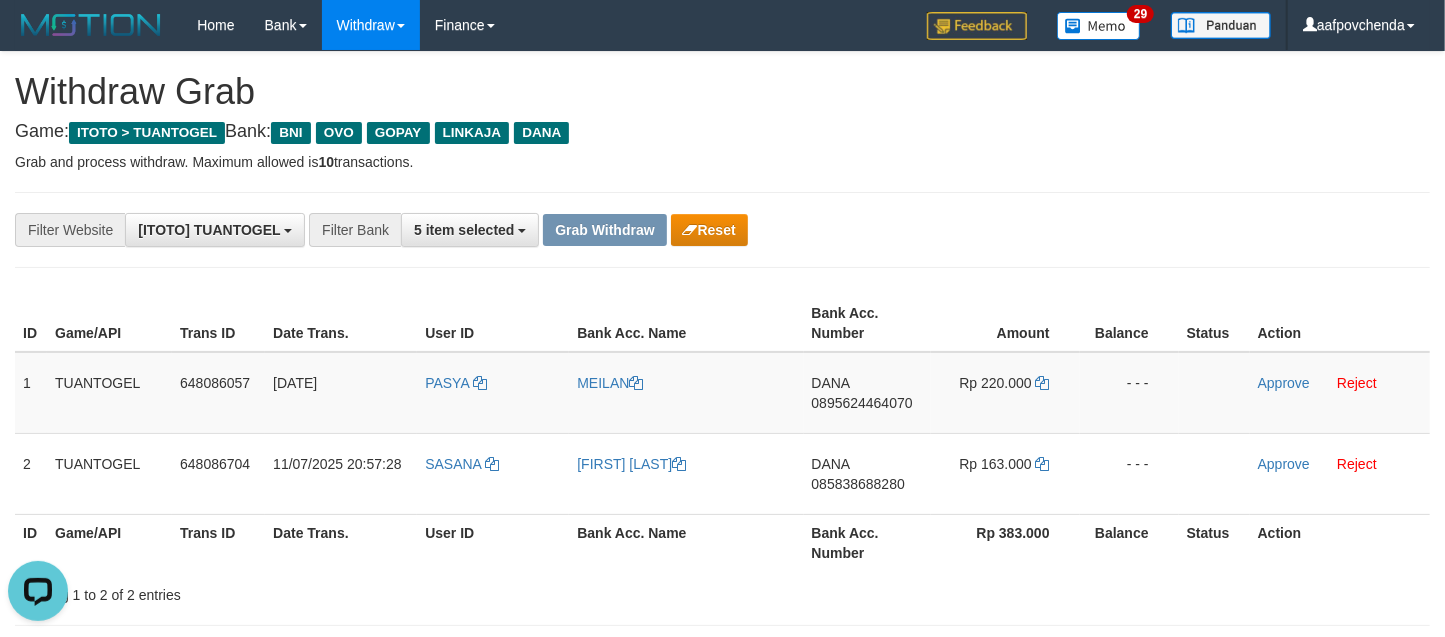 scroll, scrollTop: 0, scrollLeft: 0, axis: both 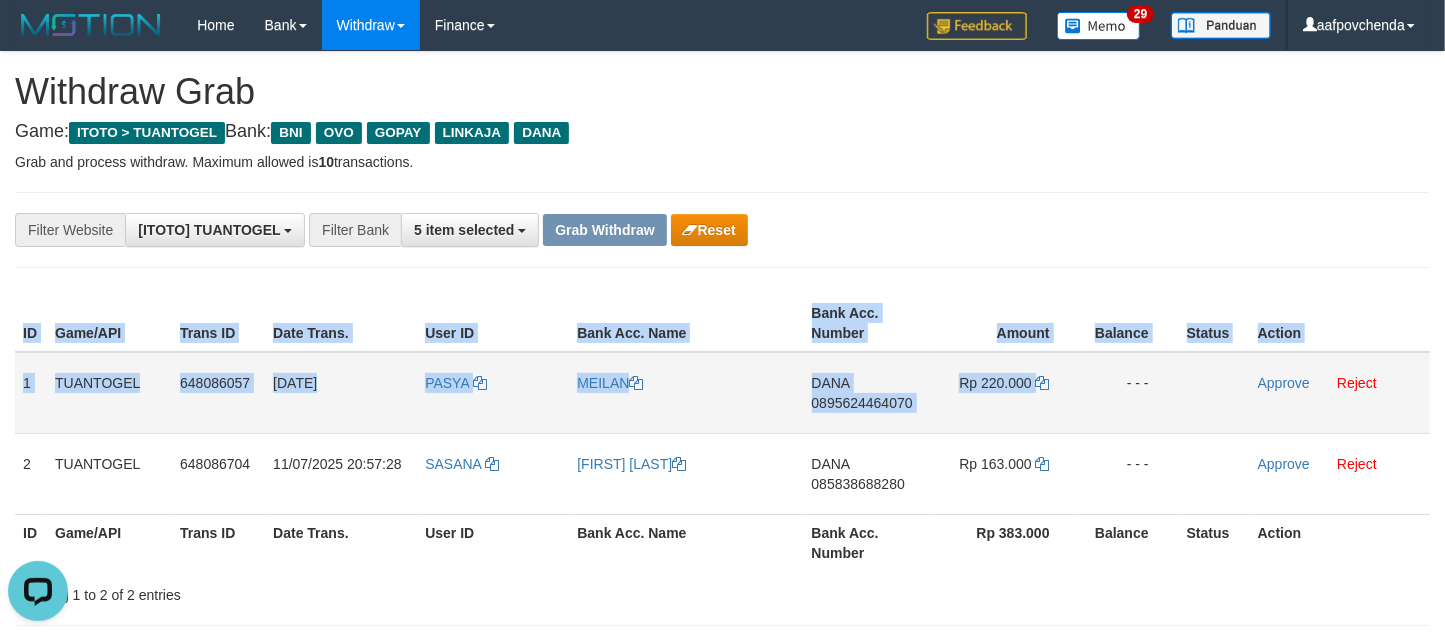 drag, startPoint x: 13, startPoint y: 369, endPoint x: 1029, endPoint y: 389, distance: 1016.19684 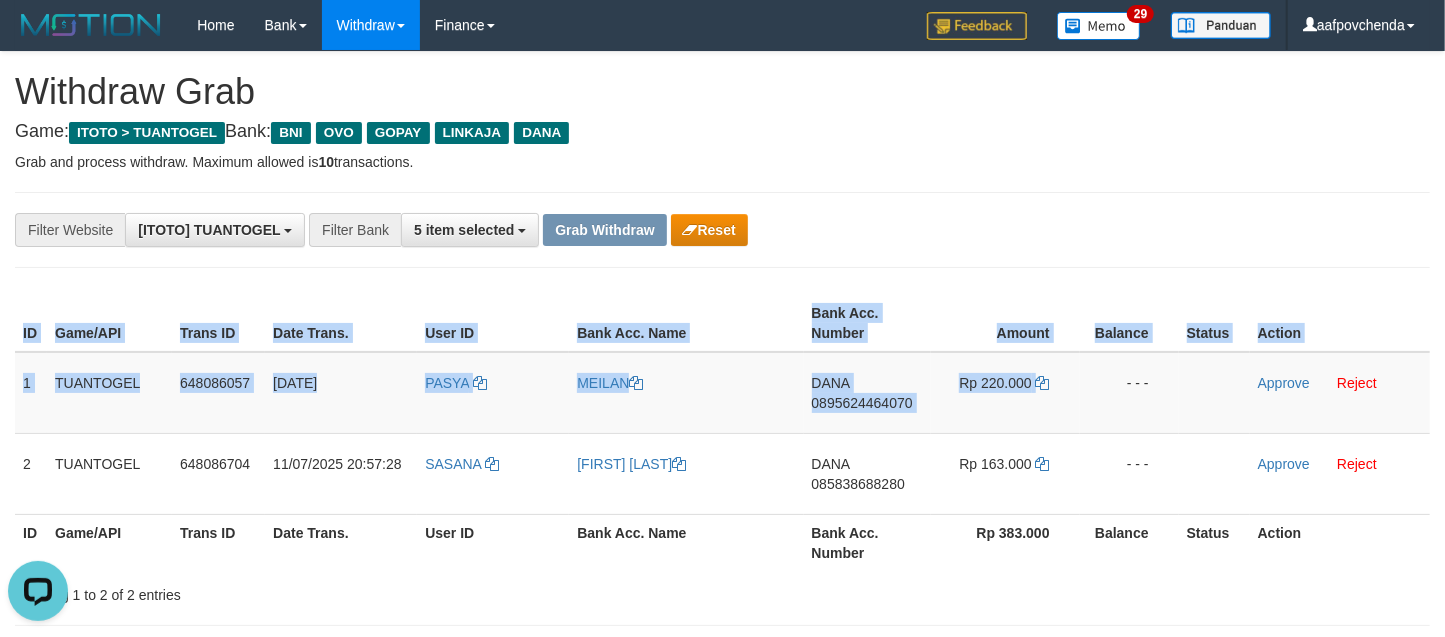 click on "ID Game/API Trans ID Date Trans. User ID Bank Acc. Name Bank Acc. Number Amount Balance Status Action
1
TUANTOGEL
648086057
11/07/2025 20:57:05
[FIRST]
[FIRST] [LAST]
DANA
[PHONE]
Rp 220.000
- - -
Approve
Reject
2
TUANTOGEL
648086704
11/07/2025 20:57:28
[FIRST]
[FIRST] [LAST]
DANA
[PHONE]
Rp 163.000
- - -
Approve" at bounding box center (722, 433) 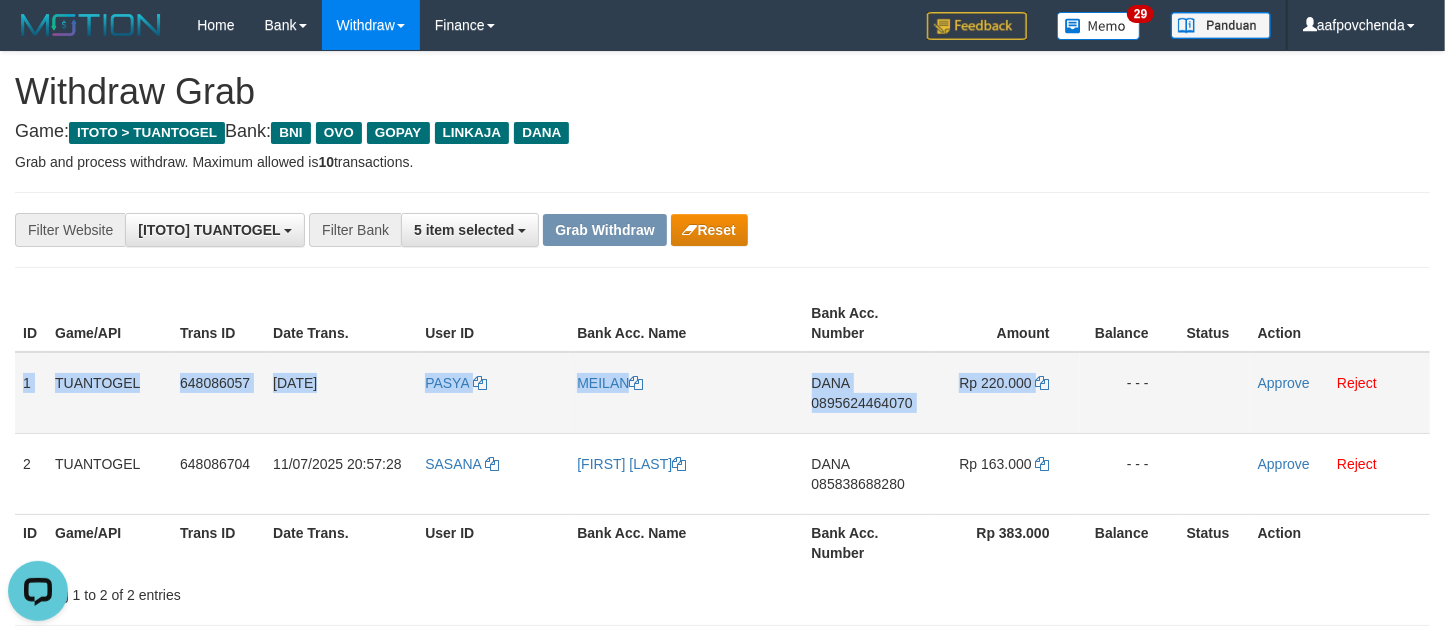 drag, startPoint x: 25, startPoint y: 373, endPoint x: 1064, endPoint y: 393, distance: 1039.1925 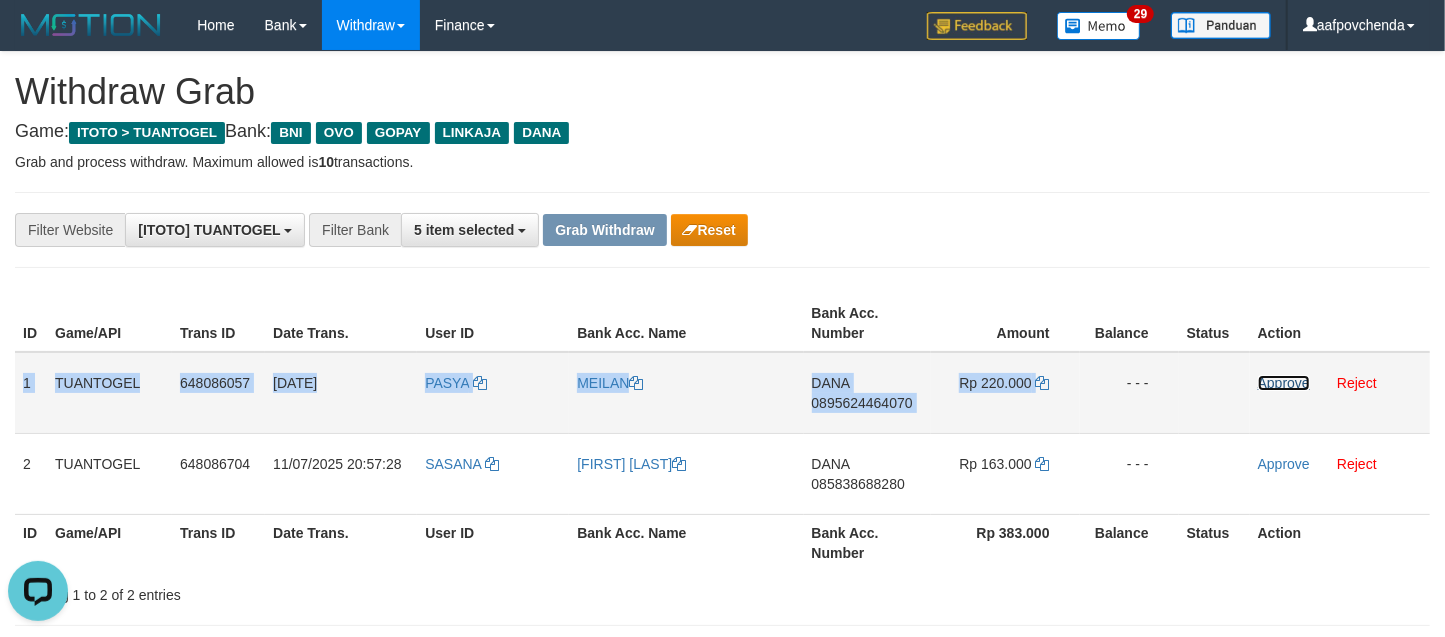 click on "Approve" at bounding box center (1284, 383) 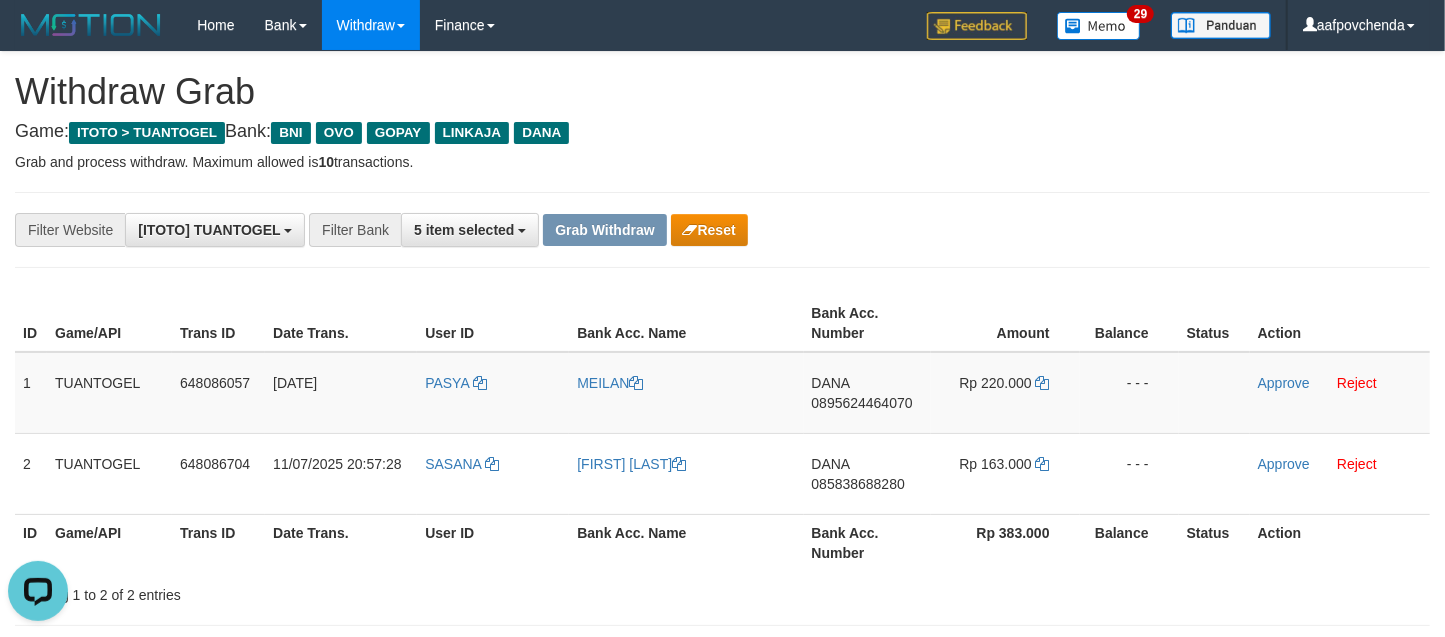 click on "**********" at bounding box center (722, 1163) 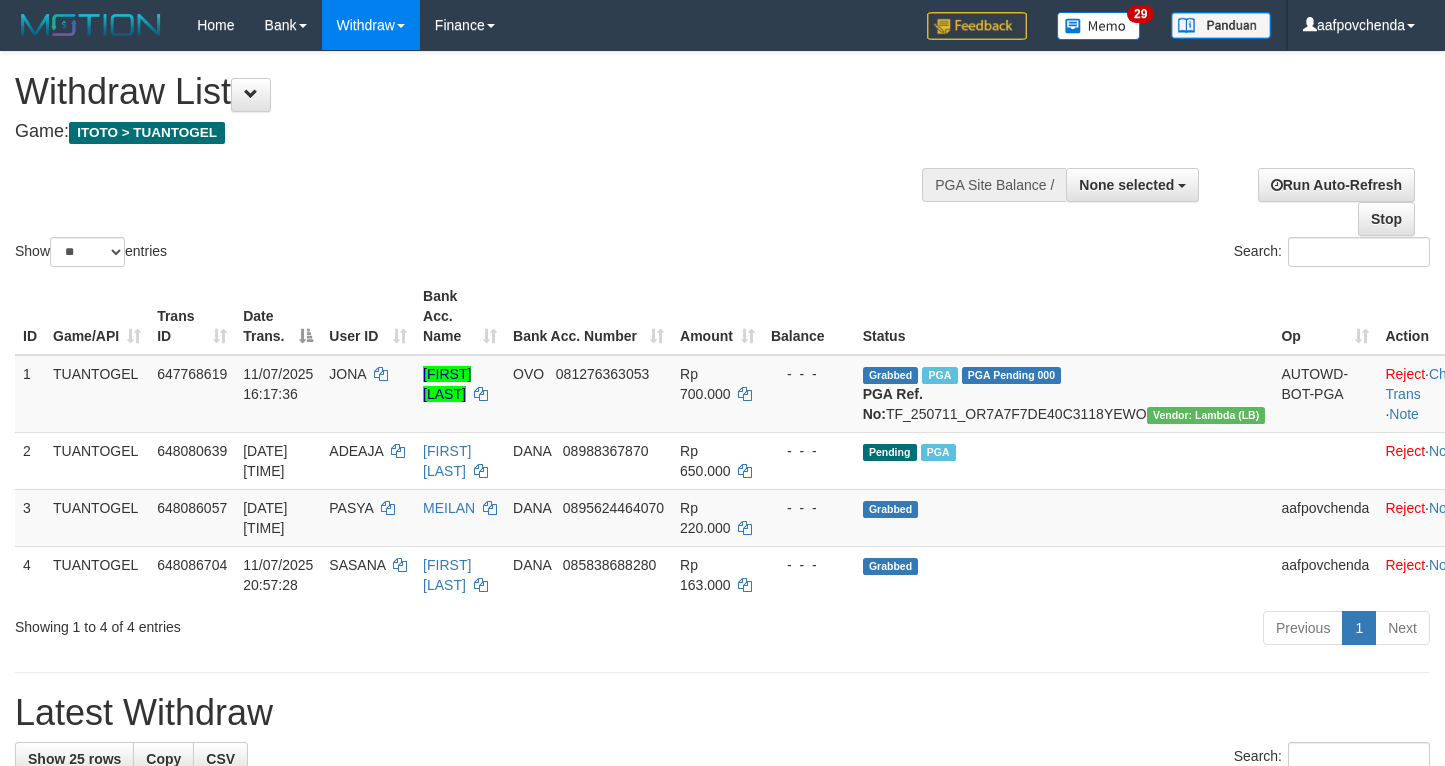 select 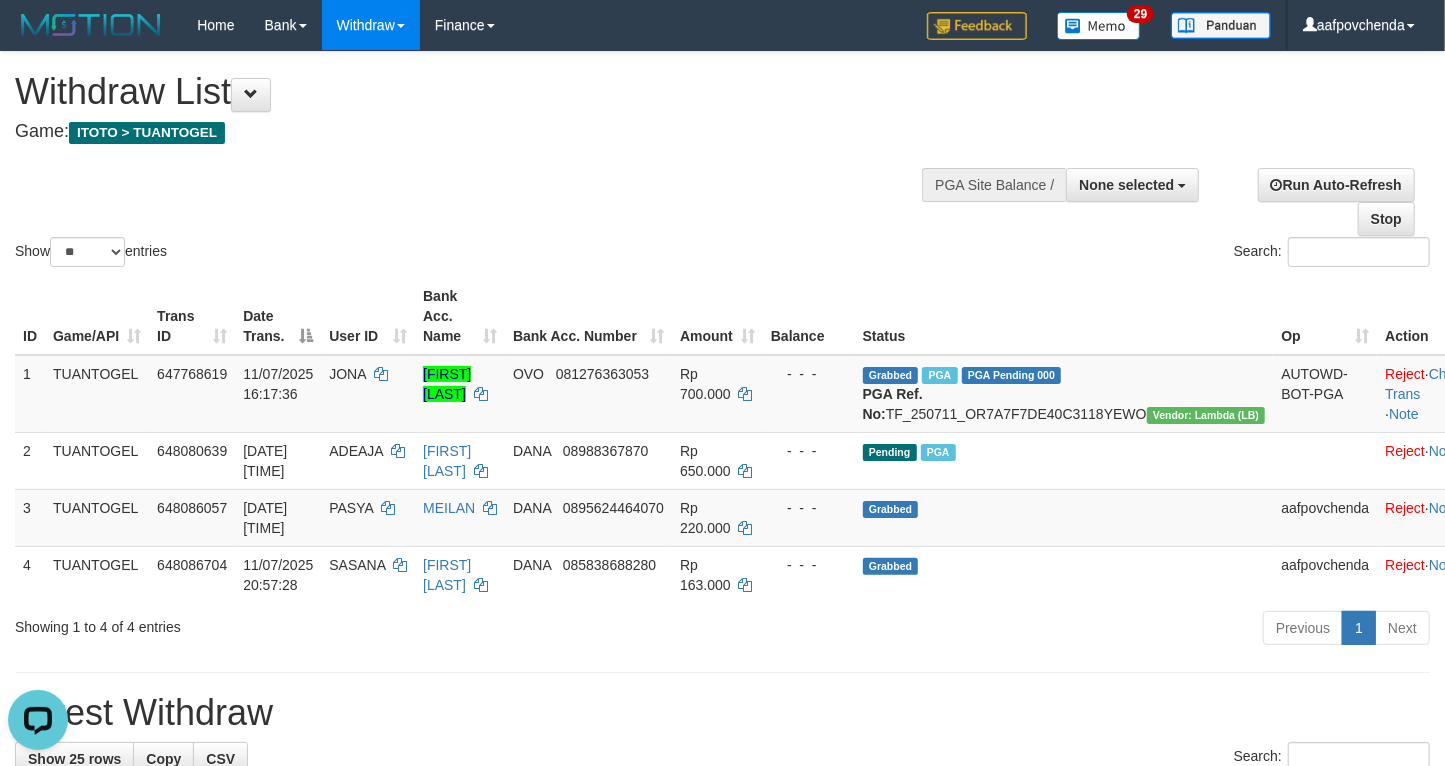 scroll, scrollTop: 0, scrollLeft: 0, axis: both 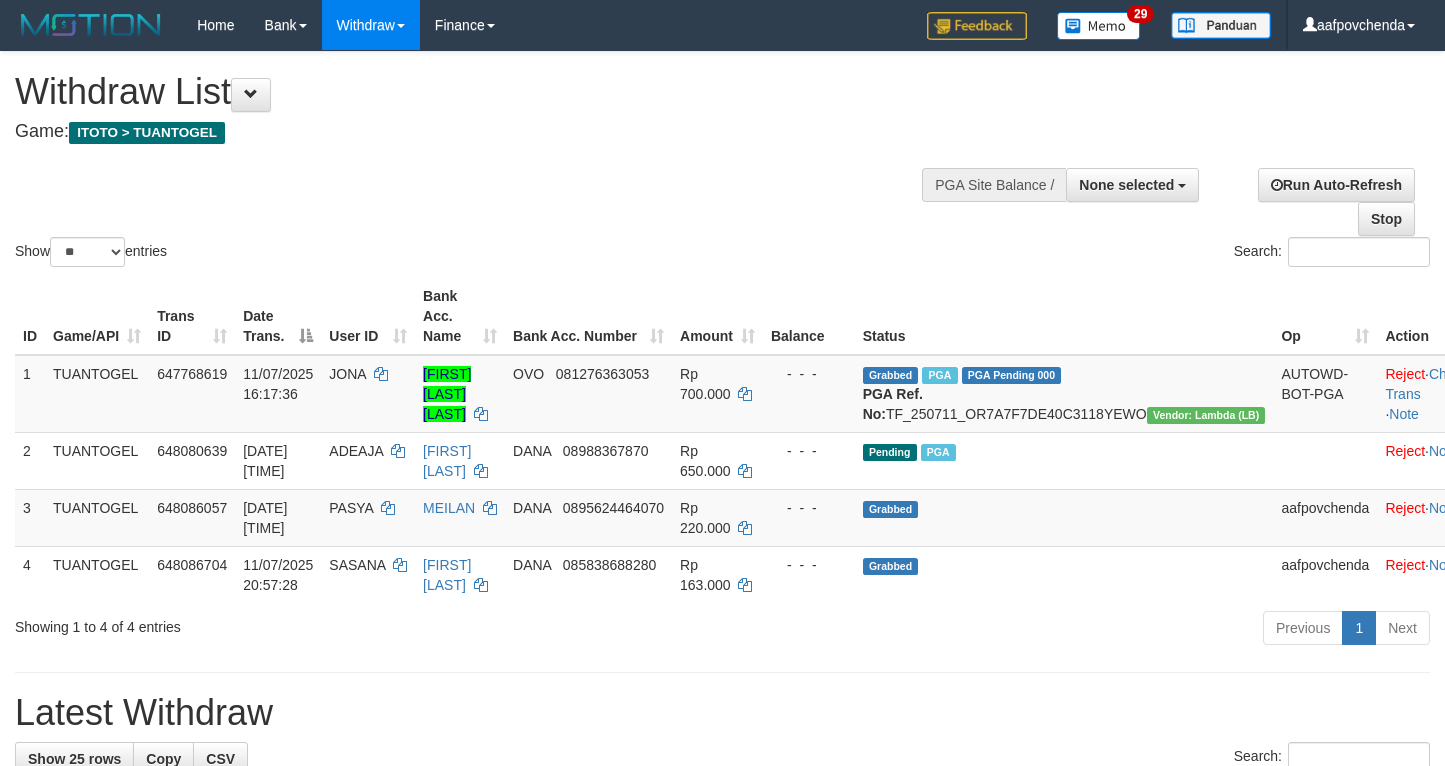 select 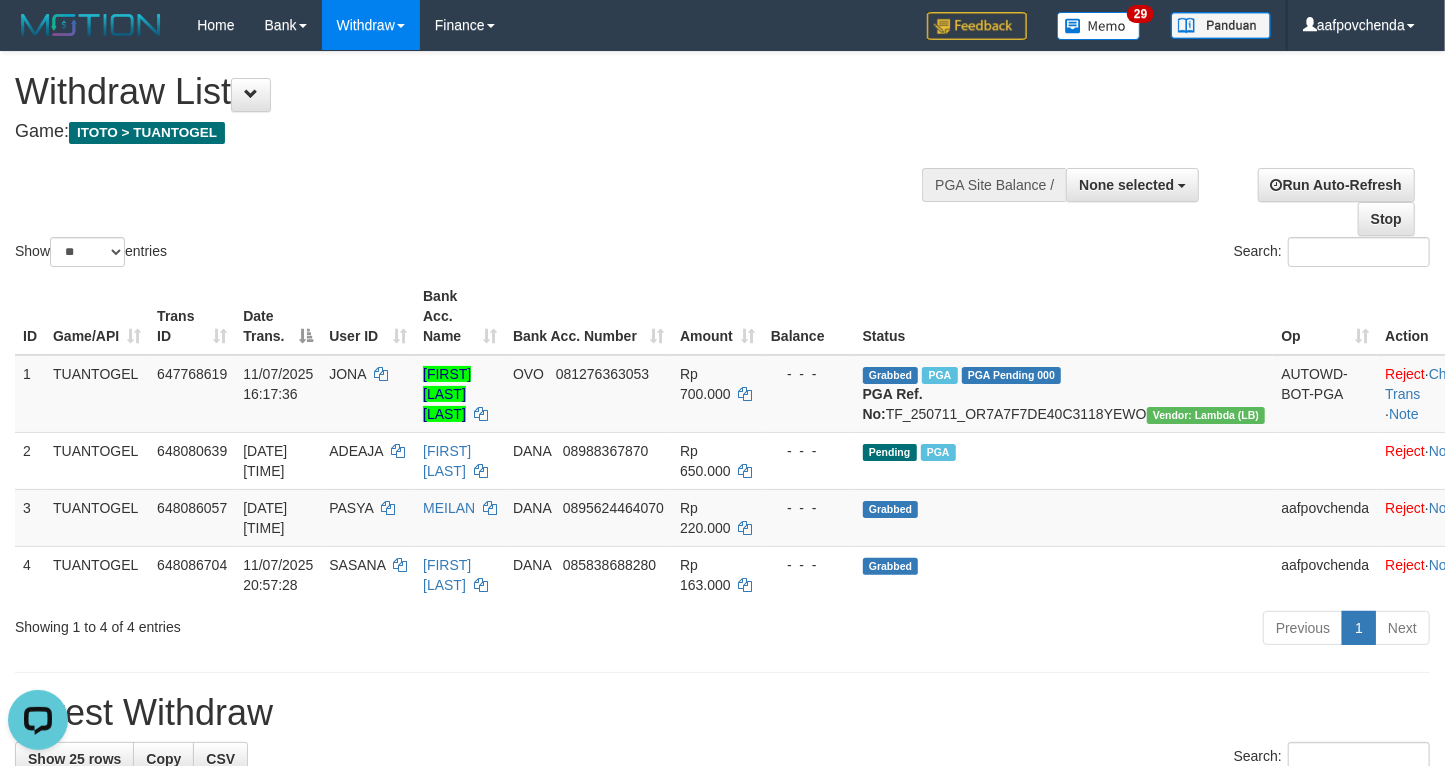 scroll, scrollTop: 0, scrollLeft: 0, axis: both 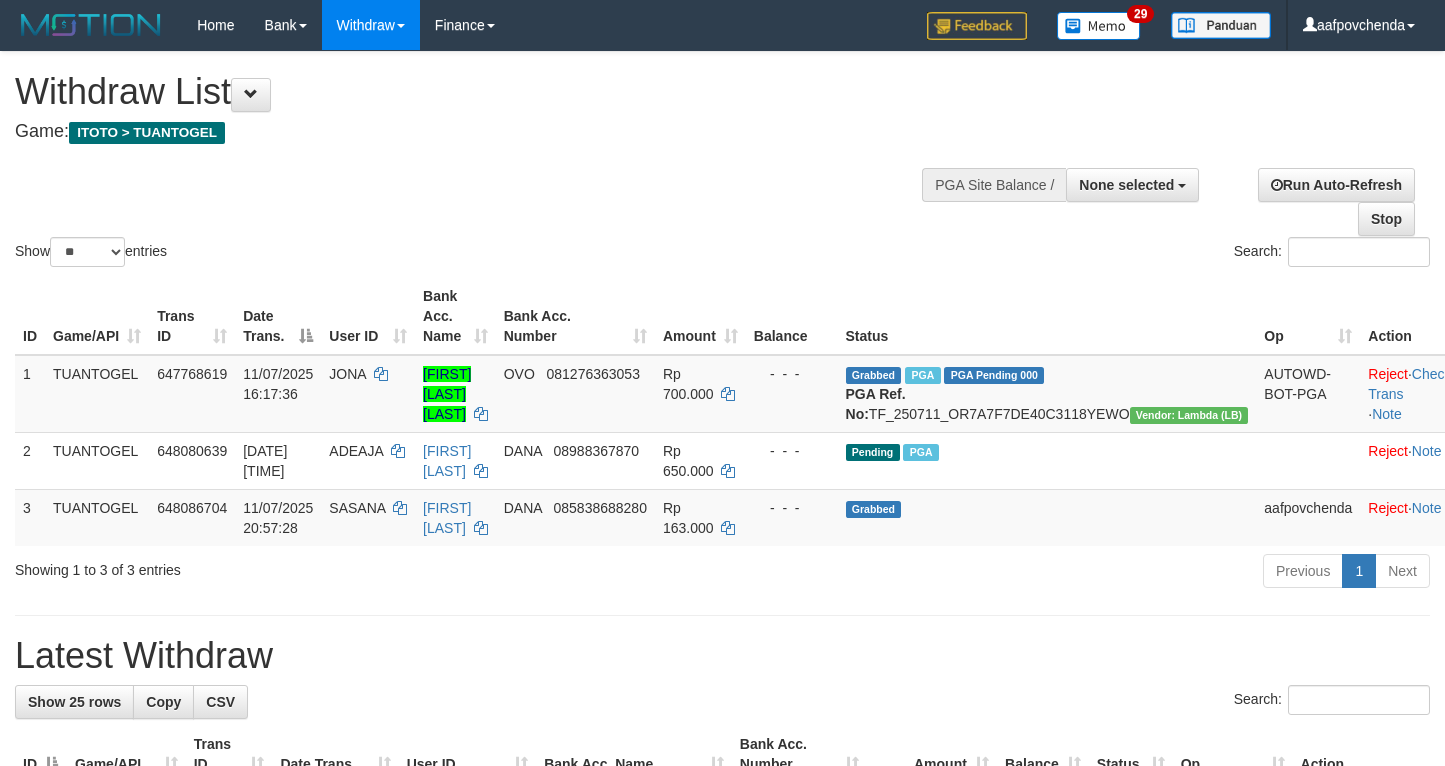 select 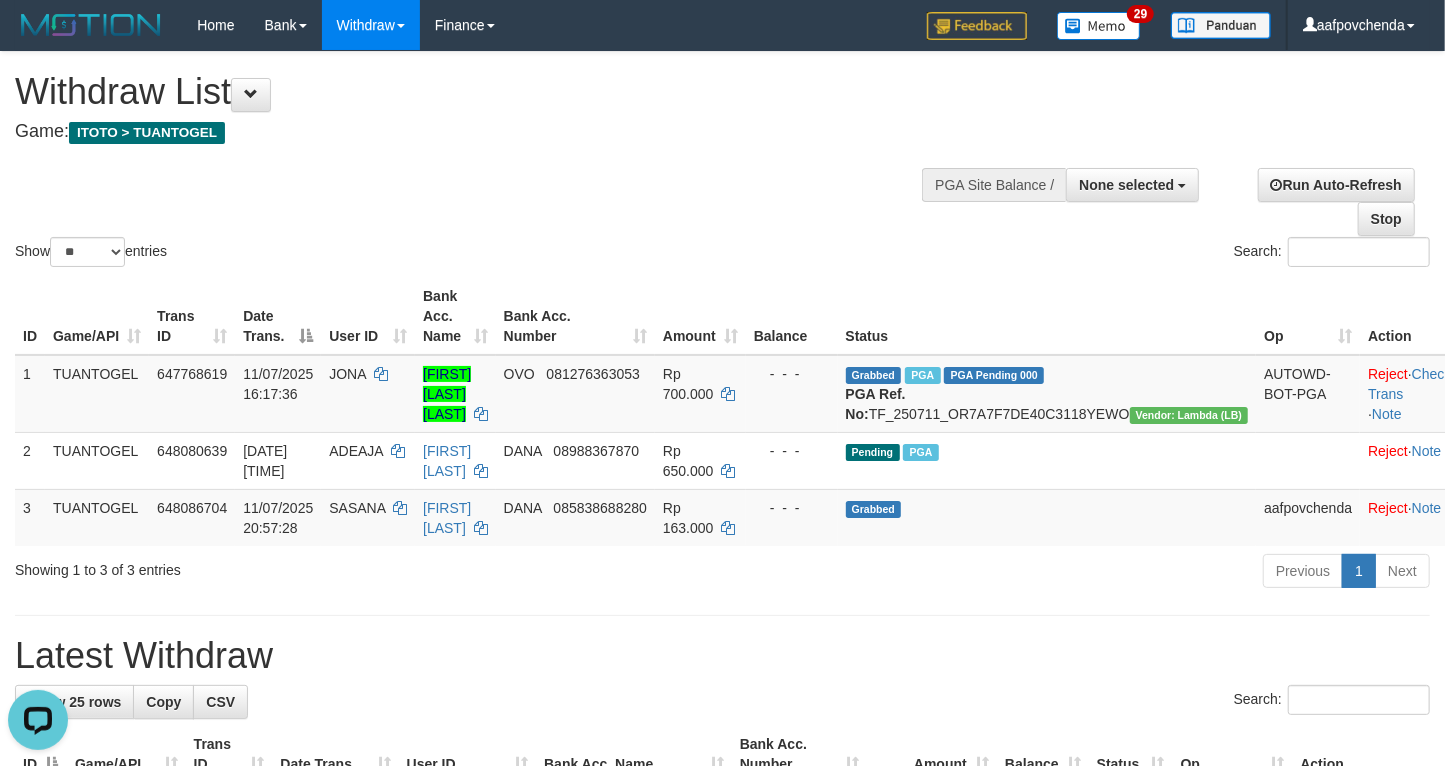 scroll, scrollTop: 0, scrollLeft: 0, axis: both 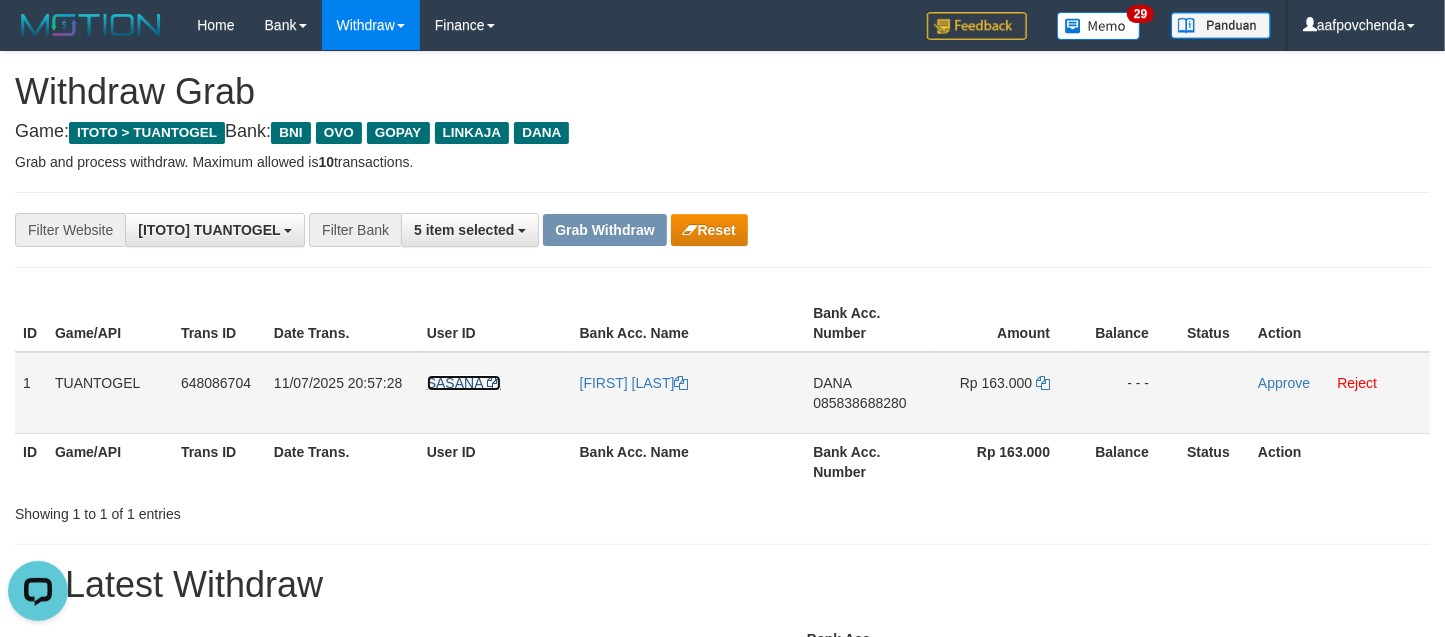 click on "SASANA" at bounding box center [455, 383] 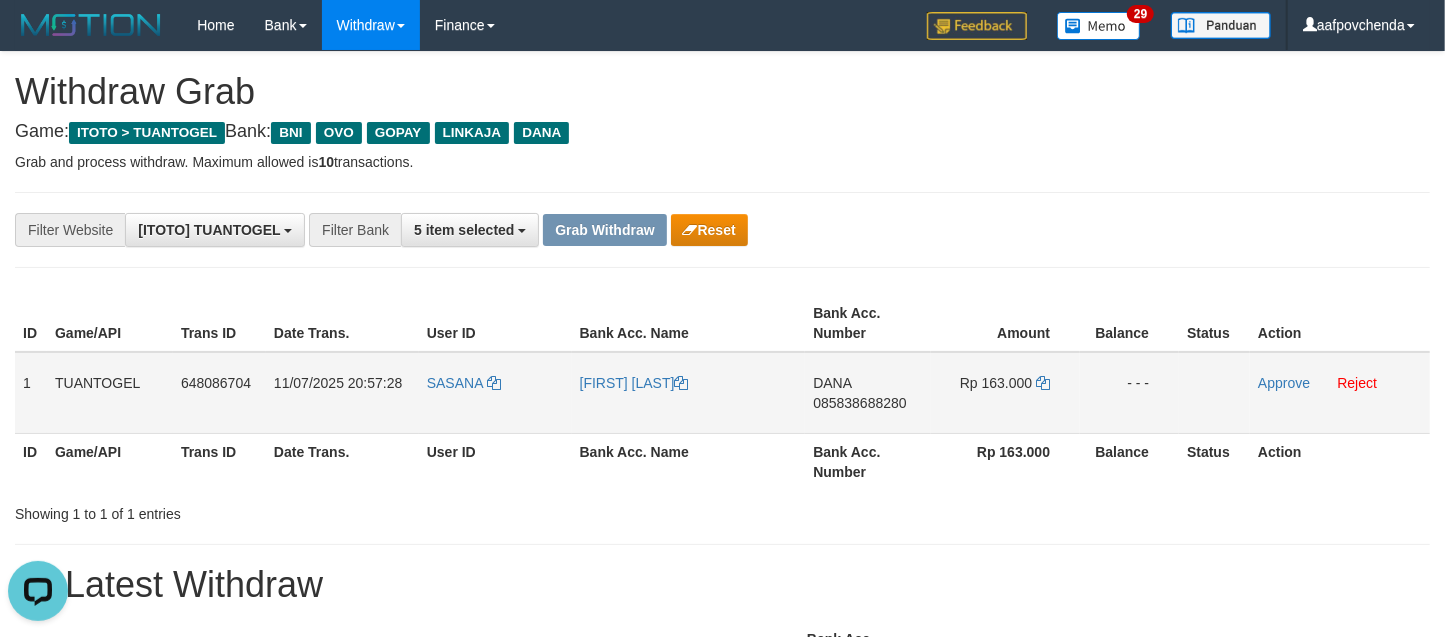 click on "085838688280" at bounding box center [859, 403] 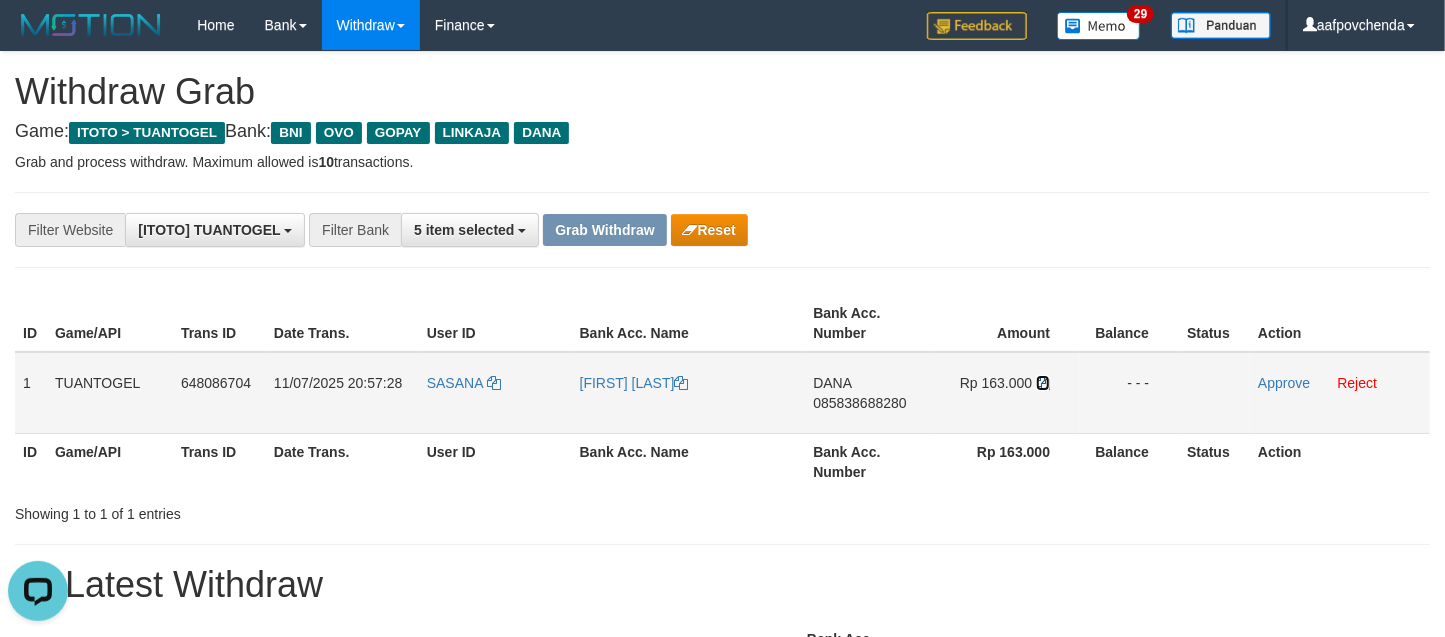 click at bounding box center (1043, 383) 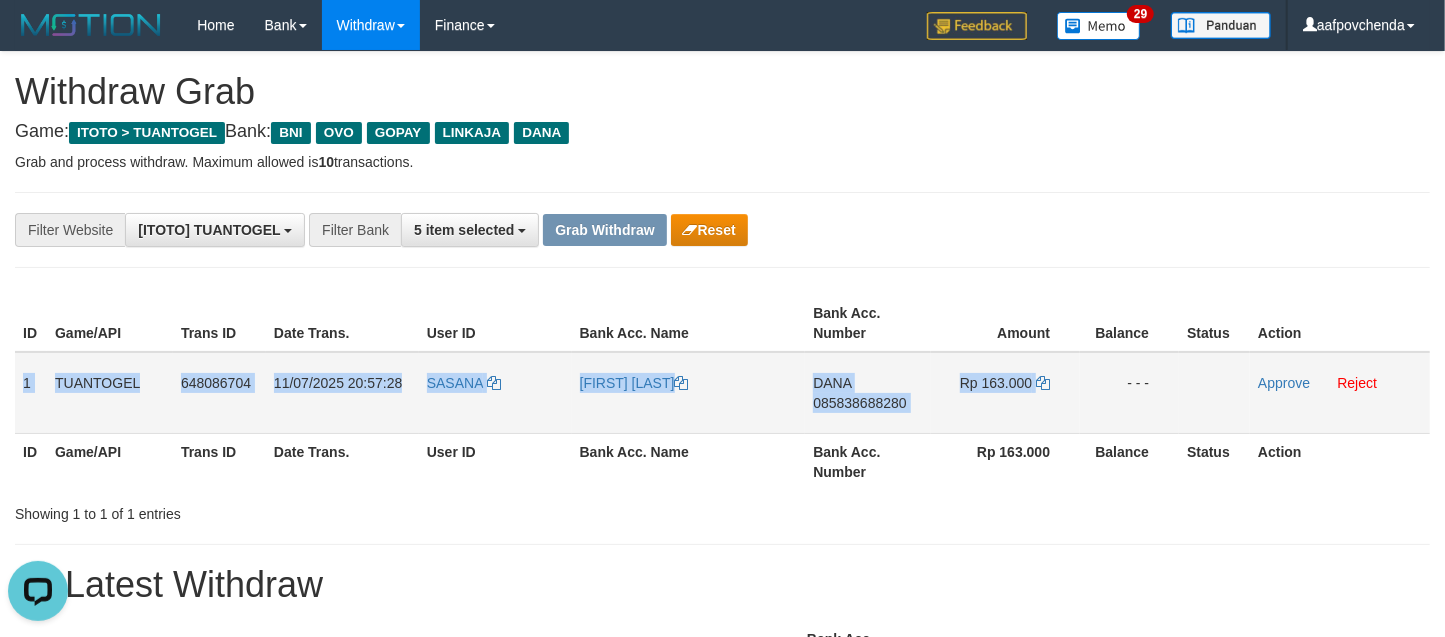 drag, startPoint x: 561, startPoint y: 414, endPoint x: 1125, endPoint y: 405, distance: 564.0718 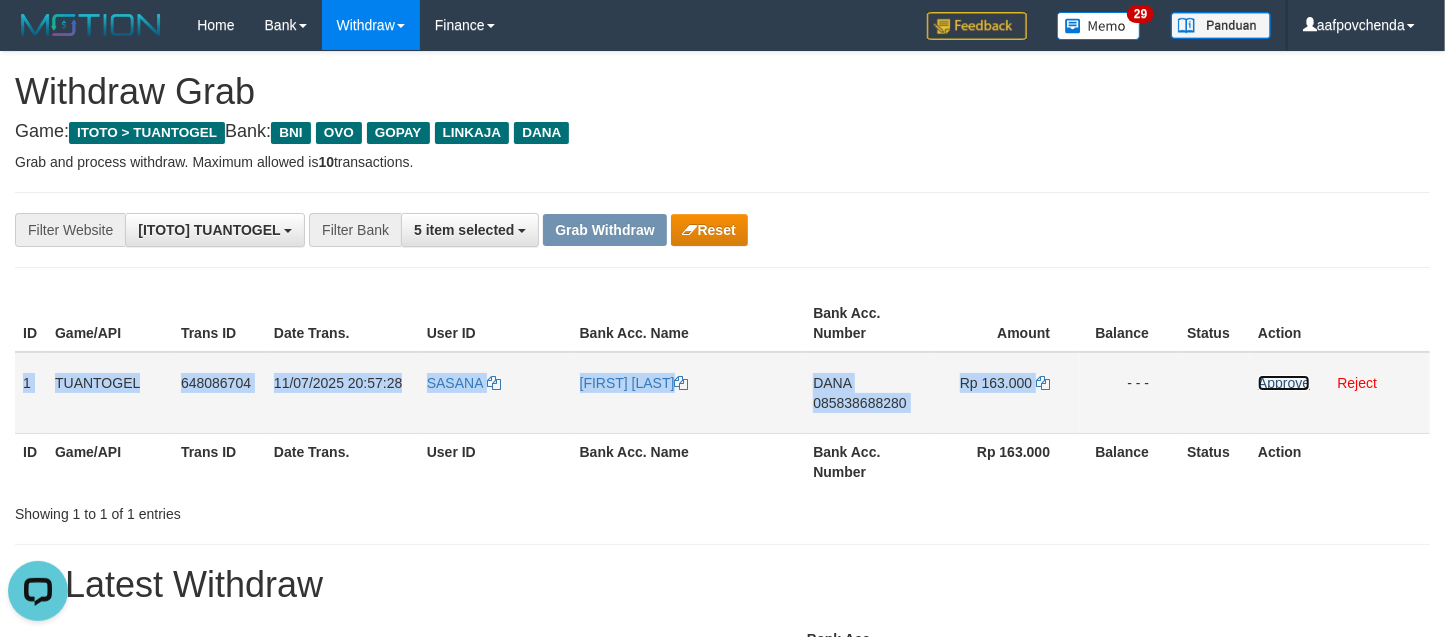 click on "Approve" at bounding box center (1284, 383) 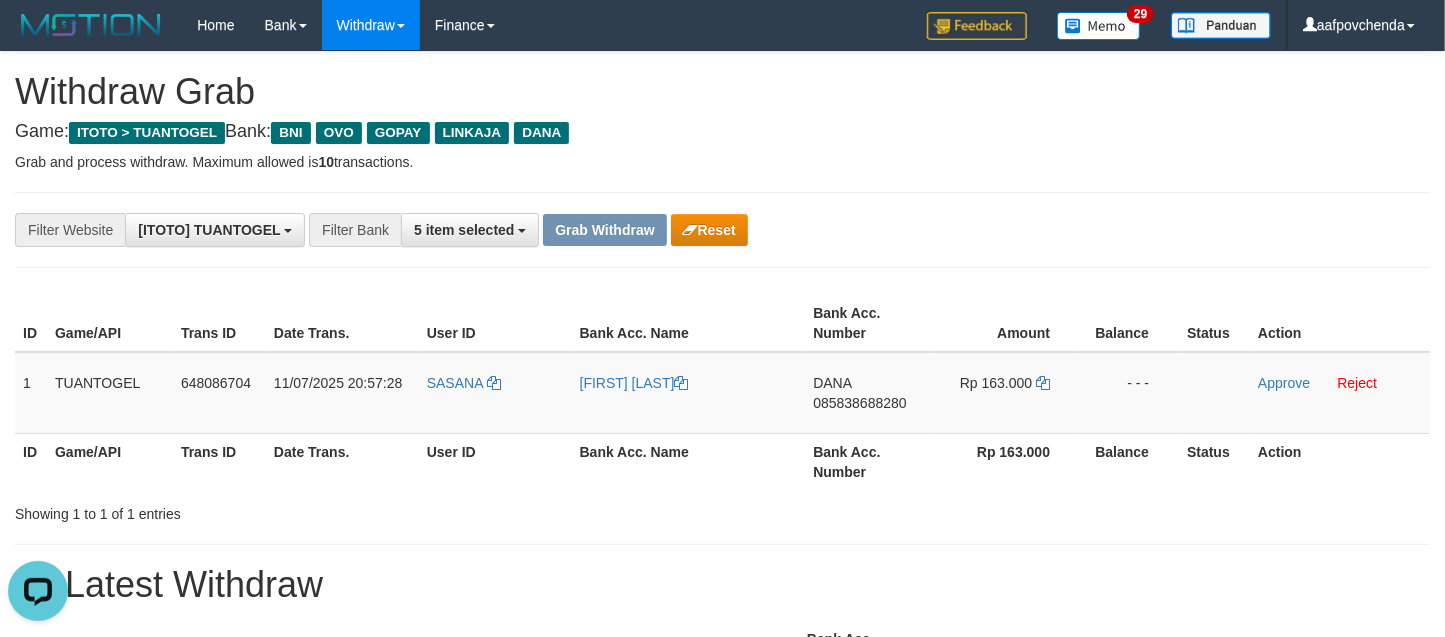 click on "Bank Acc. Number" at bounding box center [868, 461] 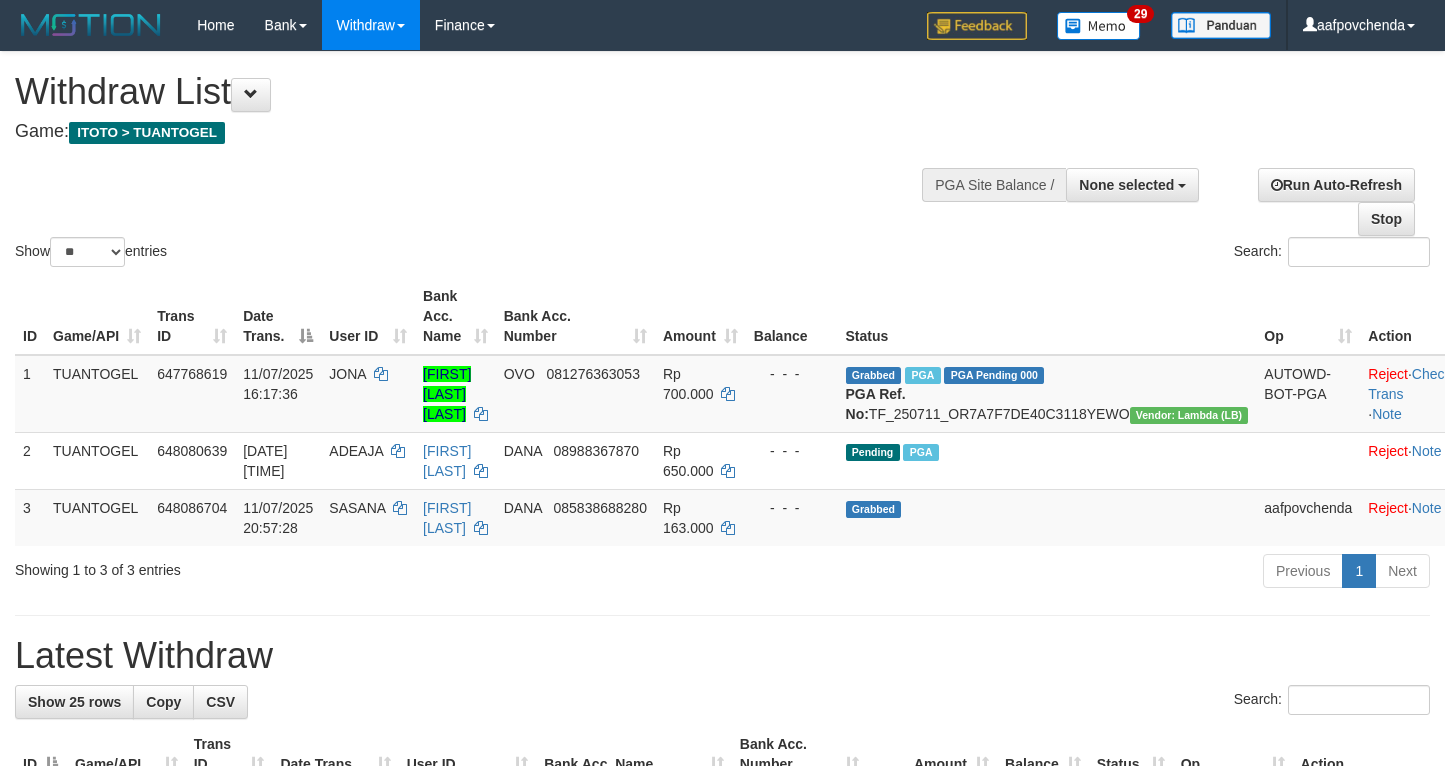 select 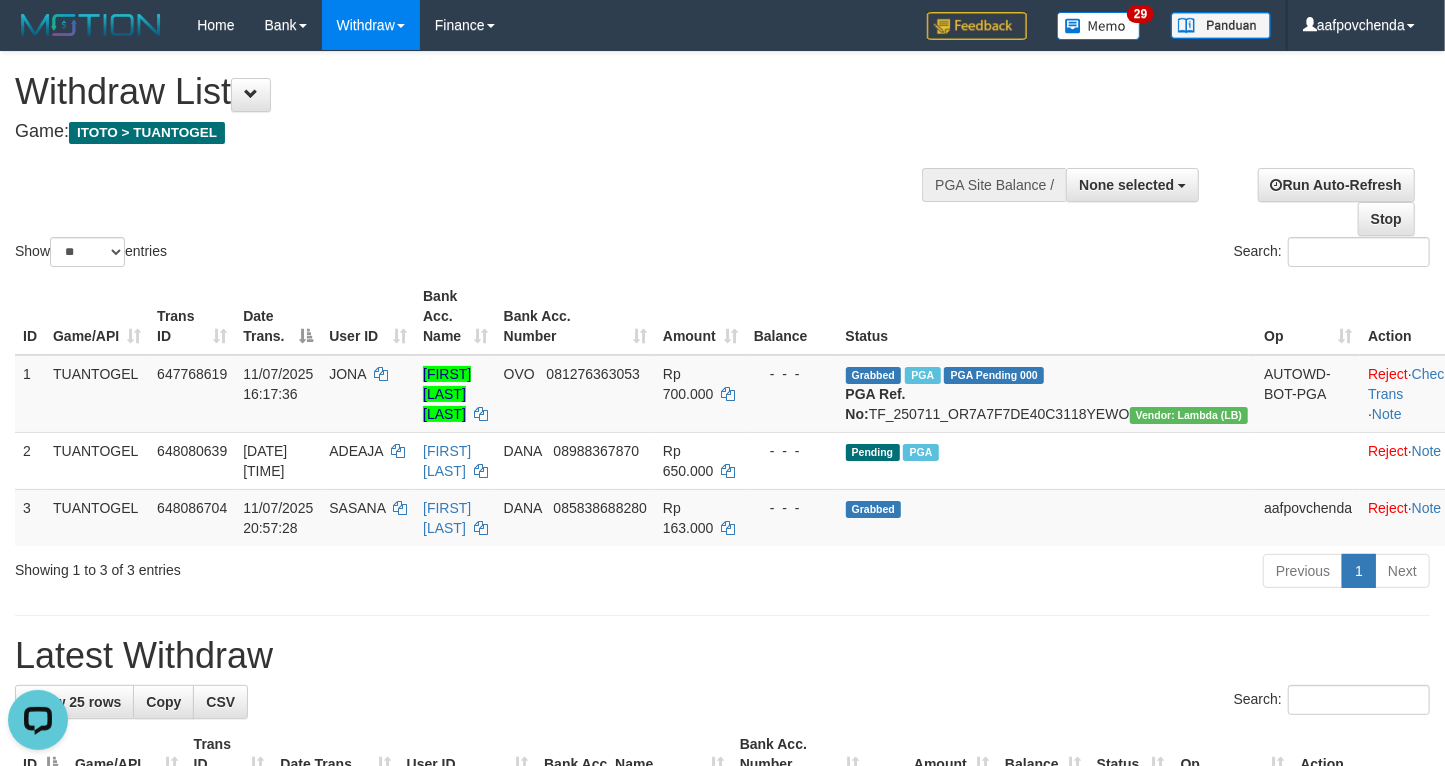 scroll, scrollTop: 0, scrollLeft: 0, axis: both 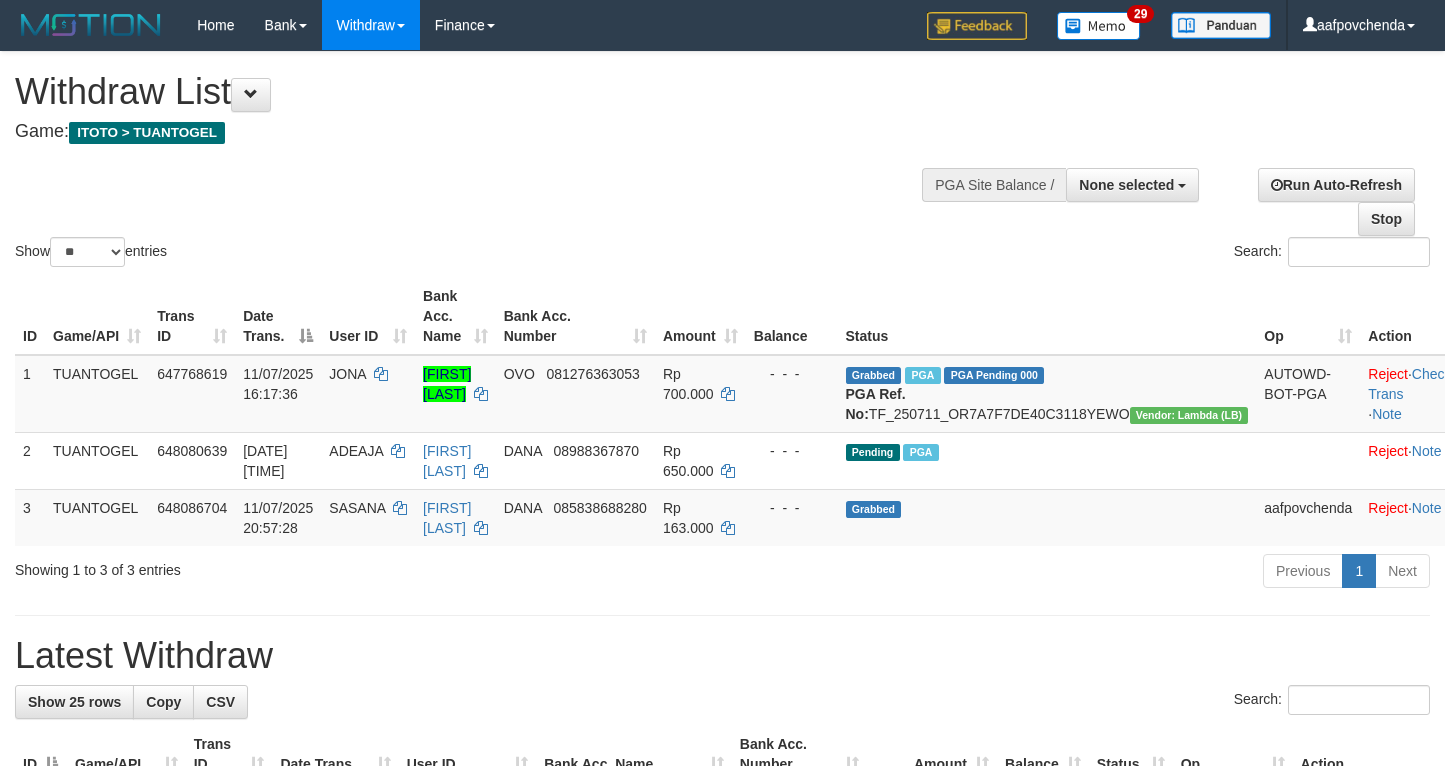 select 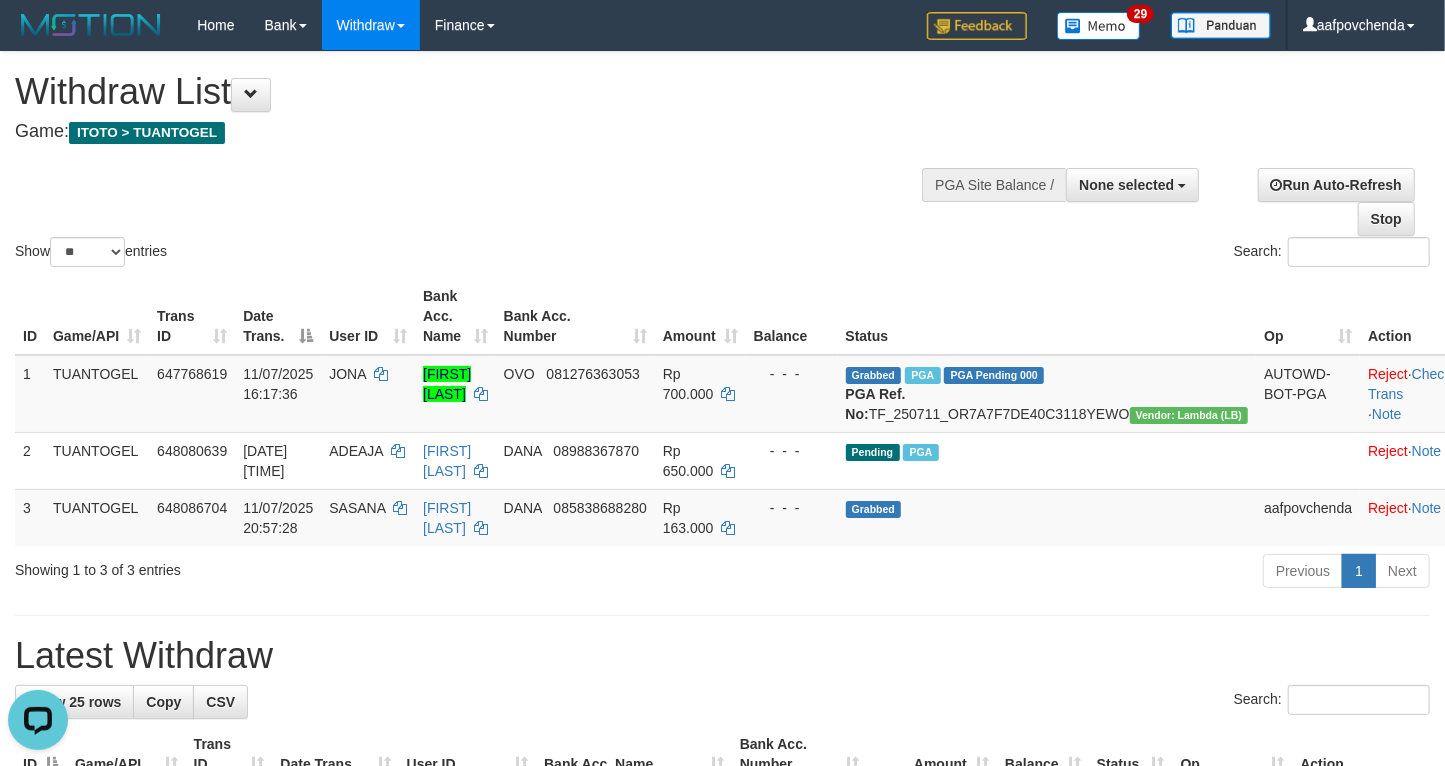 scroll, scrollTop: 0, scrollLeft: 0, axis: both 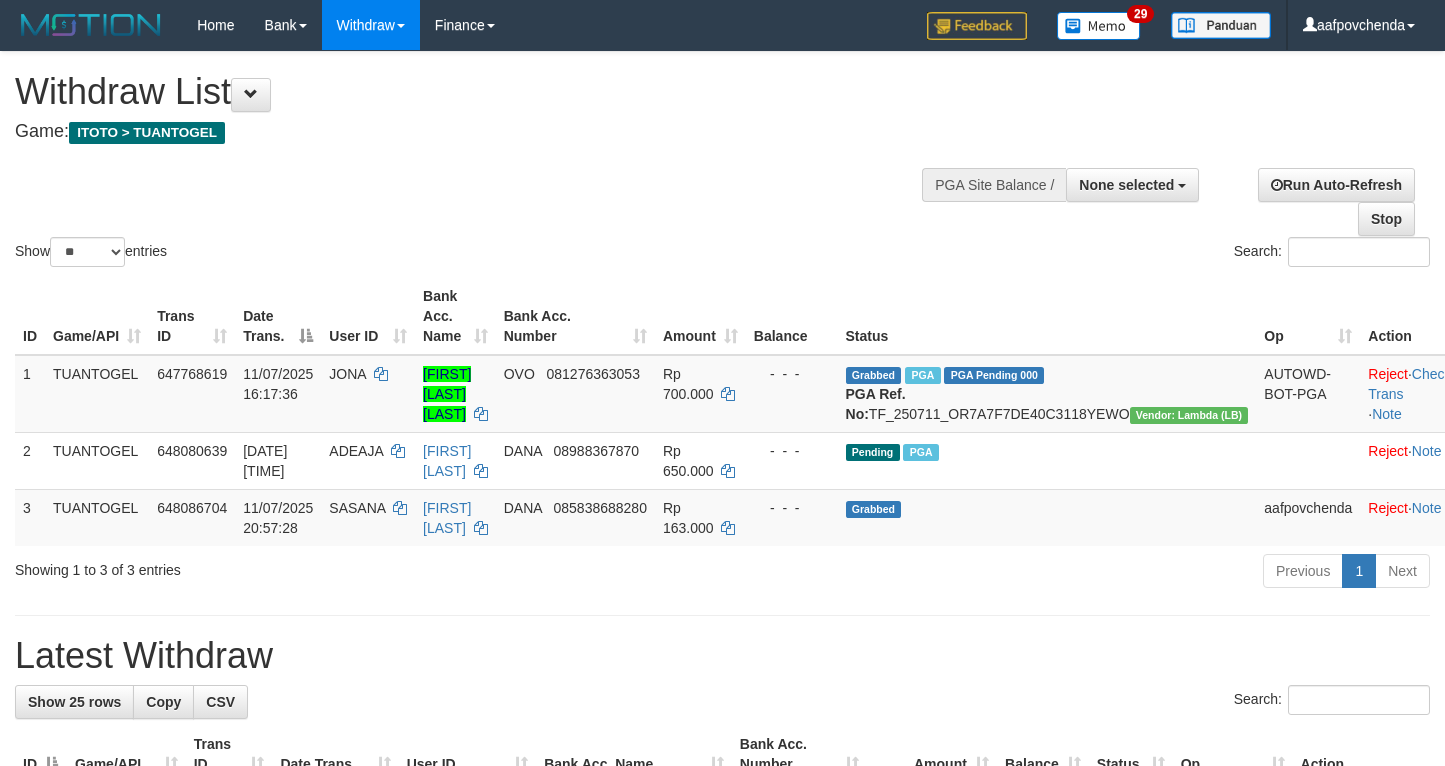 select 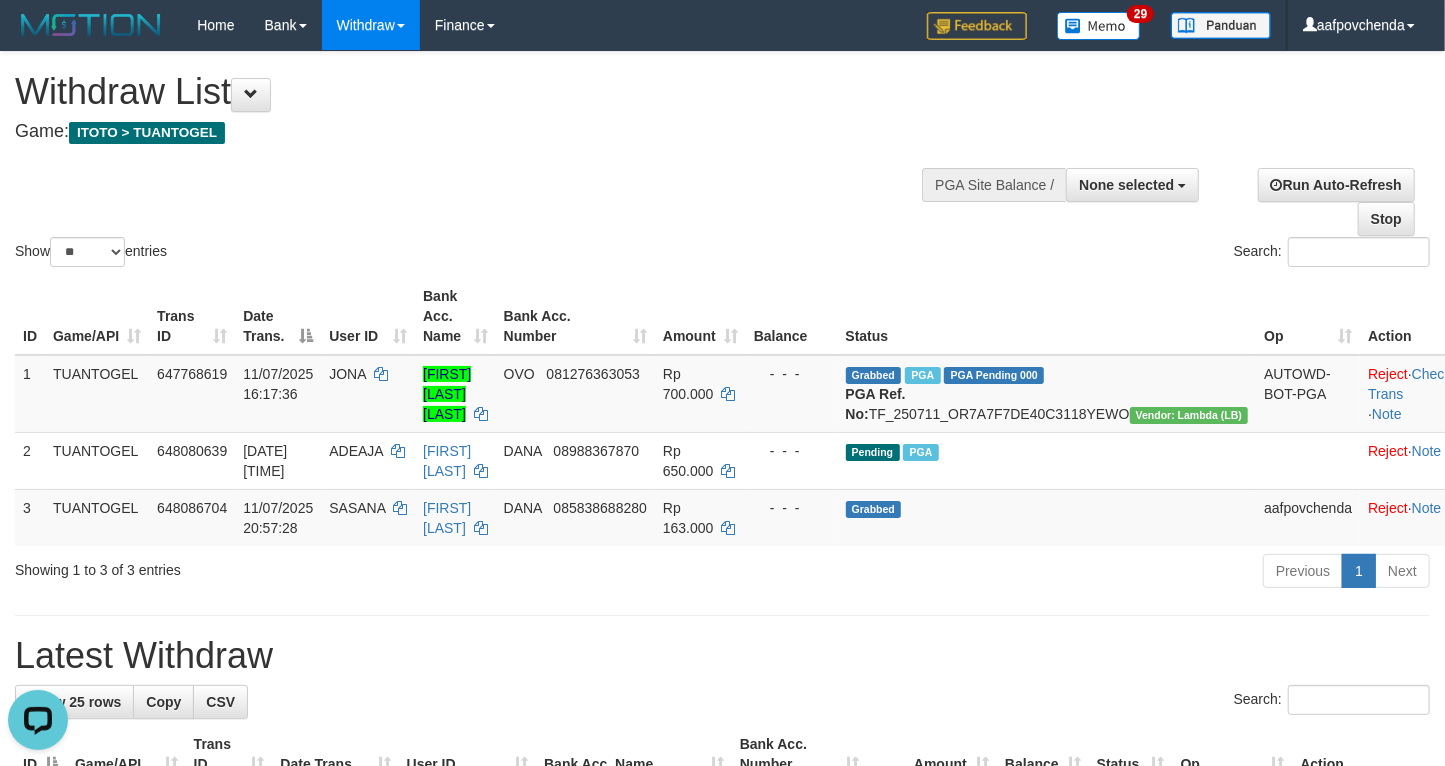 scroll, scrollTop: 0, scrollLeft: 0, axis: both 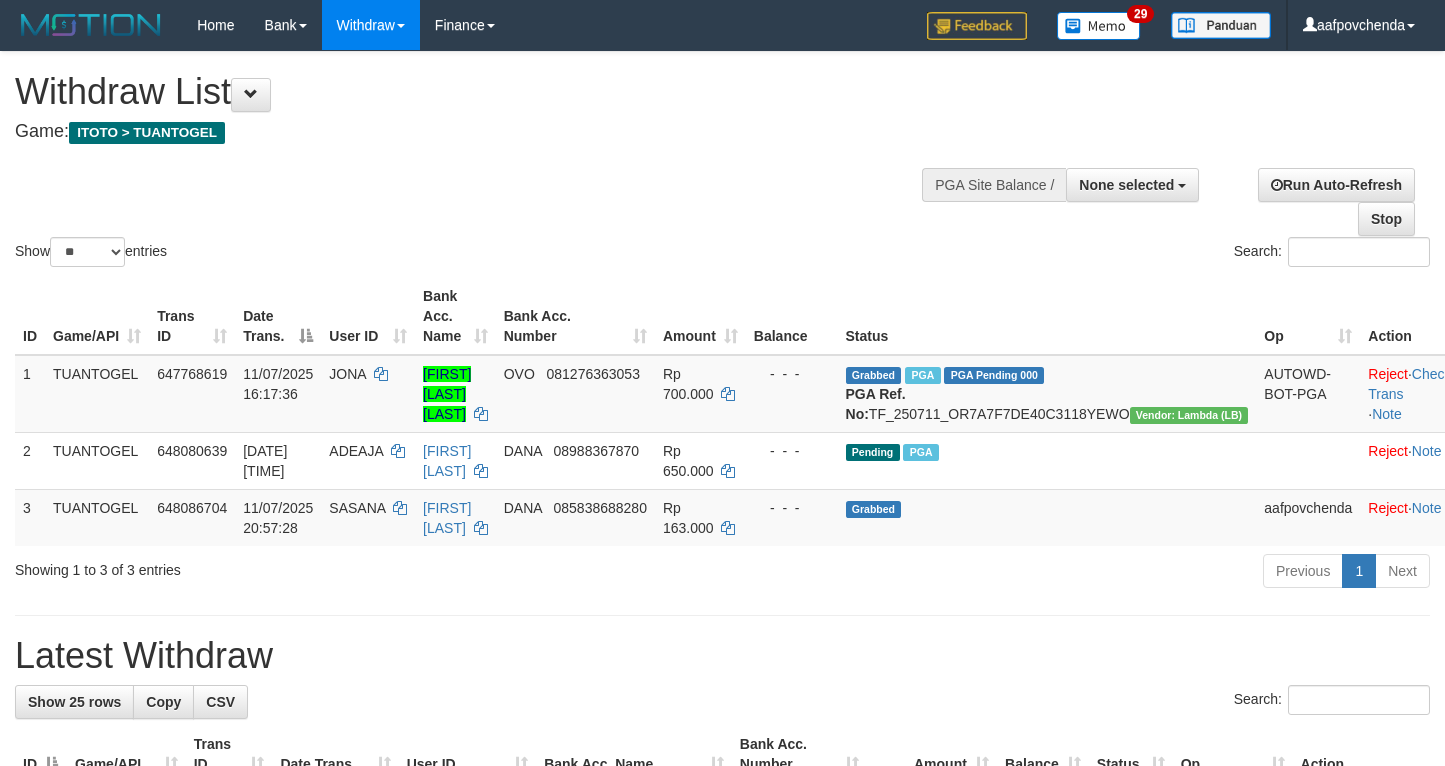 select 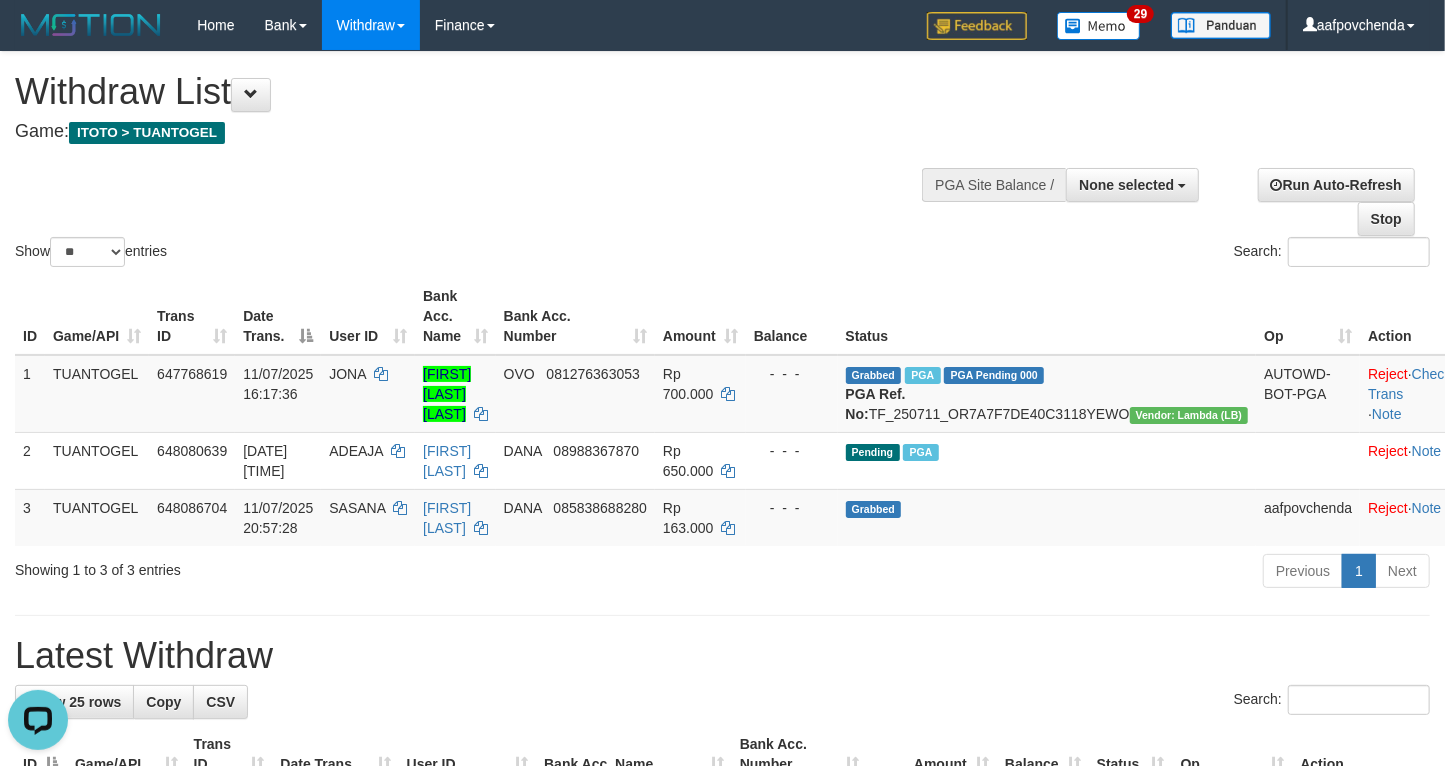 scroll, scrollTop: 0, scrollLeft: 0, axis: both 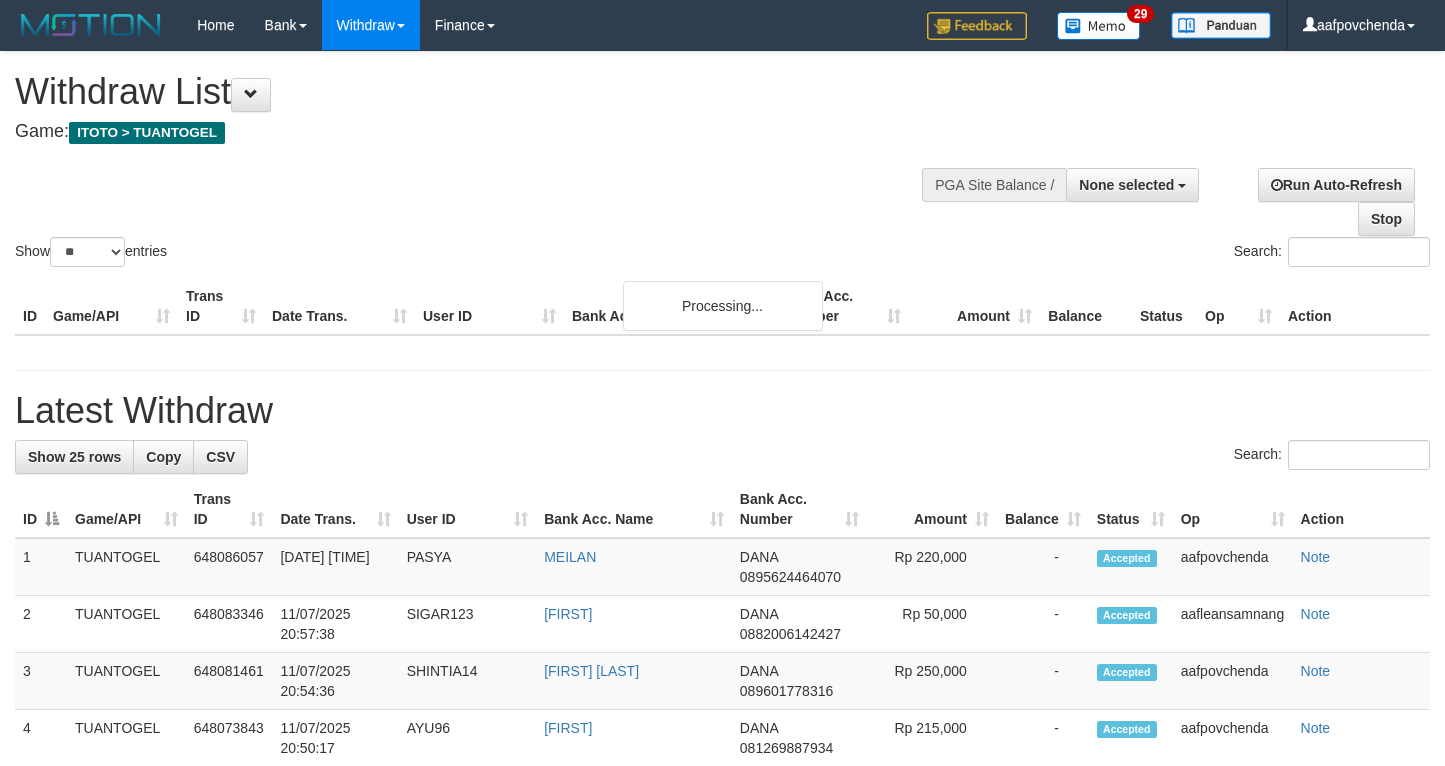 select 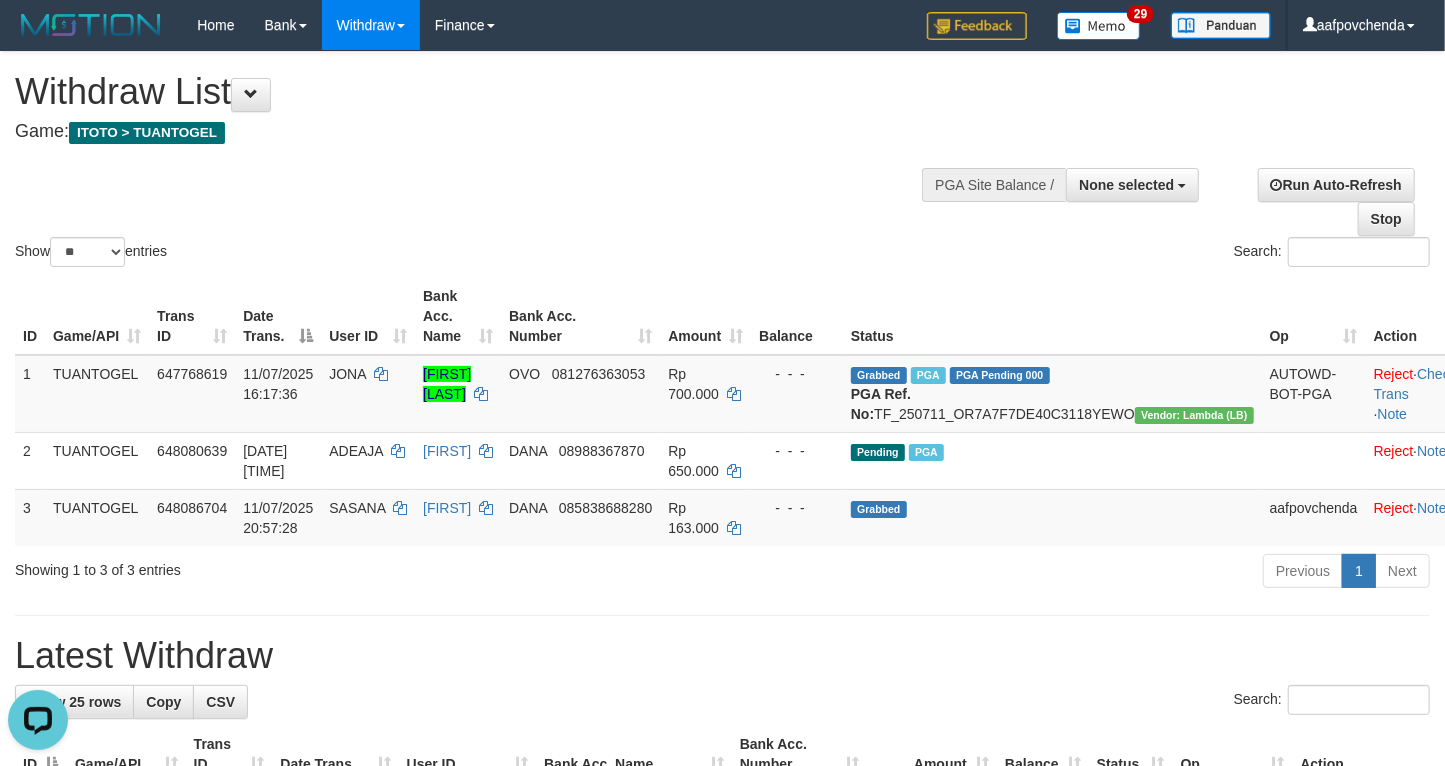 scroll, scrollTop: 0, scrollLeft: 0, axis: both 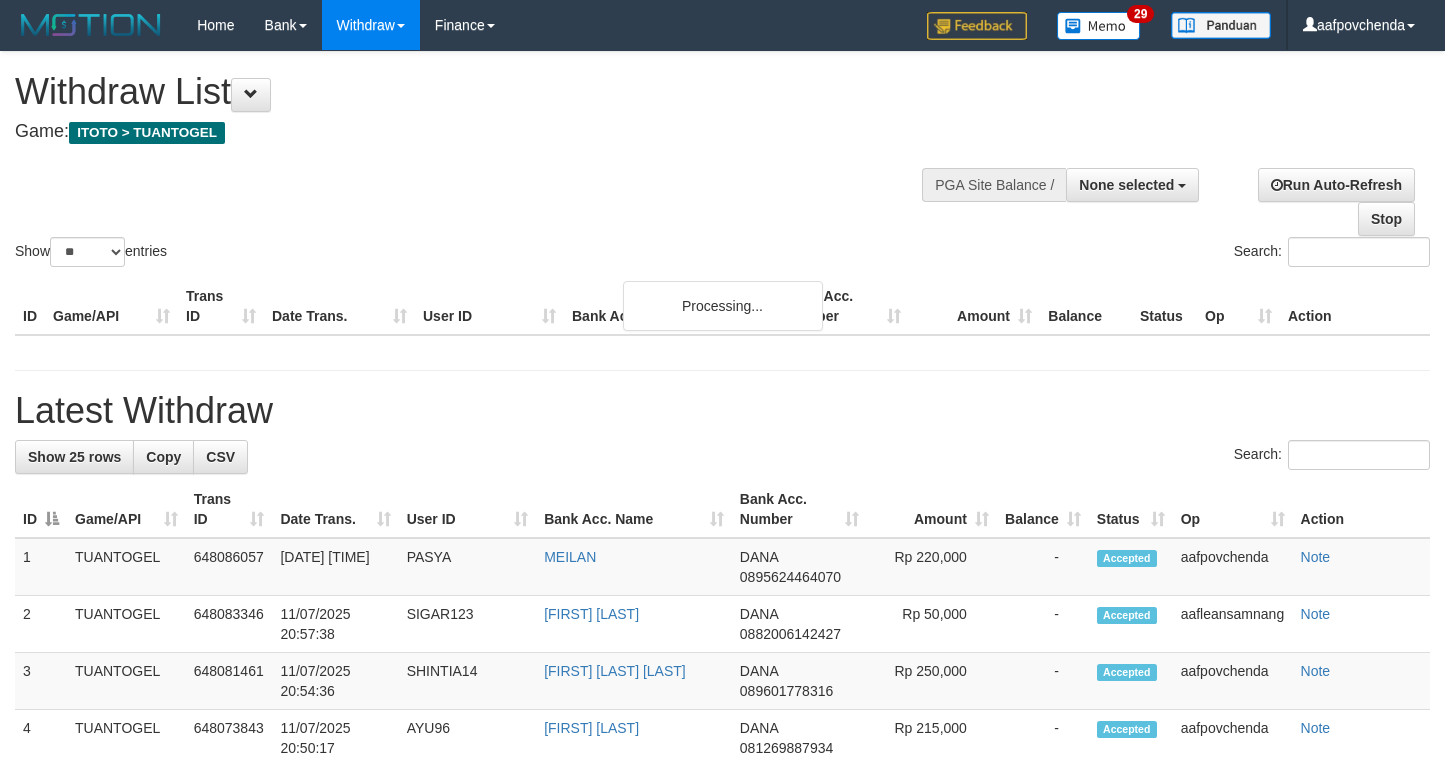 select 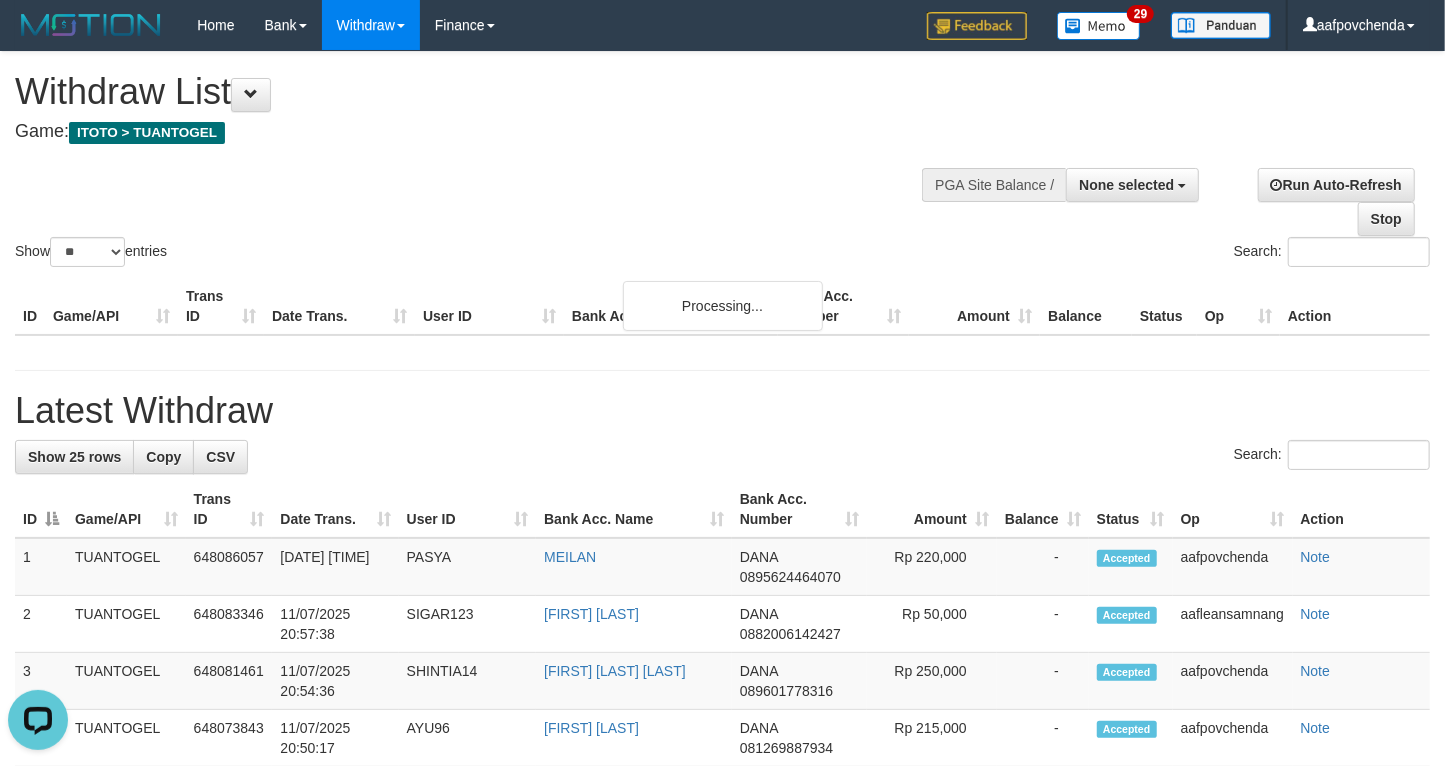 scroll, scrollTop: 0, scrollLeft: 0, axis: both 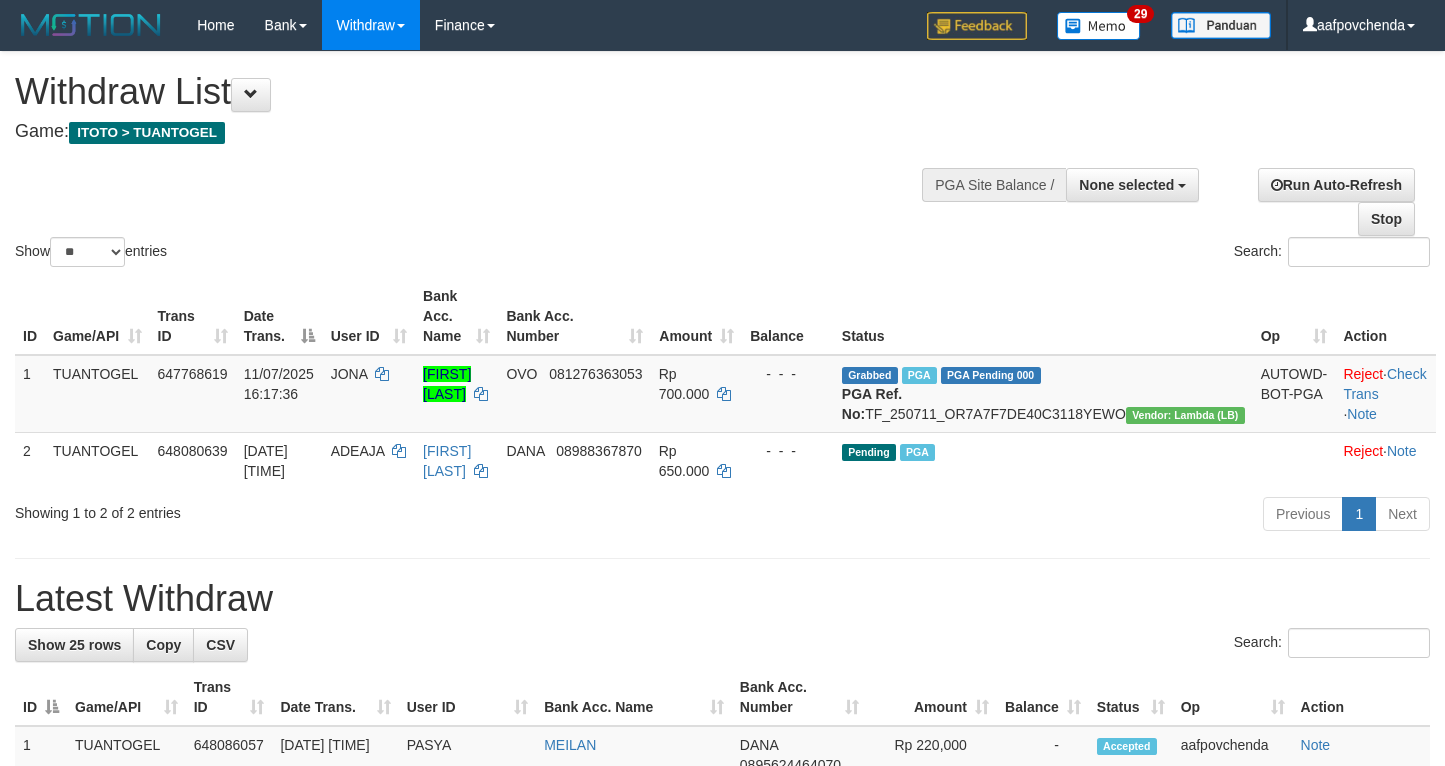 select 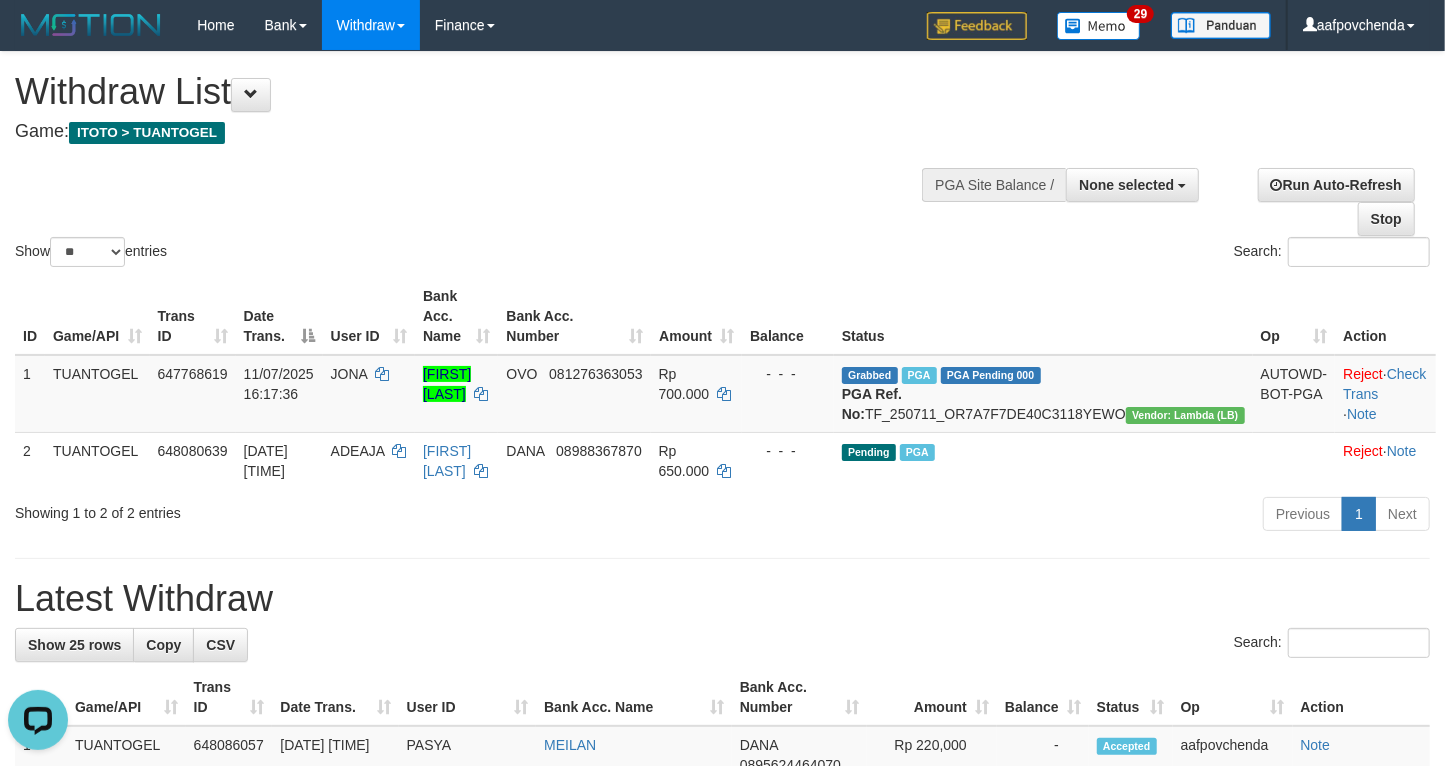 scroll, scrollTop: 0, scrollLeft: 0, axis: both 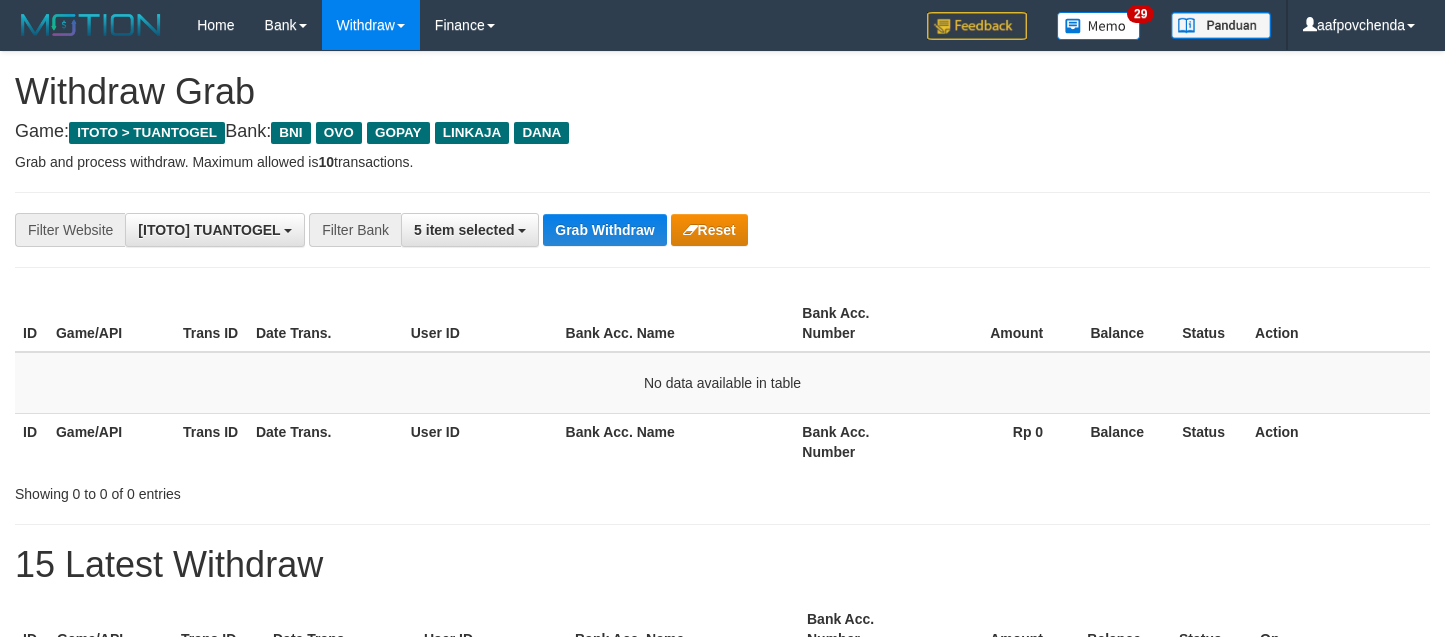 click on "Grab Withdraw" at bounding box center (604, 230) 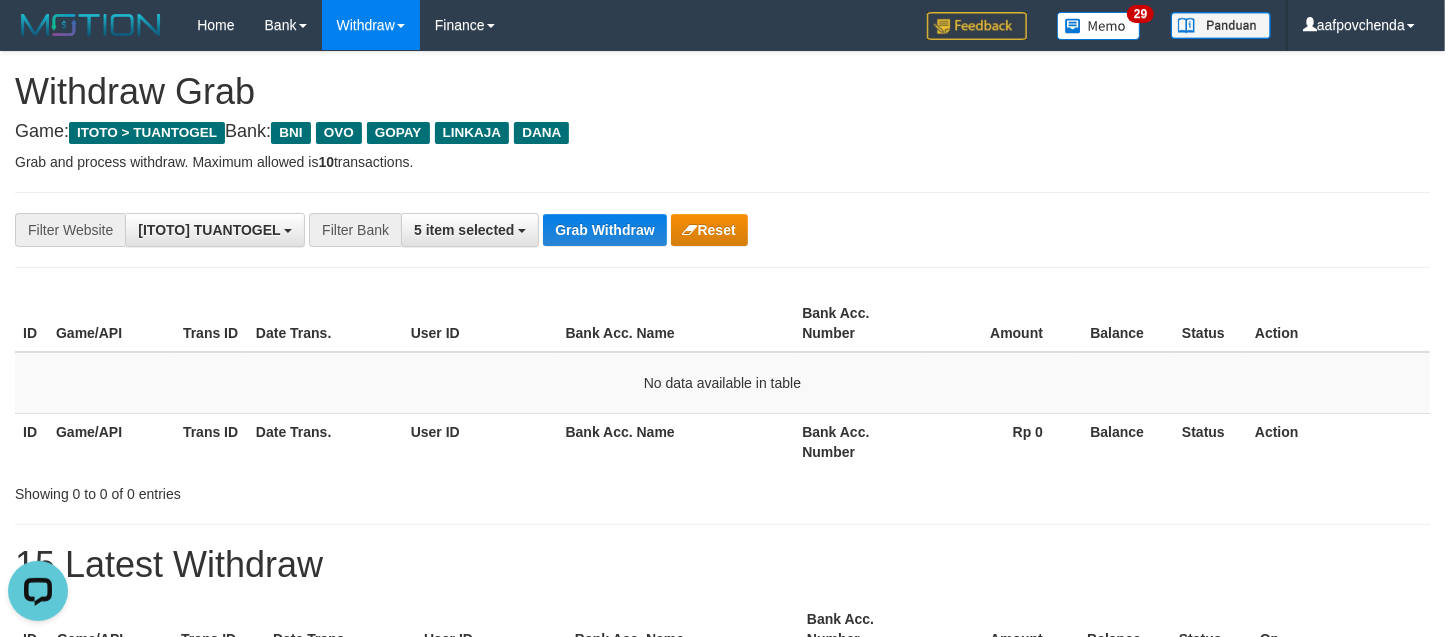 scroll, scrollTop: 0, scrollLeft: 0, axis: both 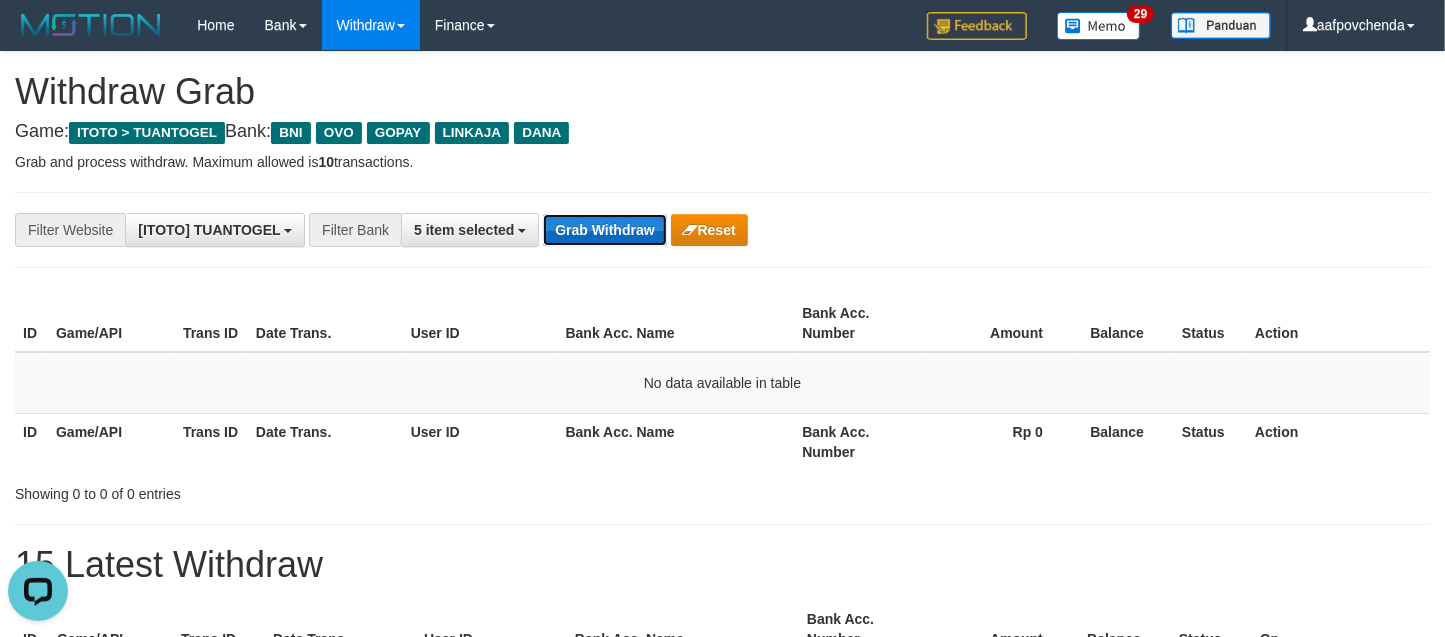 click on "Grab Withdraw" at bounding box center (604, 230) 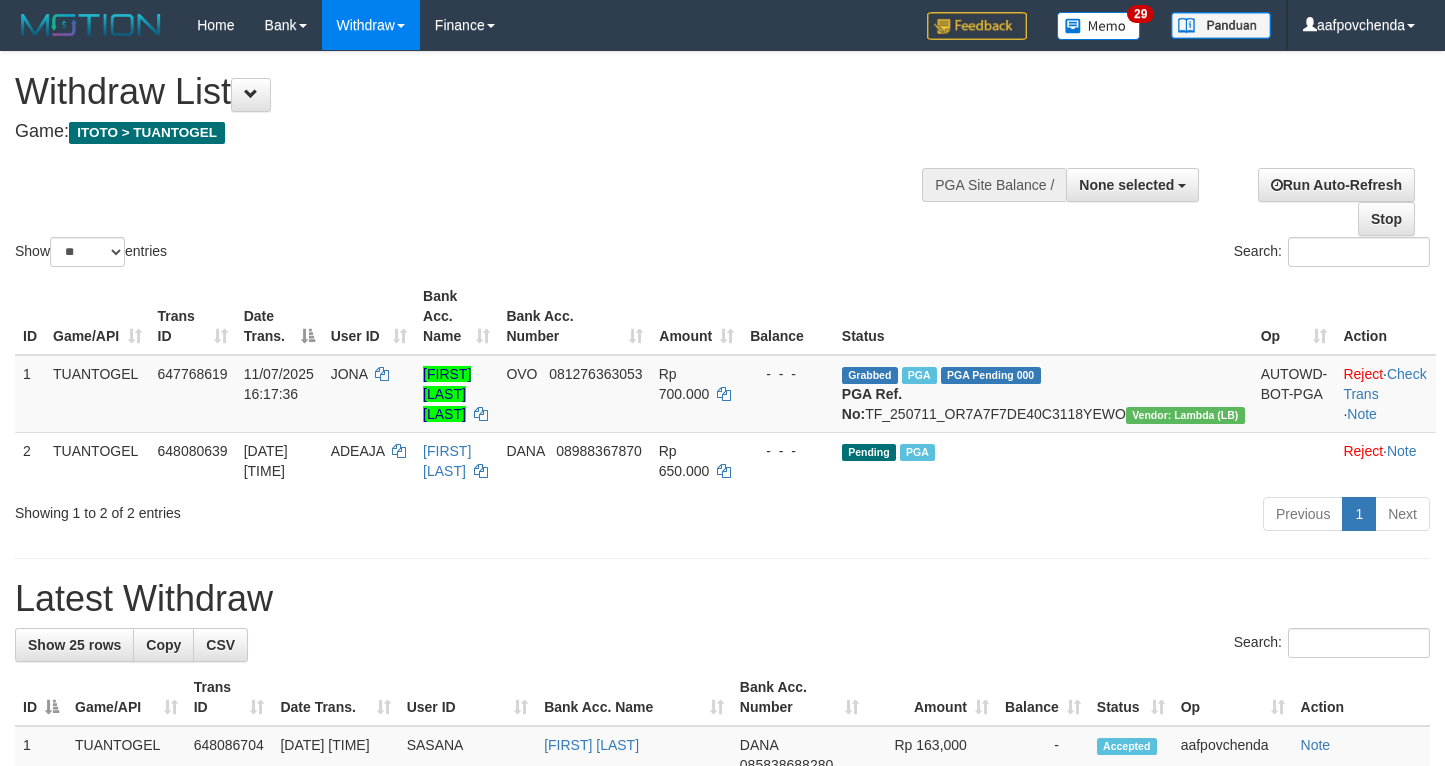 select 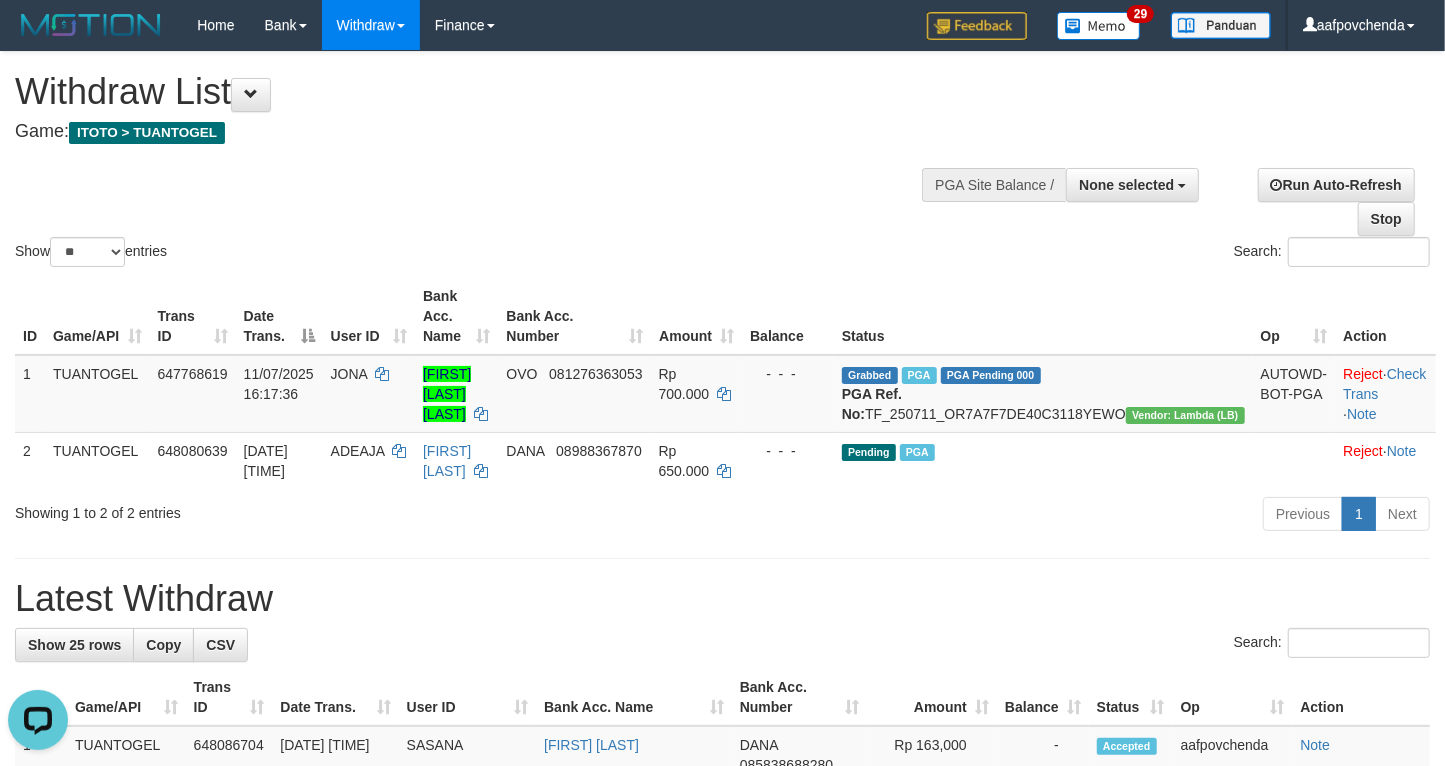 scroll, scrollTop: 0, scrollLeft: 0, axis: both 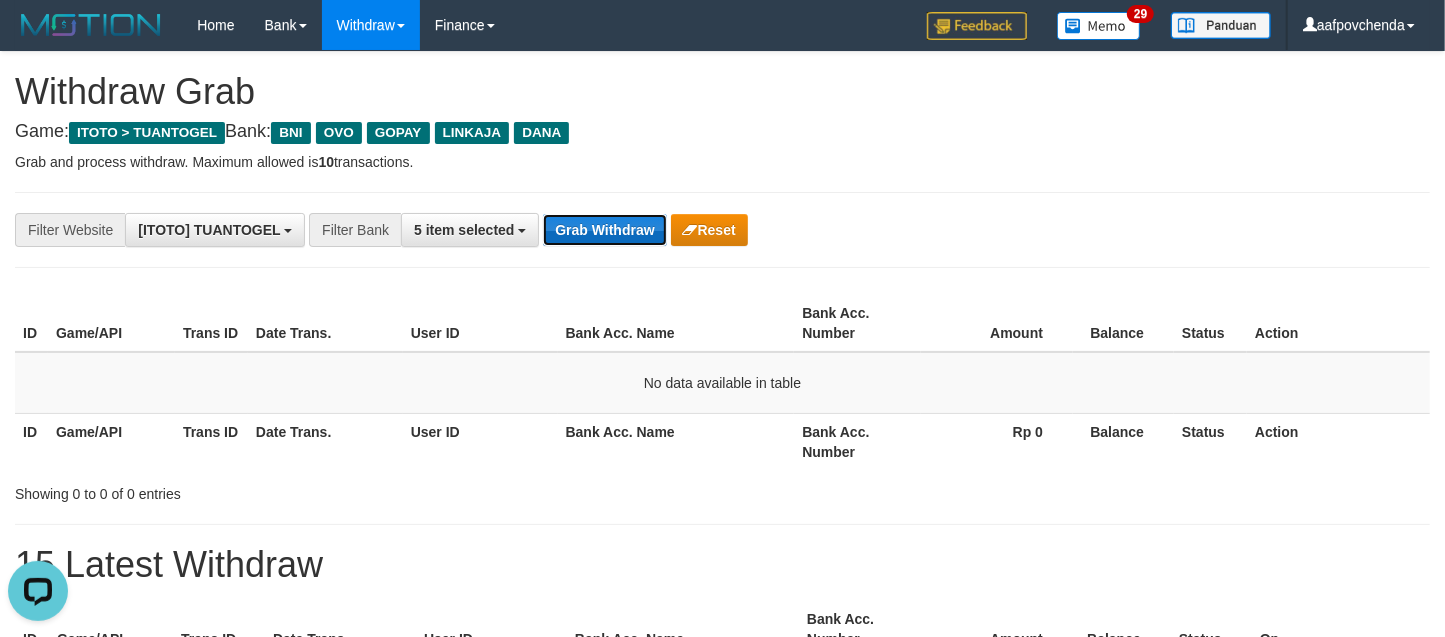 click on "Grab Withdraw" at bounding box center [604, 230] 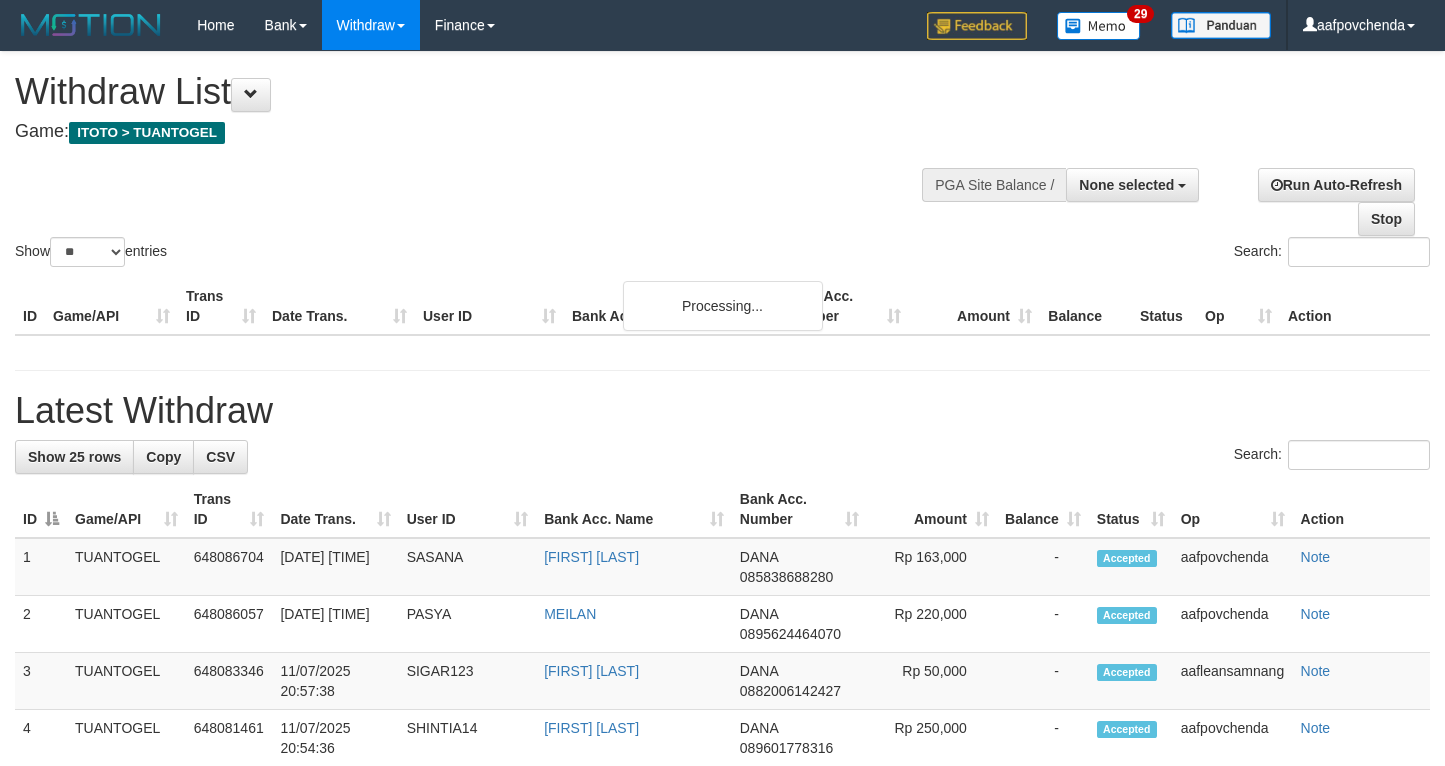 select 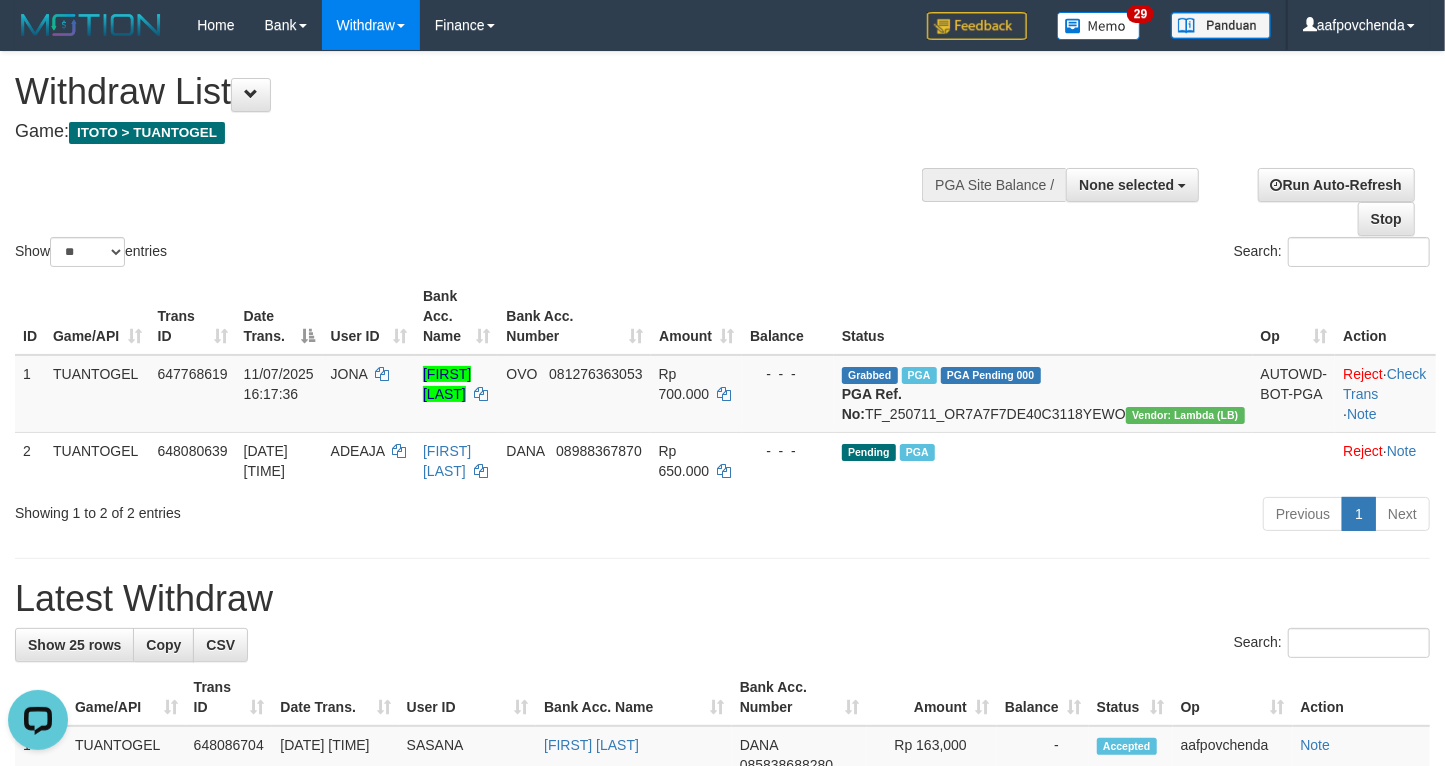 scroll, scrollTop: 0, scrollLeft: 0, axis: both 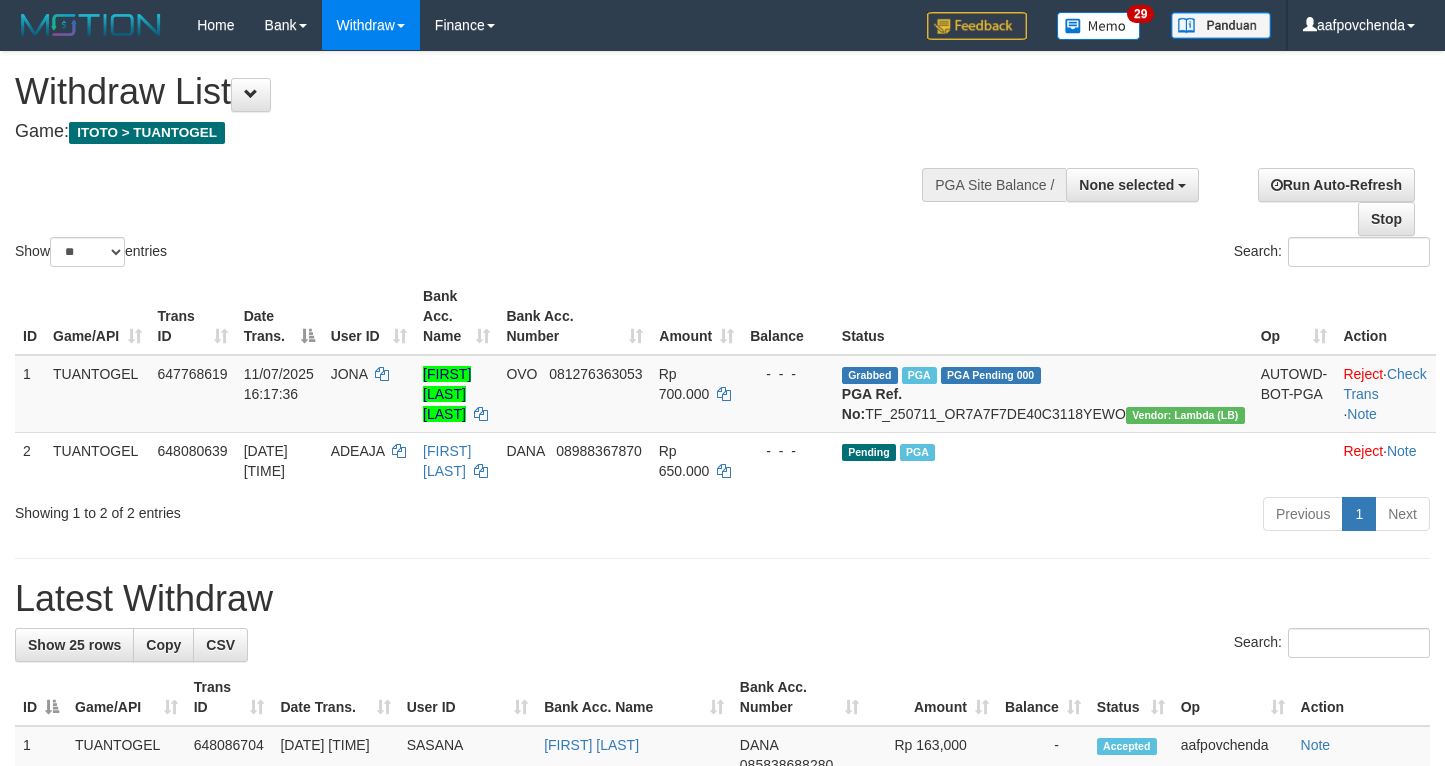 select 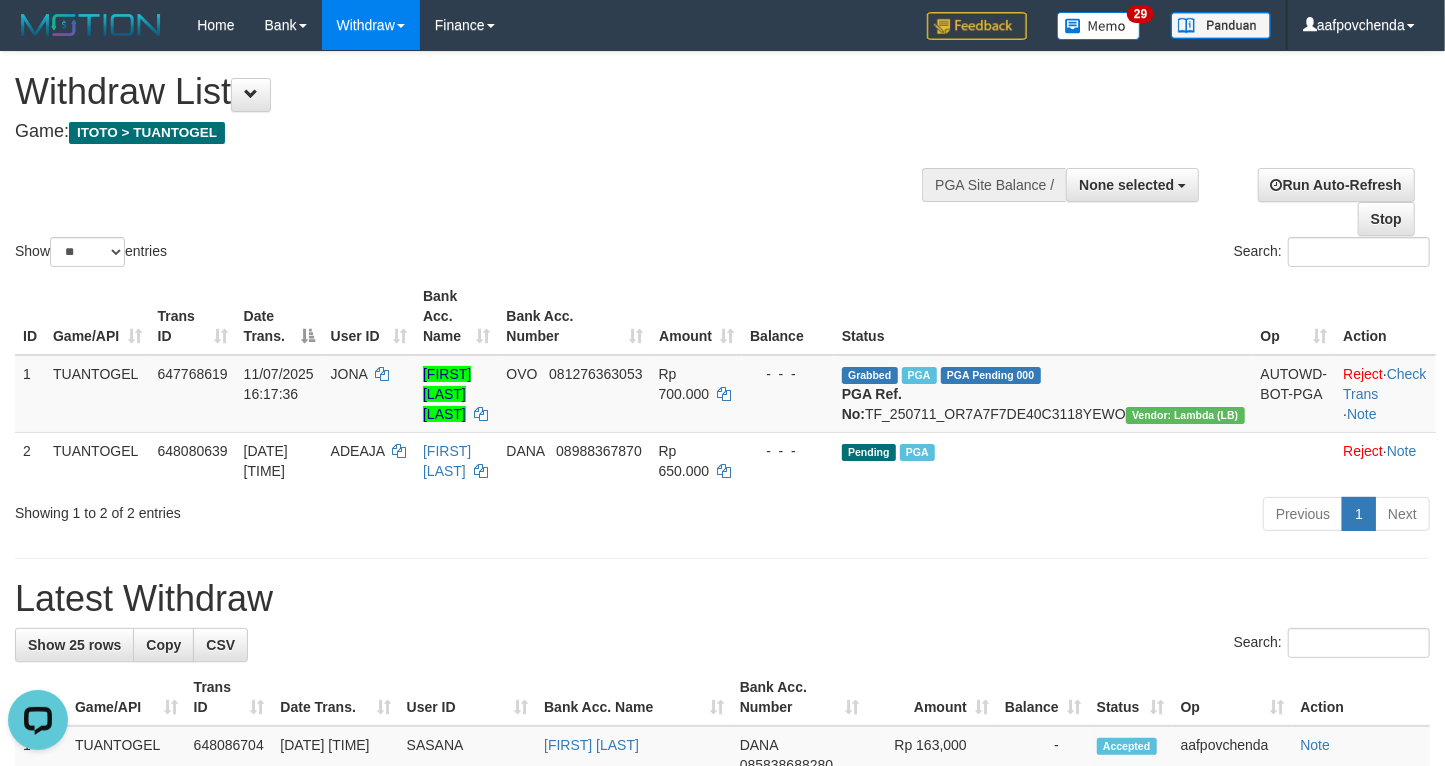 scroll, scrollTop: 0, scrollLeft: 0, axis: both 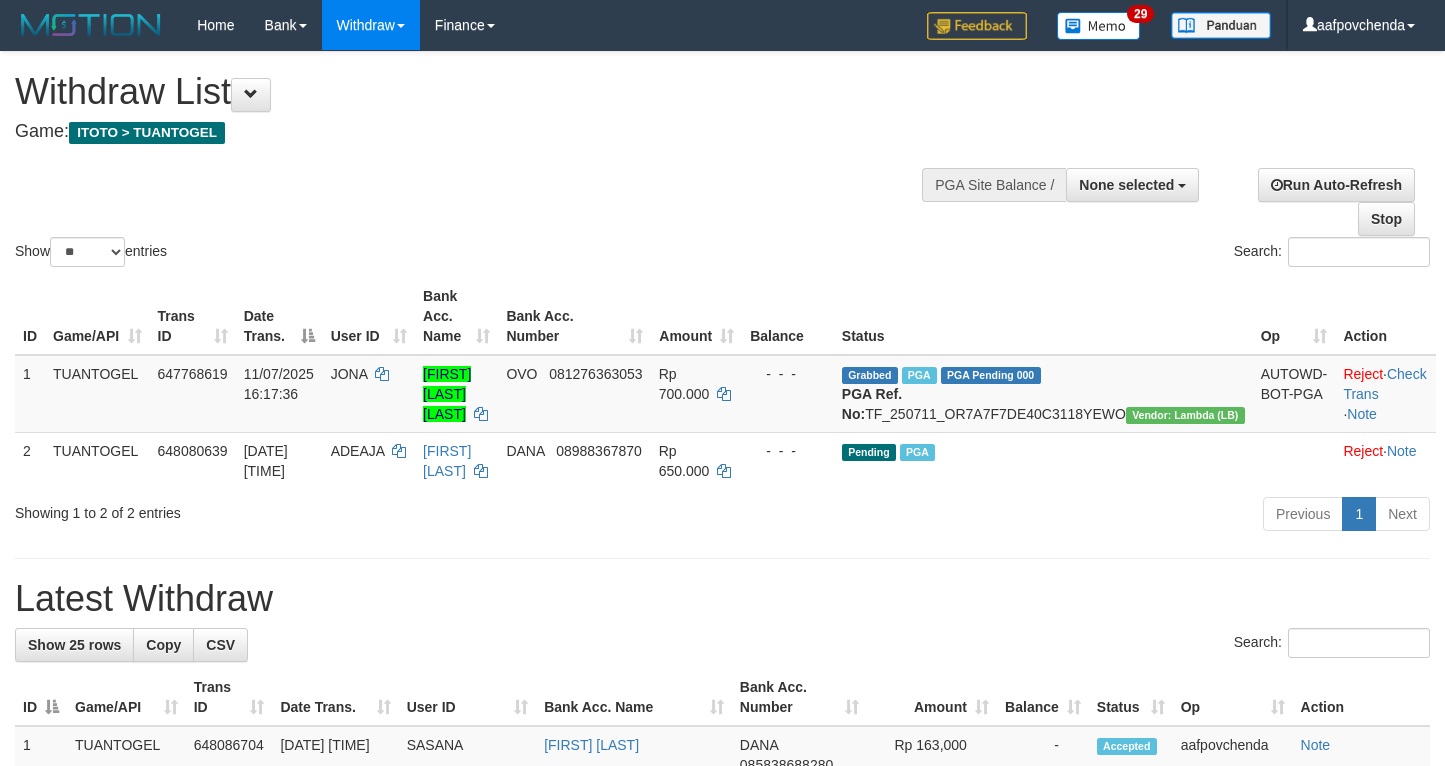 select 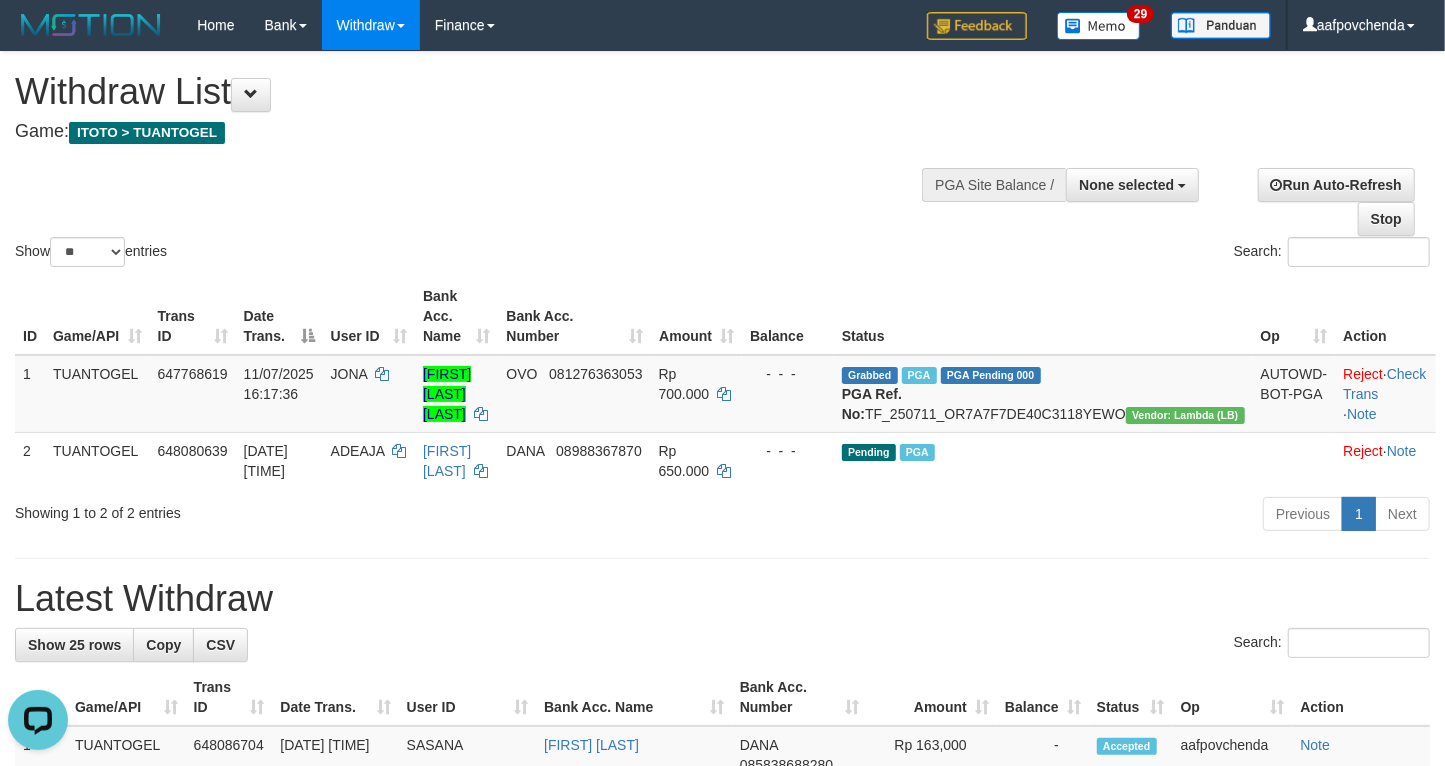scroll, scrollTop: 0, scrollLeft: 0, axis: both 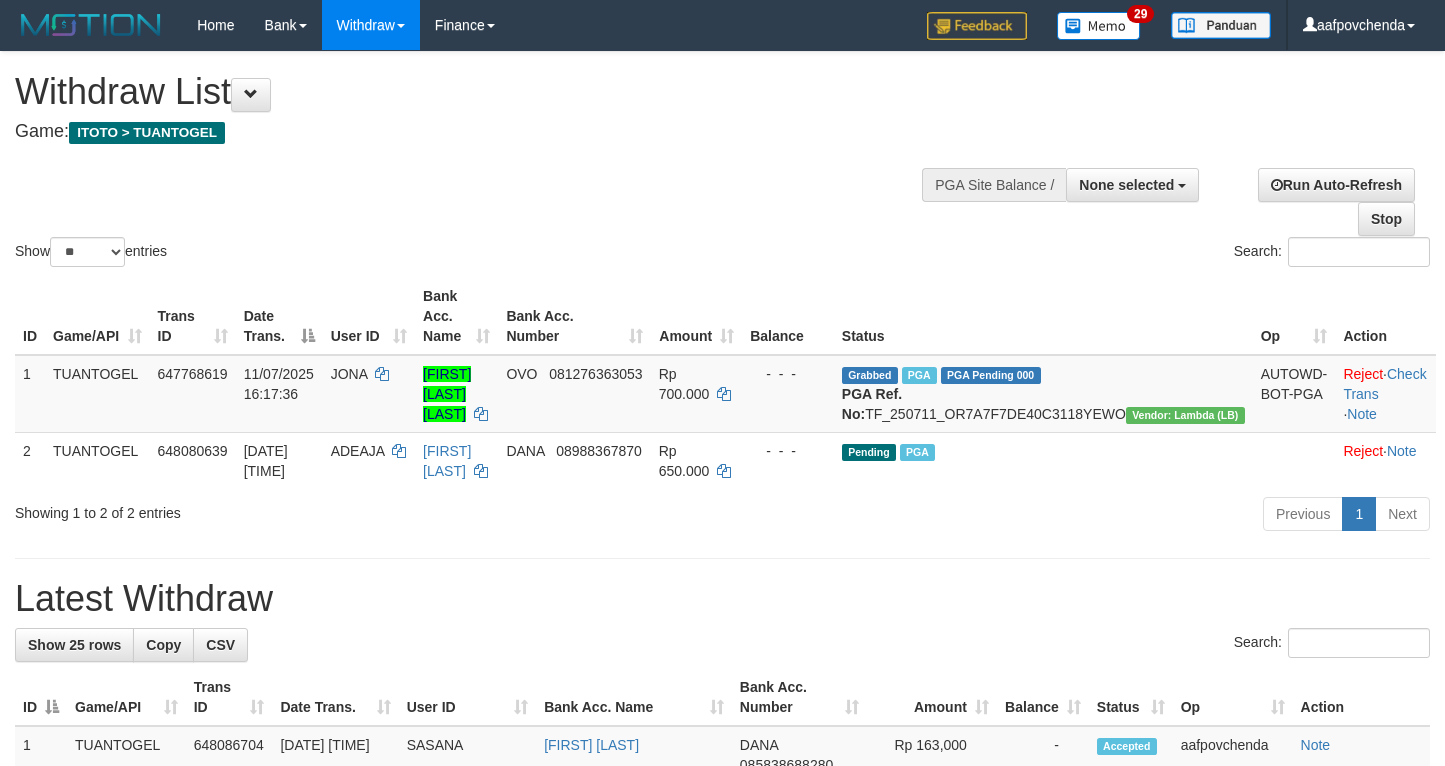 select 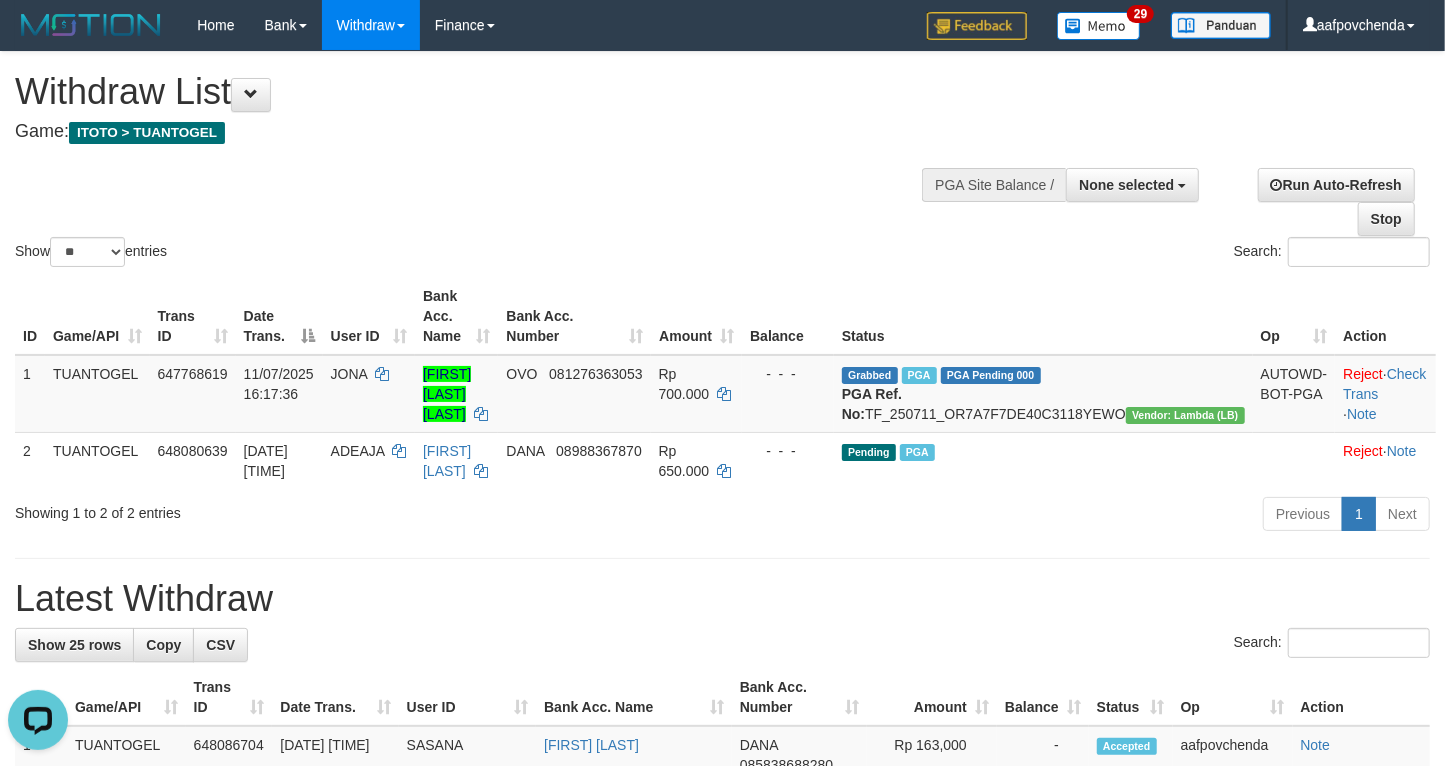 scroll, scrollTop: 0, scrollLeft: 0, axis: both 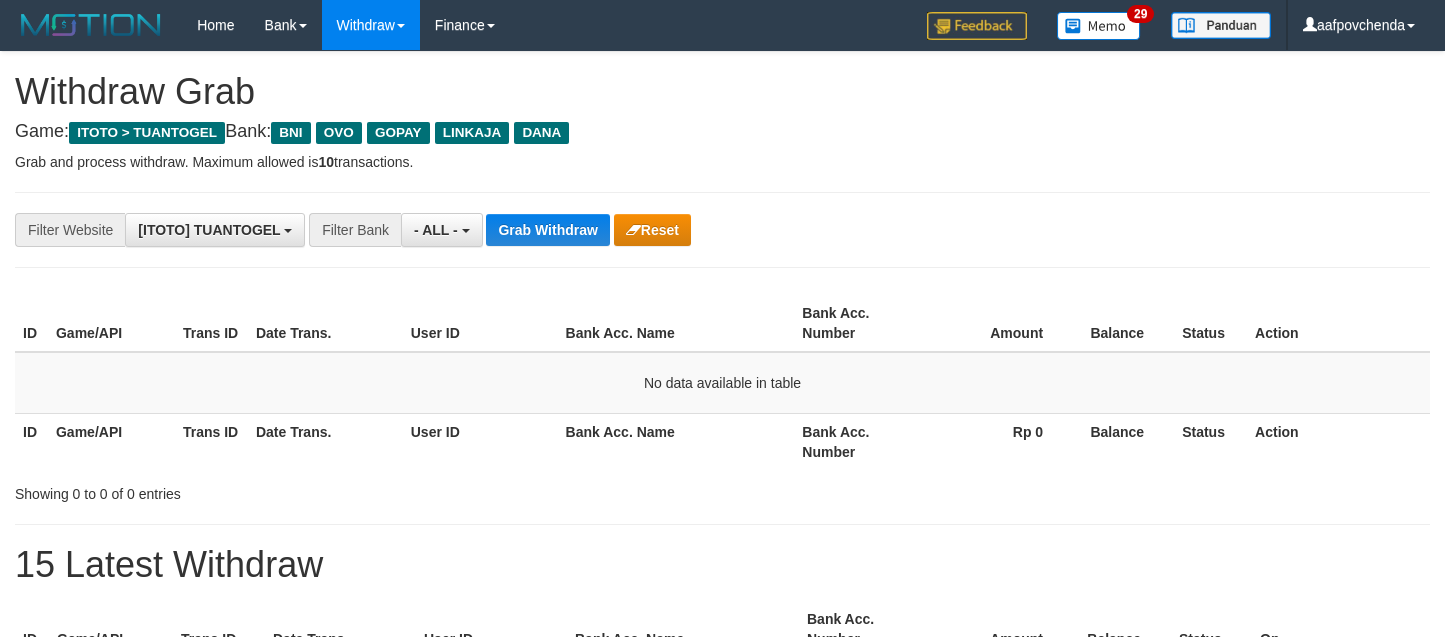 select on "***" 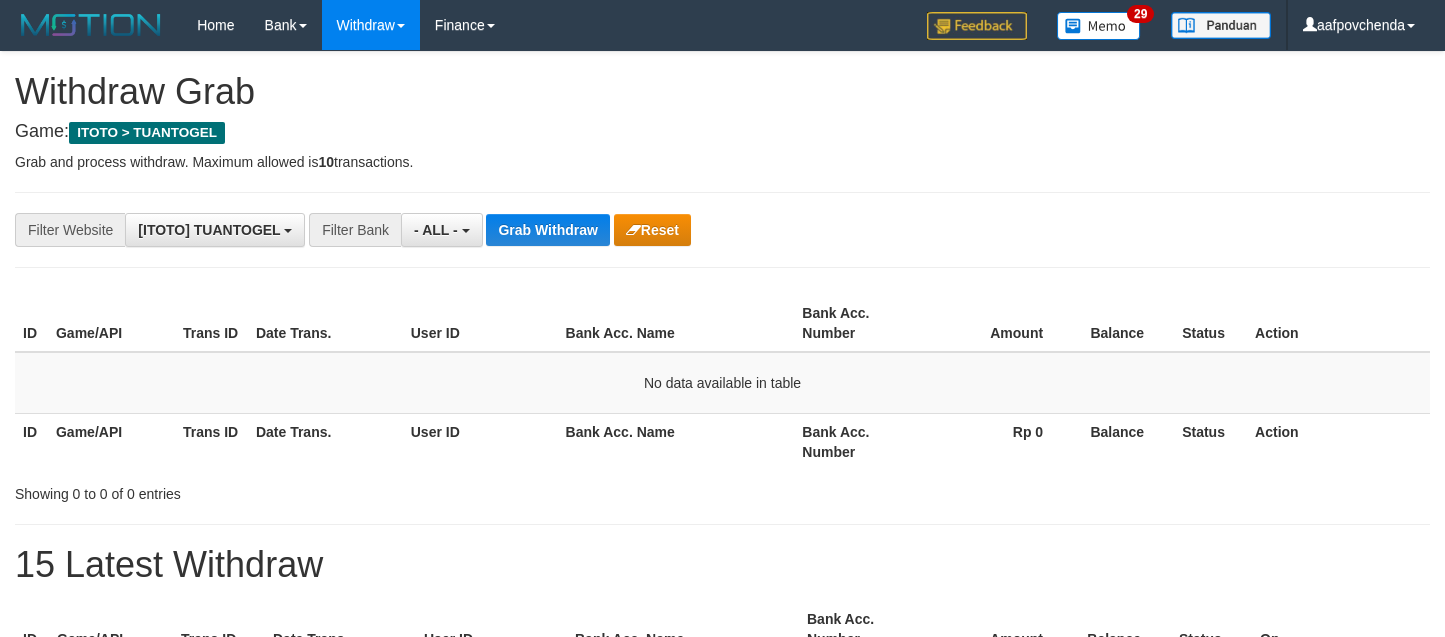 scroll, scrollTop: 0, scrollLeft: 0, axis: both 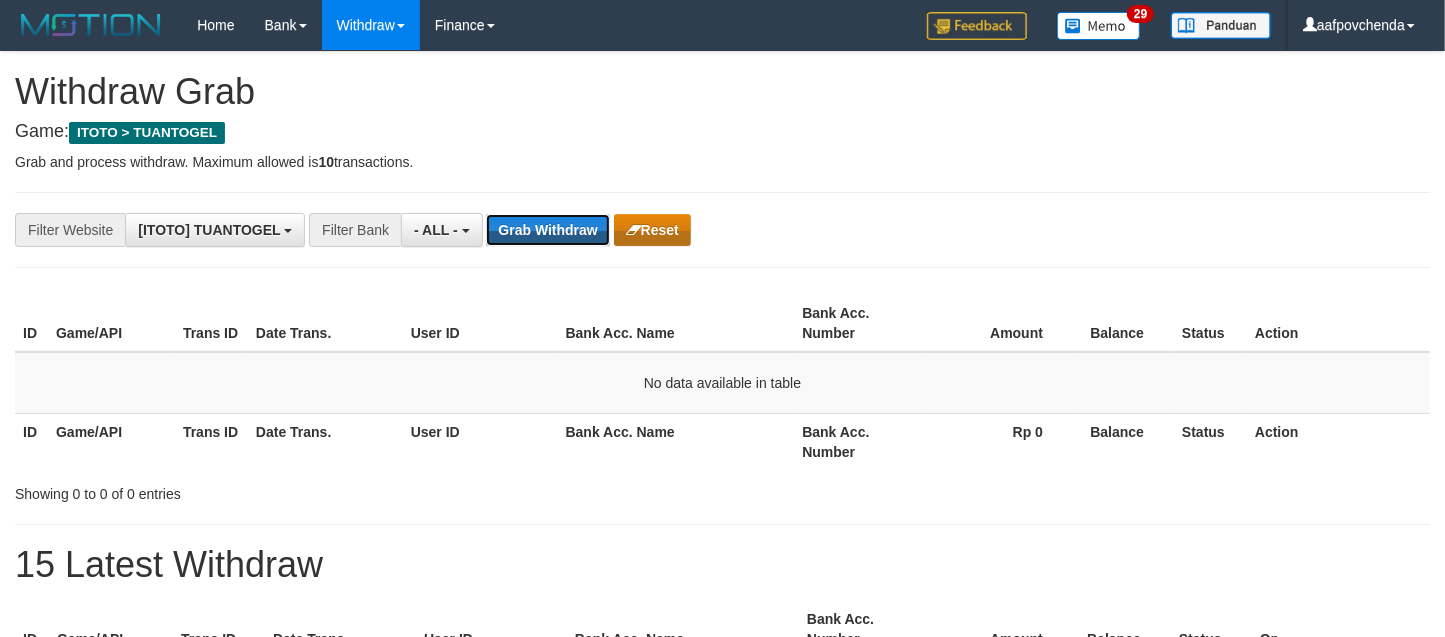 drag, startPoint x: 585, startPoint y: 237, endPoint x: 624, endPoint y: 233, distance: 39.20459 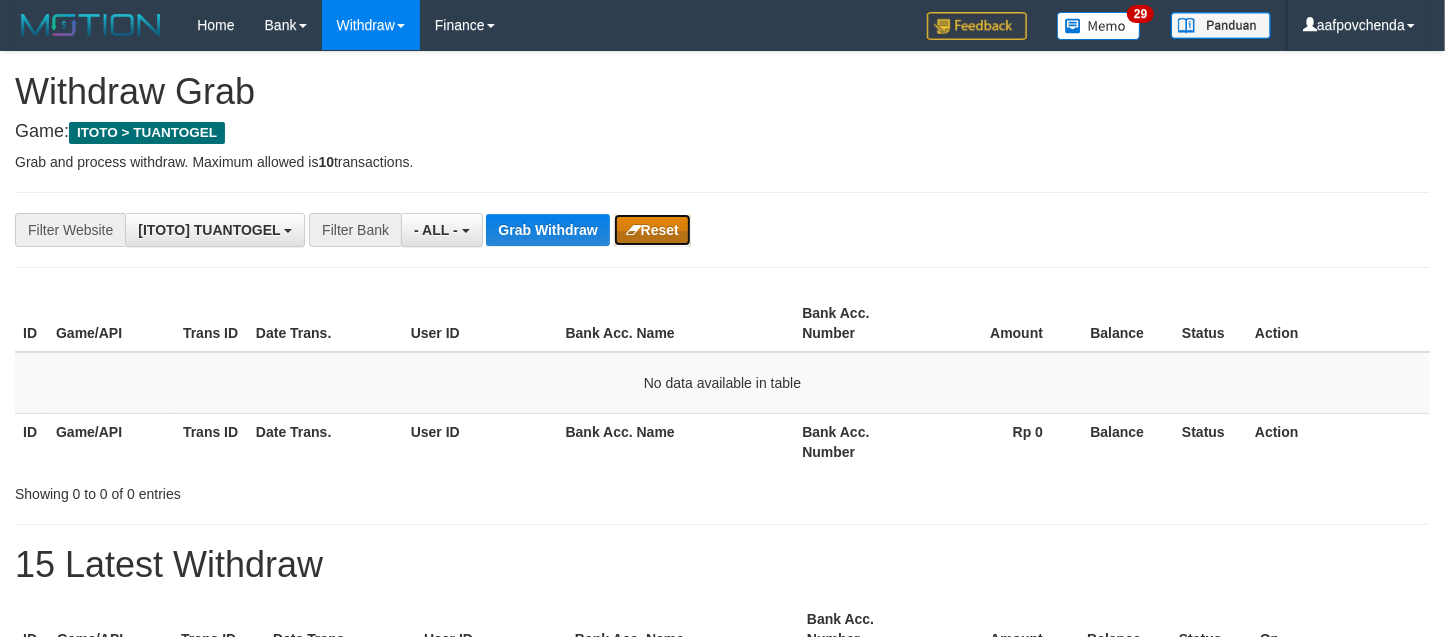 click at bounding box center [633, 230] 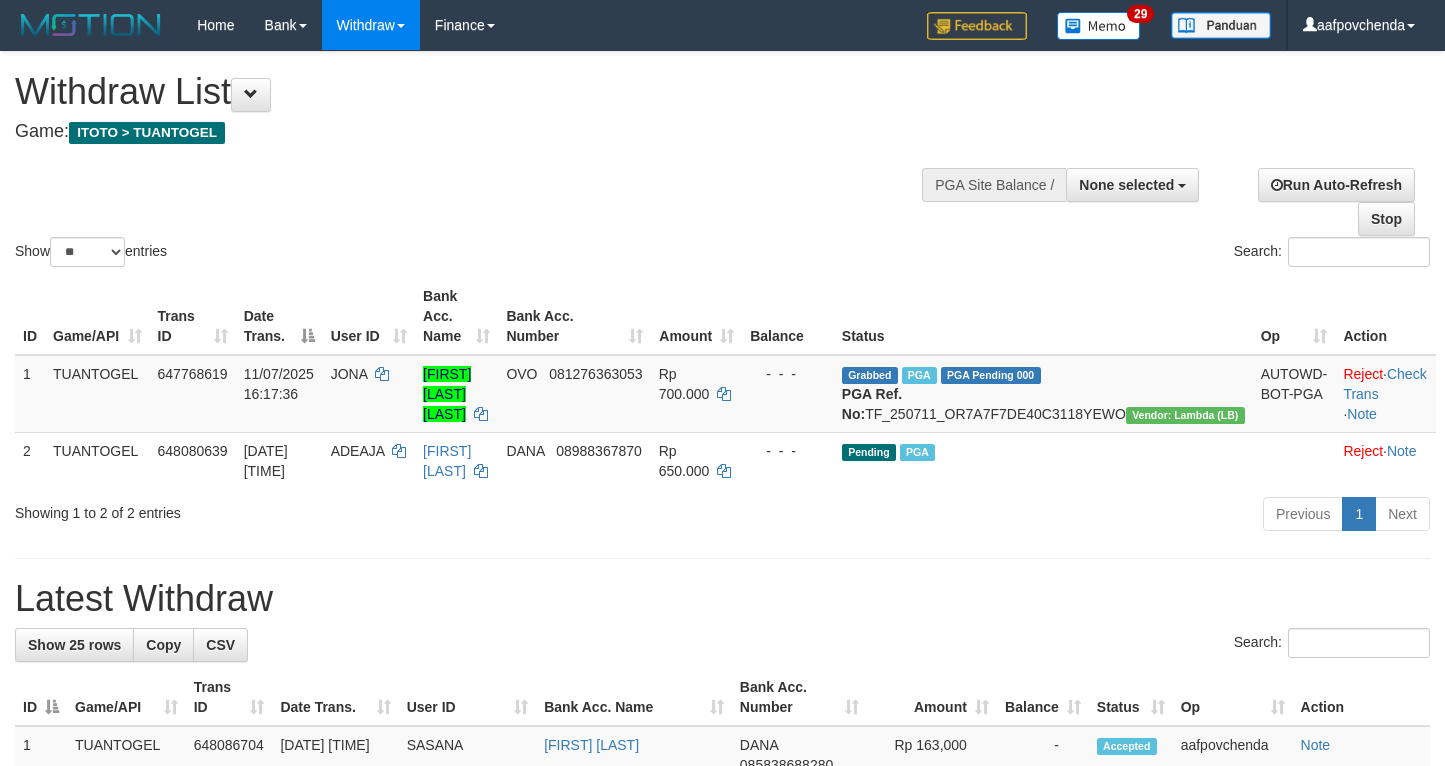 select 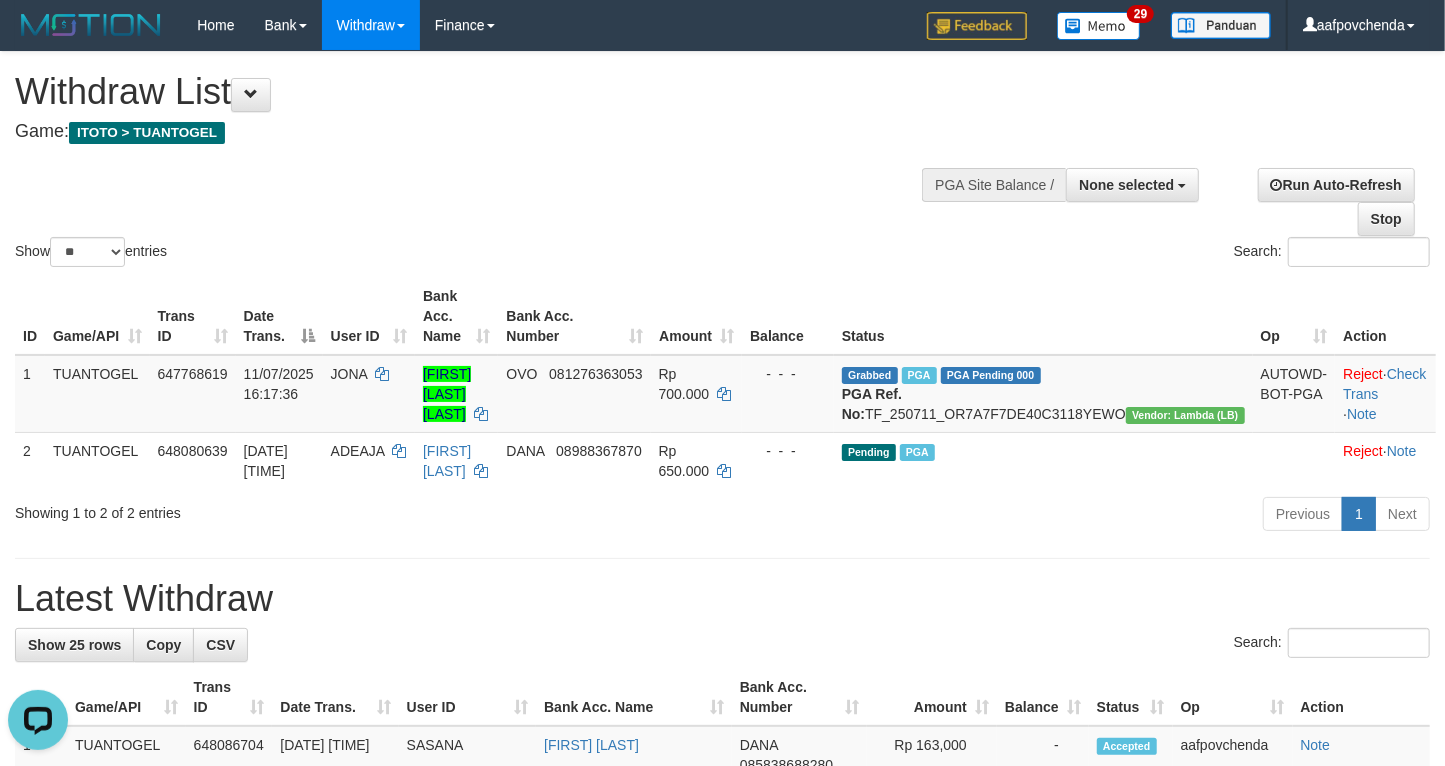 scroll, scrollTop: 0, scrollLeft: 0, axis: both 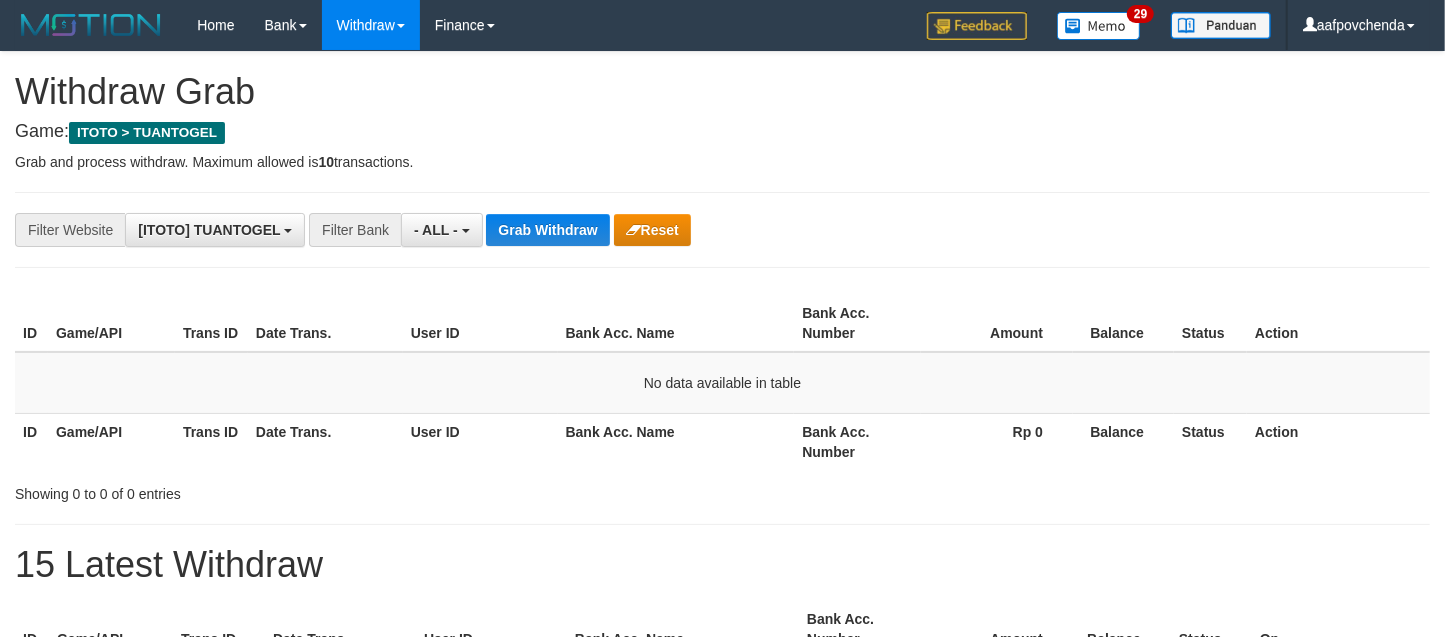 click on "**********" at bounding box center (722, 230) 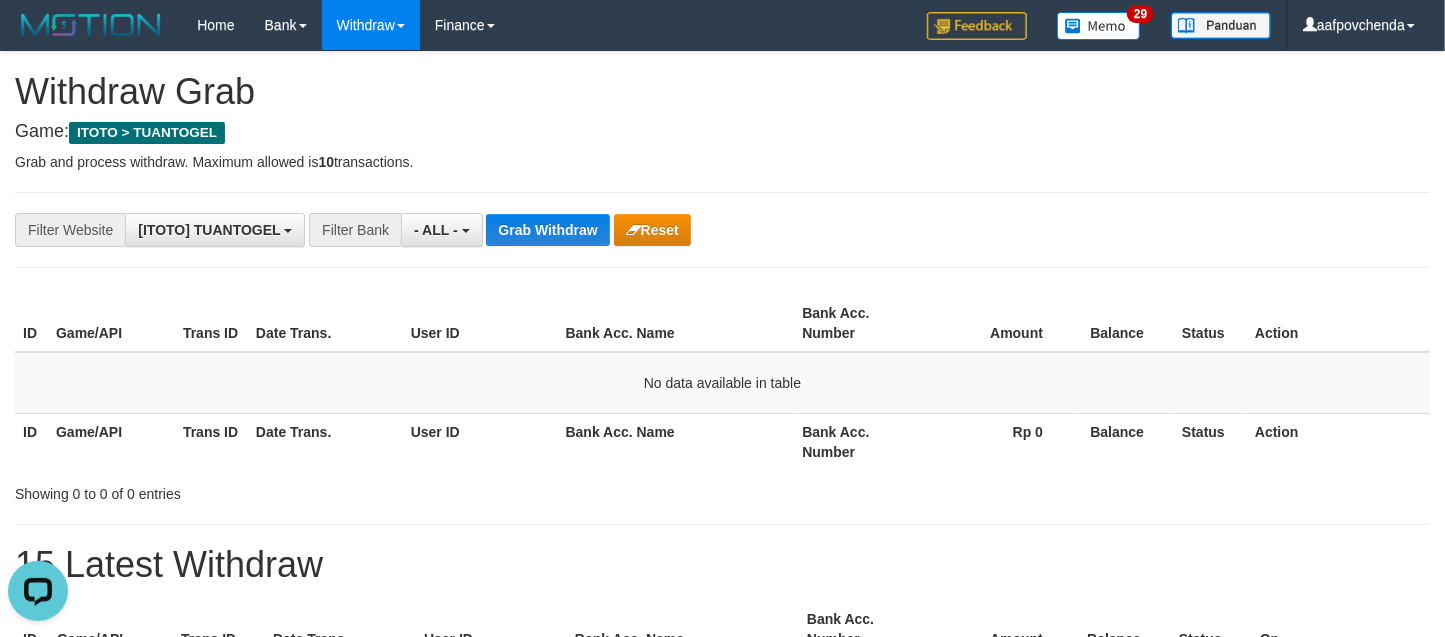 scroll, scrollTop: 0, scrollLeft: 0, axis: both 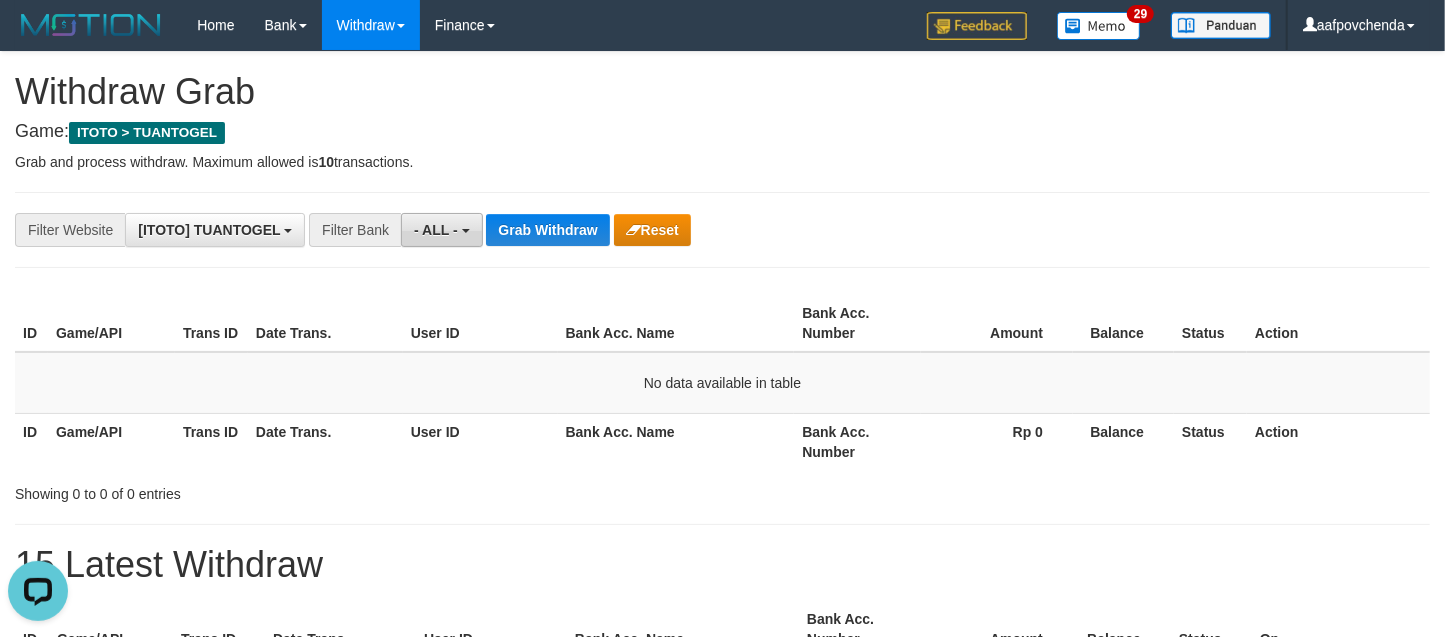 click on "- ALL -" at bounding box center [436, 230] 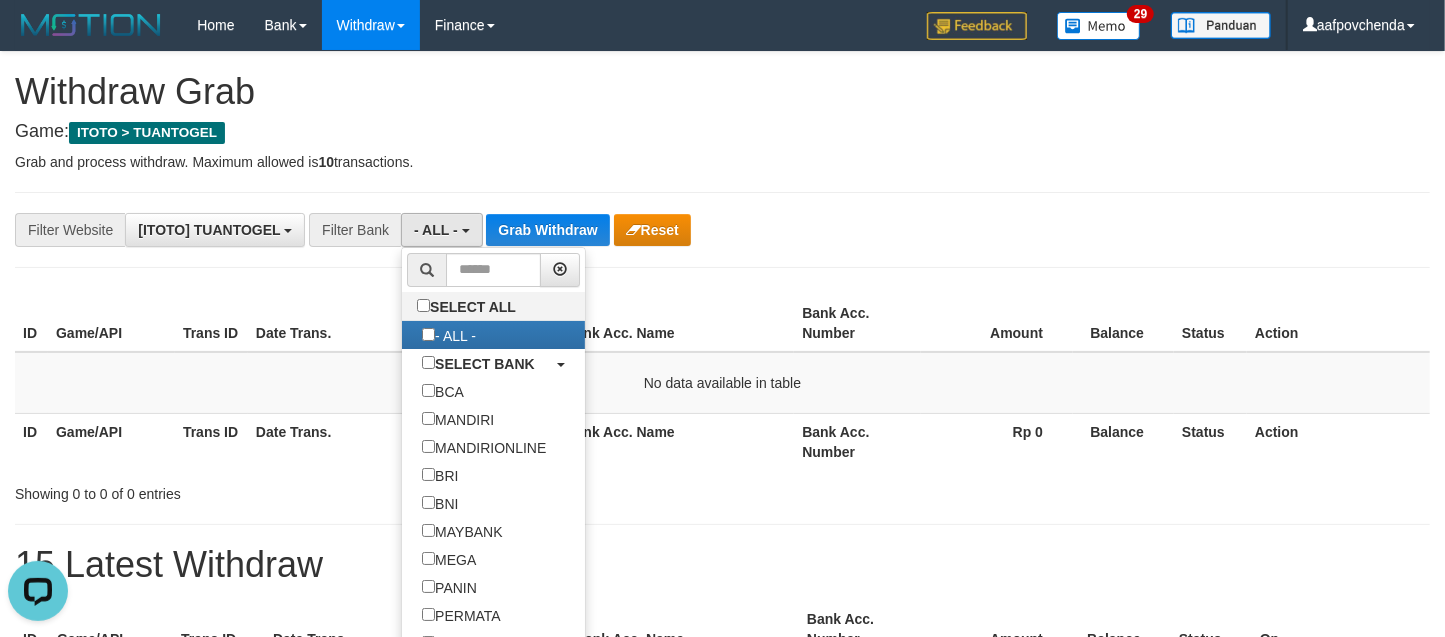 click on "Bank Acc. Number" at bounding box center (857, 323) 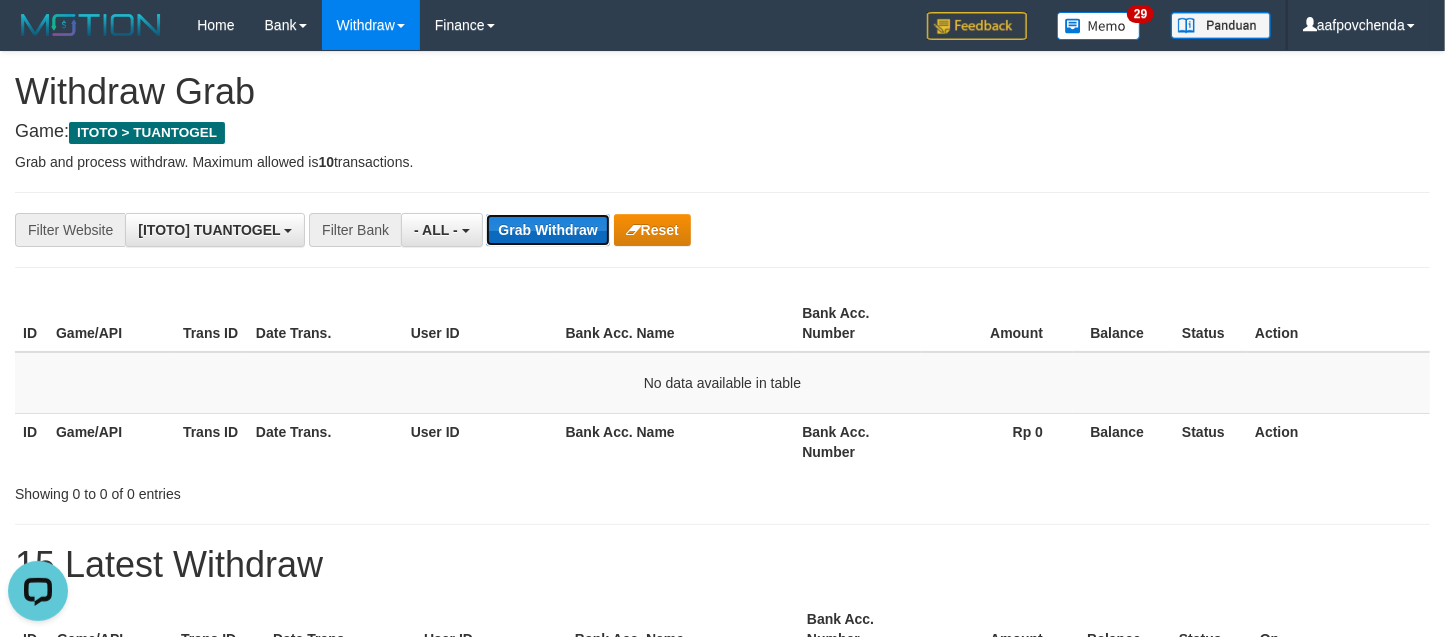 click on "Grab Withdraw" at bounding box center [547, 230] 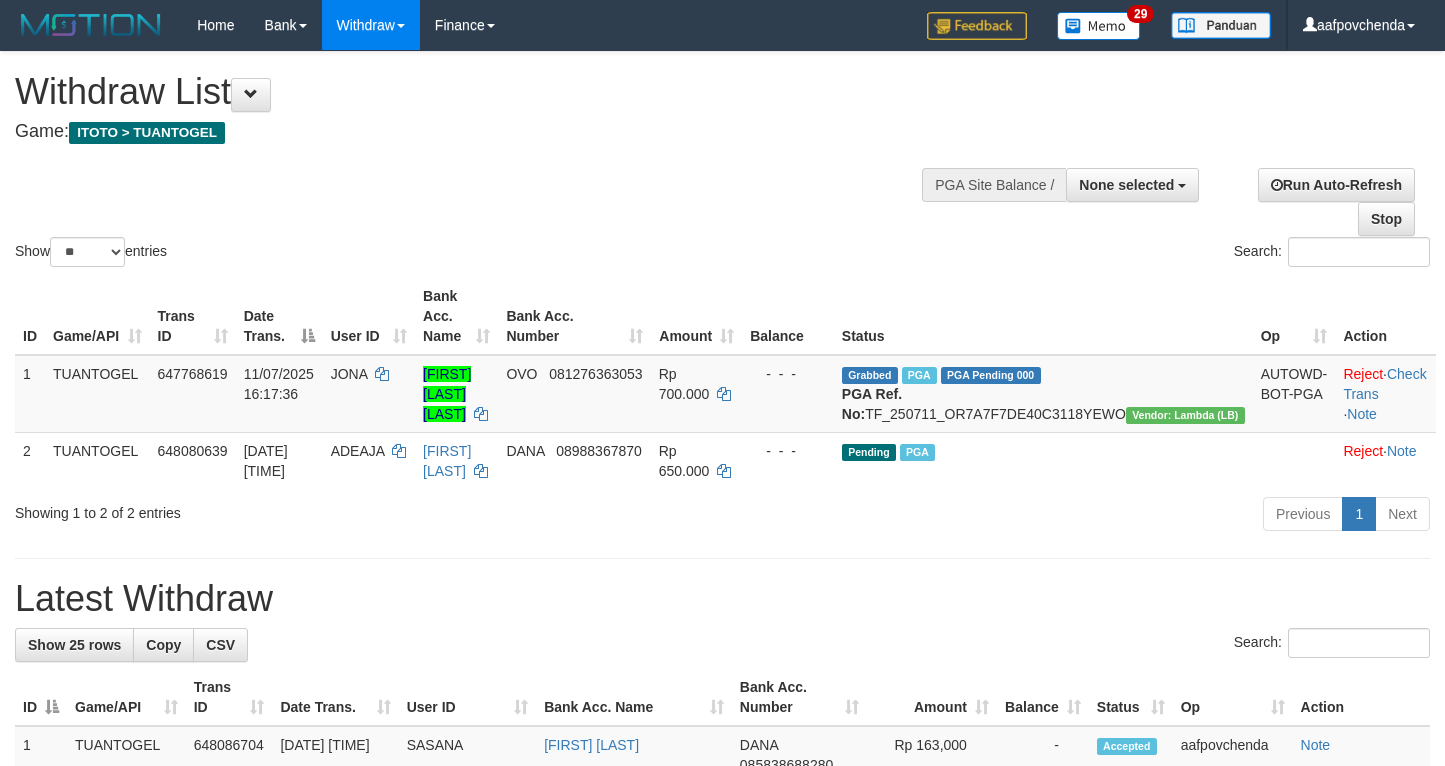 select 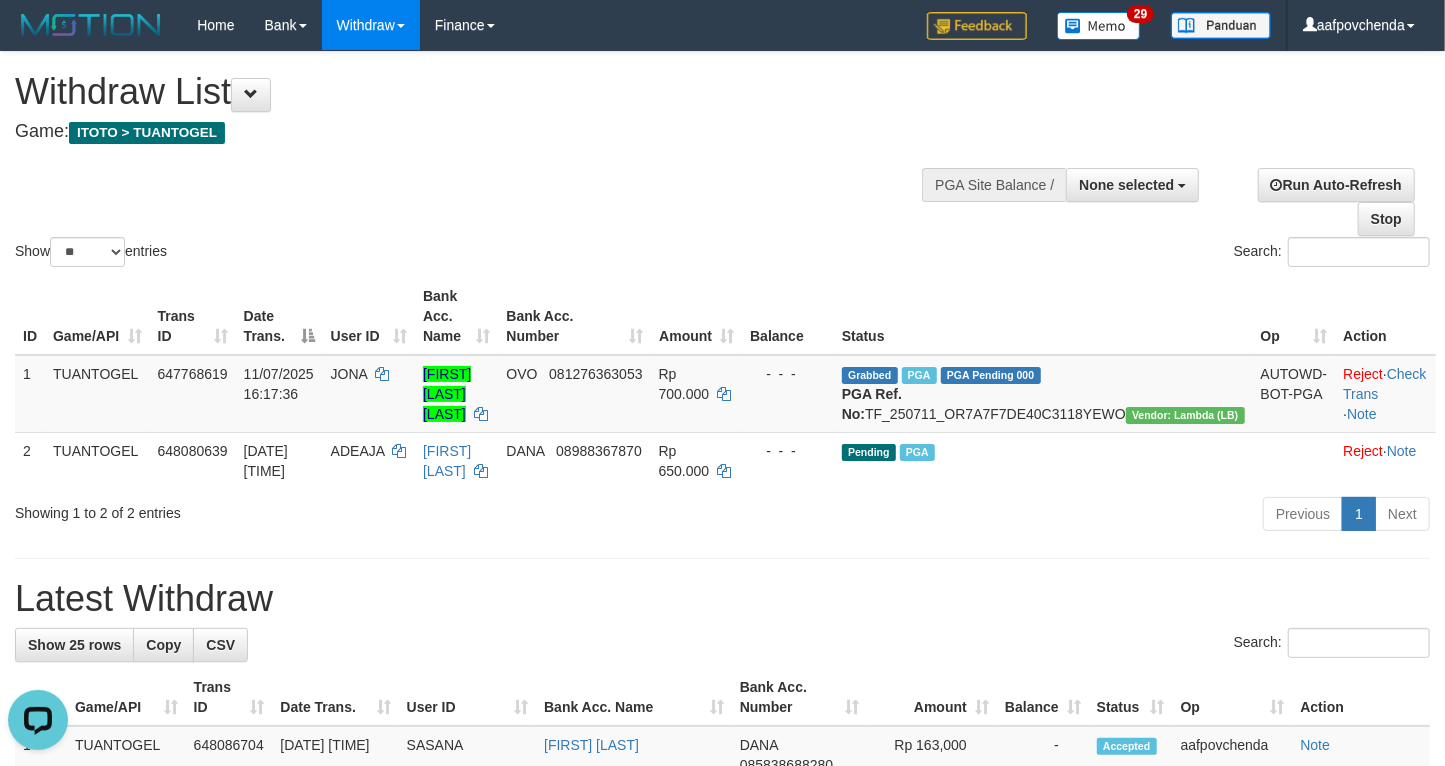 scroll, scrollTop: 0, scrollLeft: 0, axis: both 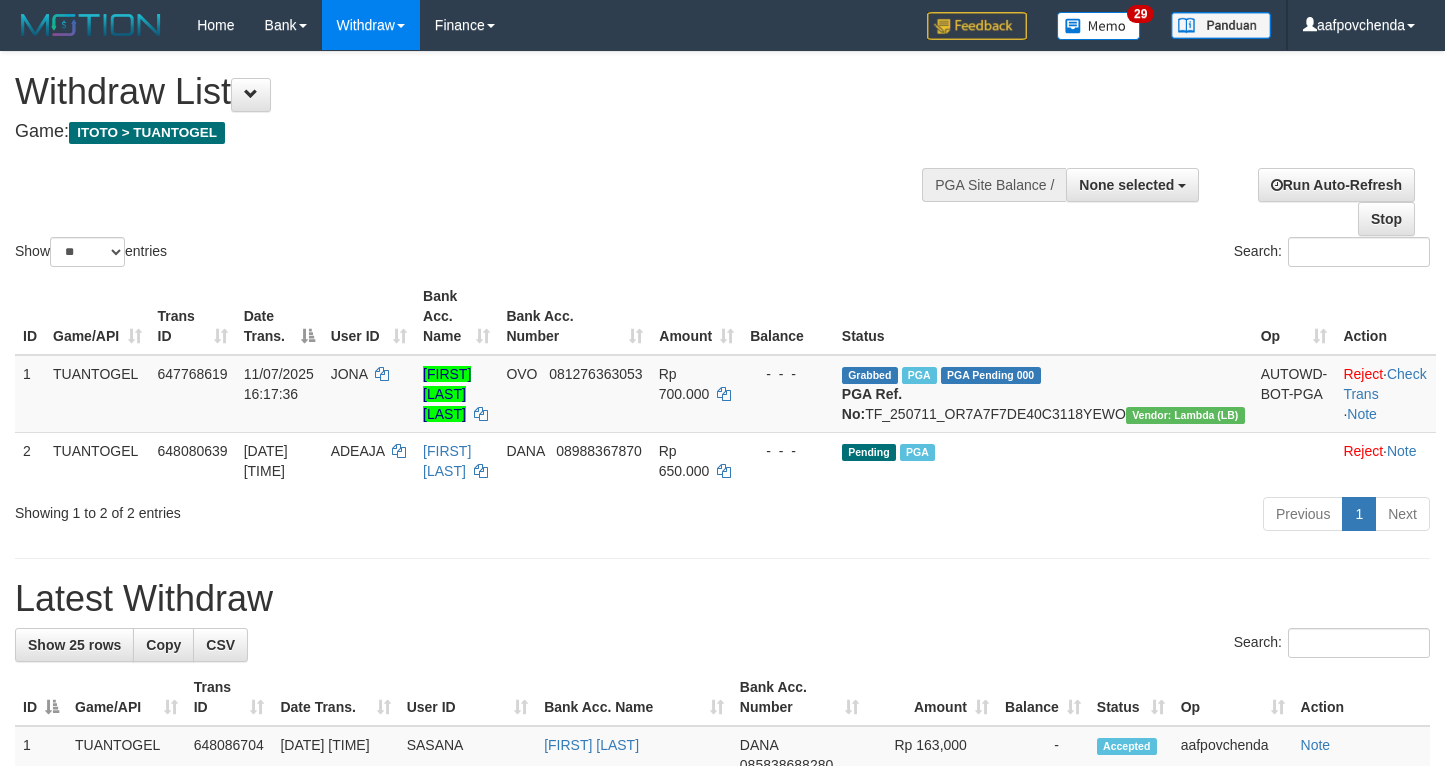 select 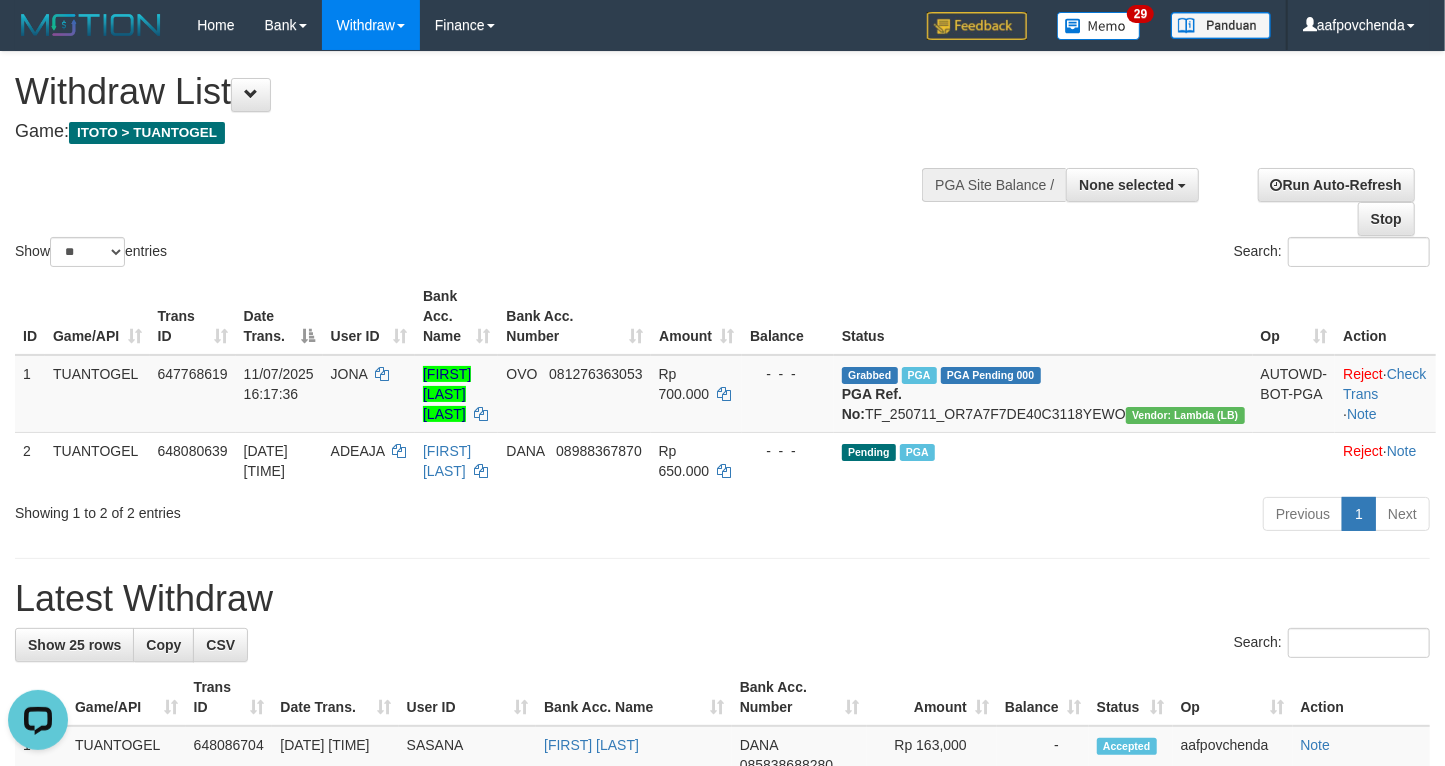 scroll, scrollTop: 0, scrollLeft: 0, axis: both 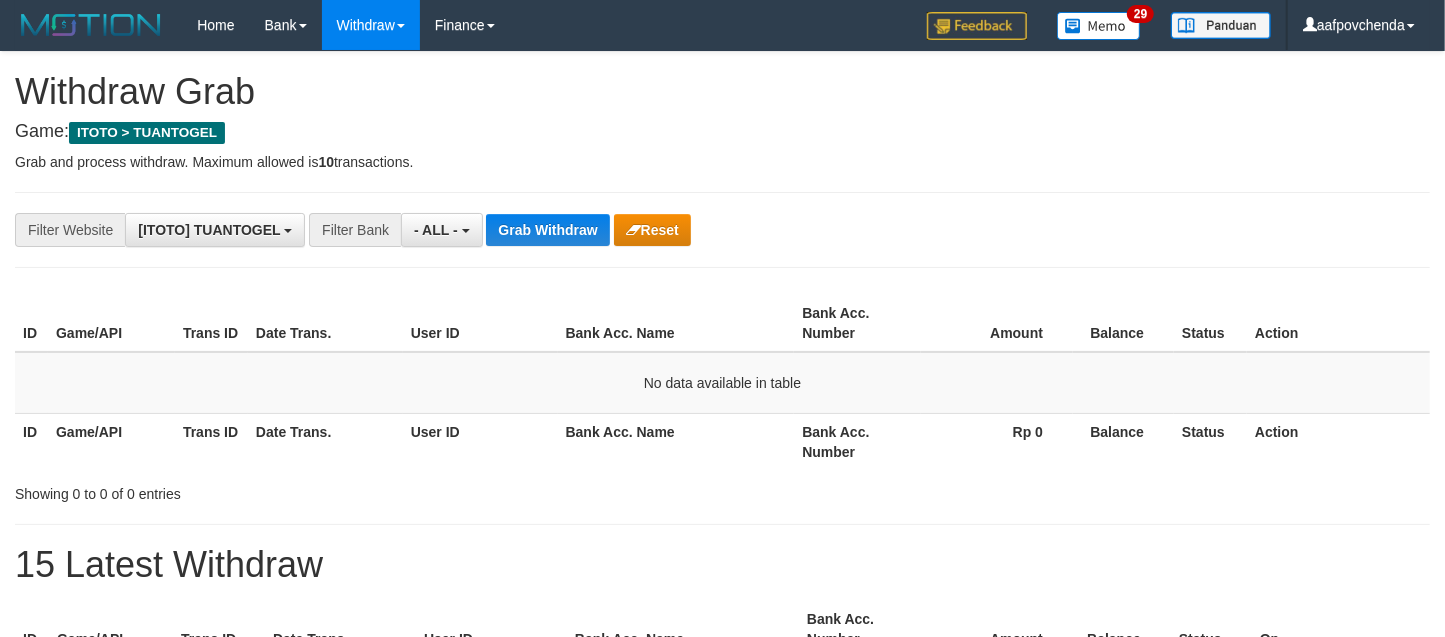 click on "Filter Bank" at bounding box center (355, 230) 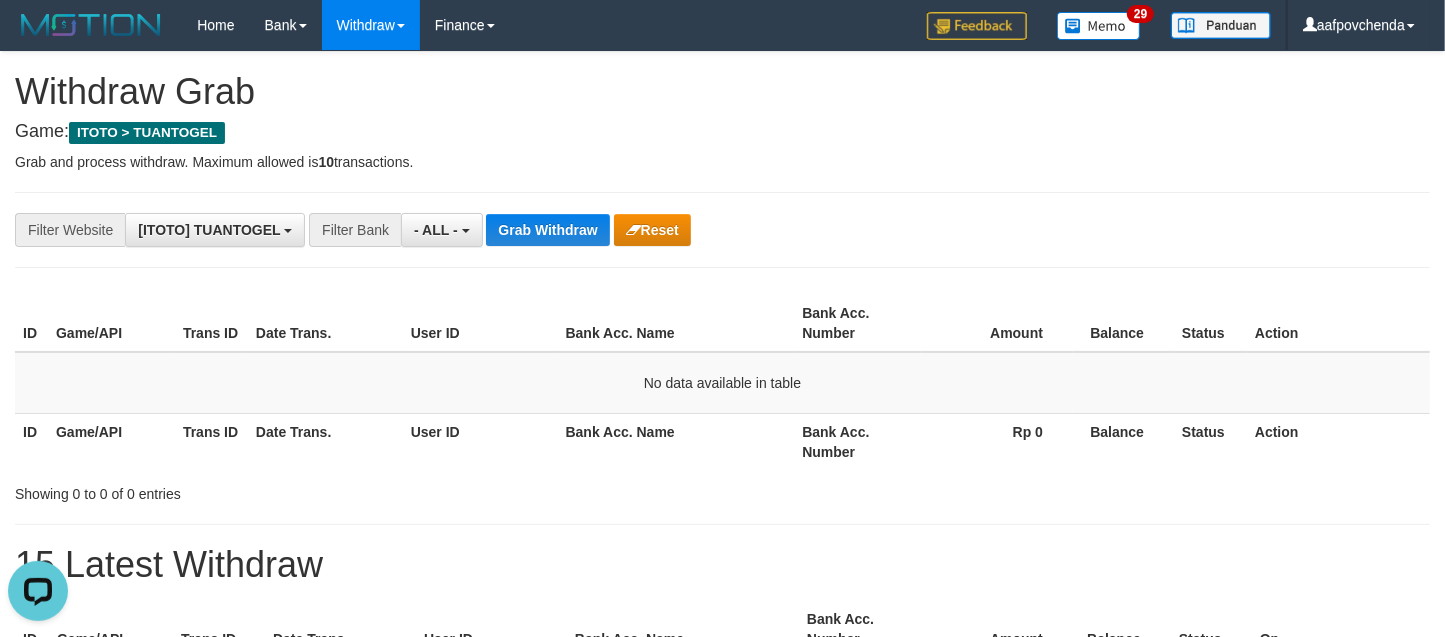 scroll, scrollTop: 0, scrollLeft: 0, axis: both 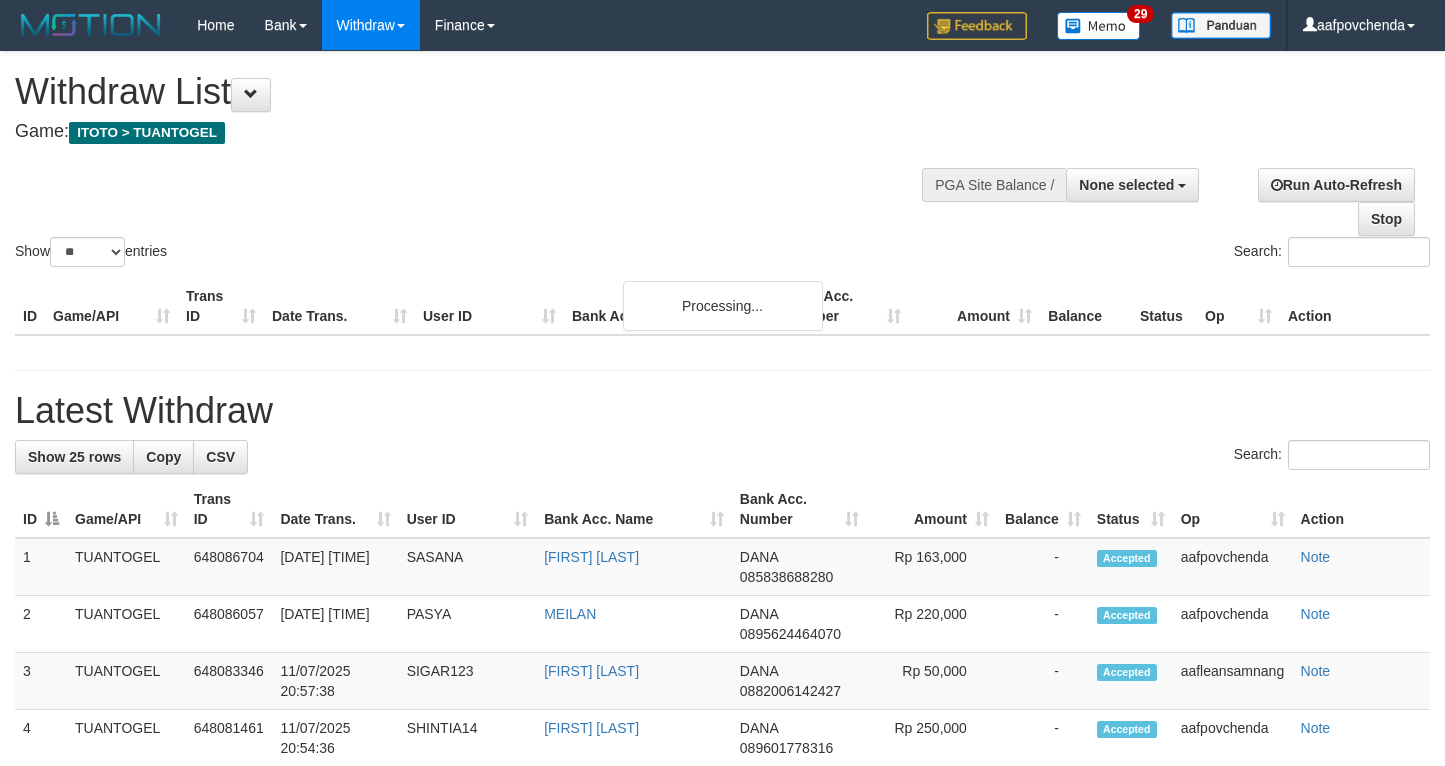 select 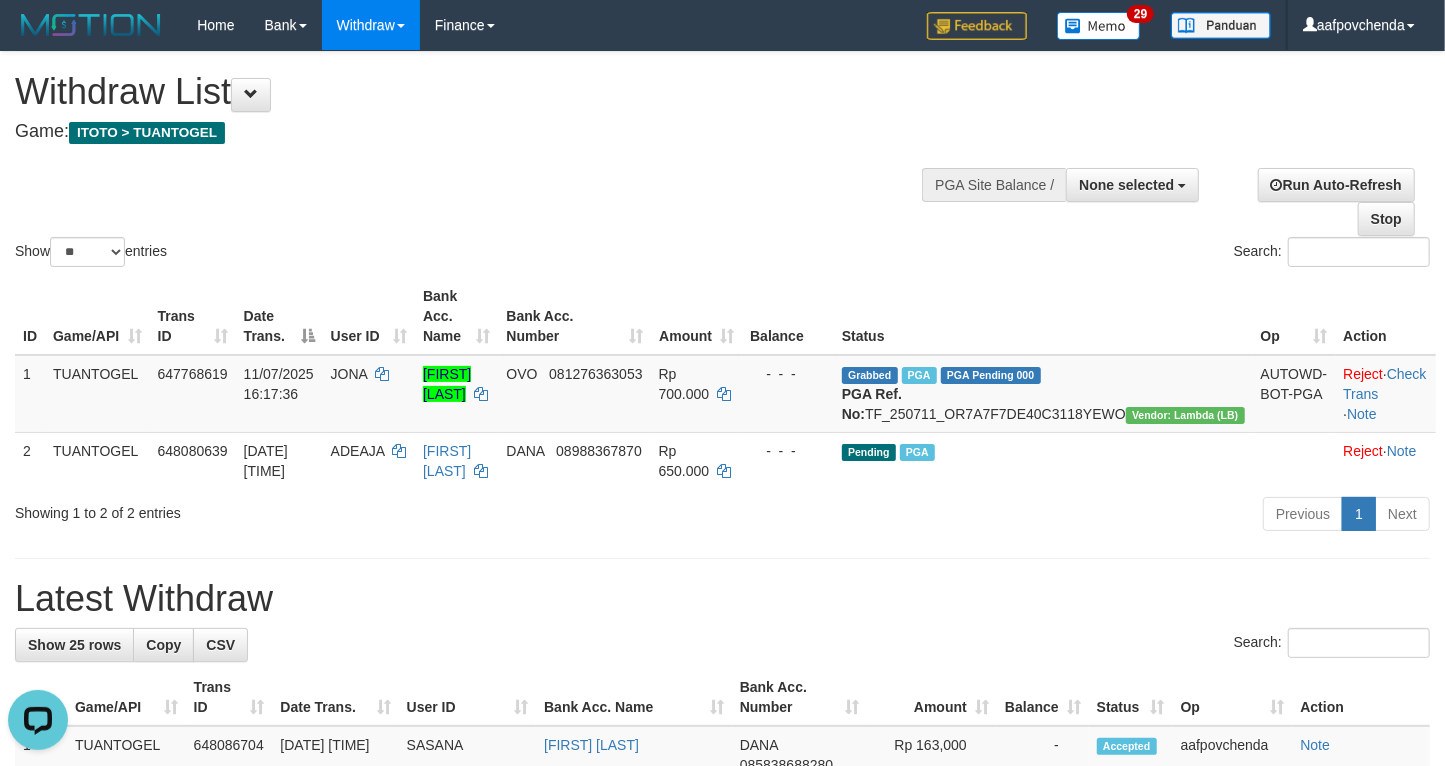 scroll, scrollTop: 0, scrollLeft: 0, axis: both 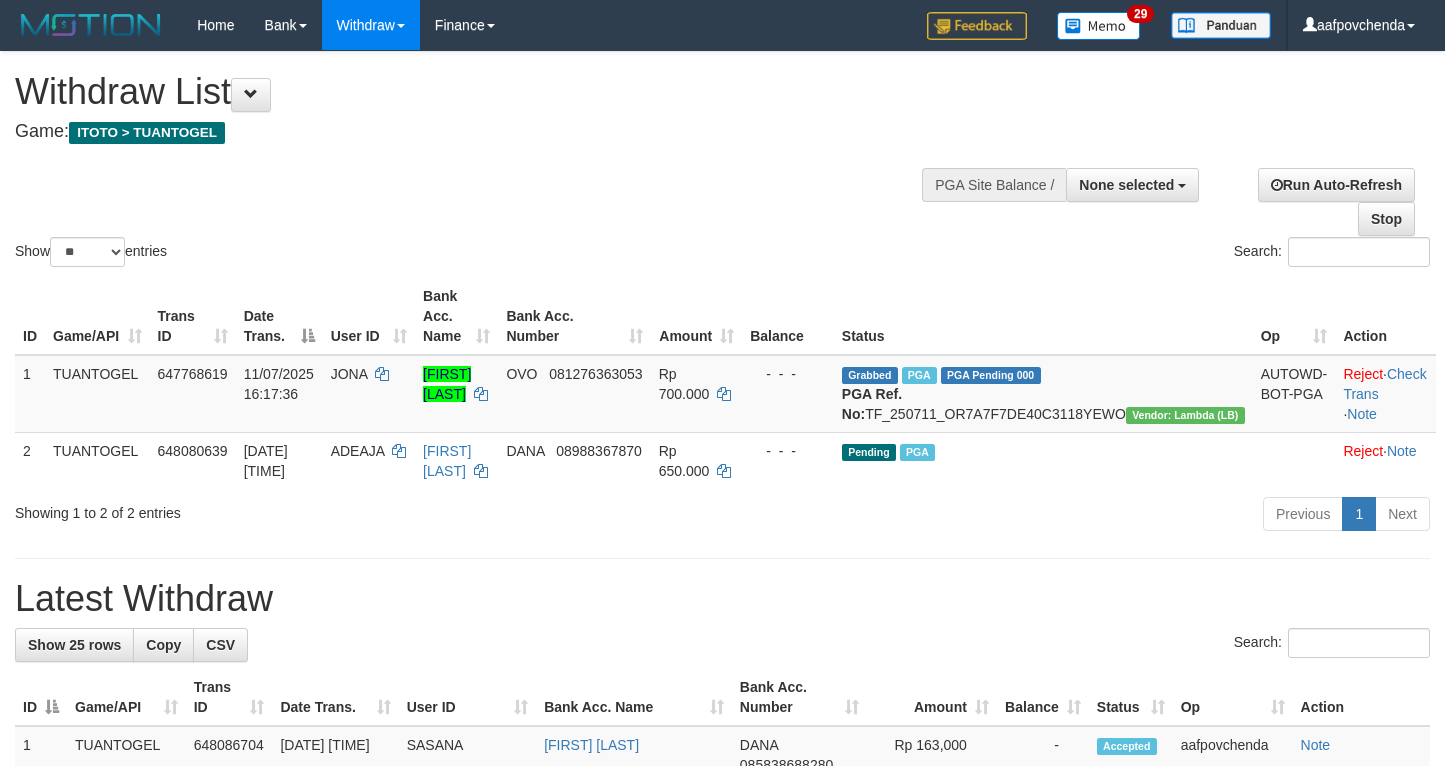 select 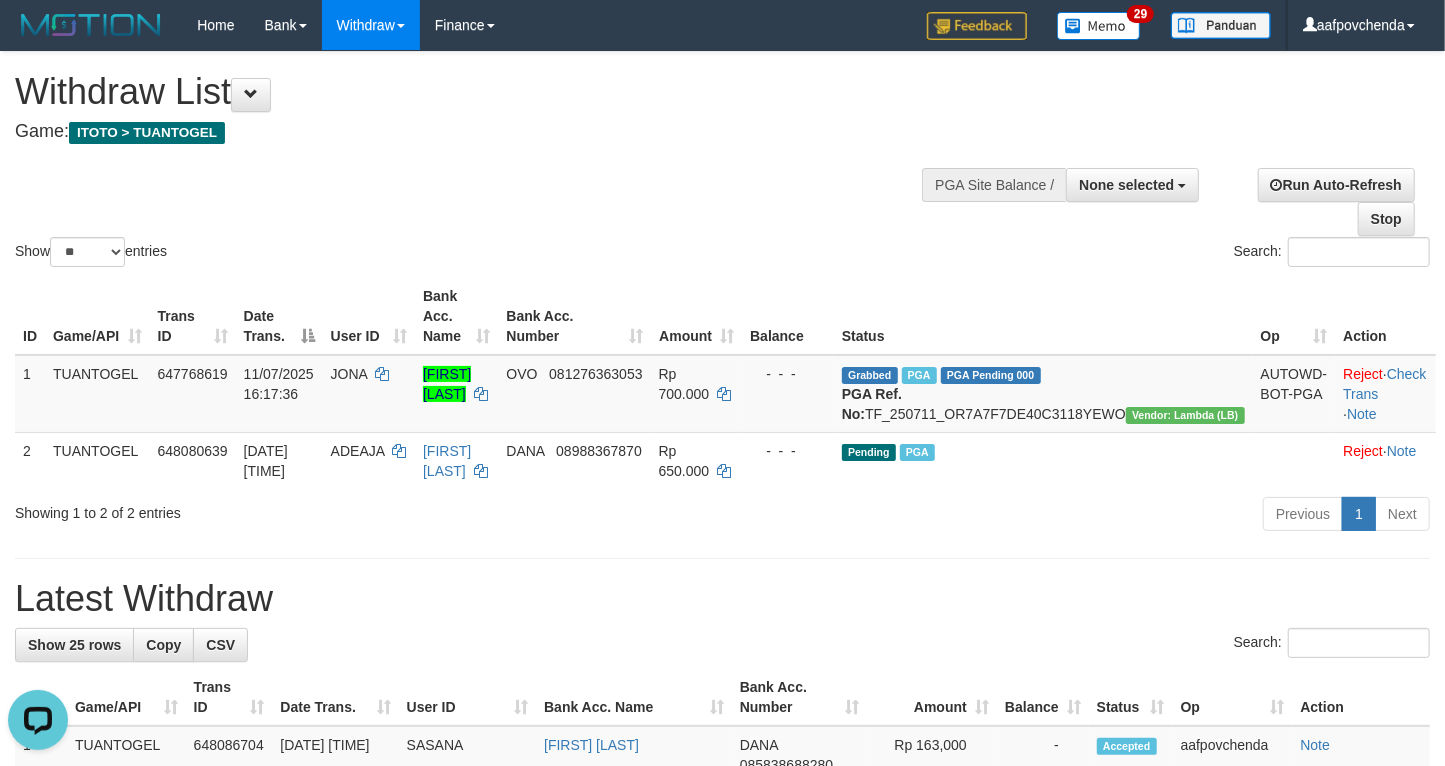 scroll, scrollTop: 0, scrollLeft: 0, axis: both 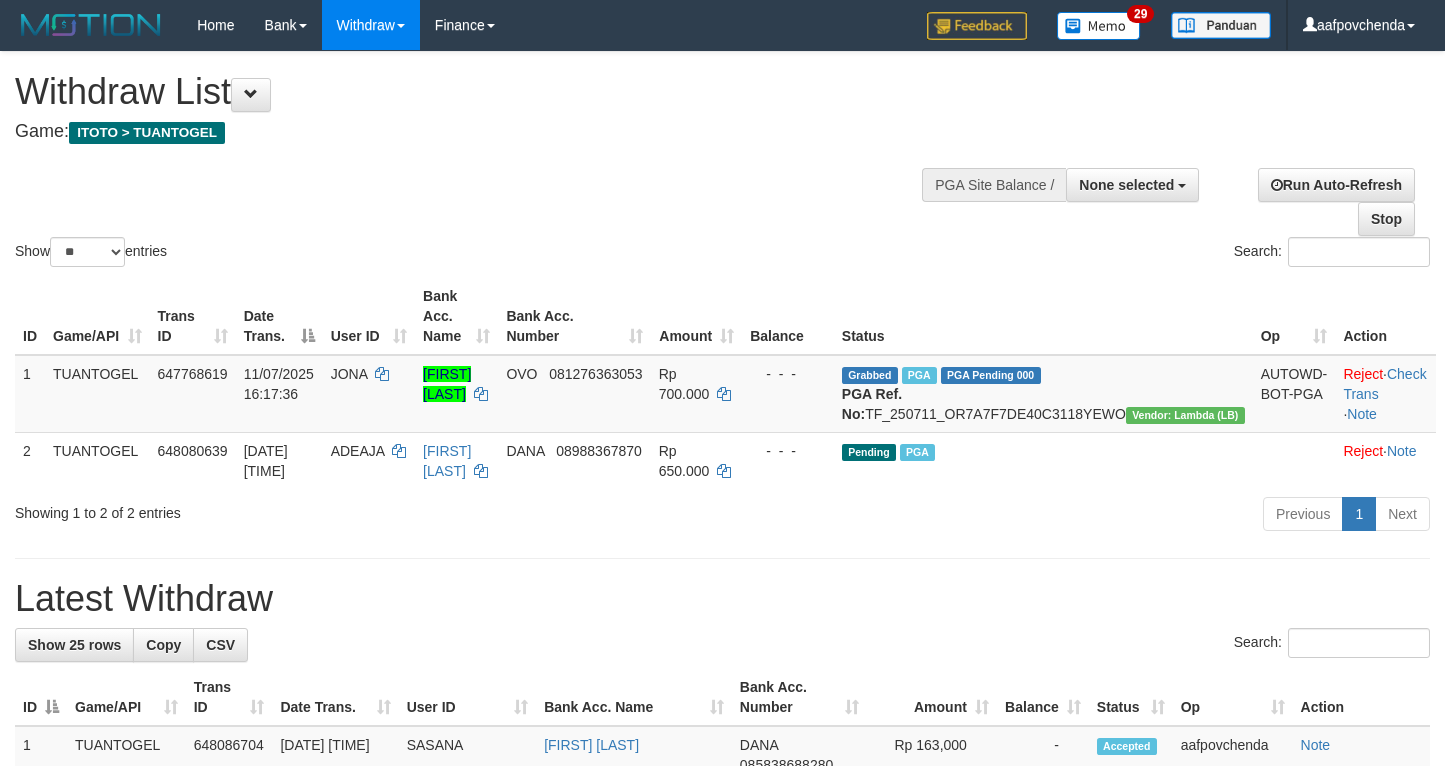 select 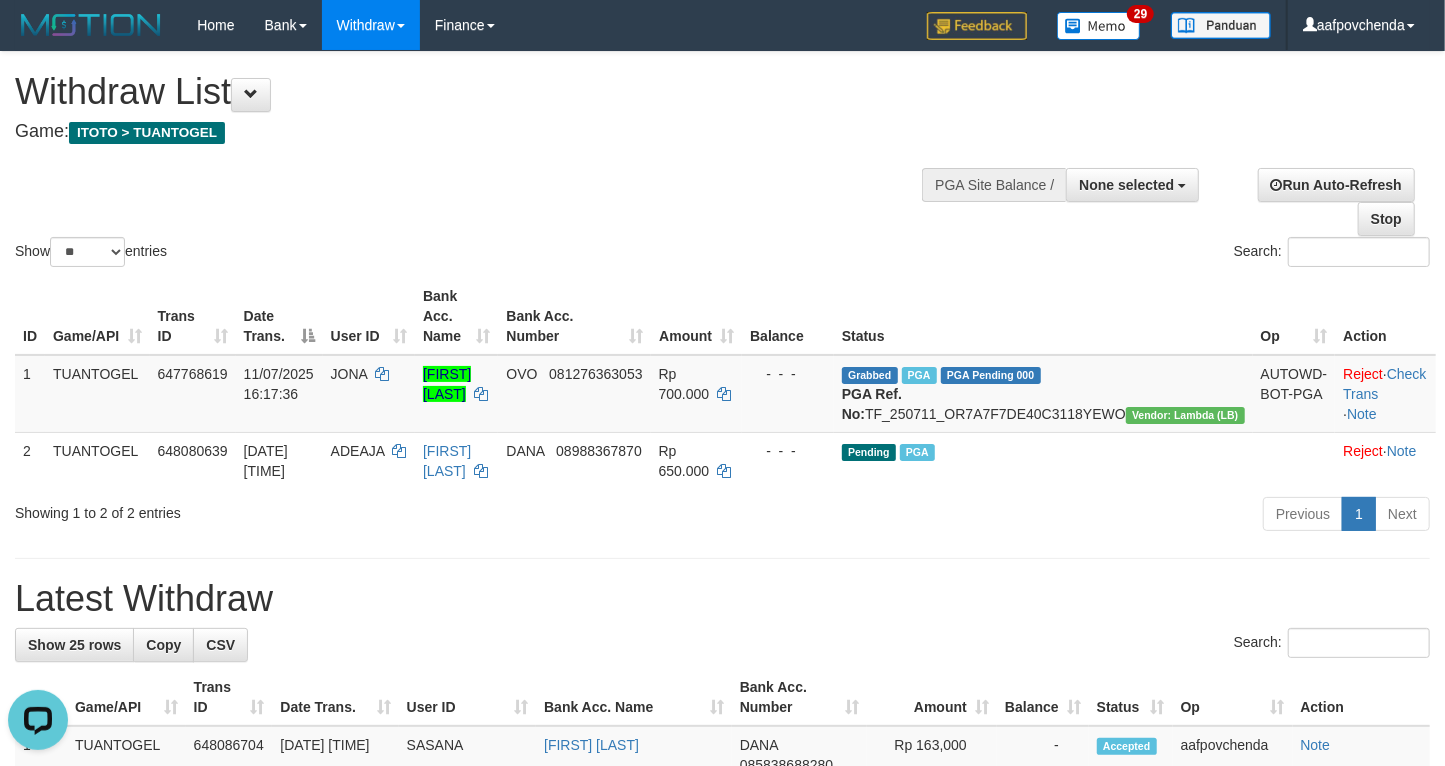 scroll, scrollTop: 0, scrollLeft: 0, axis: both 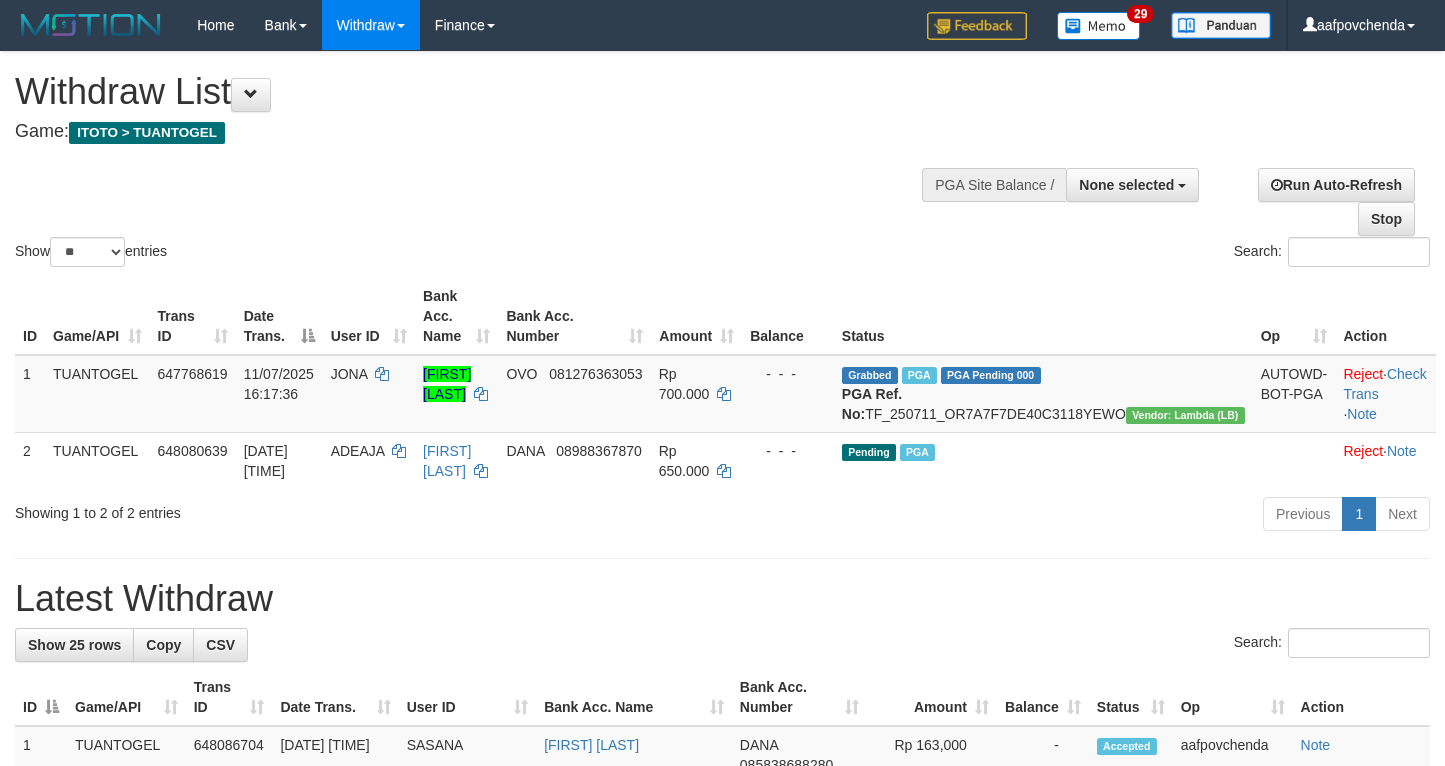 select 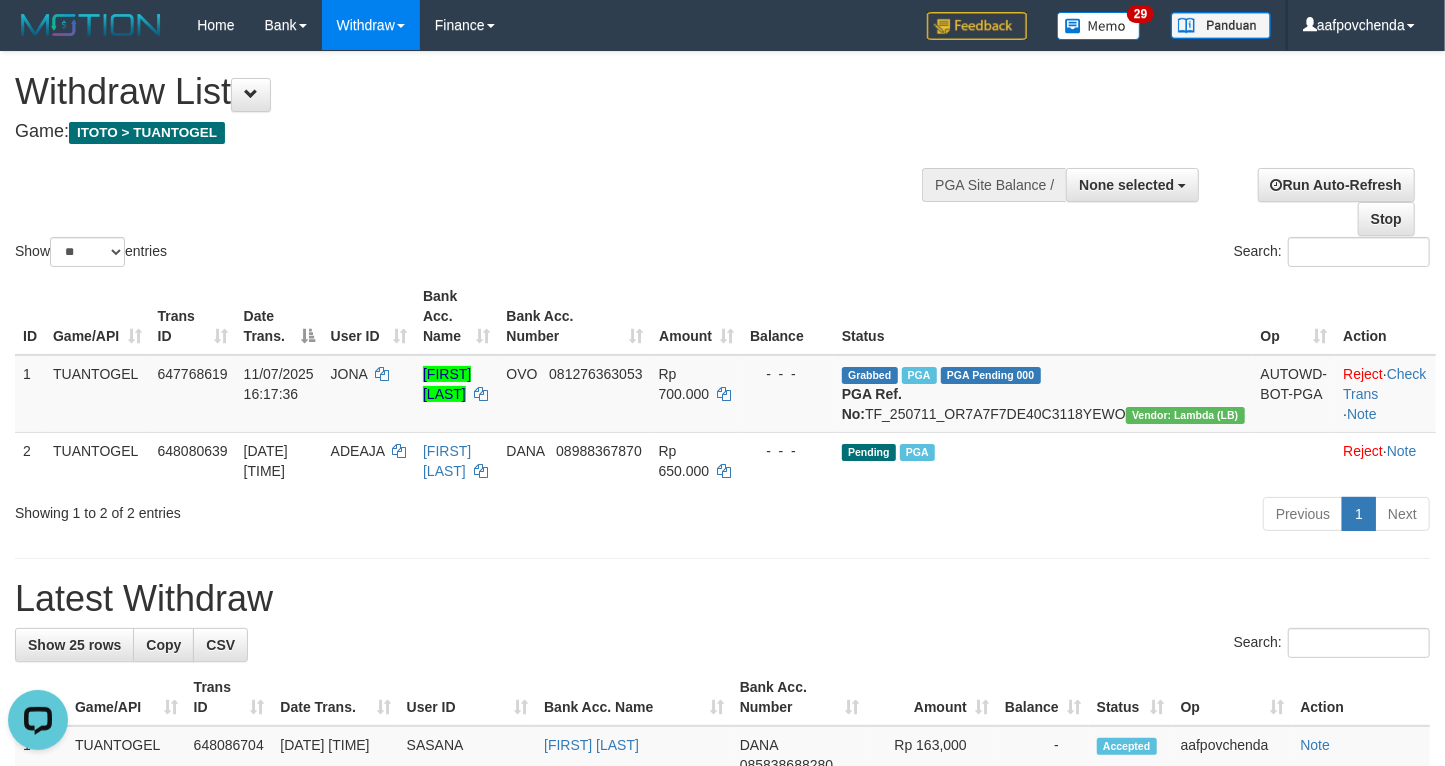 scroll, scrollTop: 0, scrollLeft: 0, axis: both 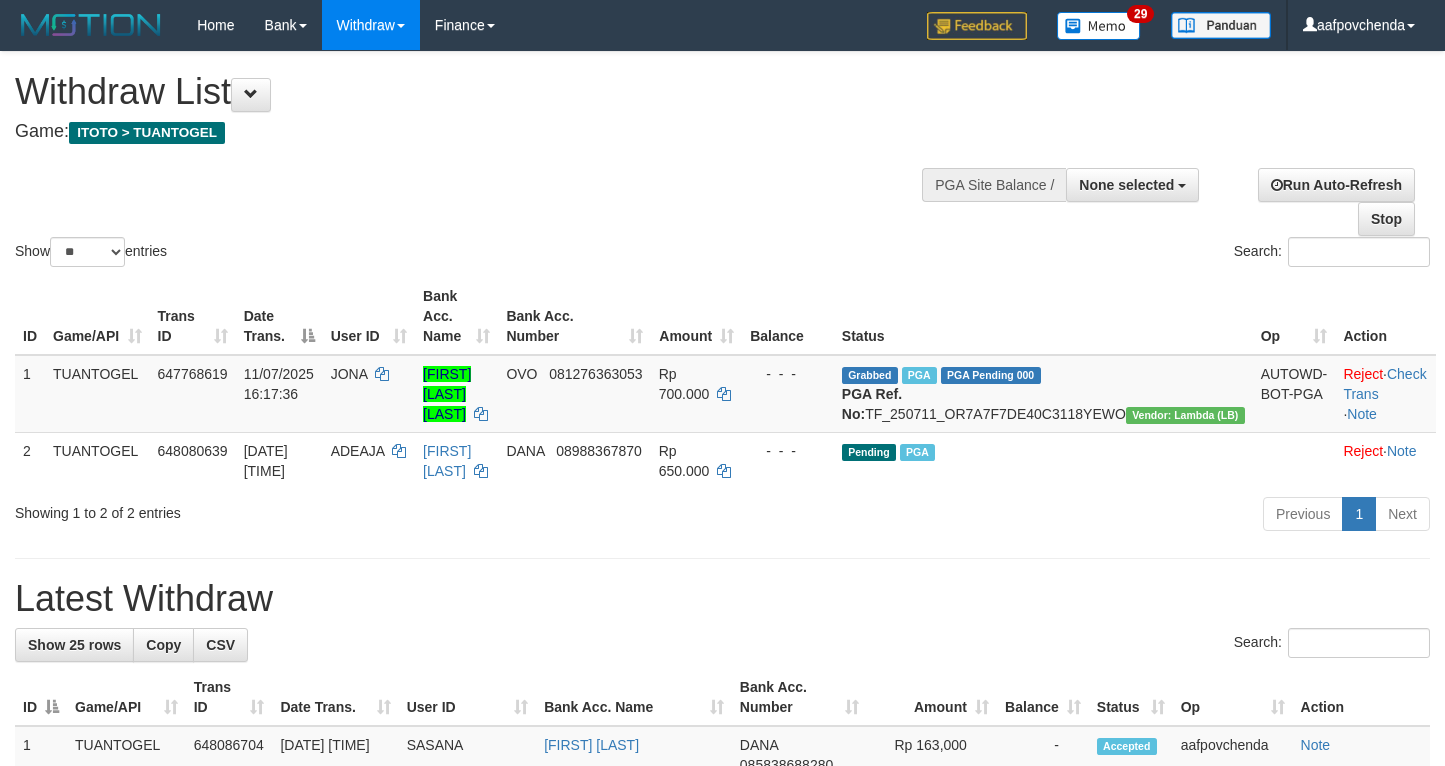 select 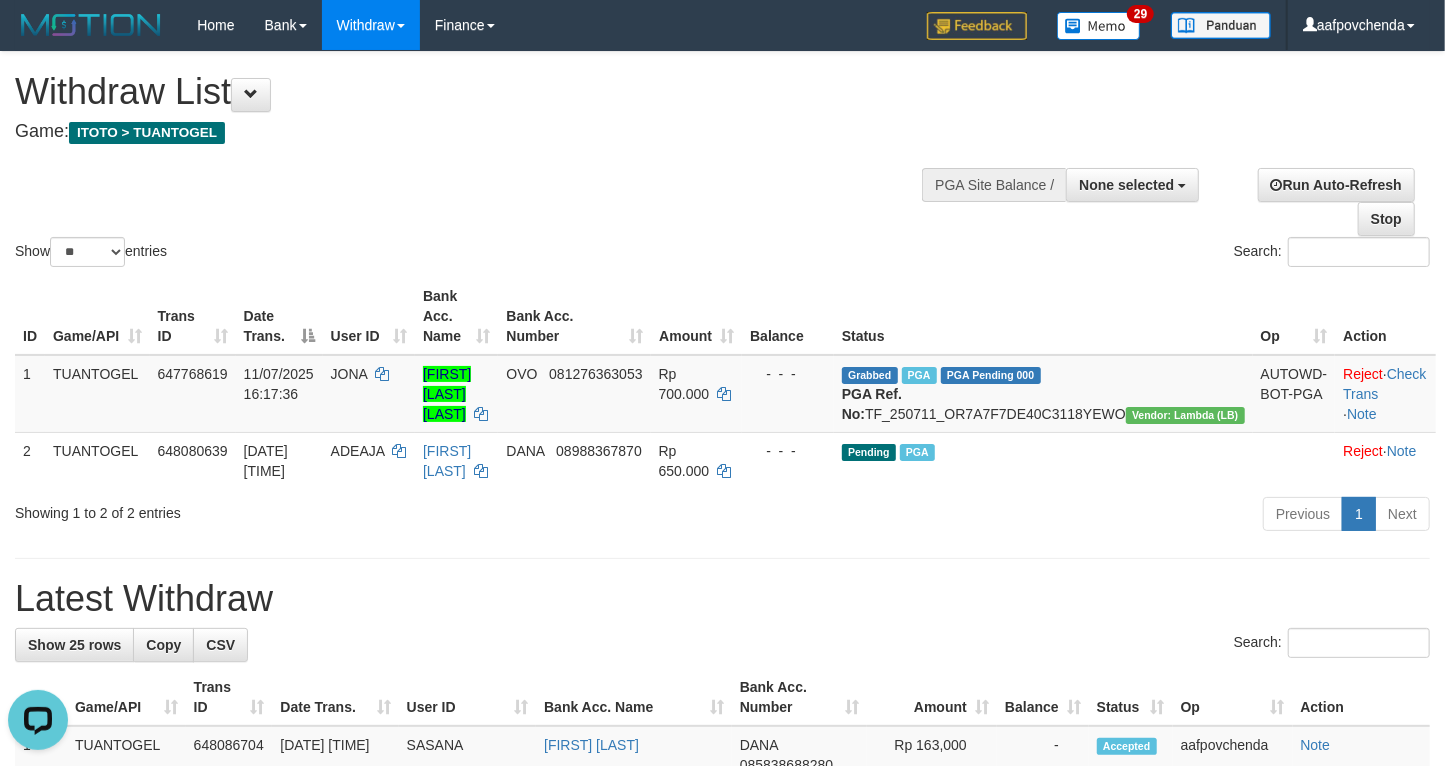 scroll, scrollTop: 0, scrollLeft: 0, axis: both 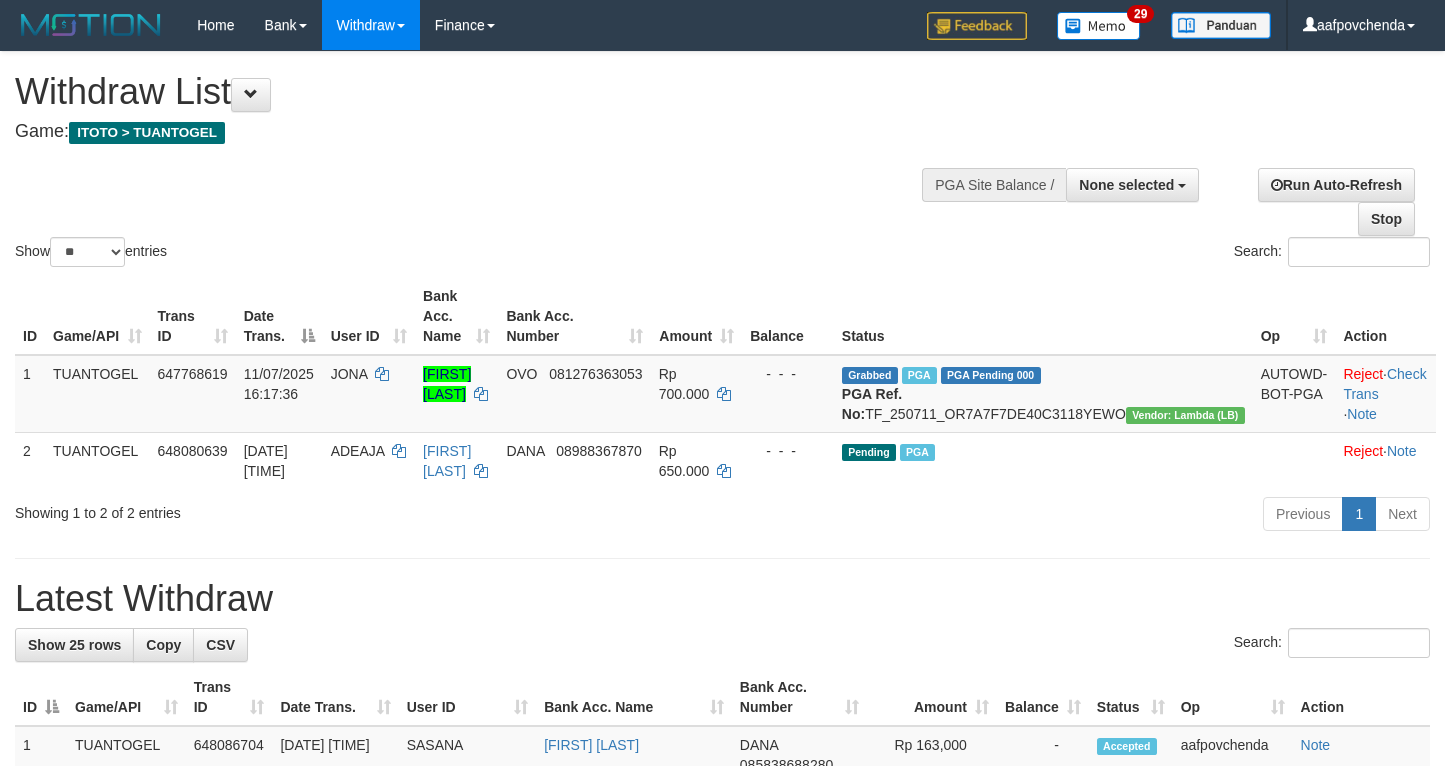 select 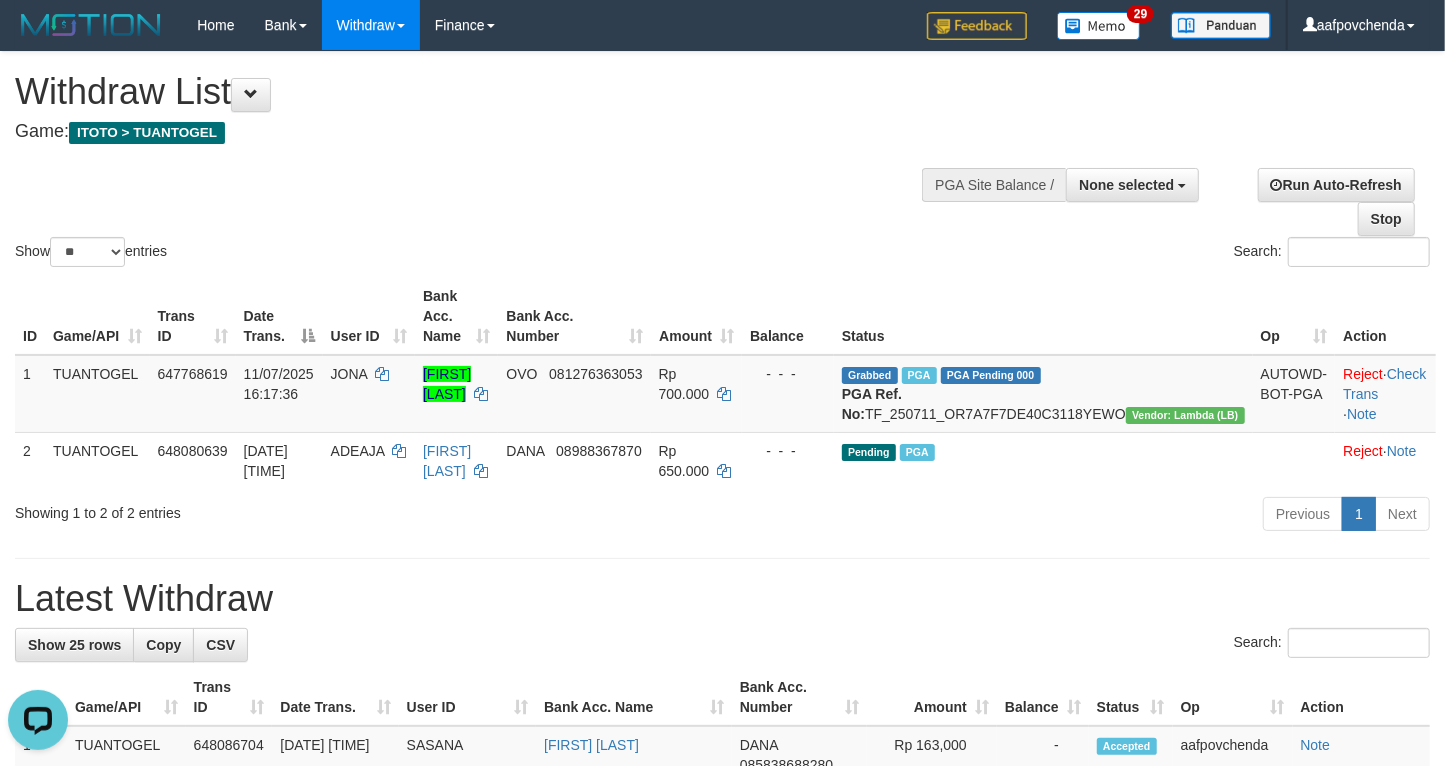 scroll, scrollTop: 0, scrollLeft: 0, axis: both 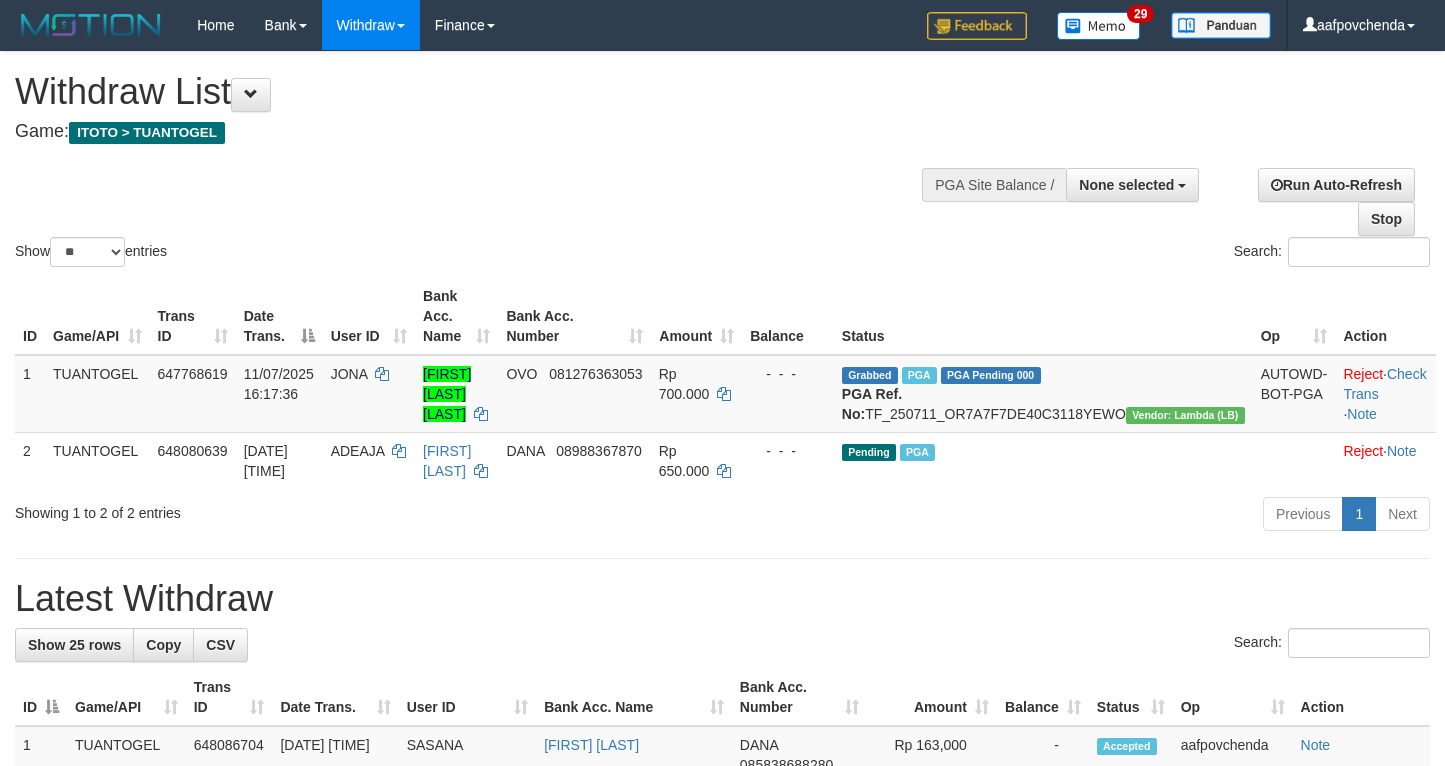 select 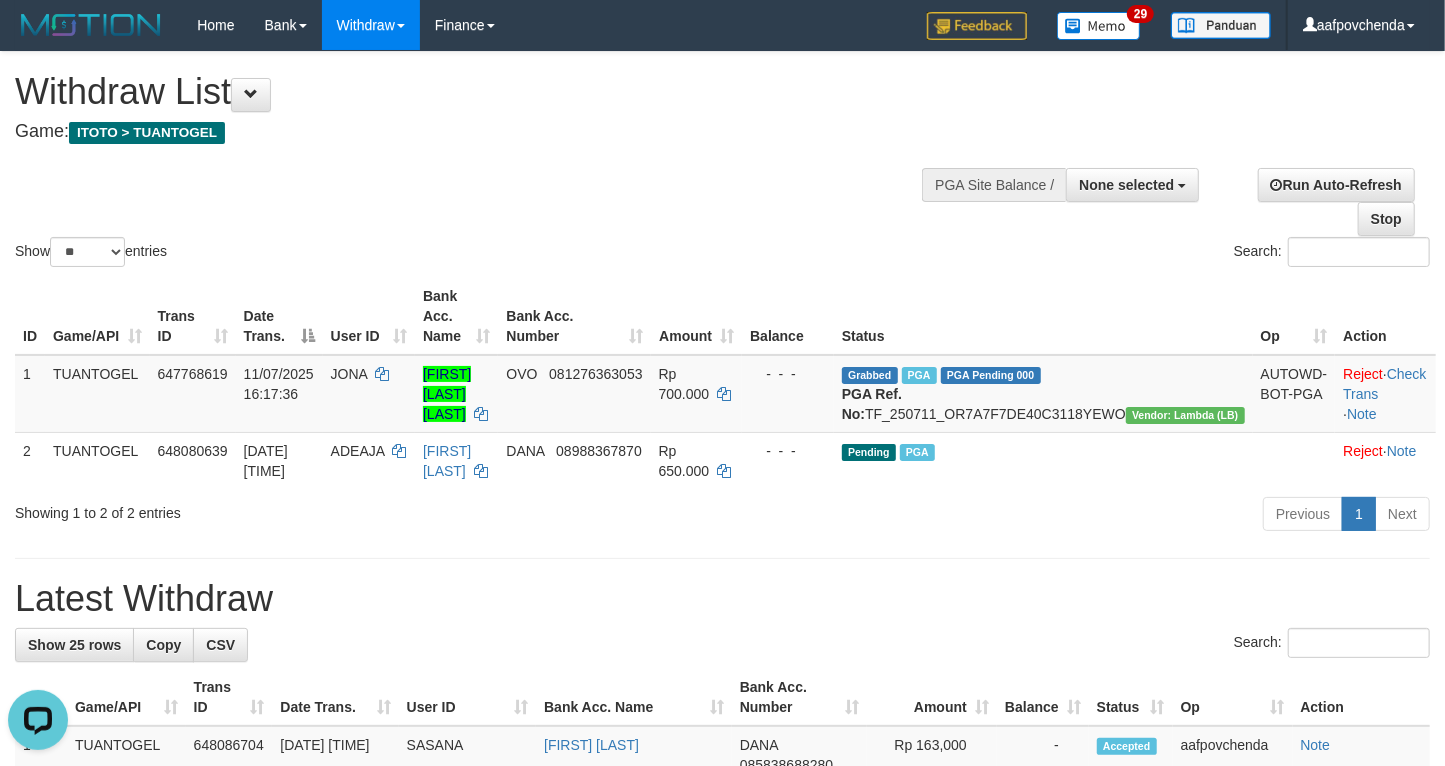 scroll, scrollTop: 0, scrollLeft: 0, axis: both 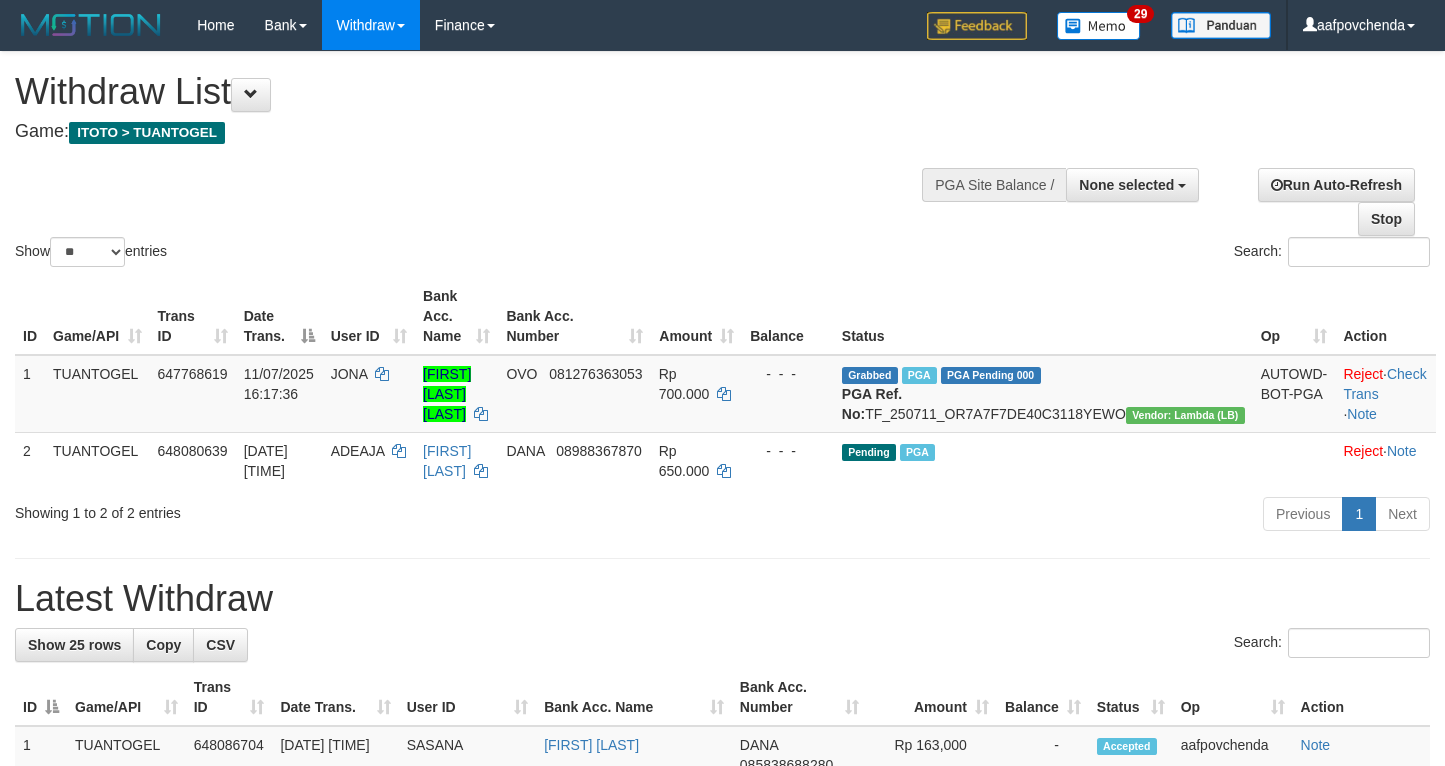select 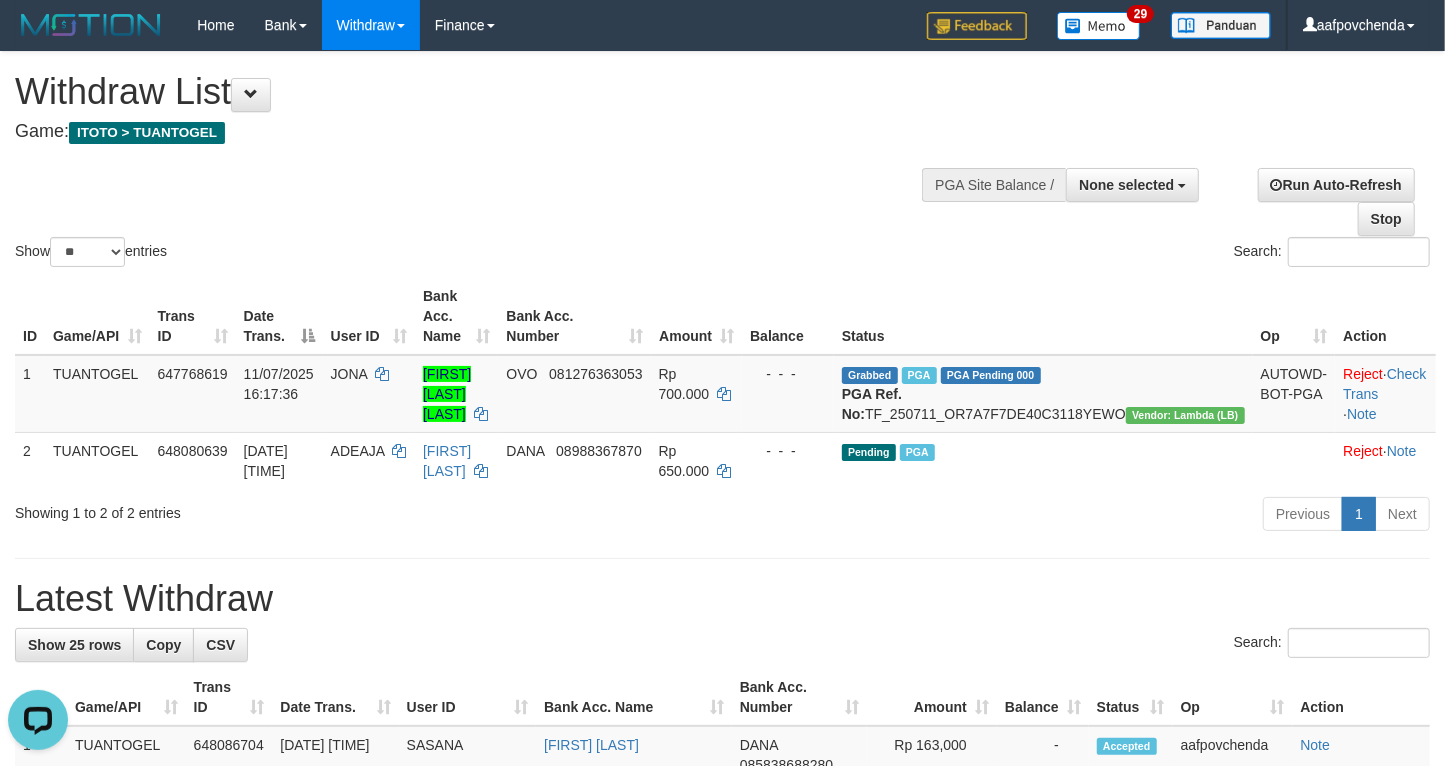scroll, scrollTop: 0, scrollLeft: 0, axis: both 